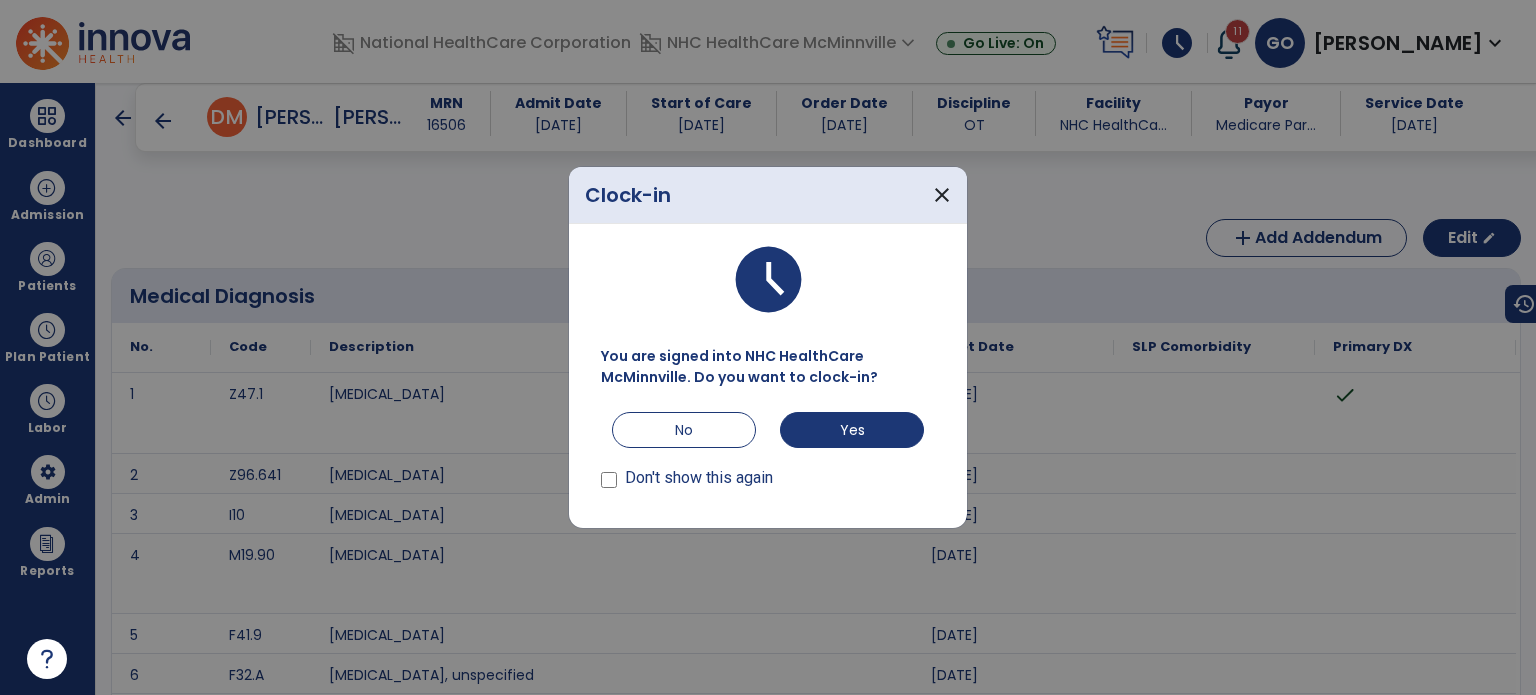 scroll, scrollTop: 0, scrollLeft: 0, axis: both 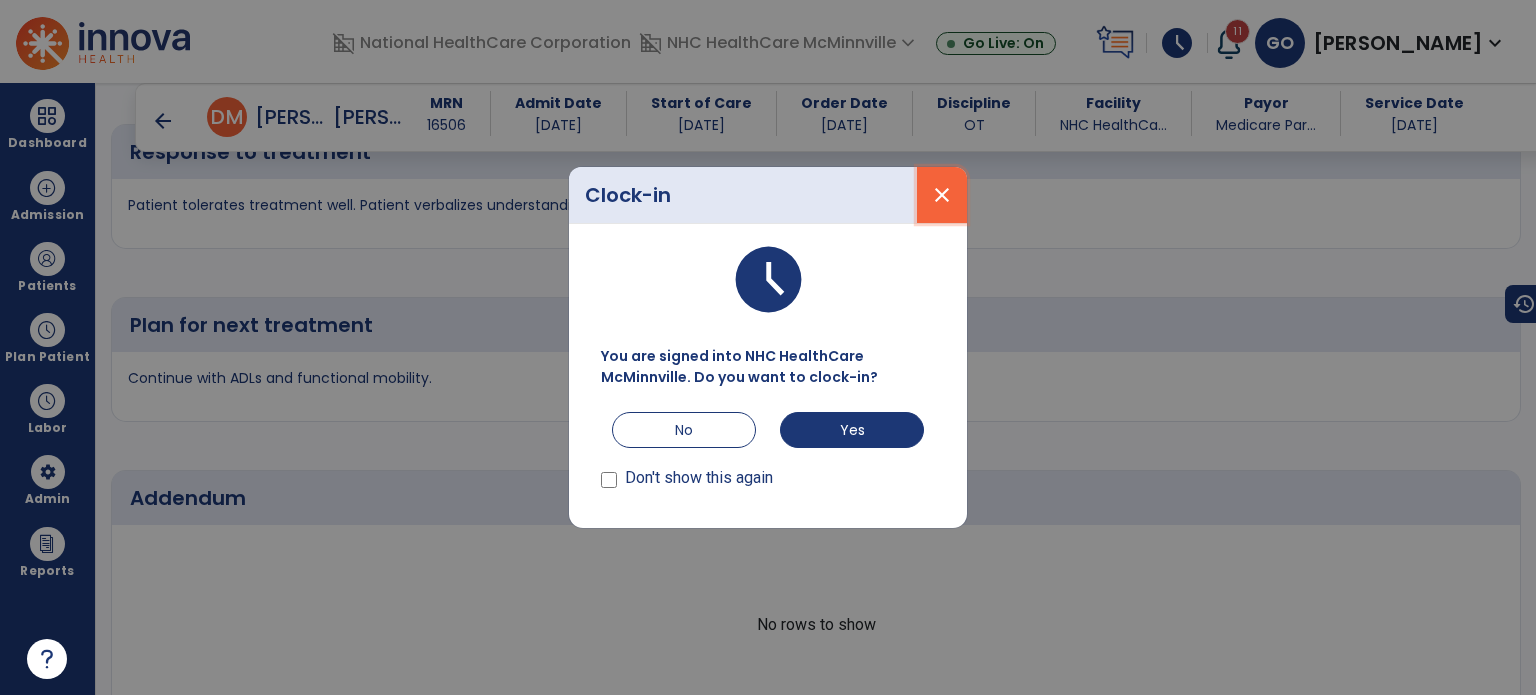 click on "close" at bounding box center [942, 195] 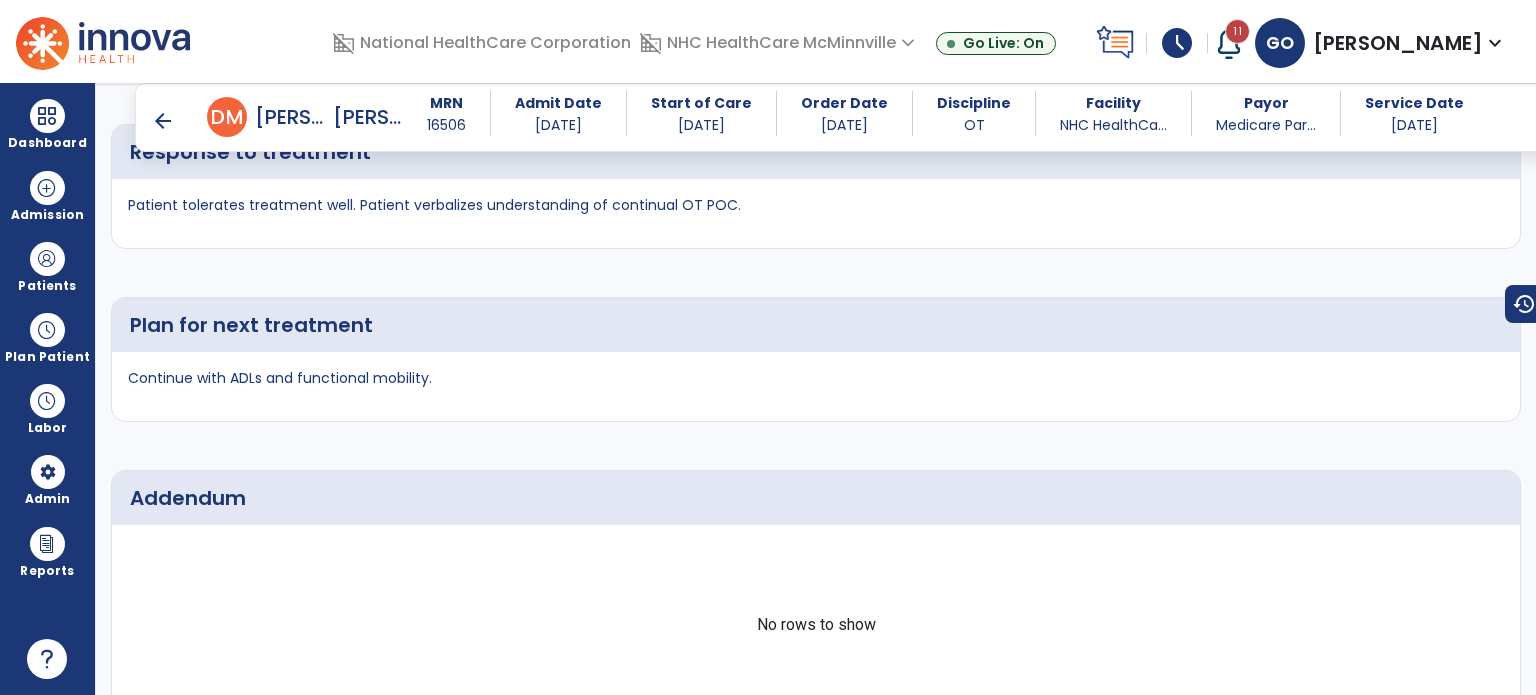 click on "arrow_back" at bounding box center (163, 121) 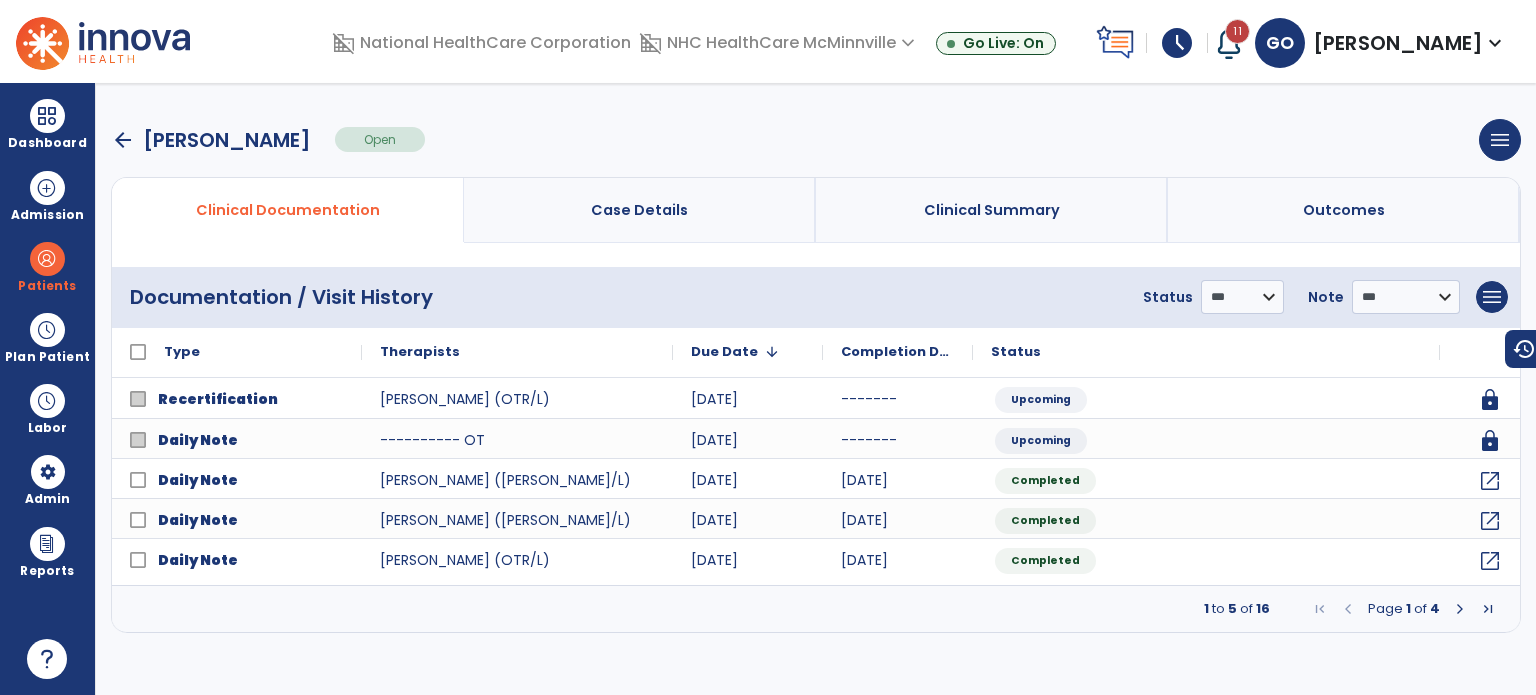 scroll, scrollTop: 0, scrollLeft: 0, axis: both 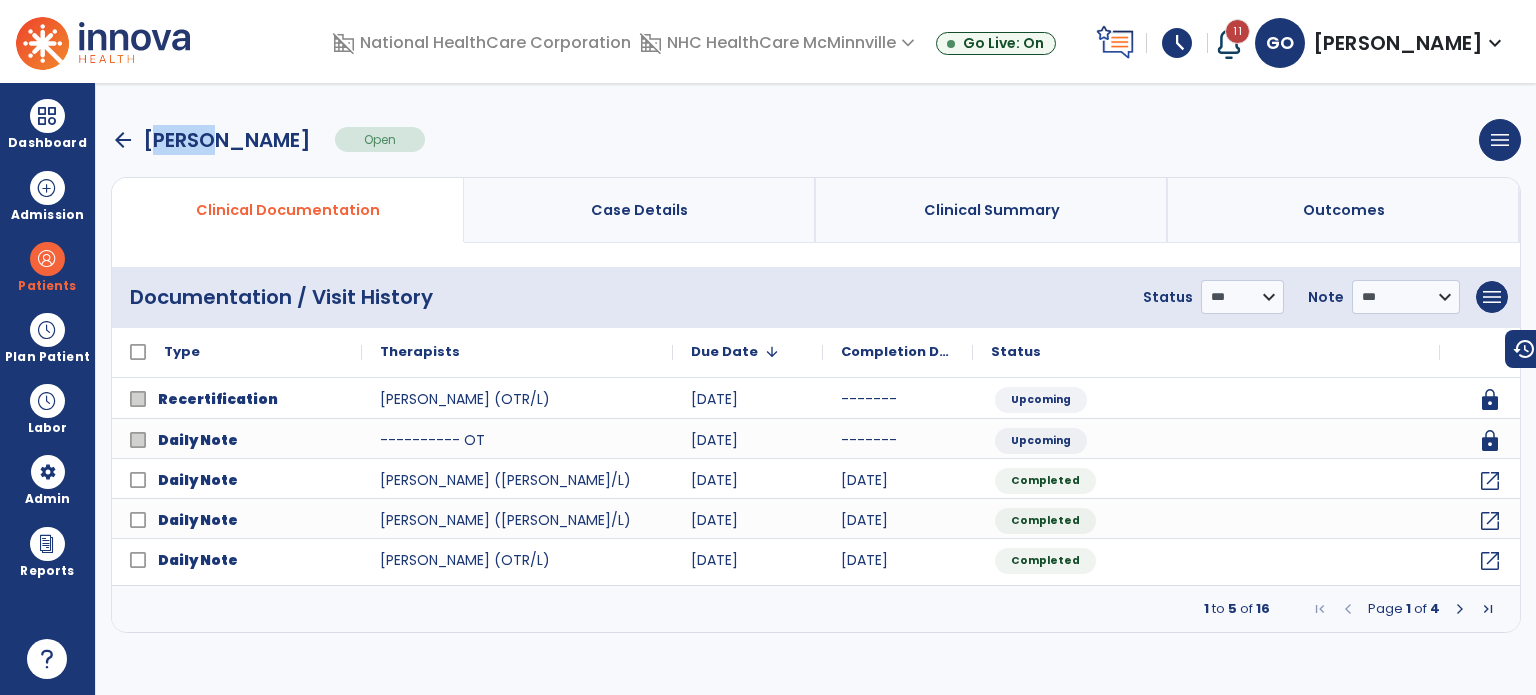 click on "[PERSON_NAME]" at bounding box center (227, 140) 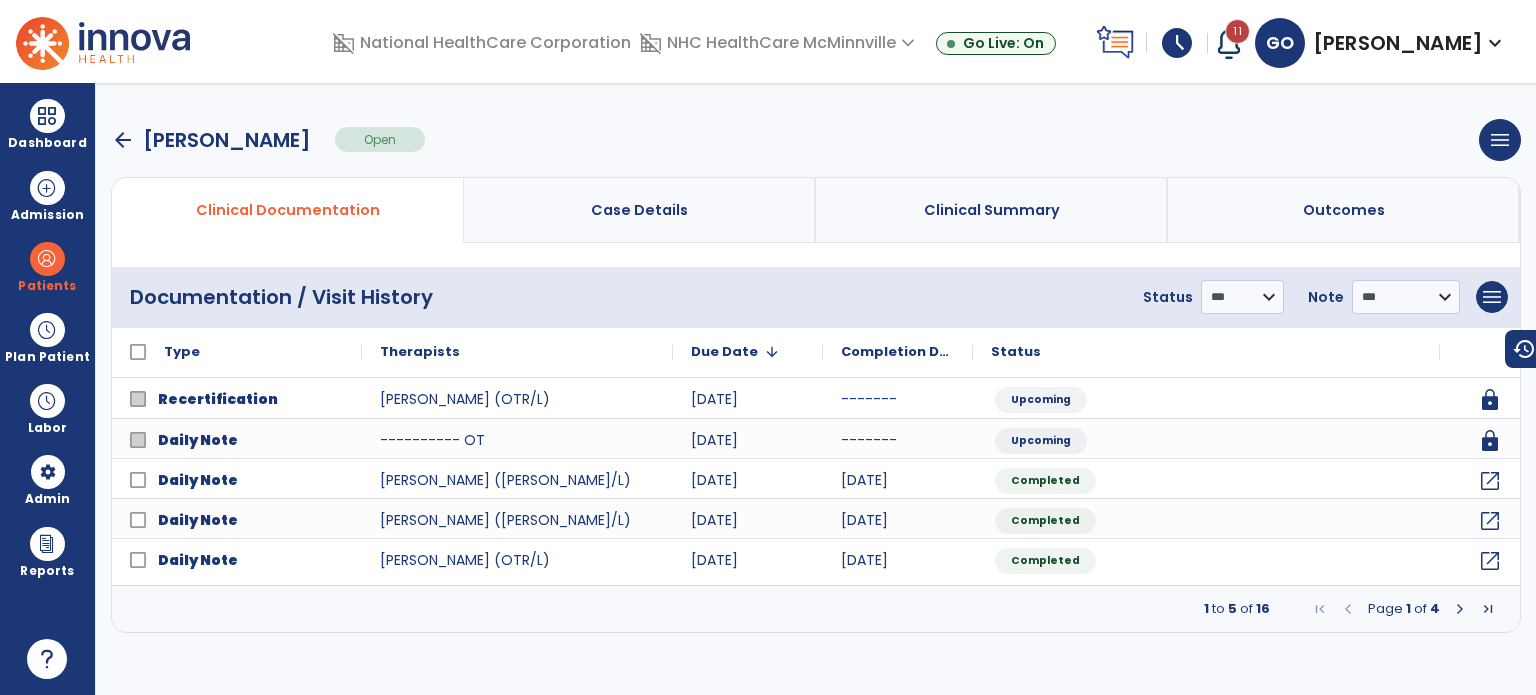 click on "arrow_back" at bounding box center (123, 140) 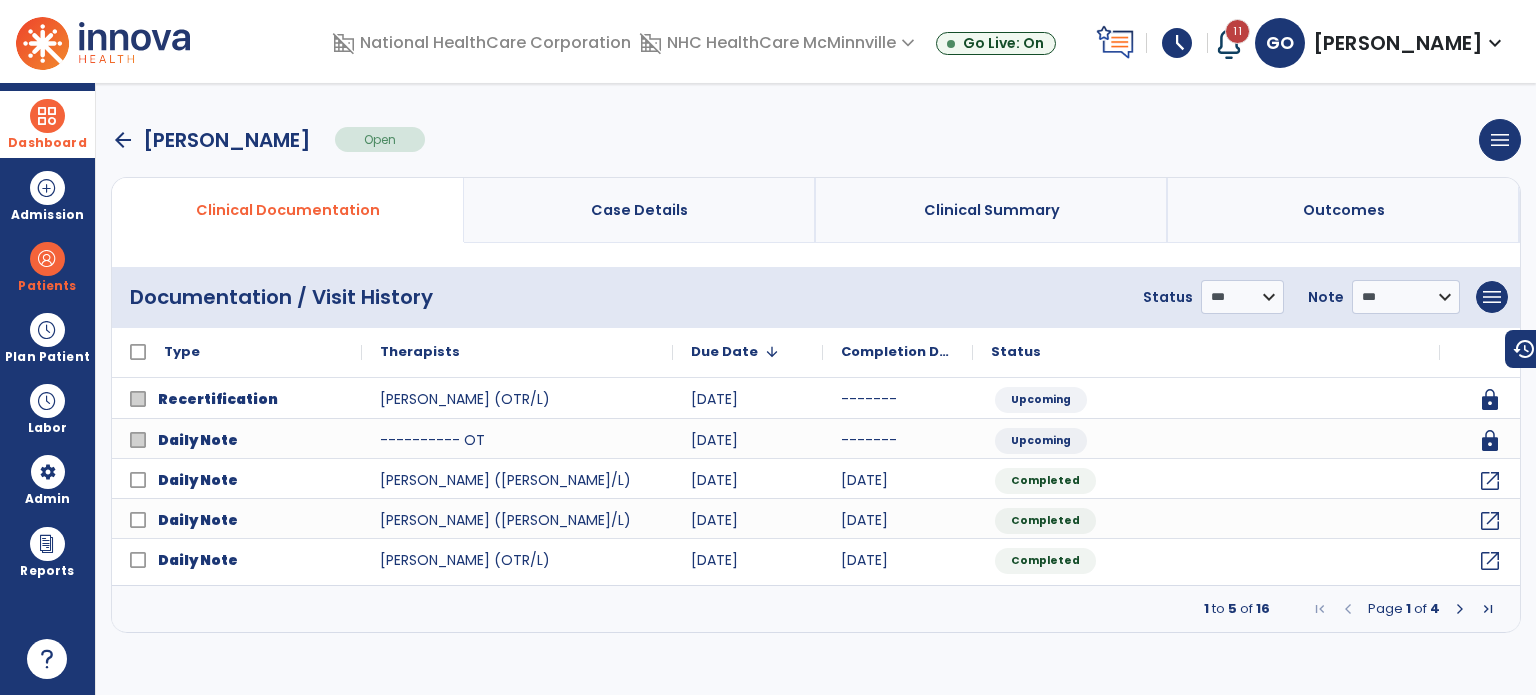 click on "Dashboard" at bounding box center [47, 124] 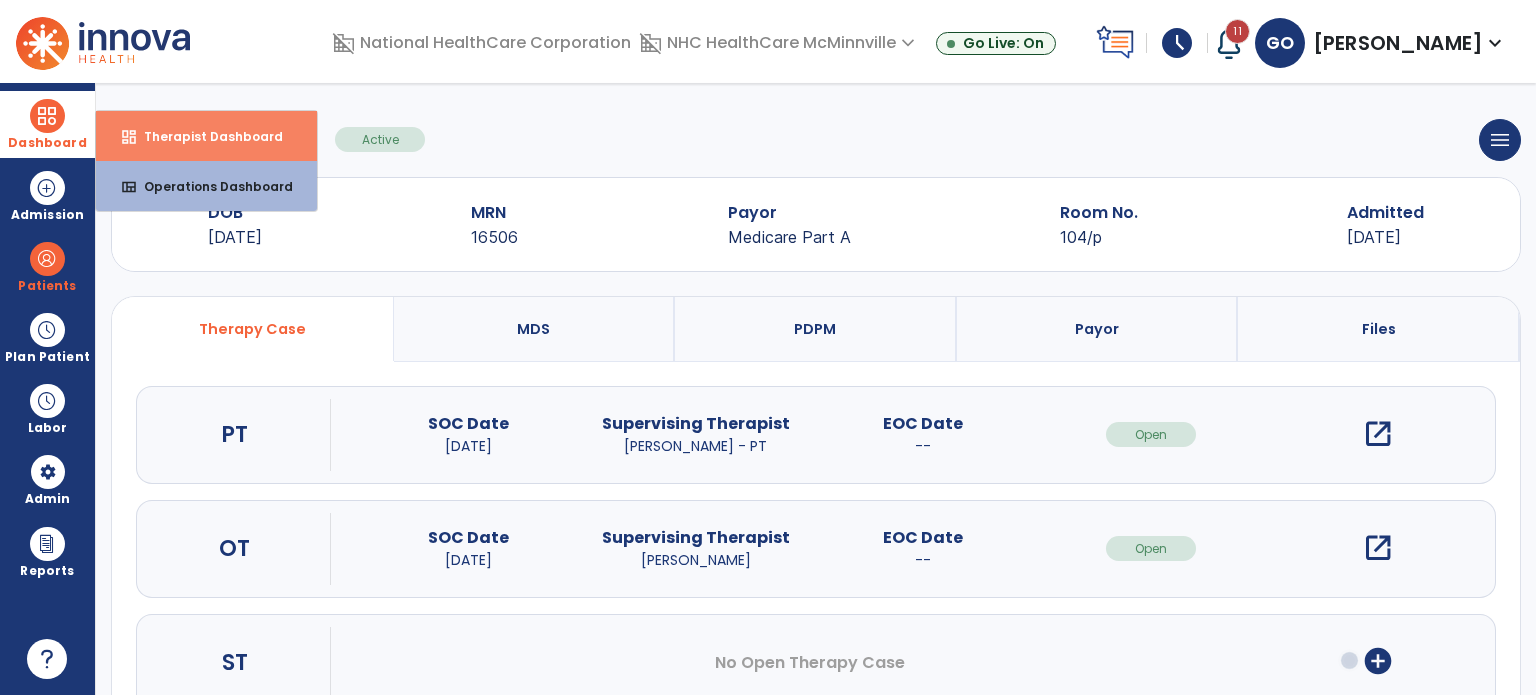 click on "dashboard  Therapist Dashboard" at bounding box center [206, 136] 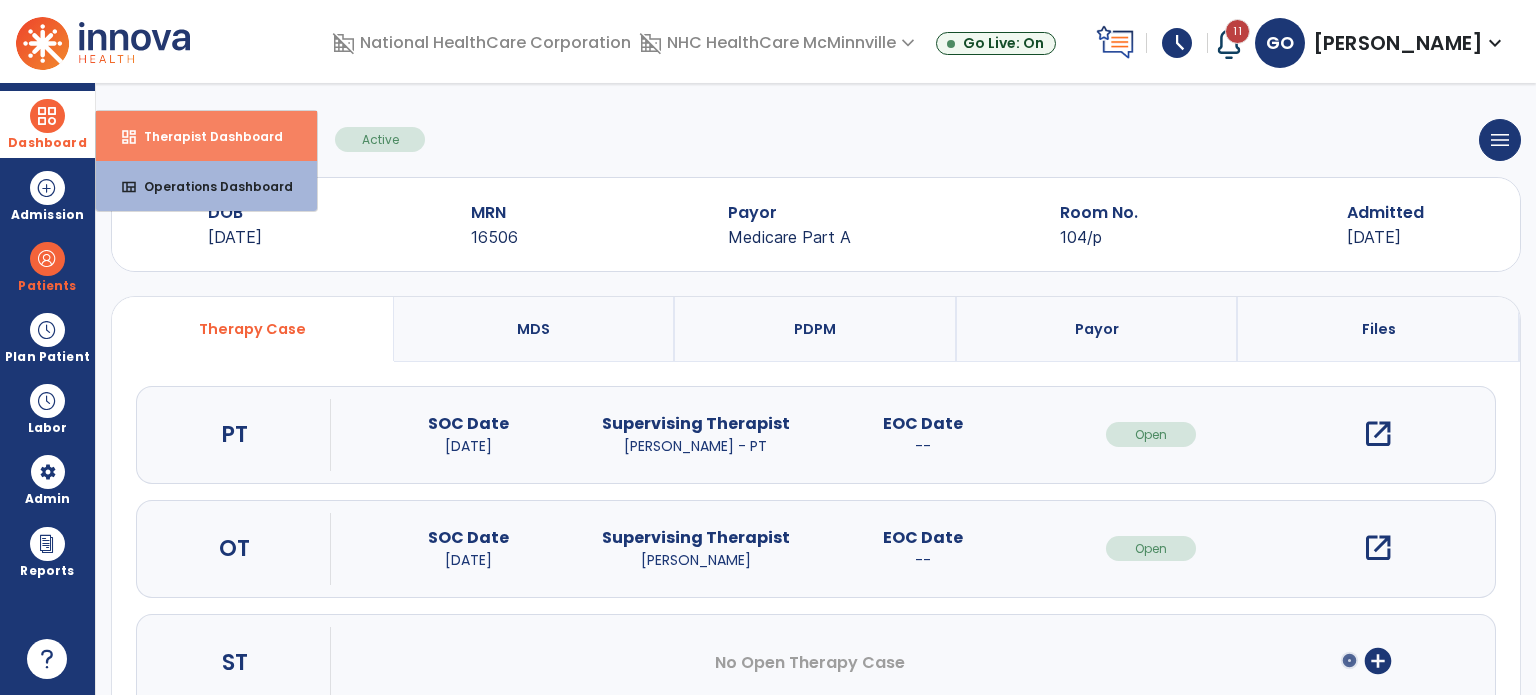 select on "****" 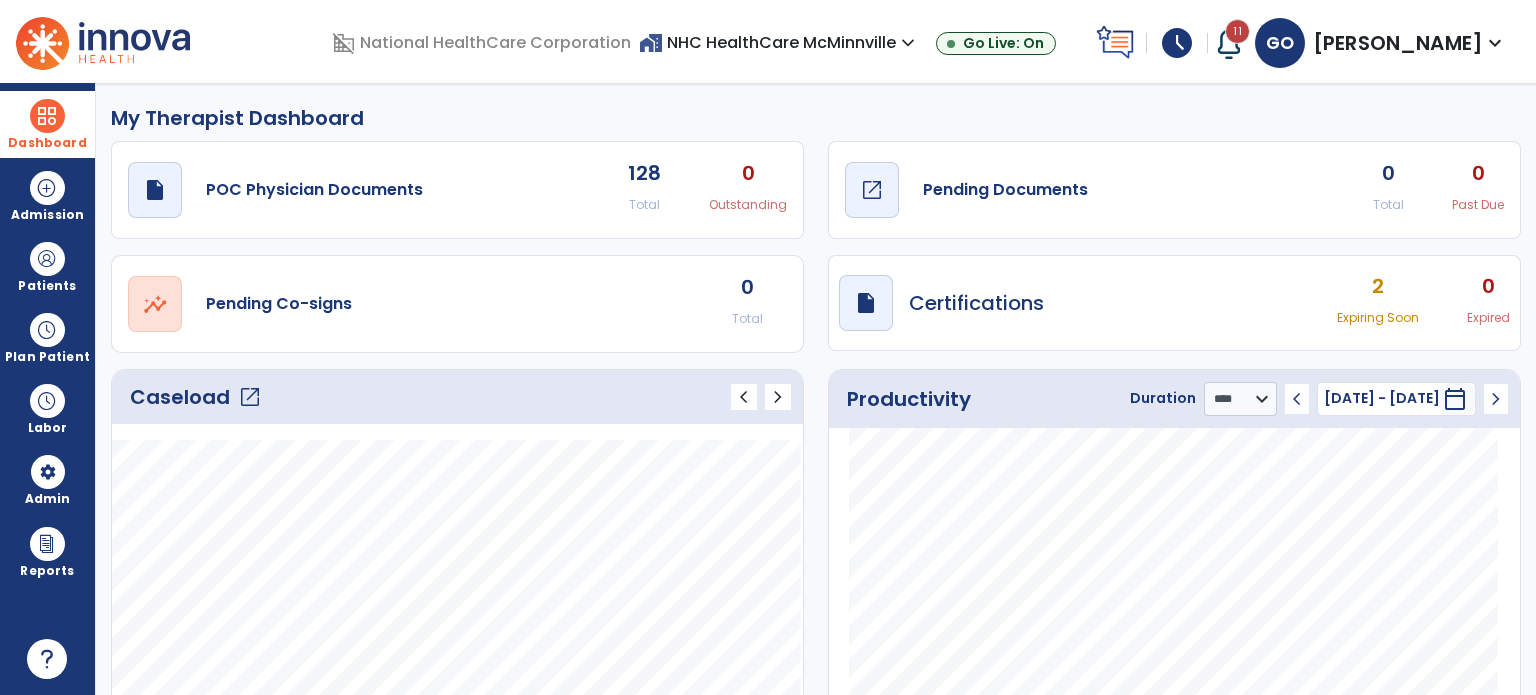 click on "draft   open_in_new  Pending Documents" 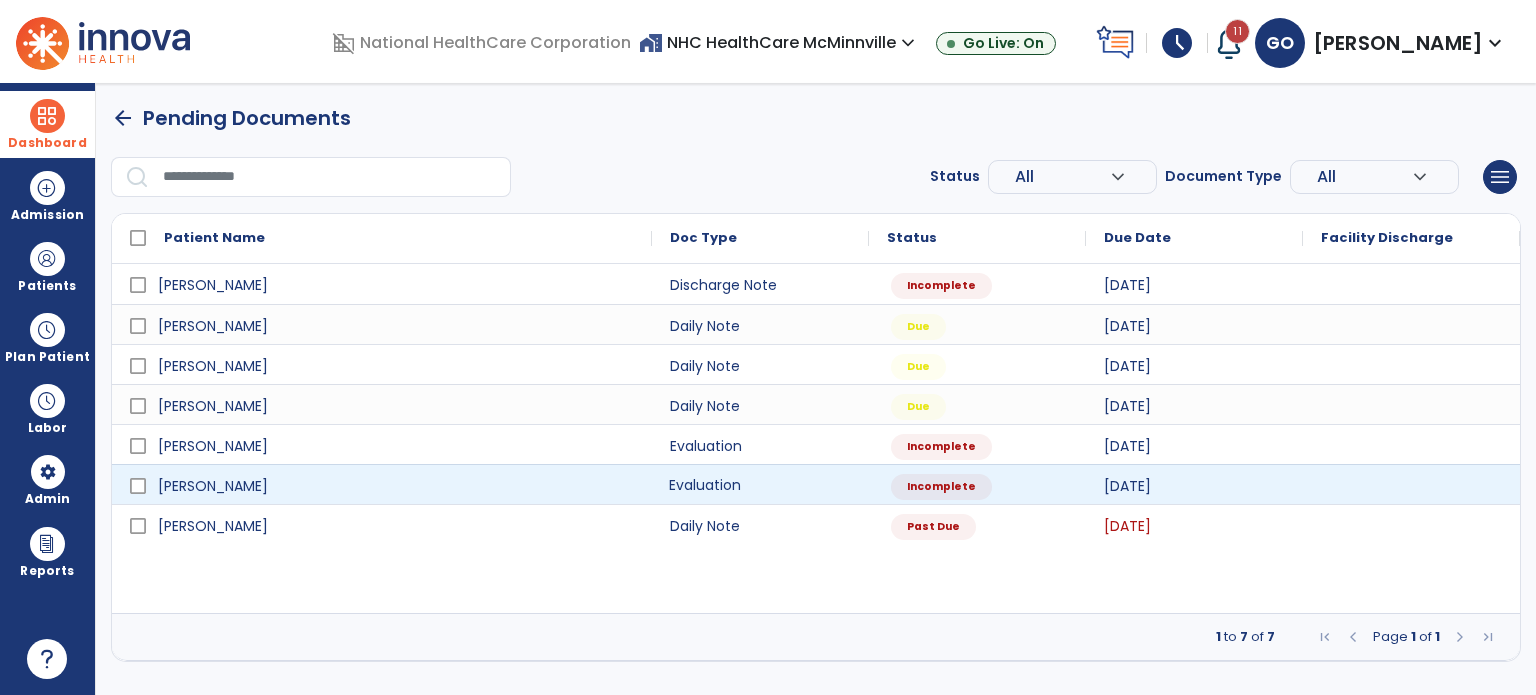click on "Evaluation" at bounding box center [760, 484] 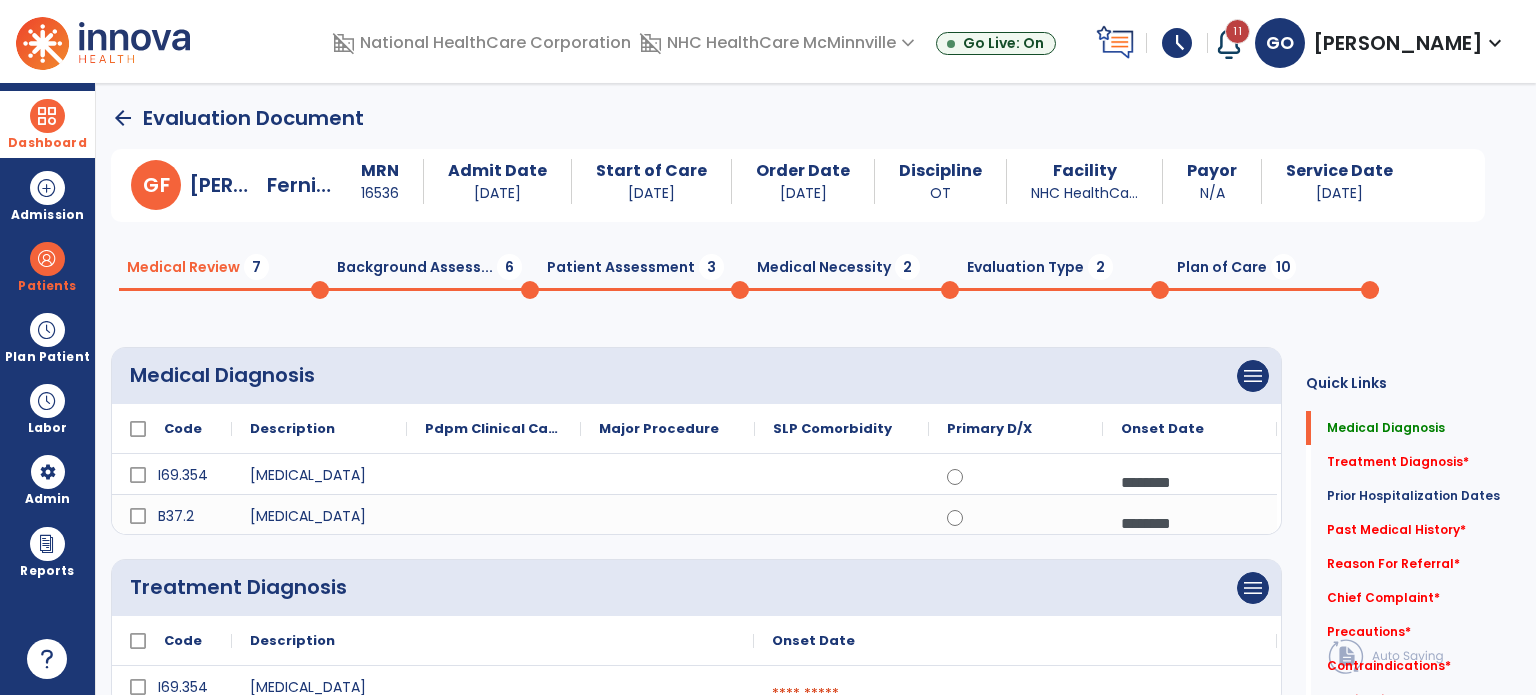 drag, startPoint x: 1529, startPoint y: 170, endPoint x: 1532, endPoint y: 204, distance: 34.132095 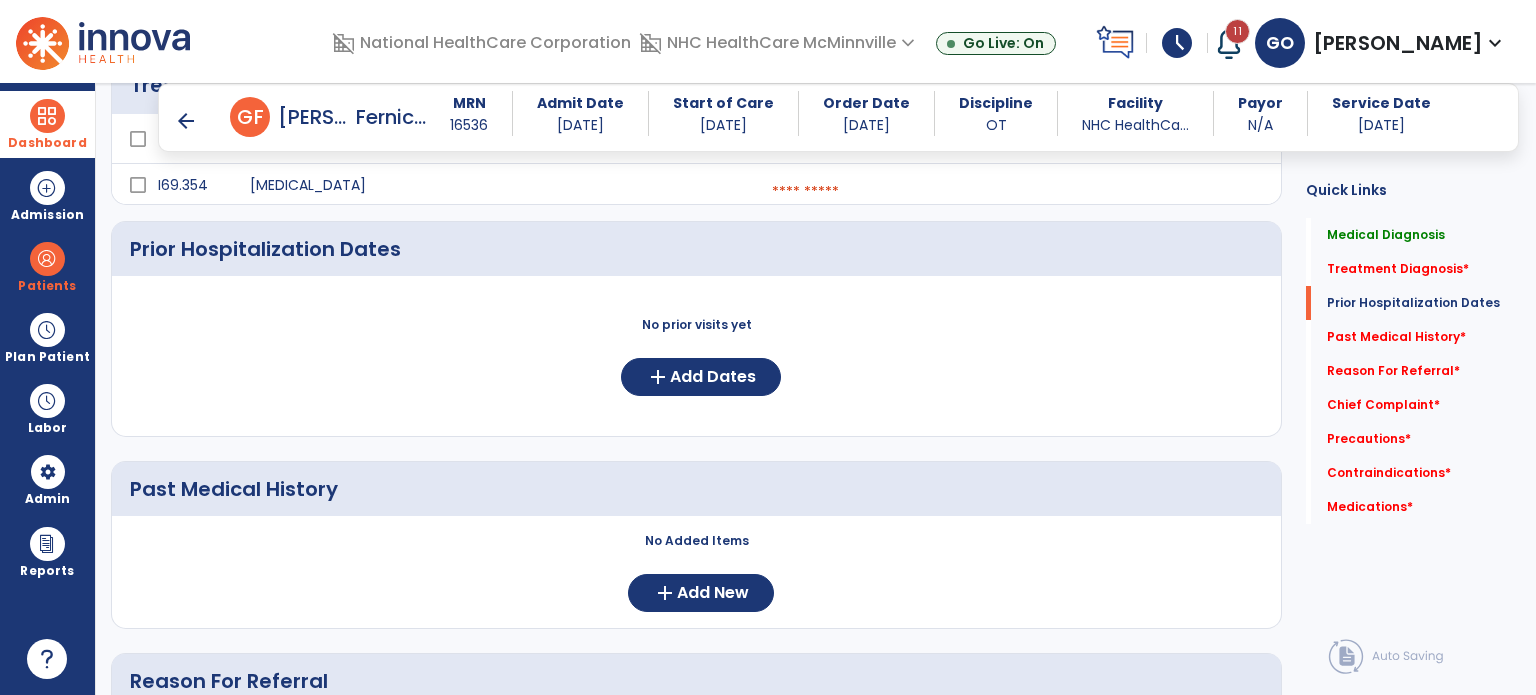 scroll, scrollTop: 480, scrollLeft: 0, axis: vertical 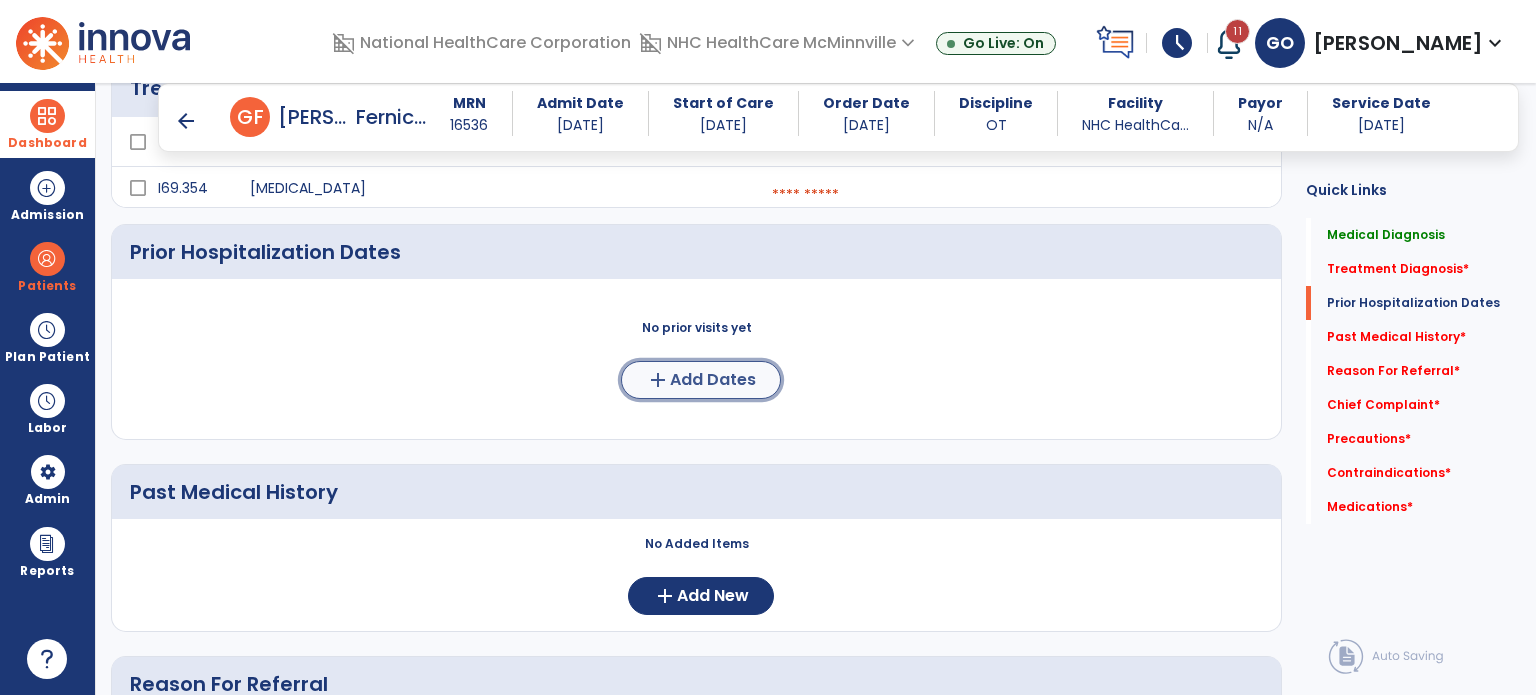 click on "add  Add Dates" 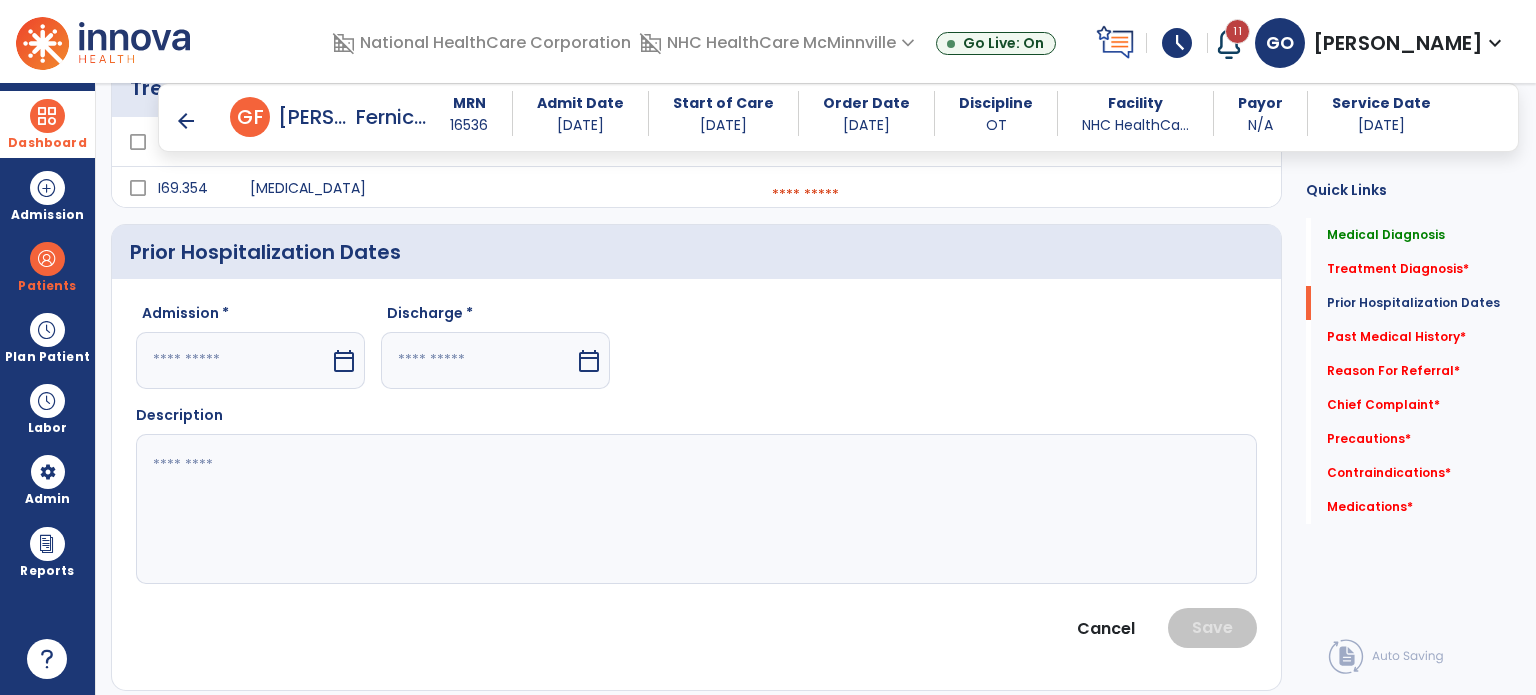 click at bounding box center [233, 360] 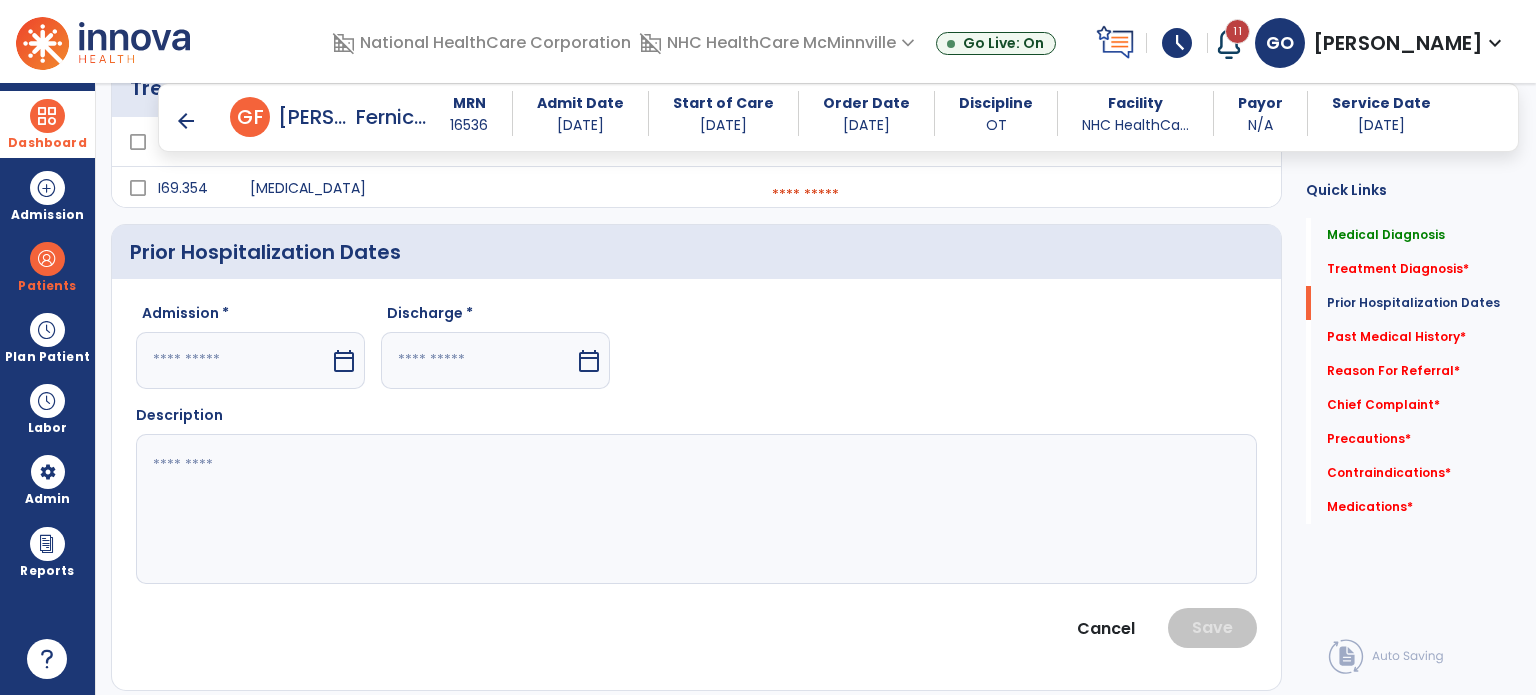 select on "*" 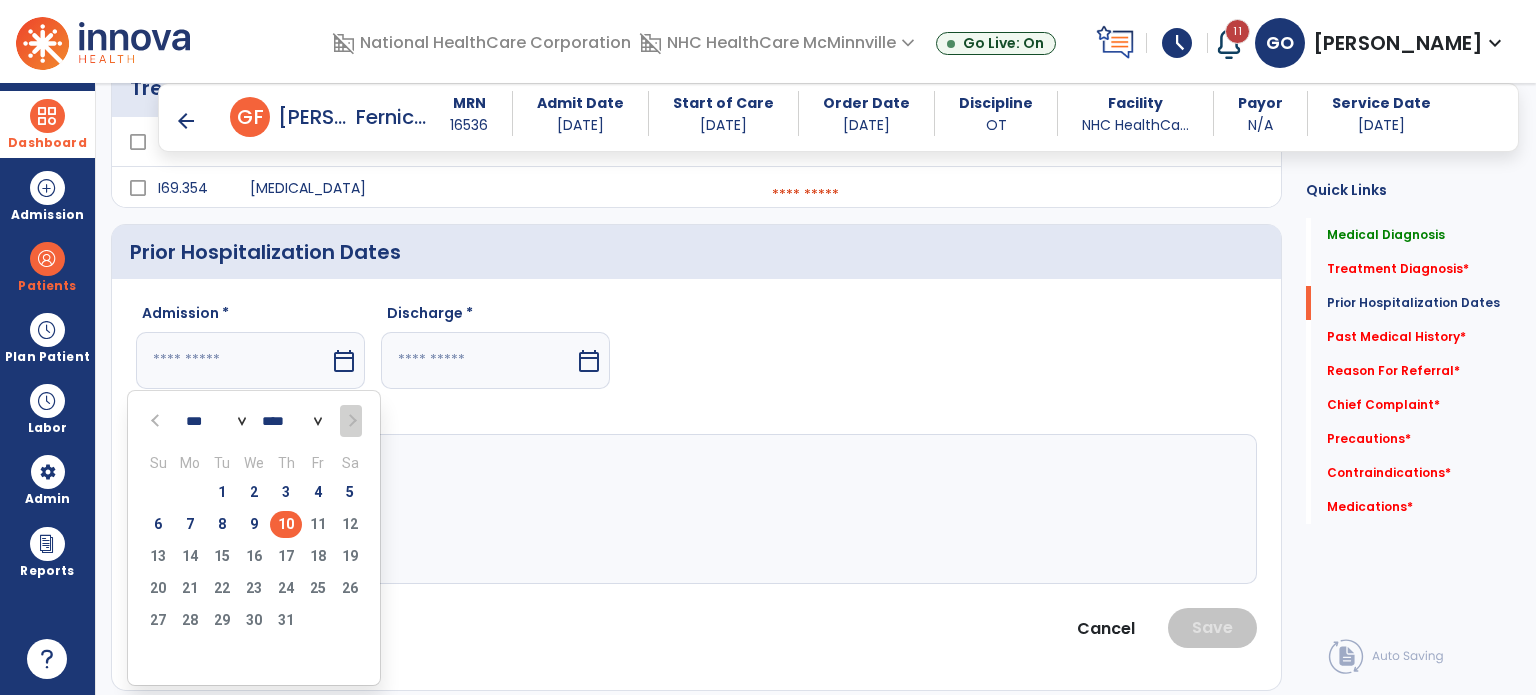click at bounding box center (233, 360) 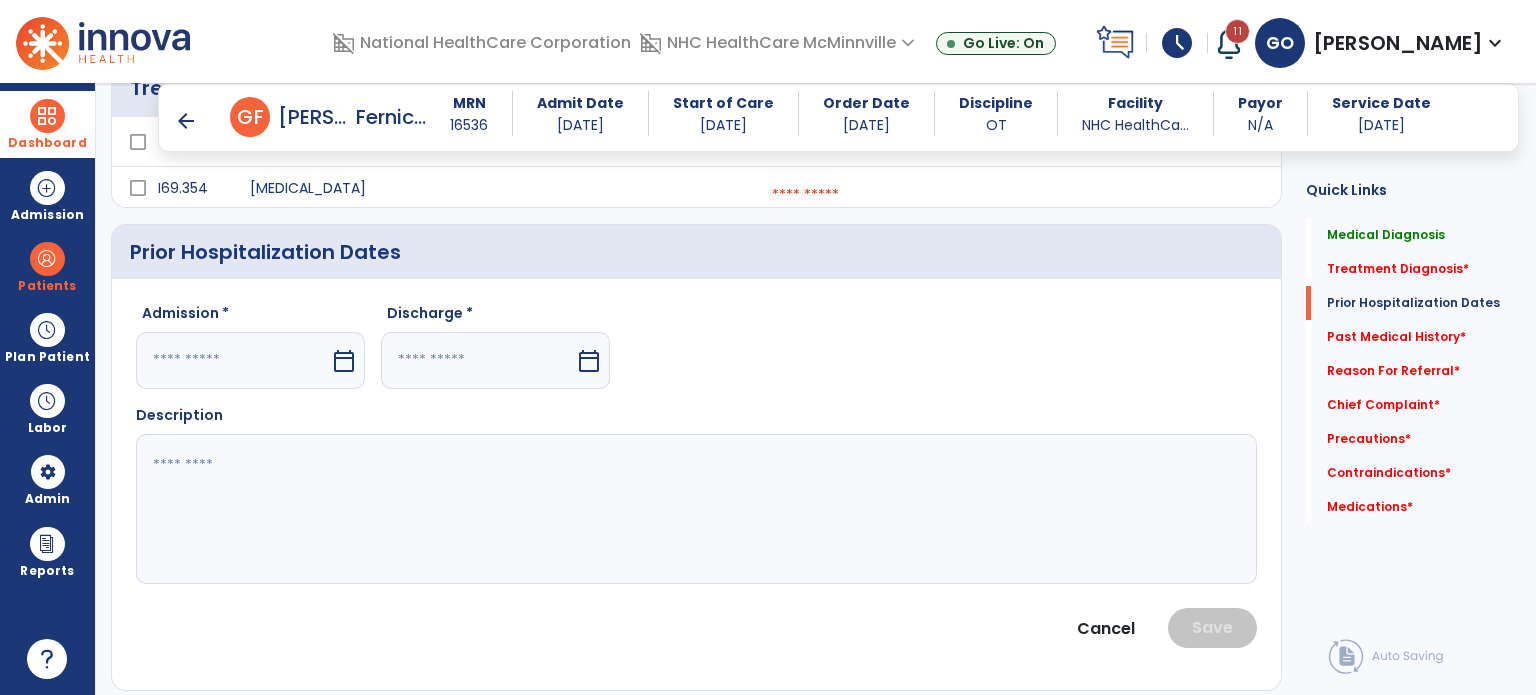 click 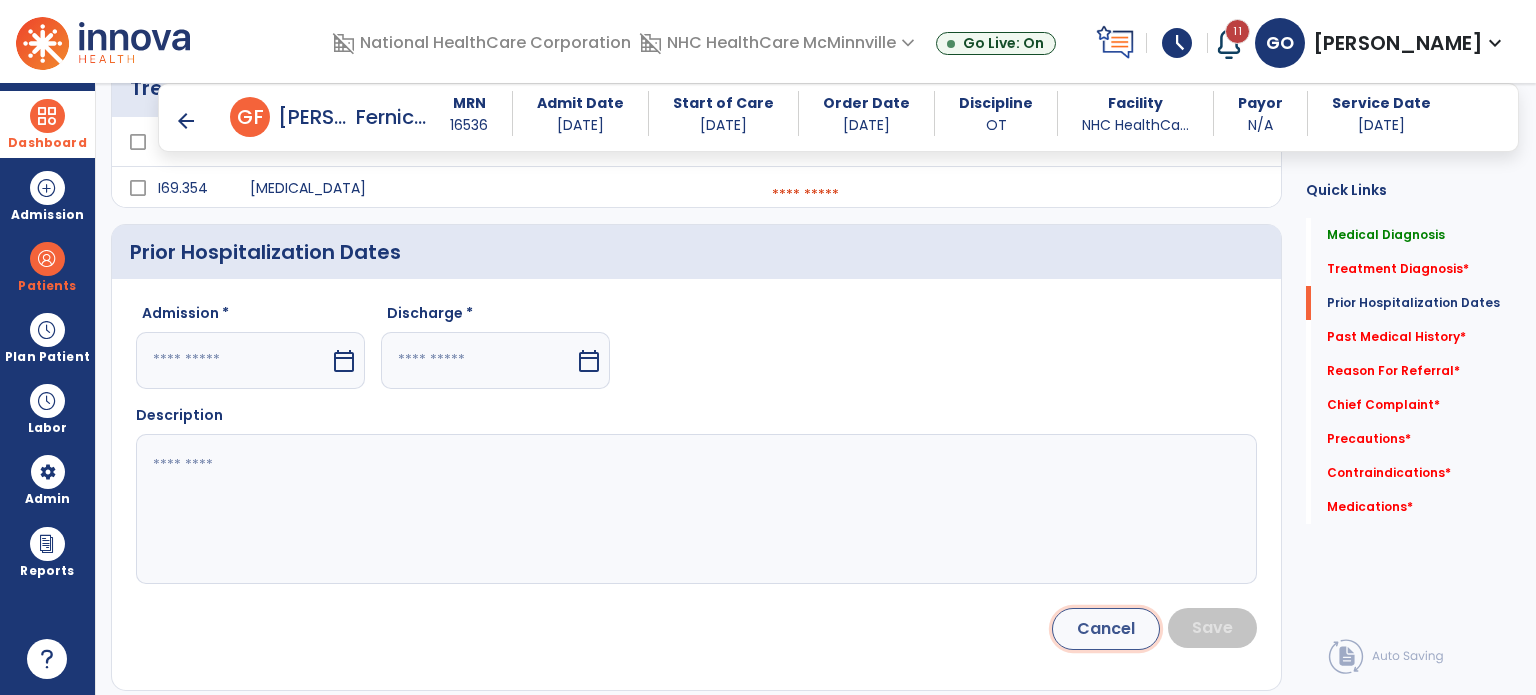 click on "Cancel" 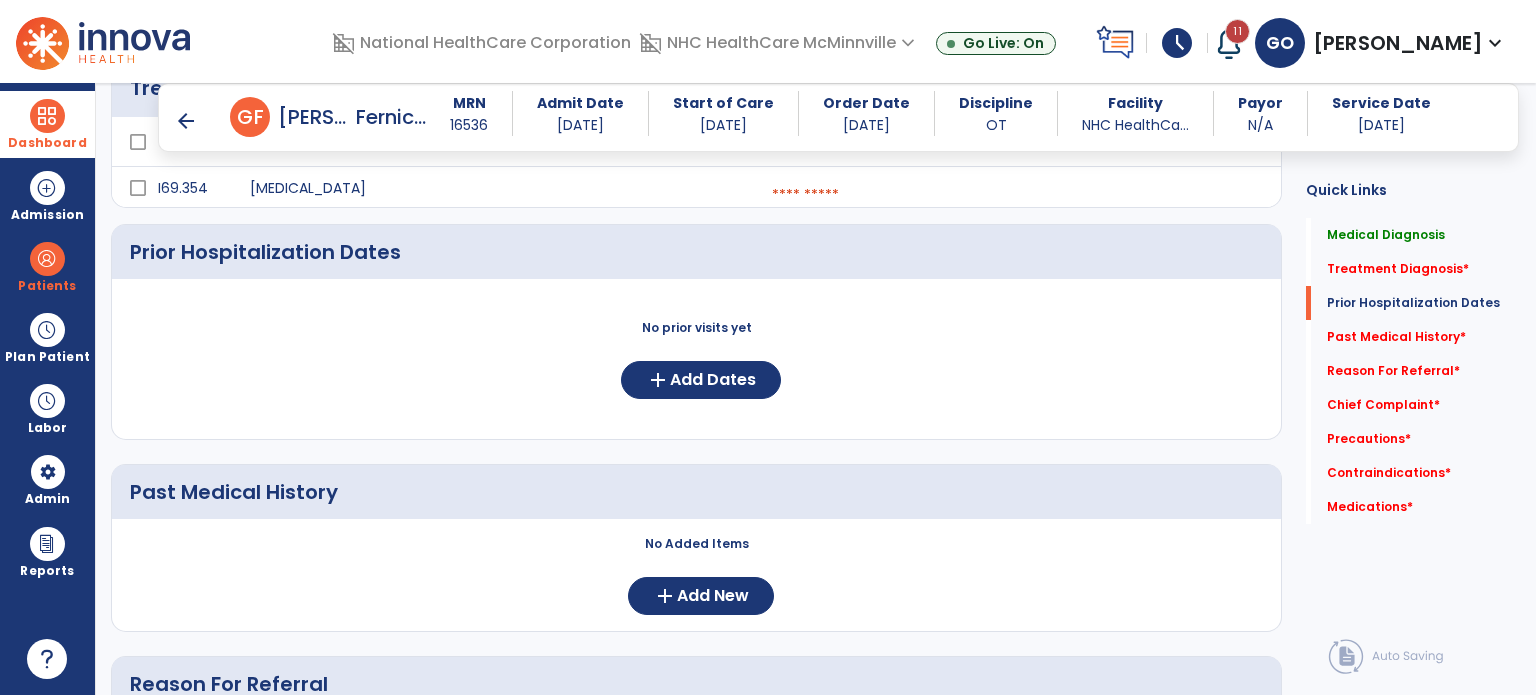 click on "No prior visits yet  add  Add Dates" 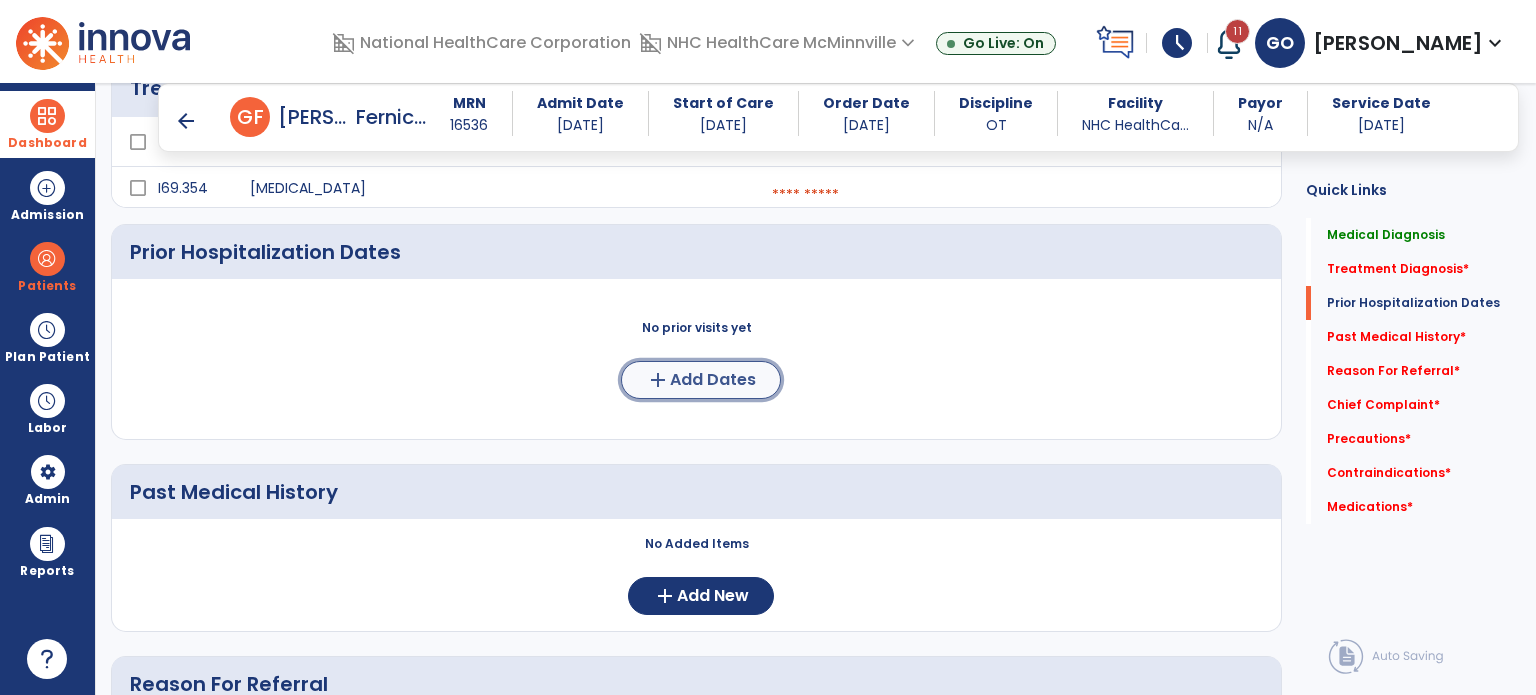 click on "Add Dates" 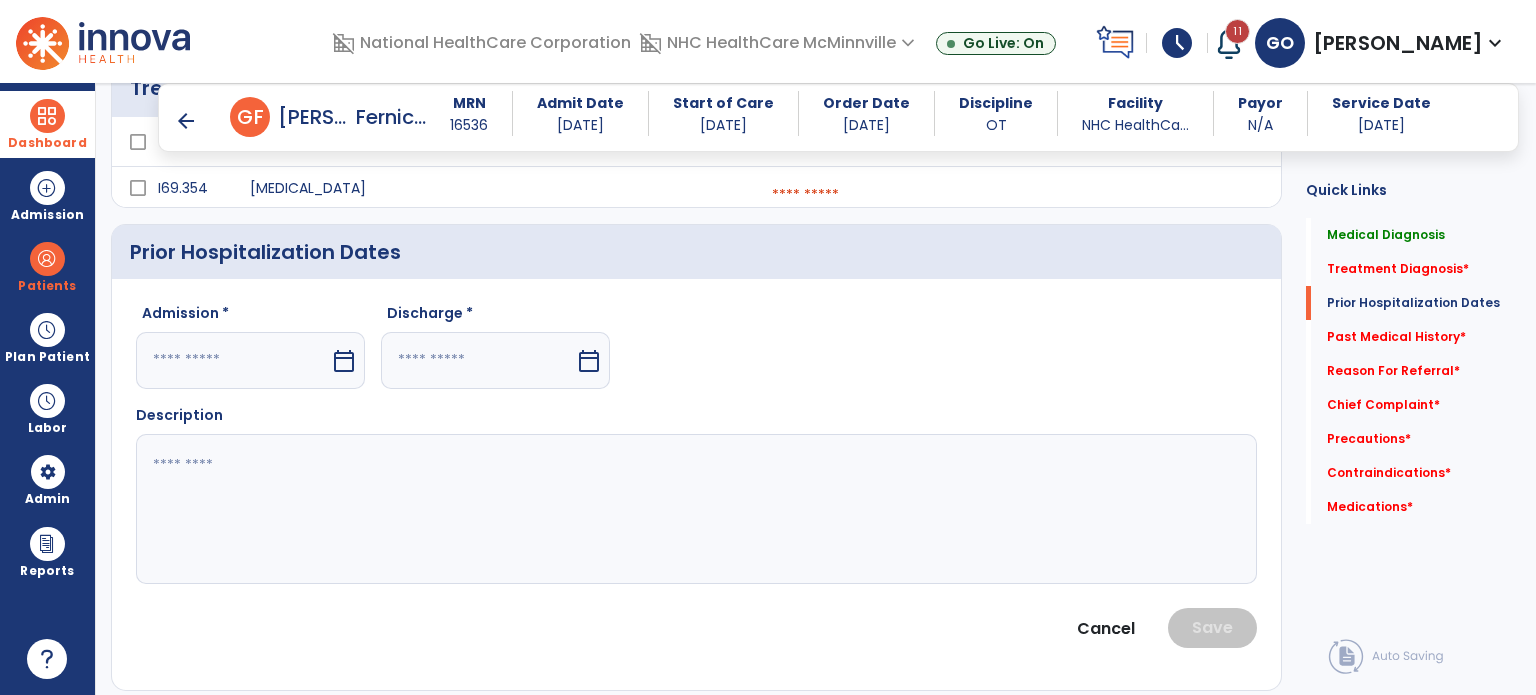 click on "calendar_today" at bounding box center [344, 361] 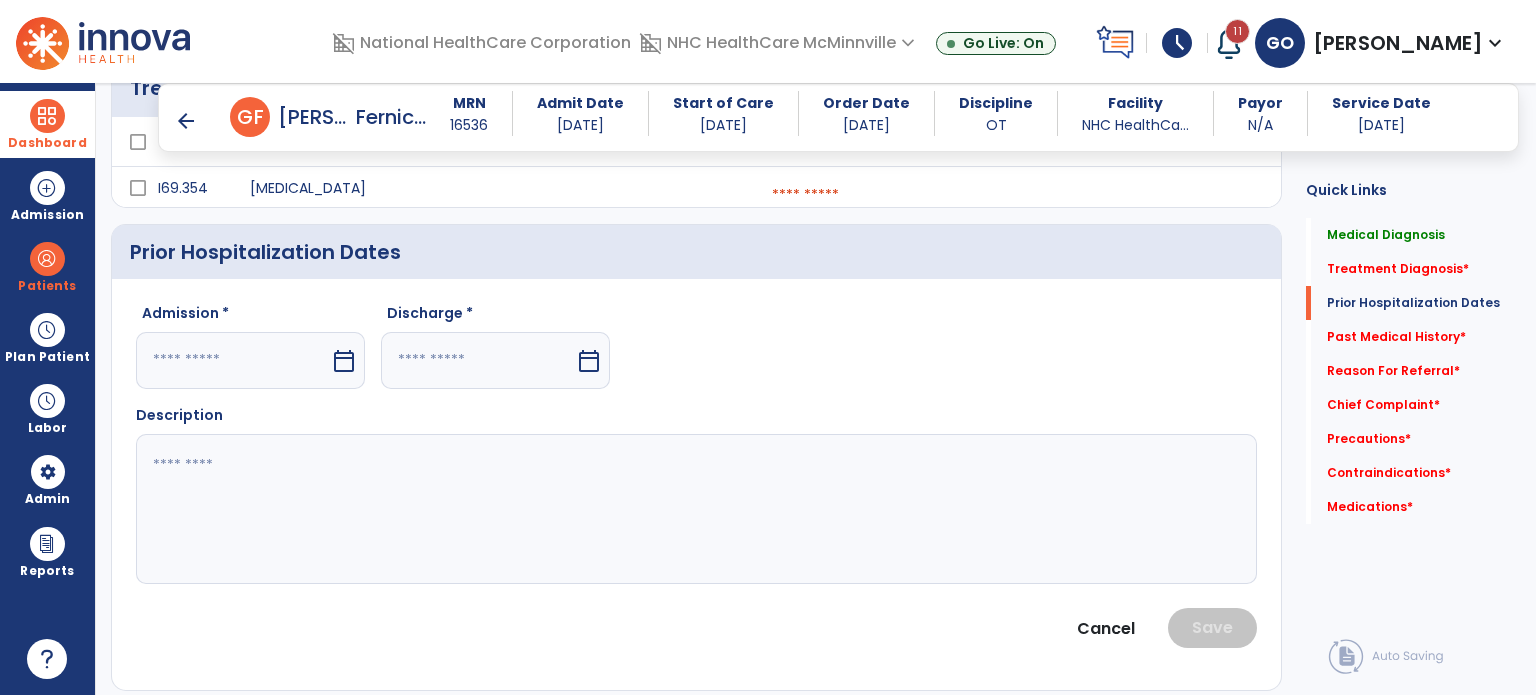 select on "*" 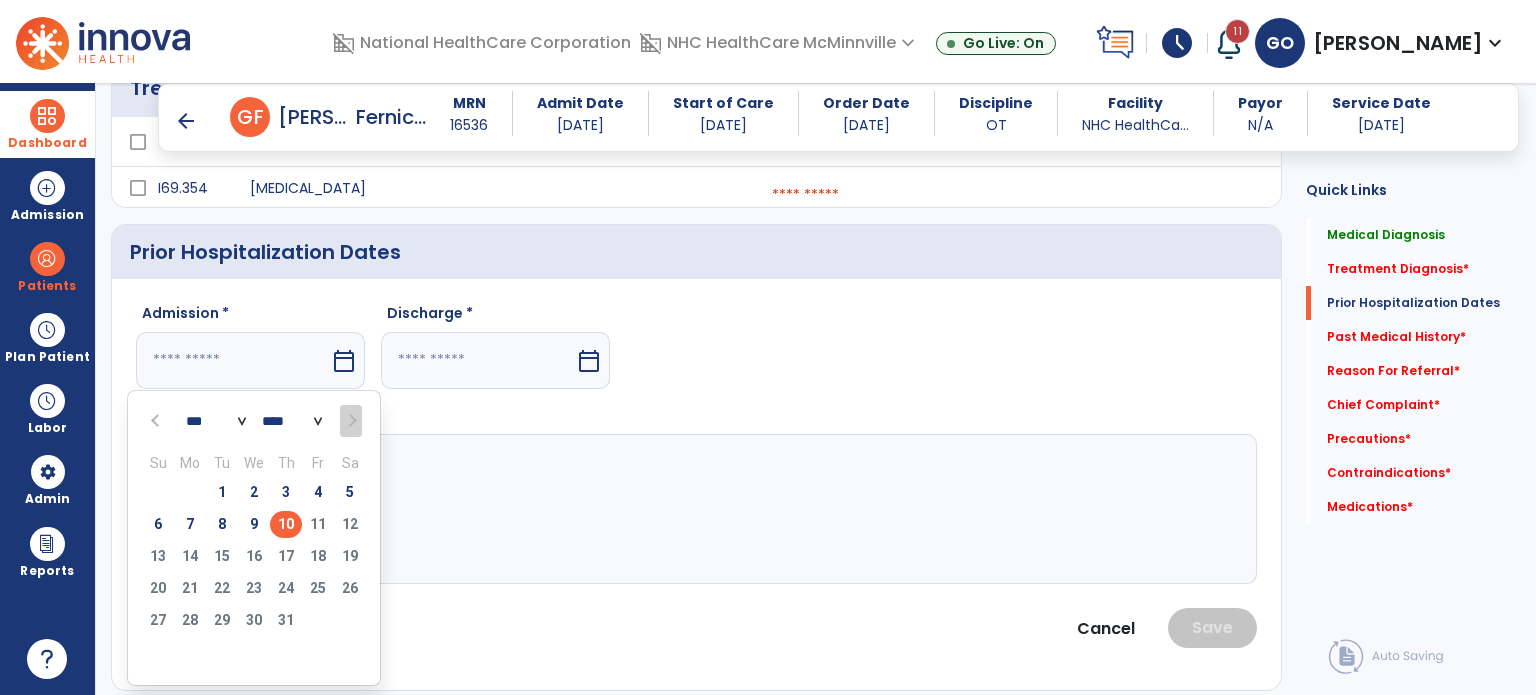 click on "10" at bounding box center [286, 524] 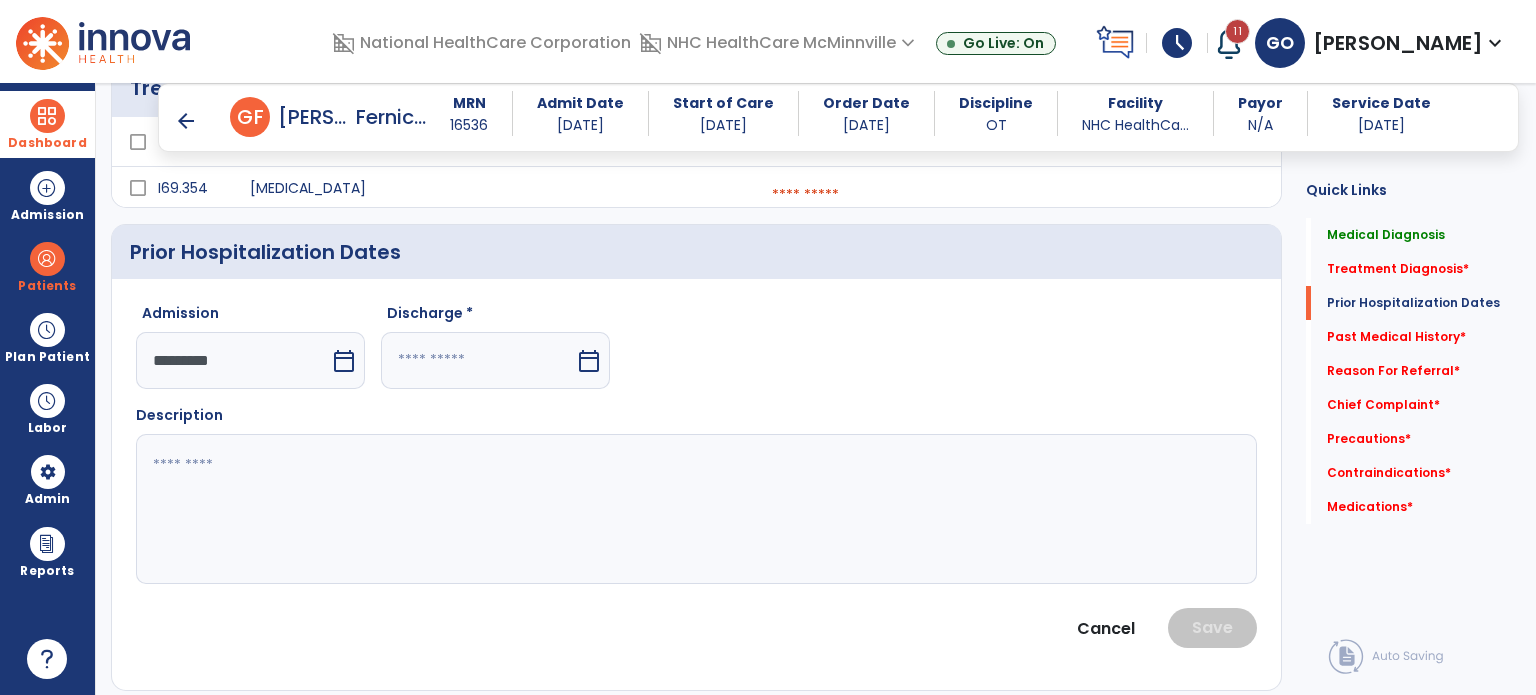 click at bounding box center (478, 360) 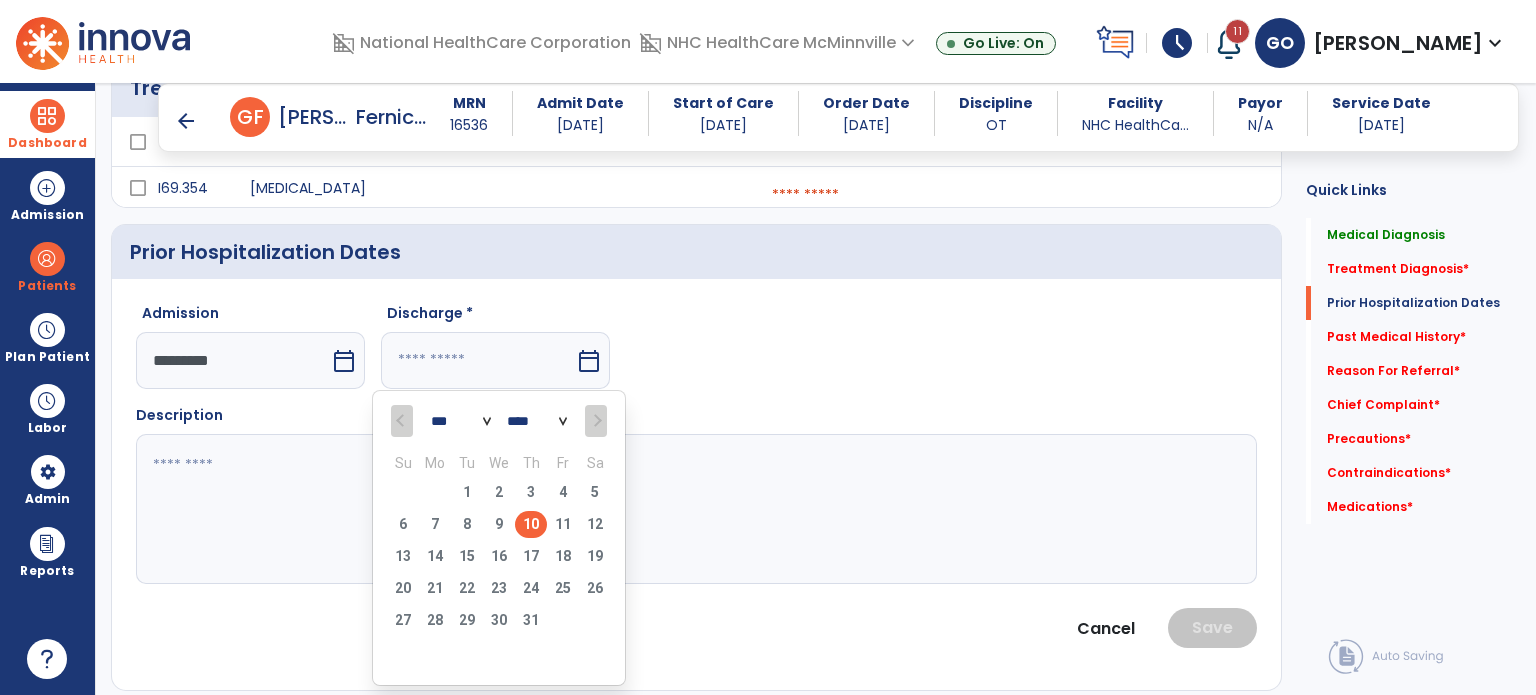 click on "10" at bounding box center (531, 524) 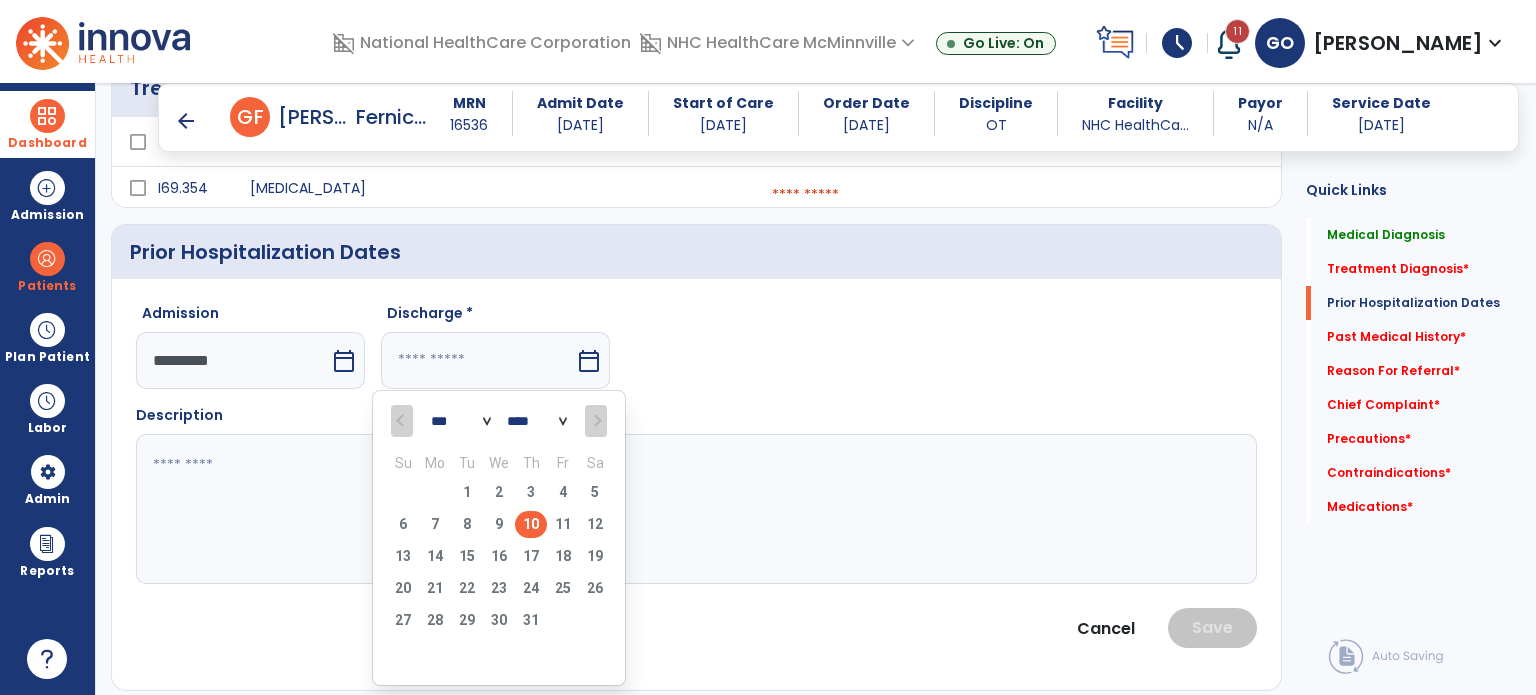 type on "*********" 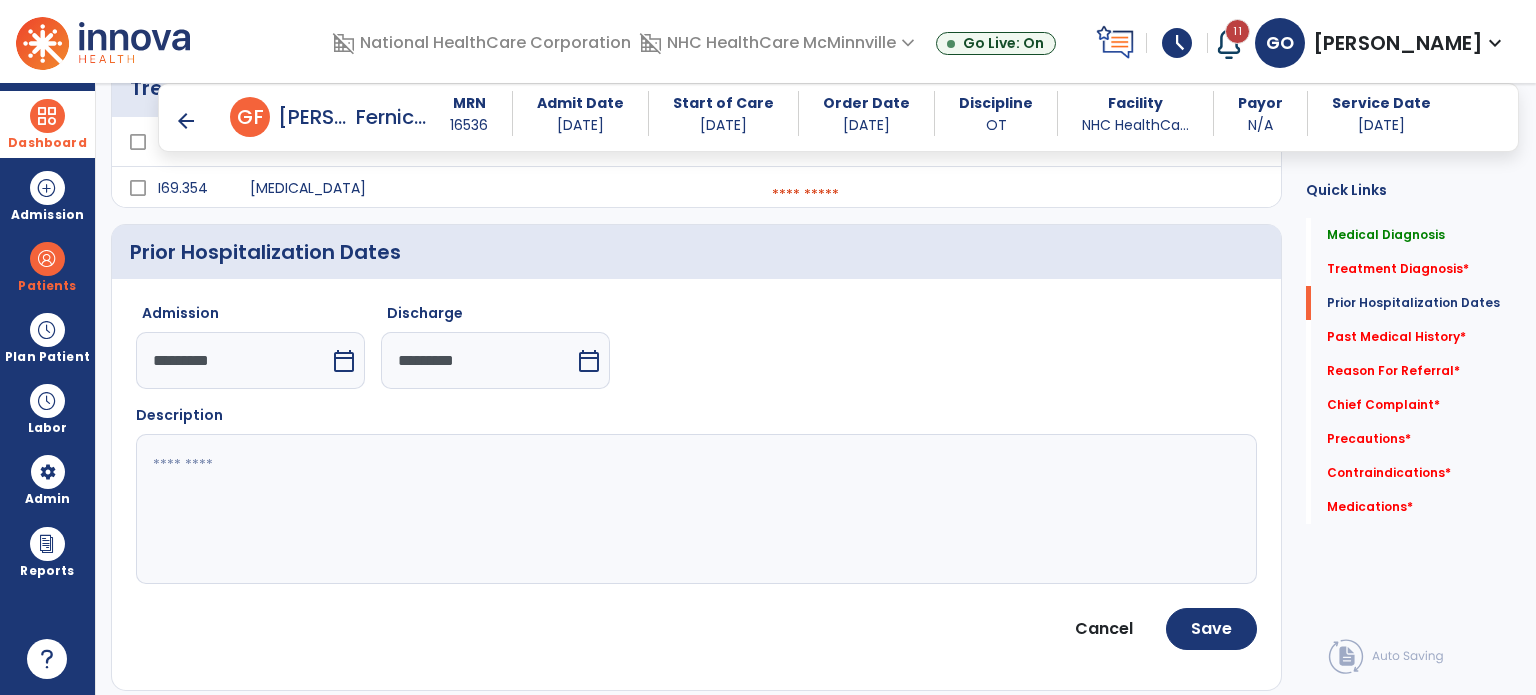 click on "*********" at bounding box center [233, 360] 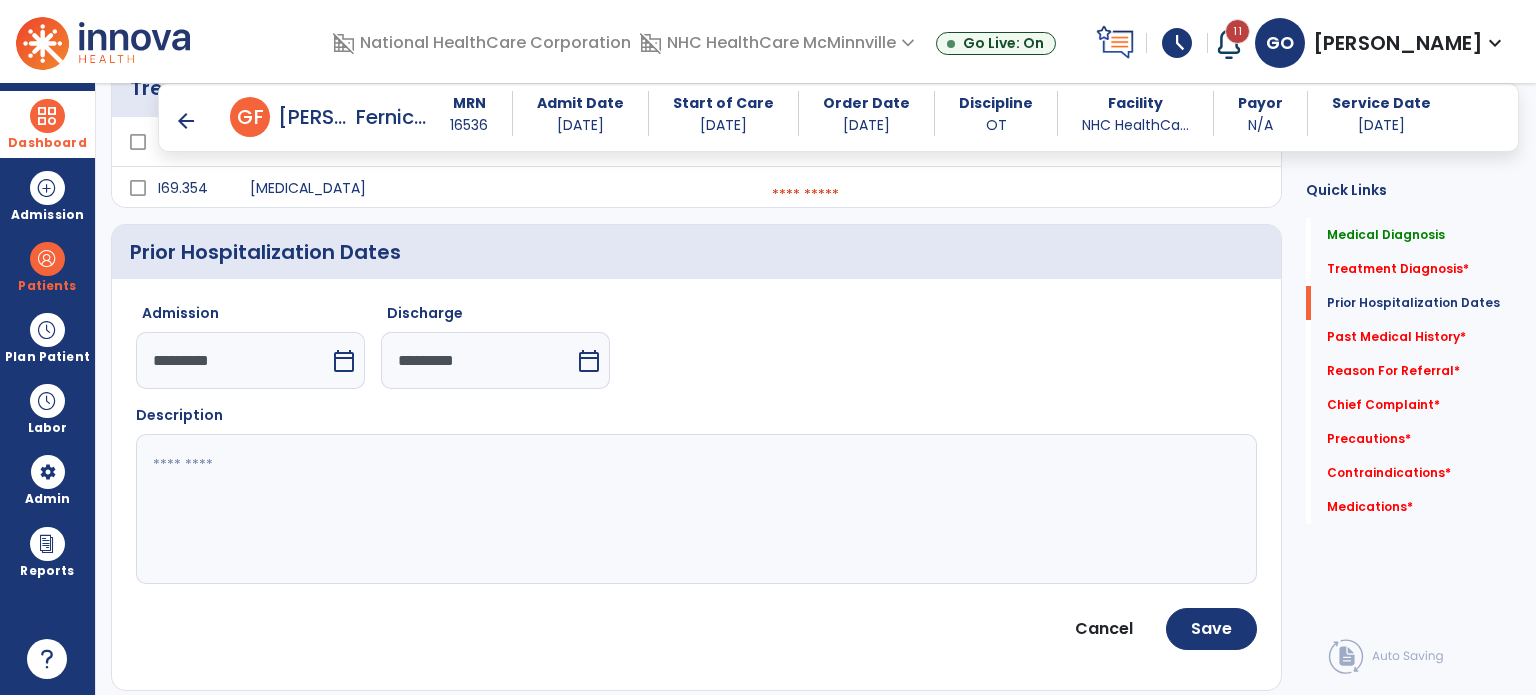 select on "*" 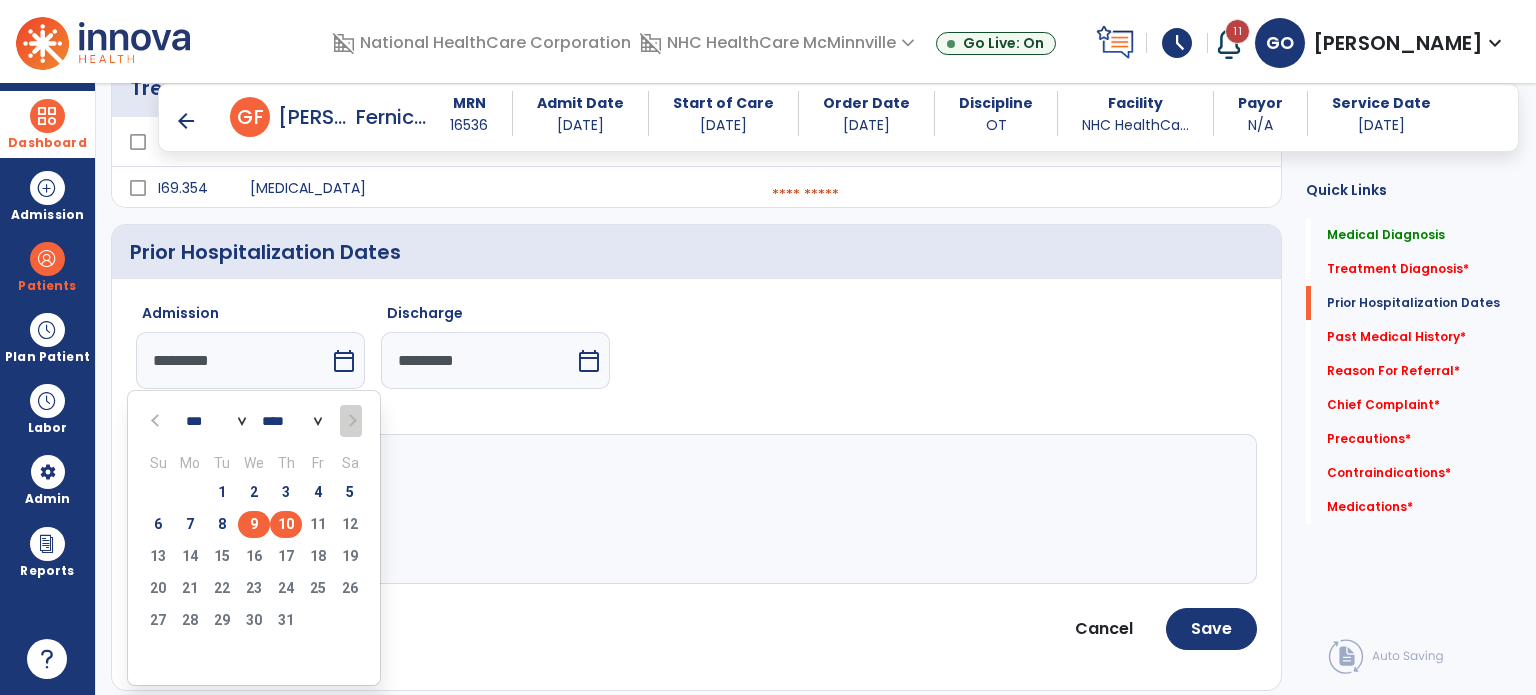 click on "9" at bounding box center [254, 524] 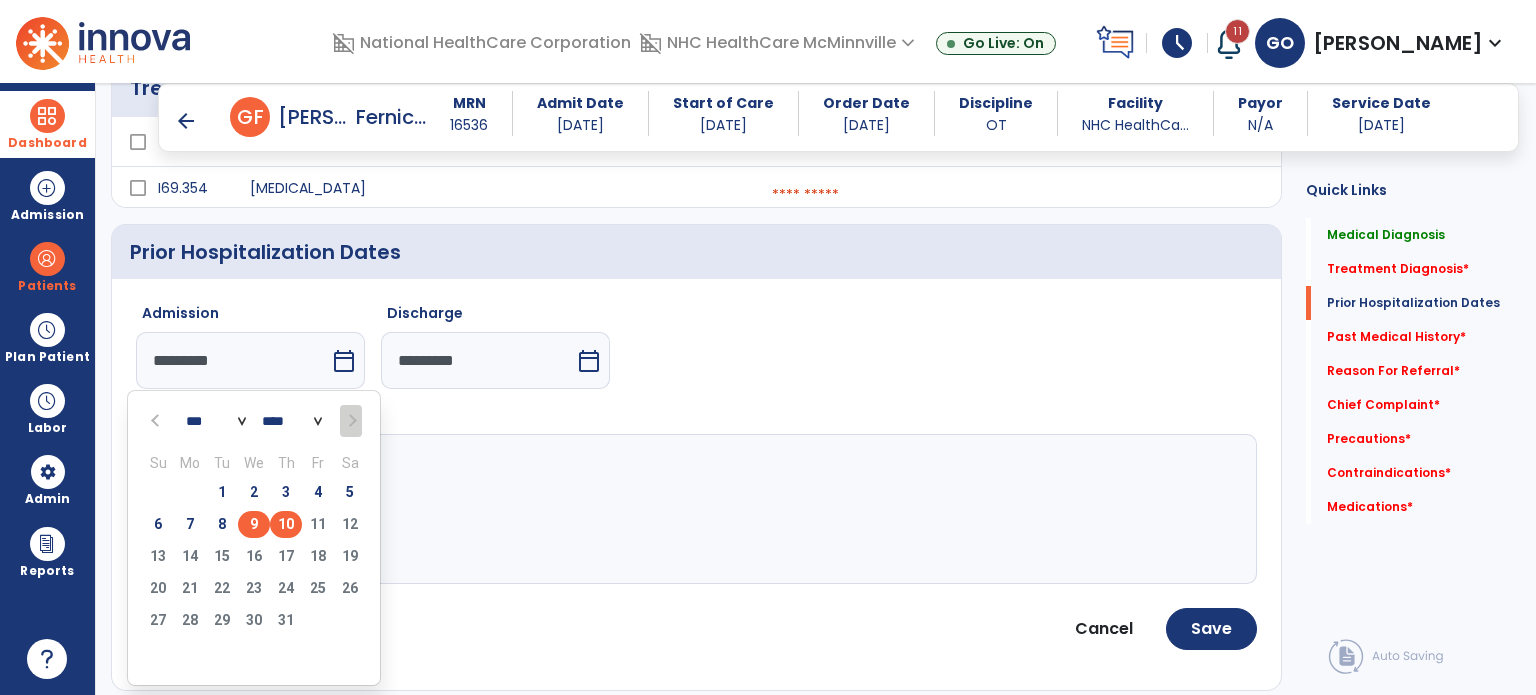 type on "********" 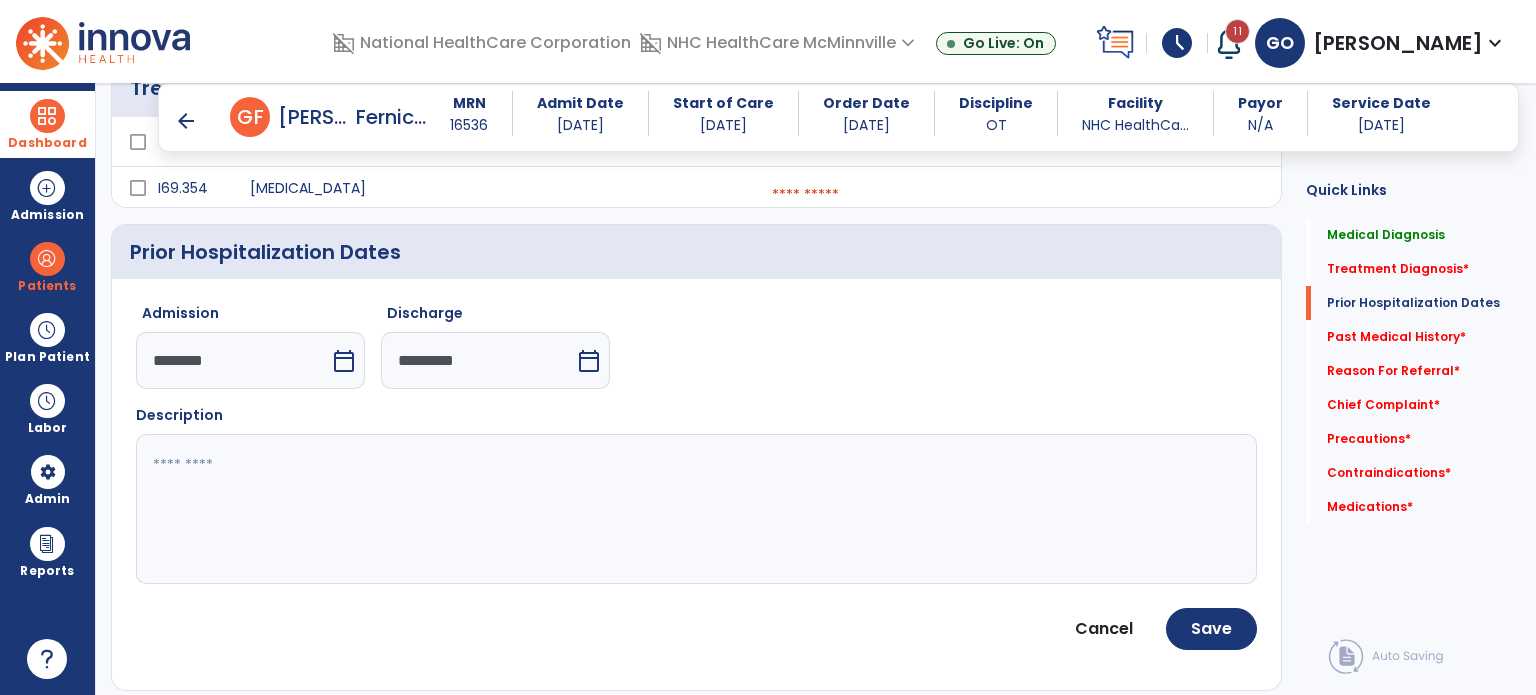 click 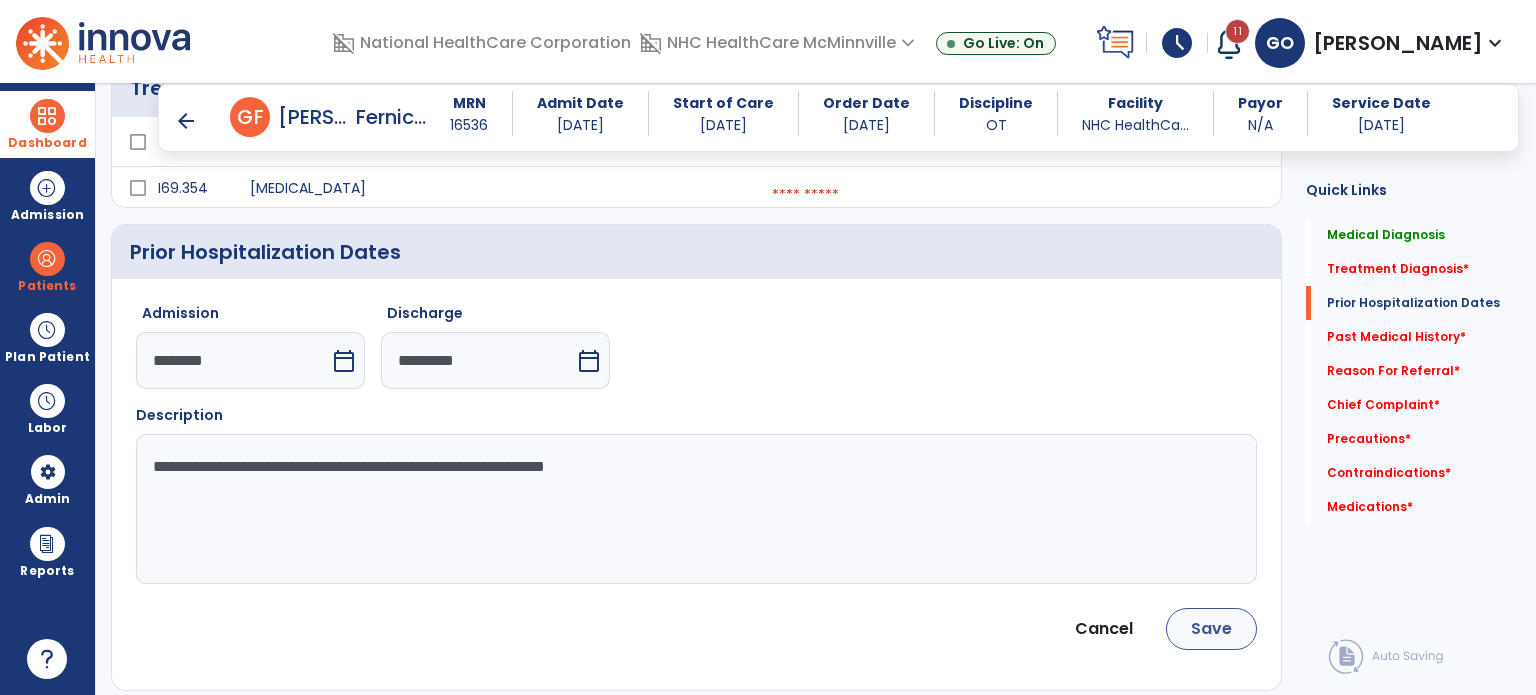 type on "**********" 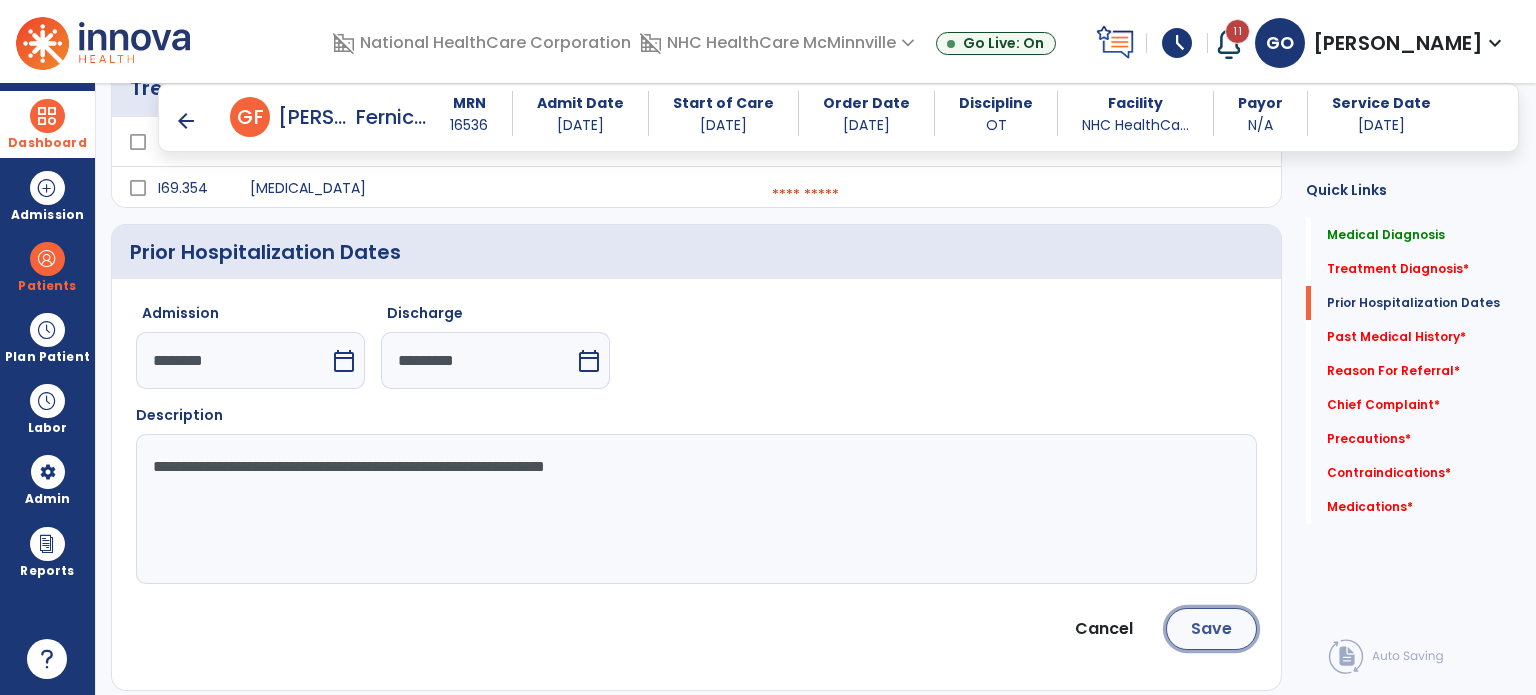 click on "Save" 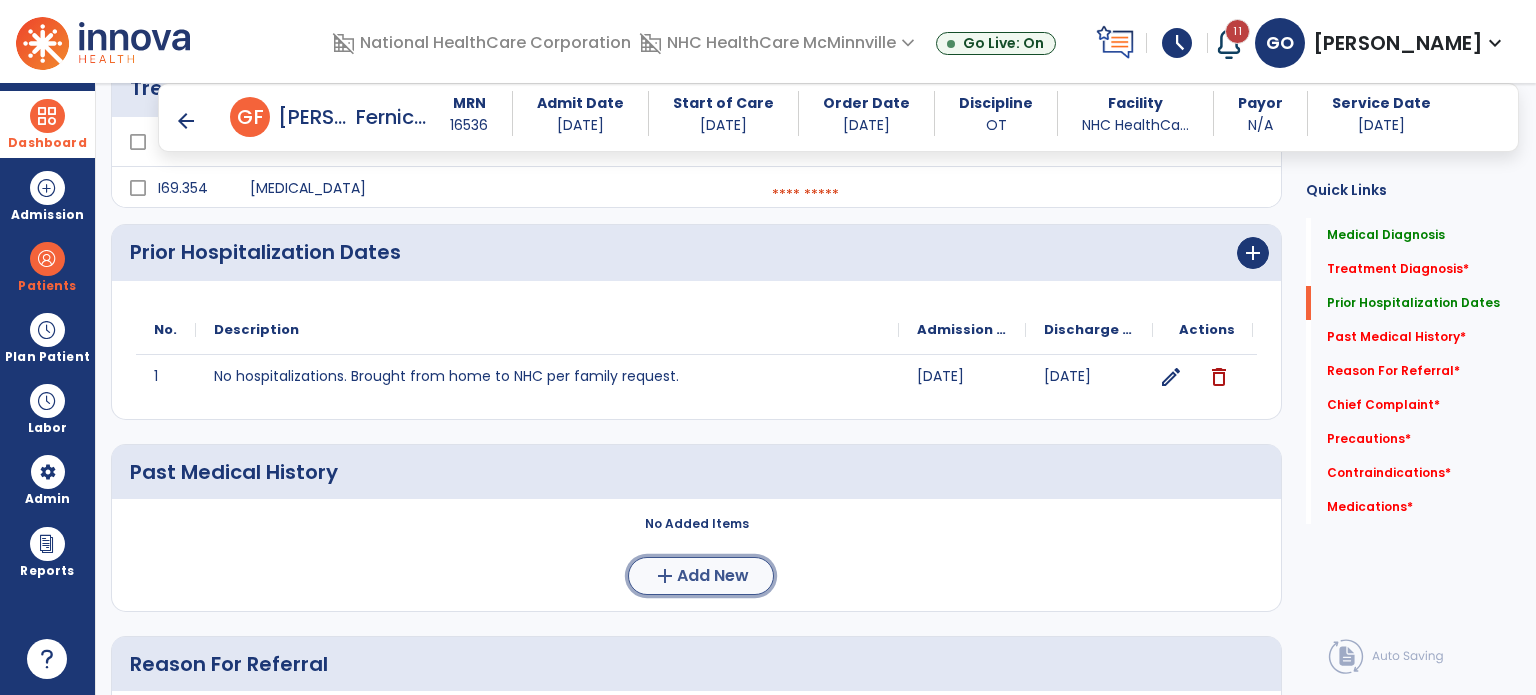 click on "add  Add New" 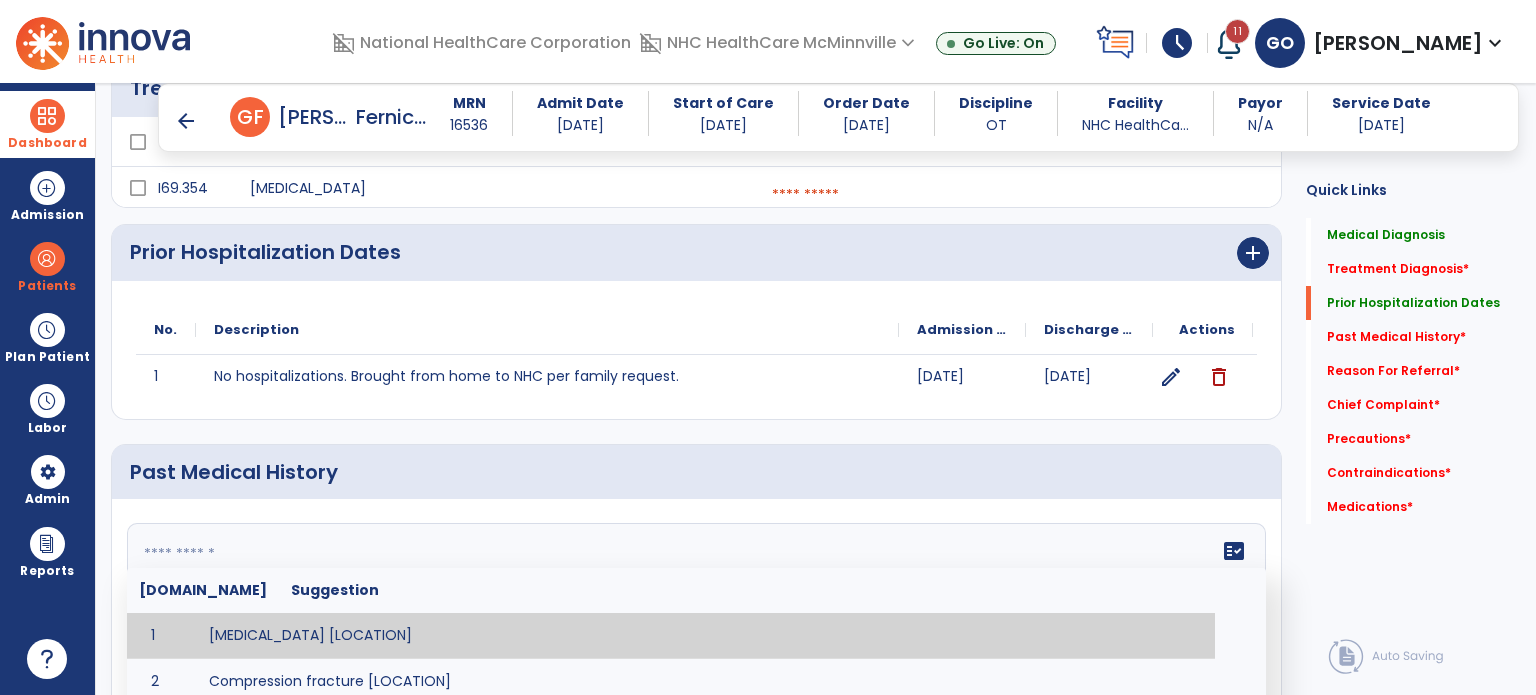 click 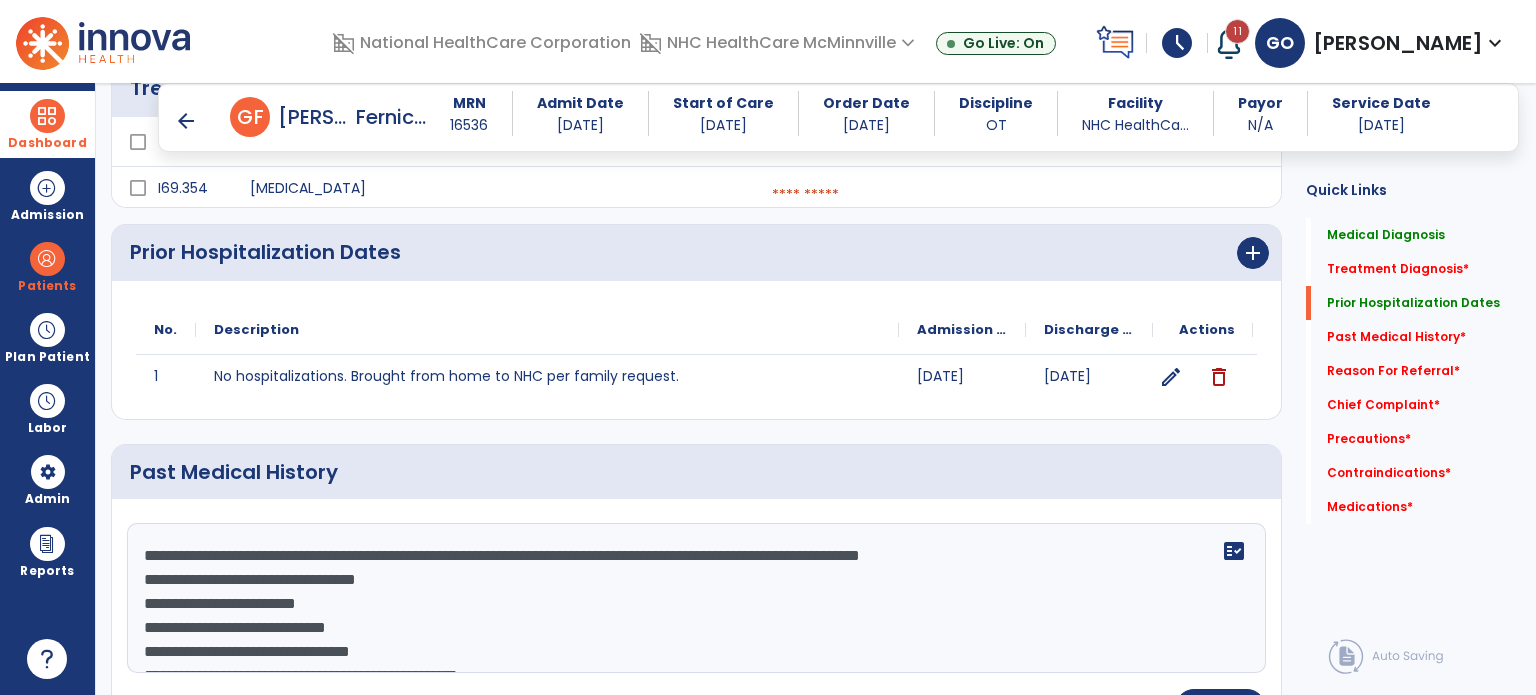 scroll, scrollTop: 112, scrollLeft: 0, axis: vertical 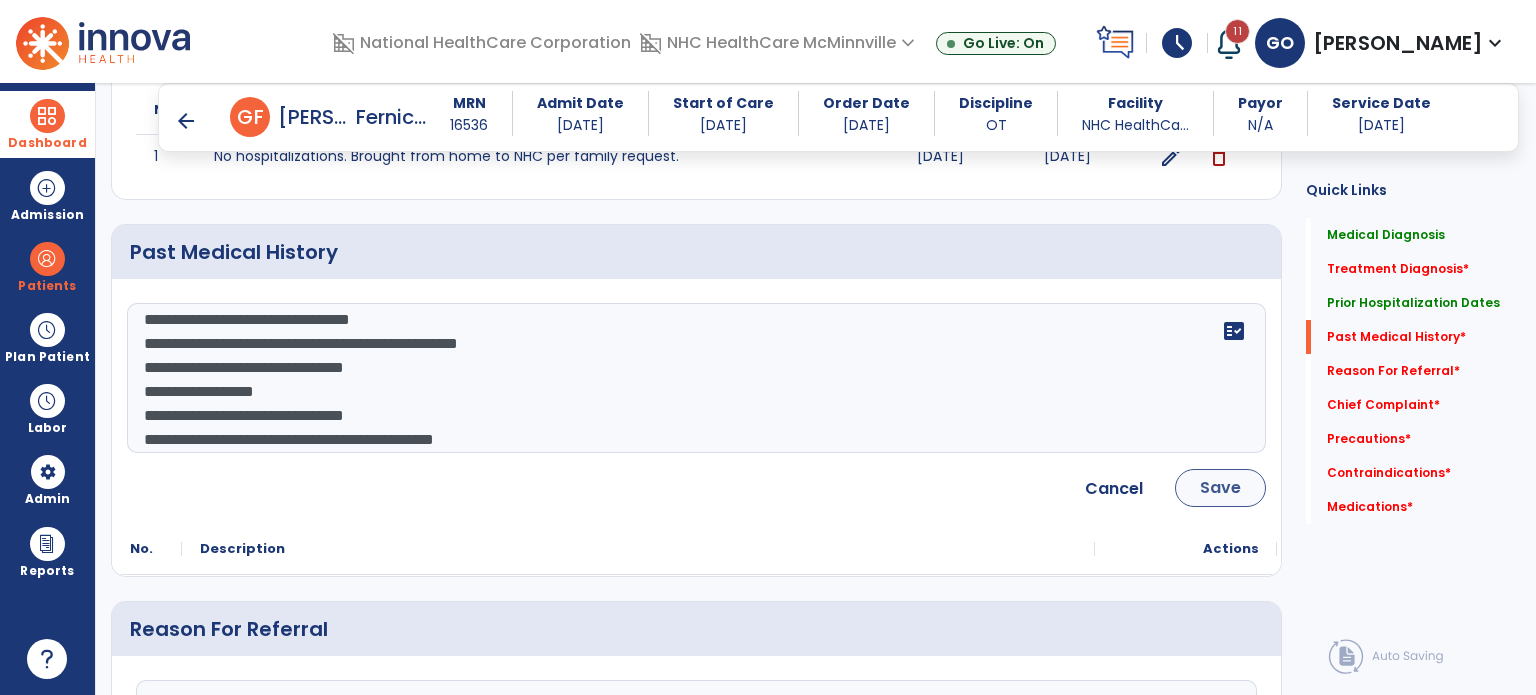 type on "**********" 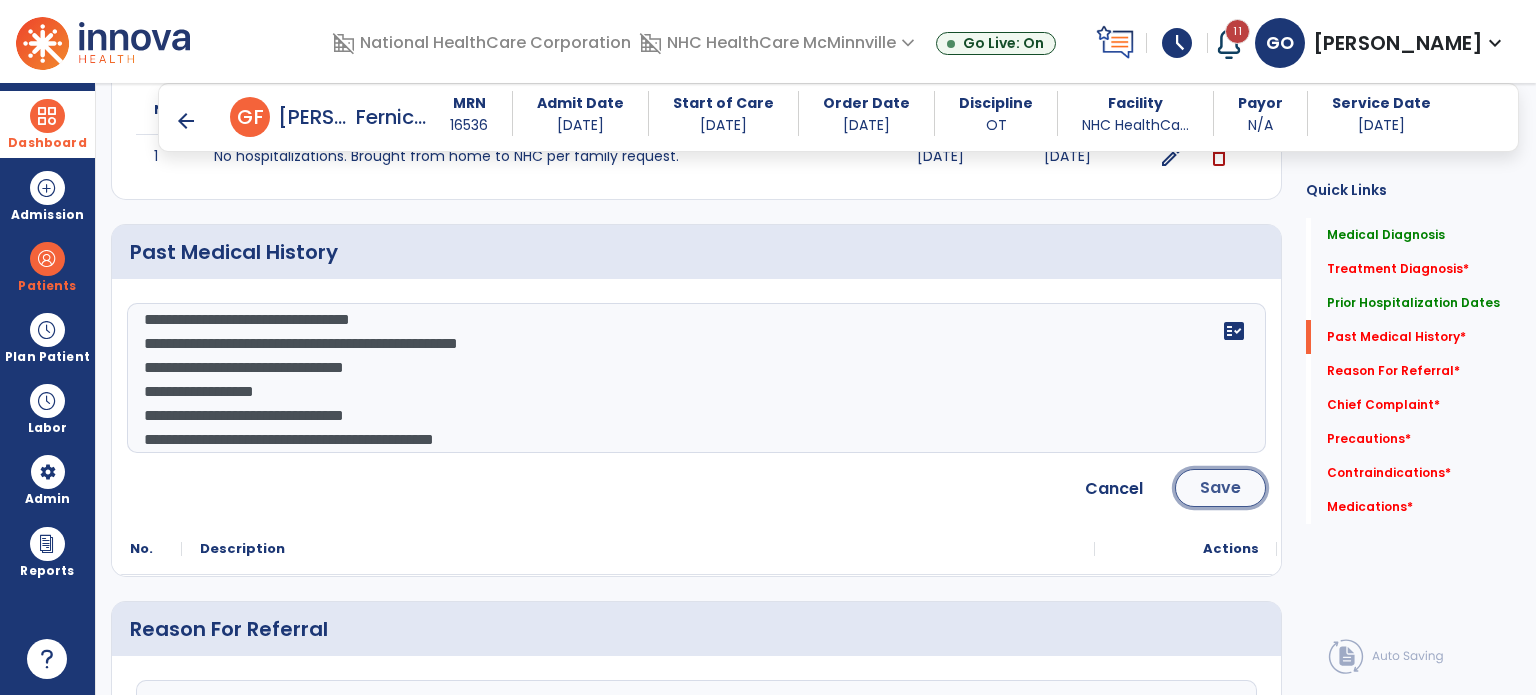click on "Save" 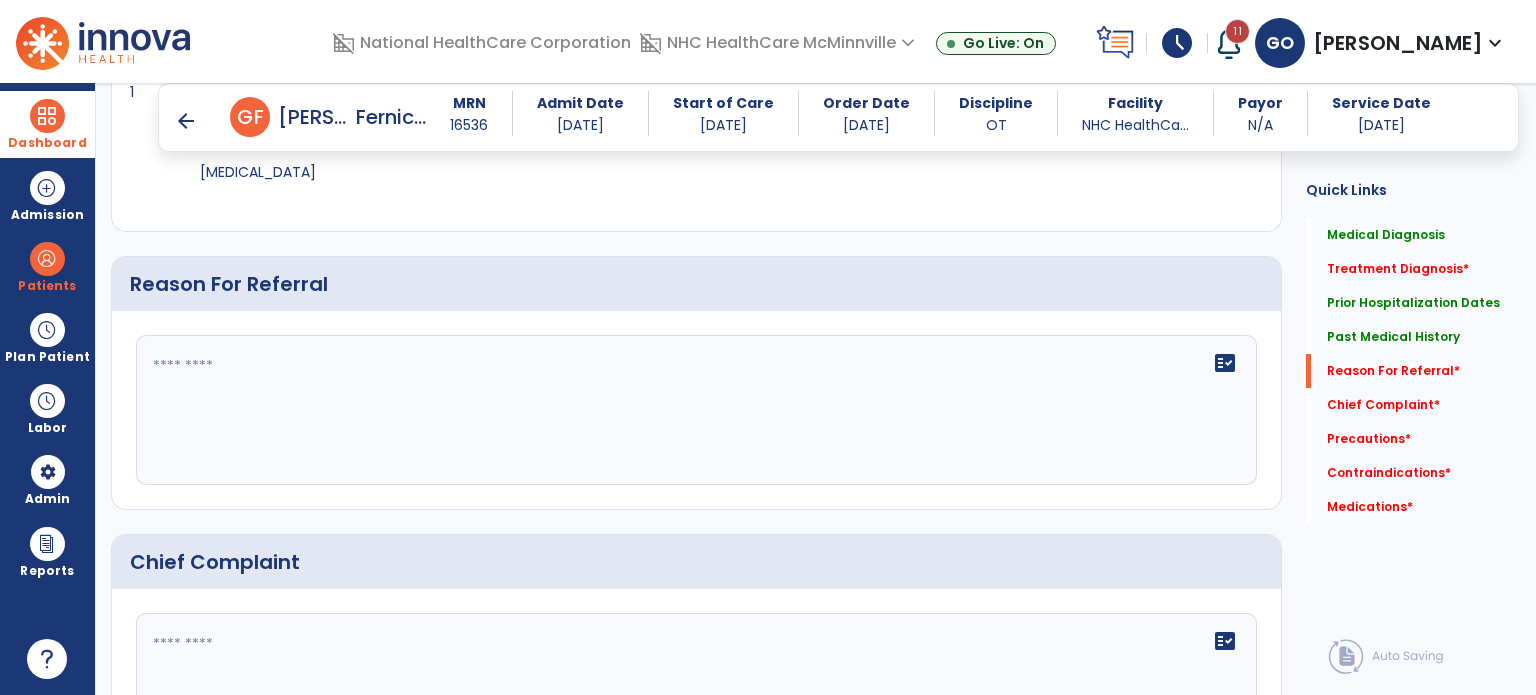 scroll, scrollTop: 996, scrollLeft: 0, axis: vertical 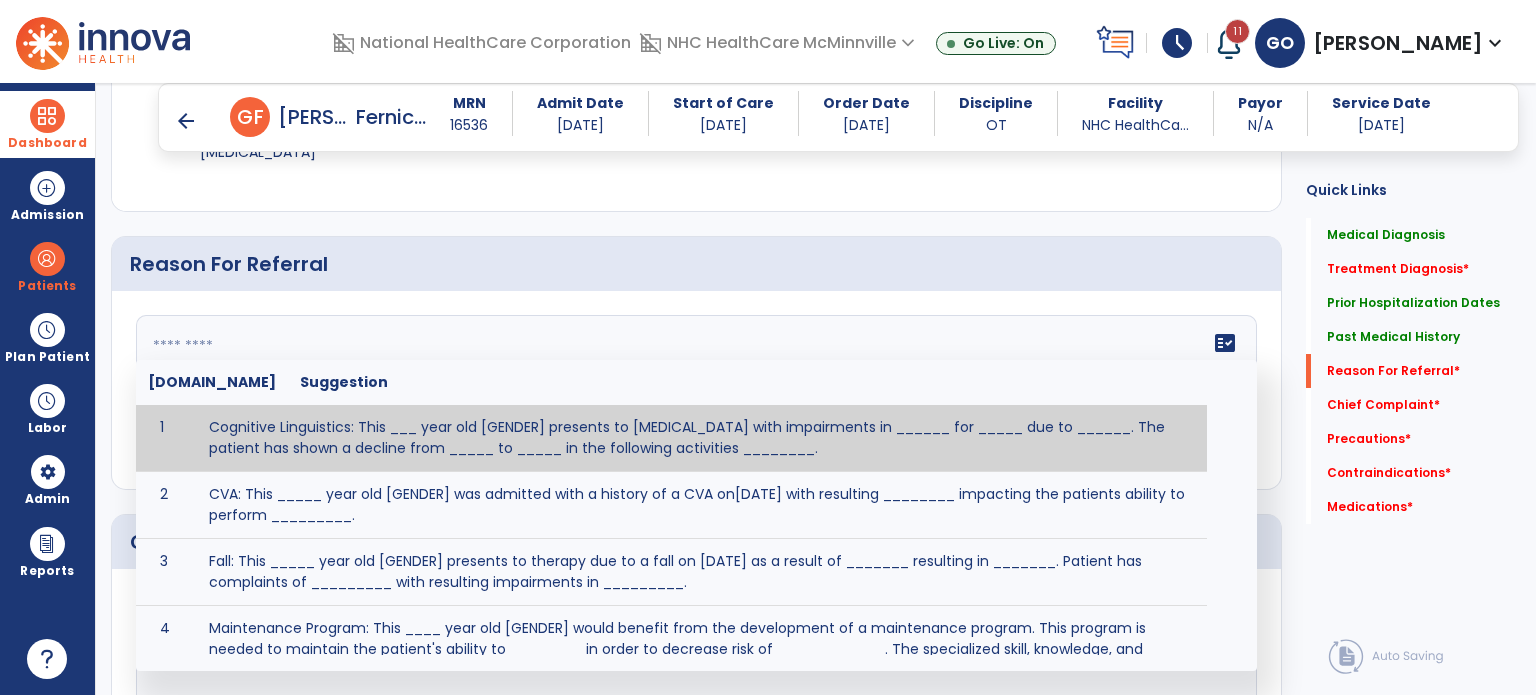 click on "fact_check  [DOMAIN_NAME] Suggestion 1 Cognitive Linguistics: This ___ year old [GENDER] presents to [MEDICAL_DATA] with impairments in ______ for _____ due to ______.  The patient has shown a decline from _____ to _____ in the following activities ________. 2 CVA: This _____ year old [GENDER] was admitted with a history of a CVA on[DATE] with resulting ________ impacting the patients ability to perform _________. 3 Fall: This _____ year old [GENDER] presents to therapy due to a fall on [DATE] as a result of _______ resulting in _______.  Patient has complaints of _________ with resulting impairments in _________. 4 5 Fall at Home: This _____ year old [GENDER] fell at home, resulting  in ________.  This has impacted this patient's _______.  As a result of these noted limitations in functional activities, this patient is unable to safely return to home.  This patient requires skilled therapy in order to improve safety and function. 6 7 8 9 10 11" 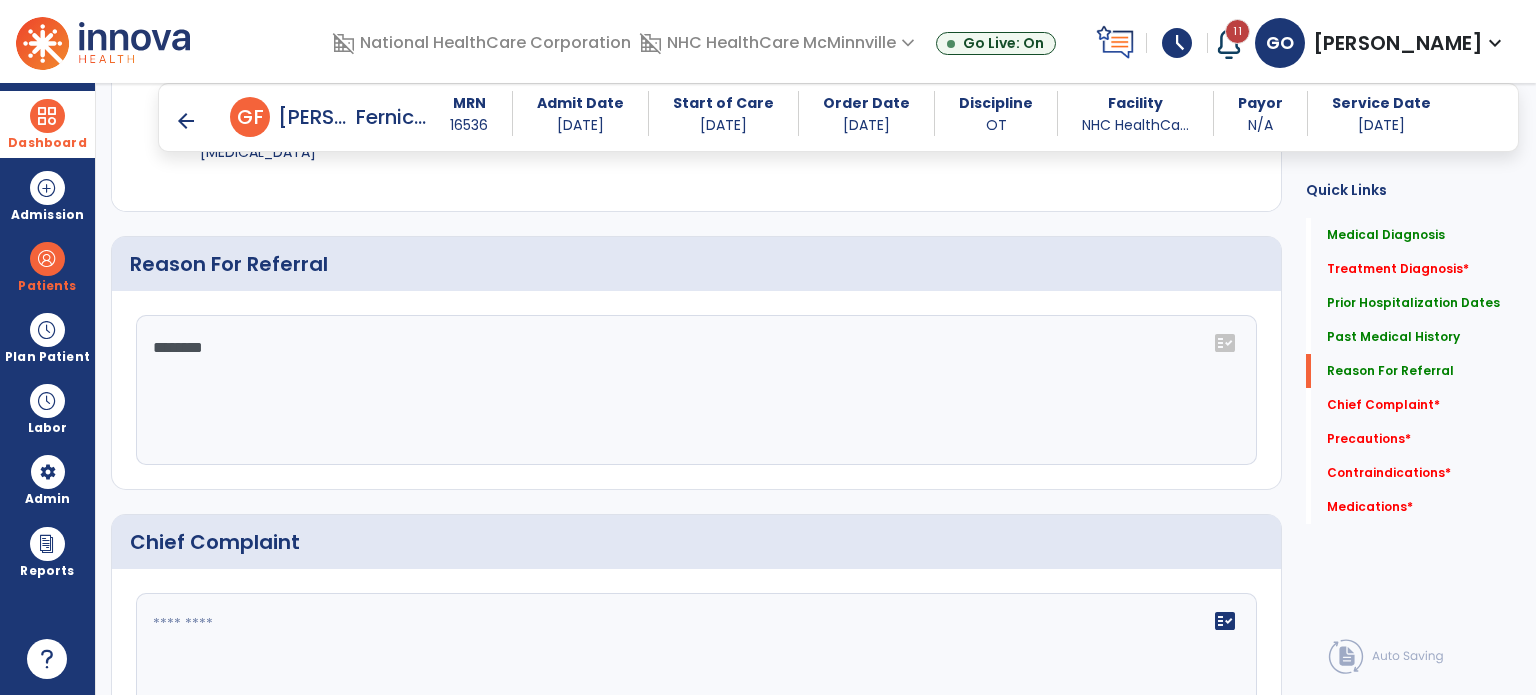 click on "*******" 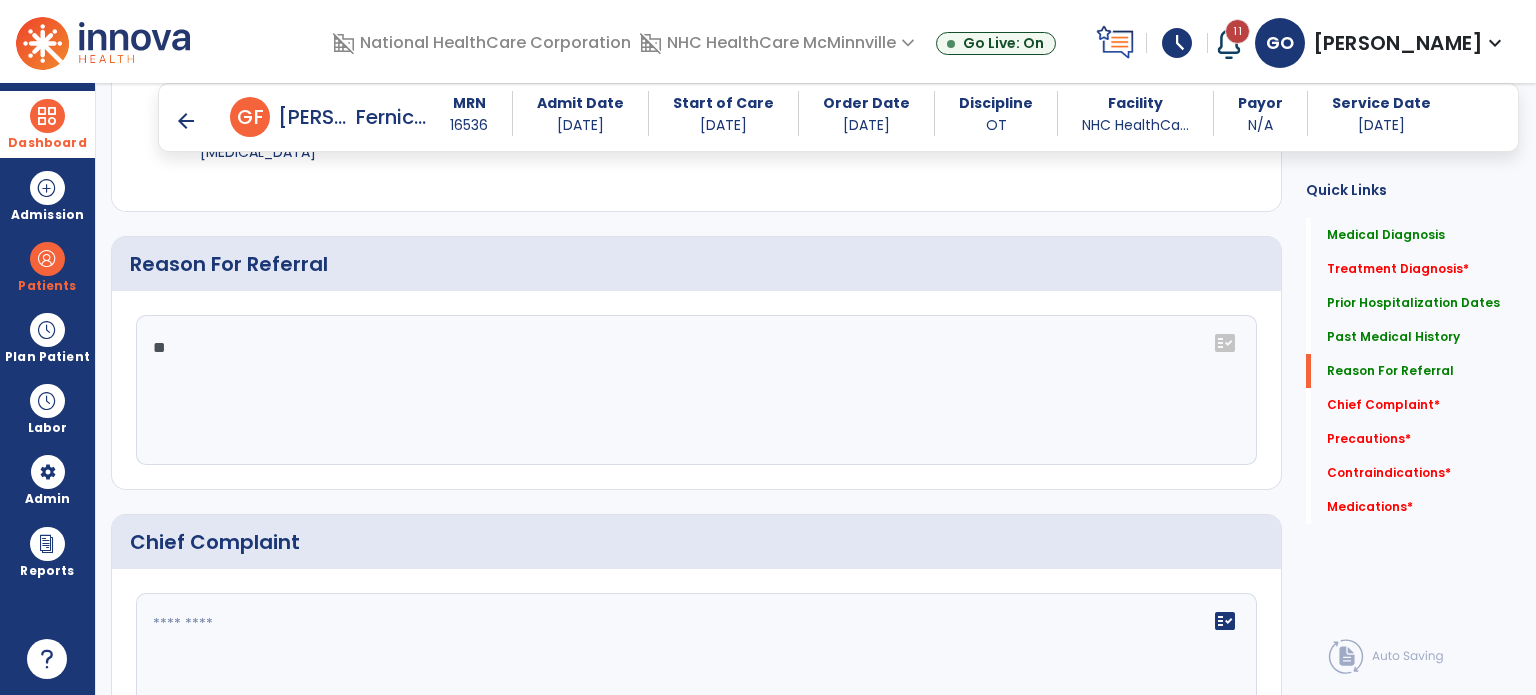 type on "*" 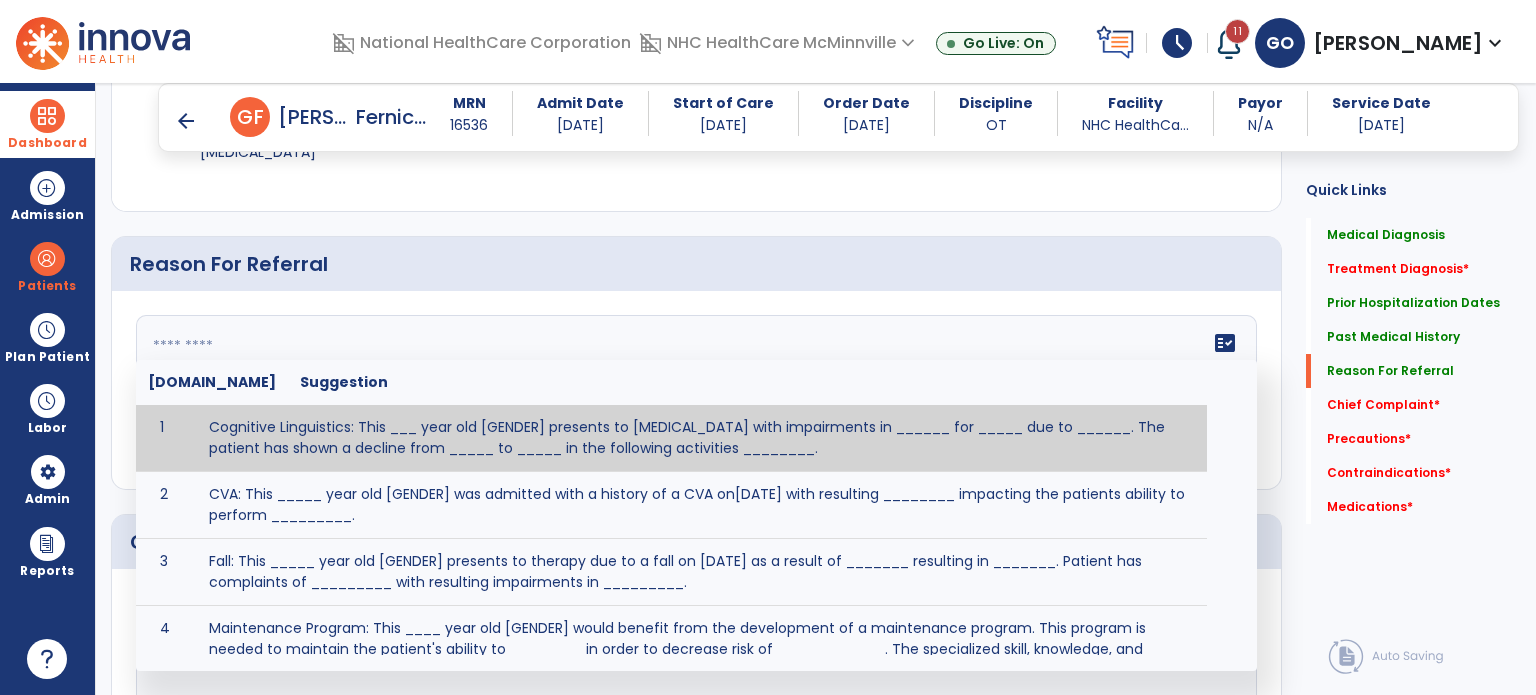 paste on "**********" 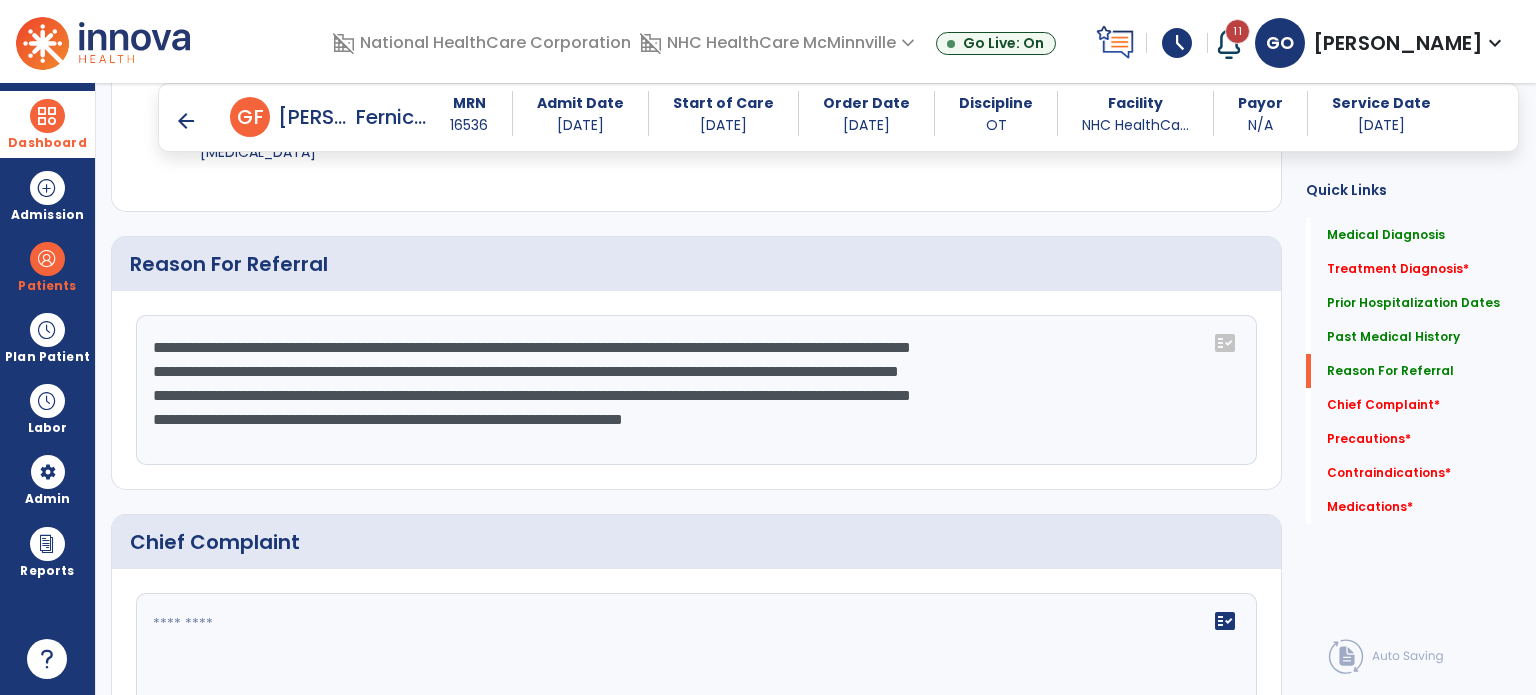 drag, startPoint x: 511, startPoint y: 345, endPoint x: 140, endPoint y: 340, distance: 371.0337 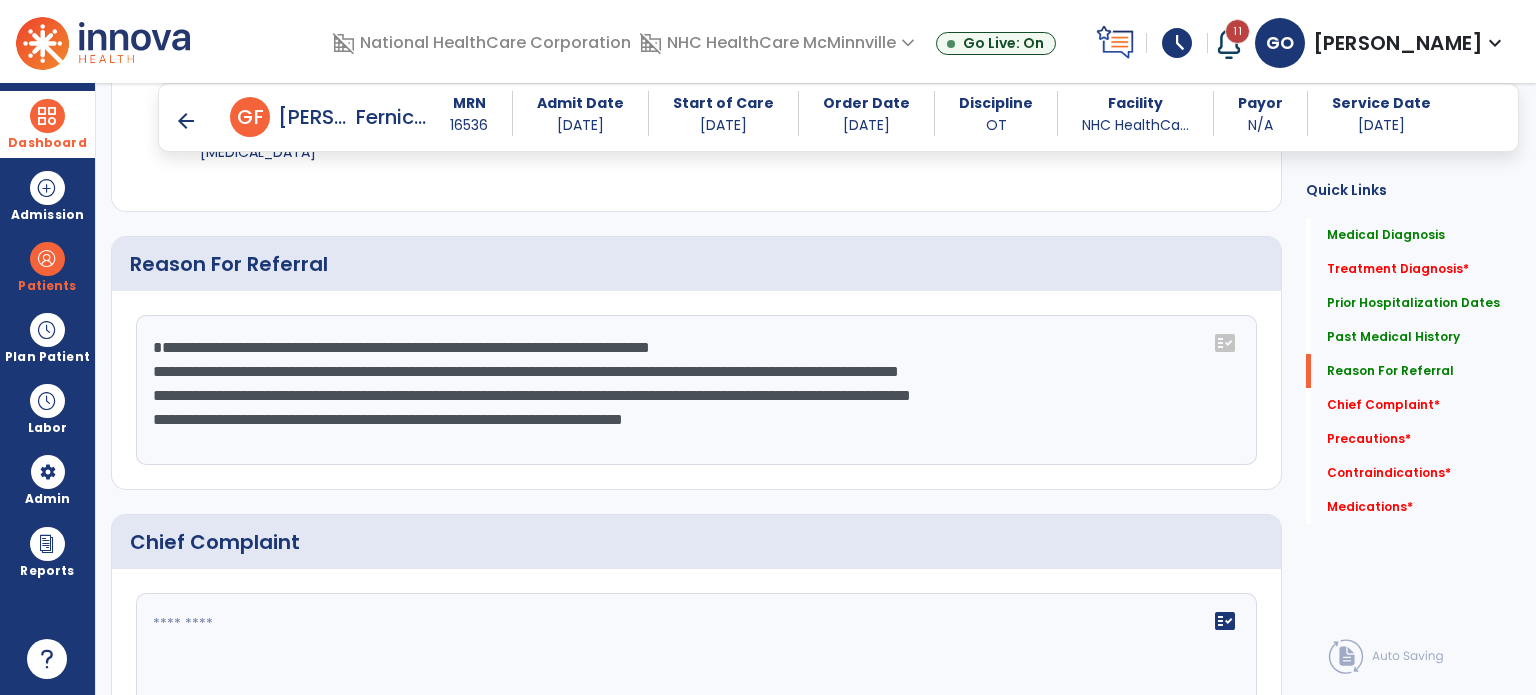 click on "**********" 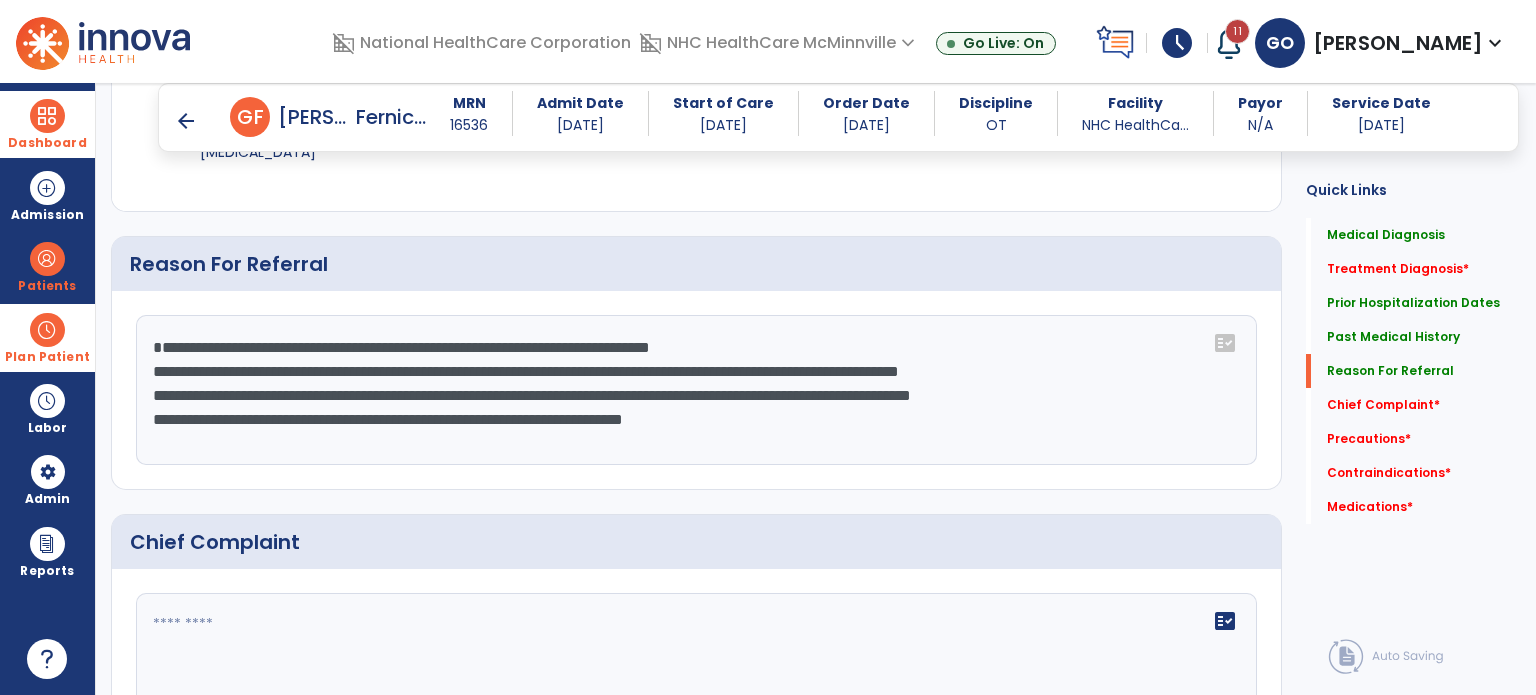 drag, startPoint x: 444, startPoint y: 343, endPoint x: 87, endPoint y: 319, distance: 357.80582 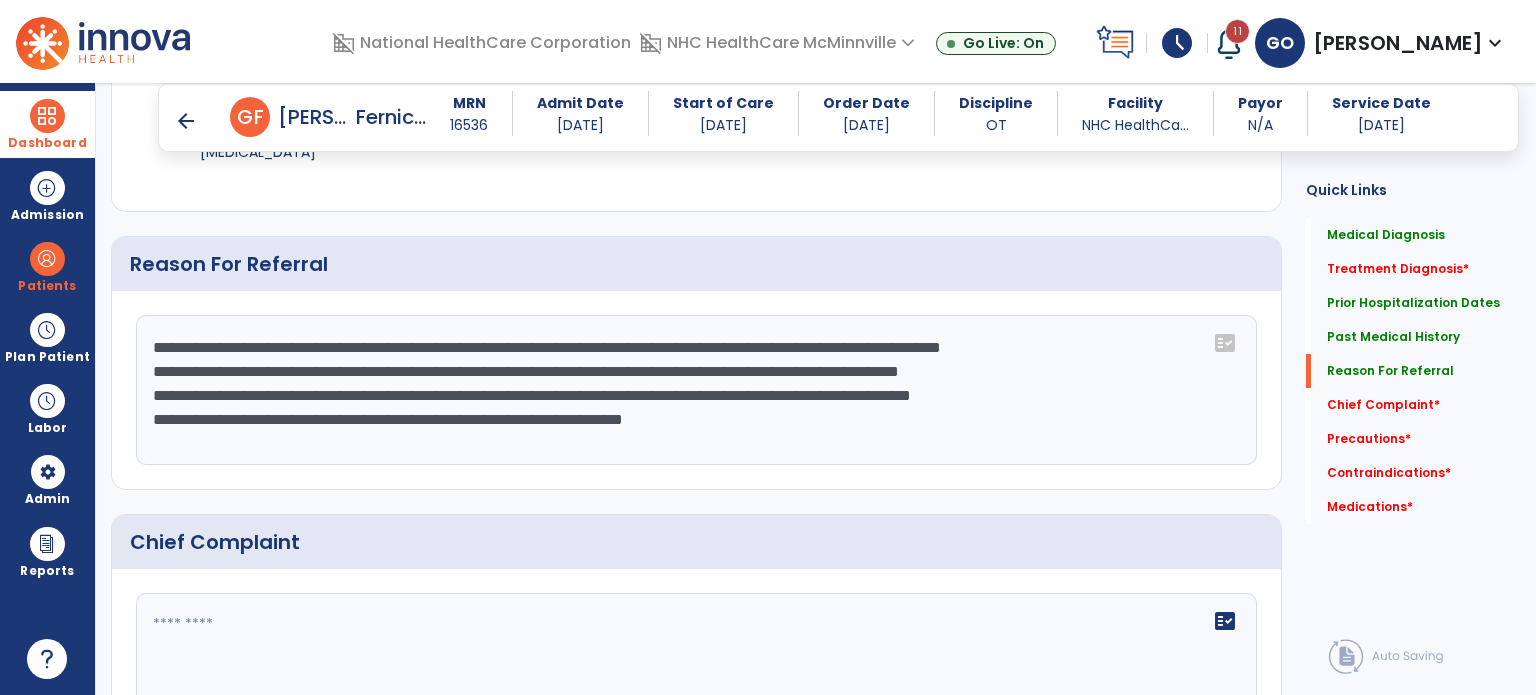 click on "**********" 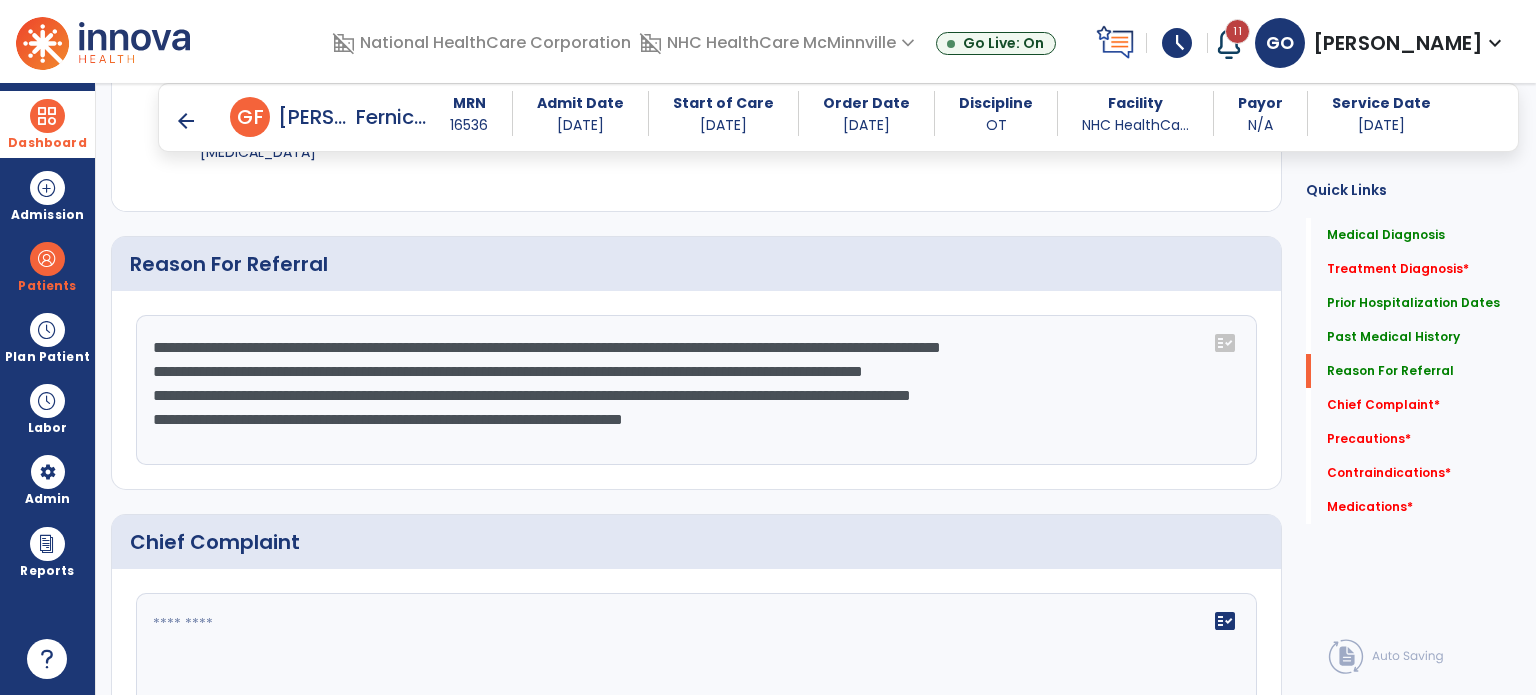 drag, startPoint x: 563, startPoint y: 397, endPoint x: 776, endPoint y: 371, distance: 214.581 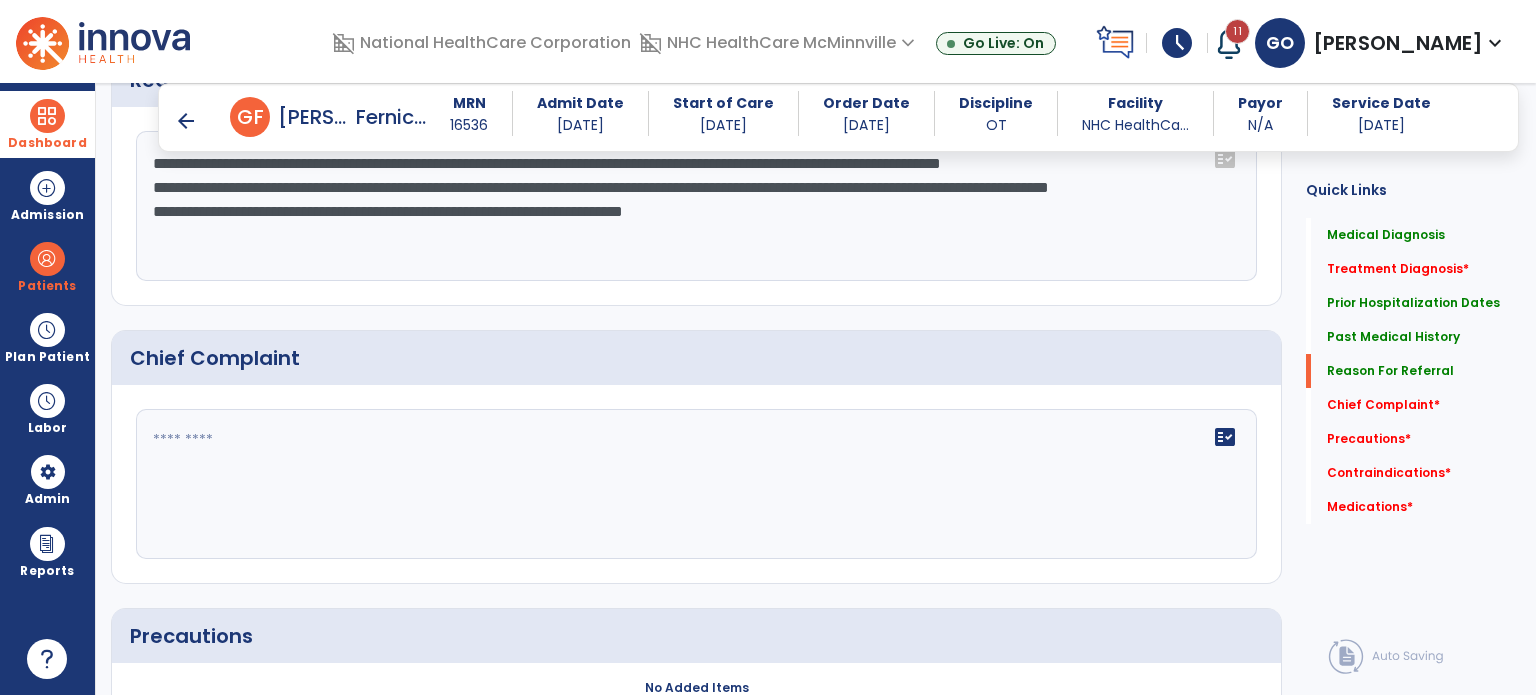 scroll, scrollTop: 1183, scrollLeft: 0, axis: vertical 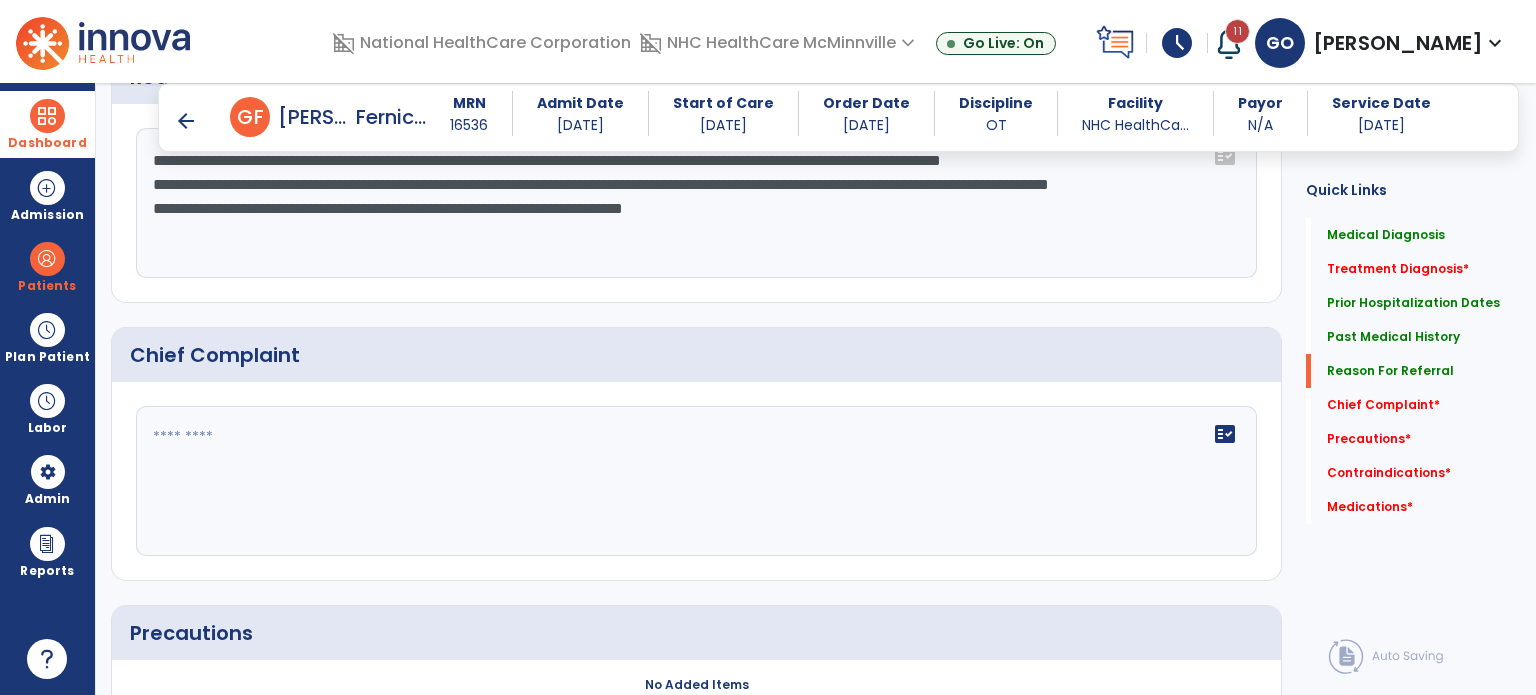 type on "**********" 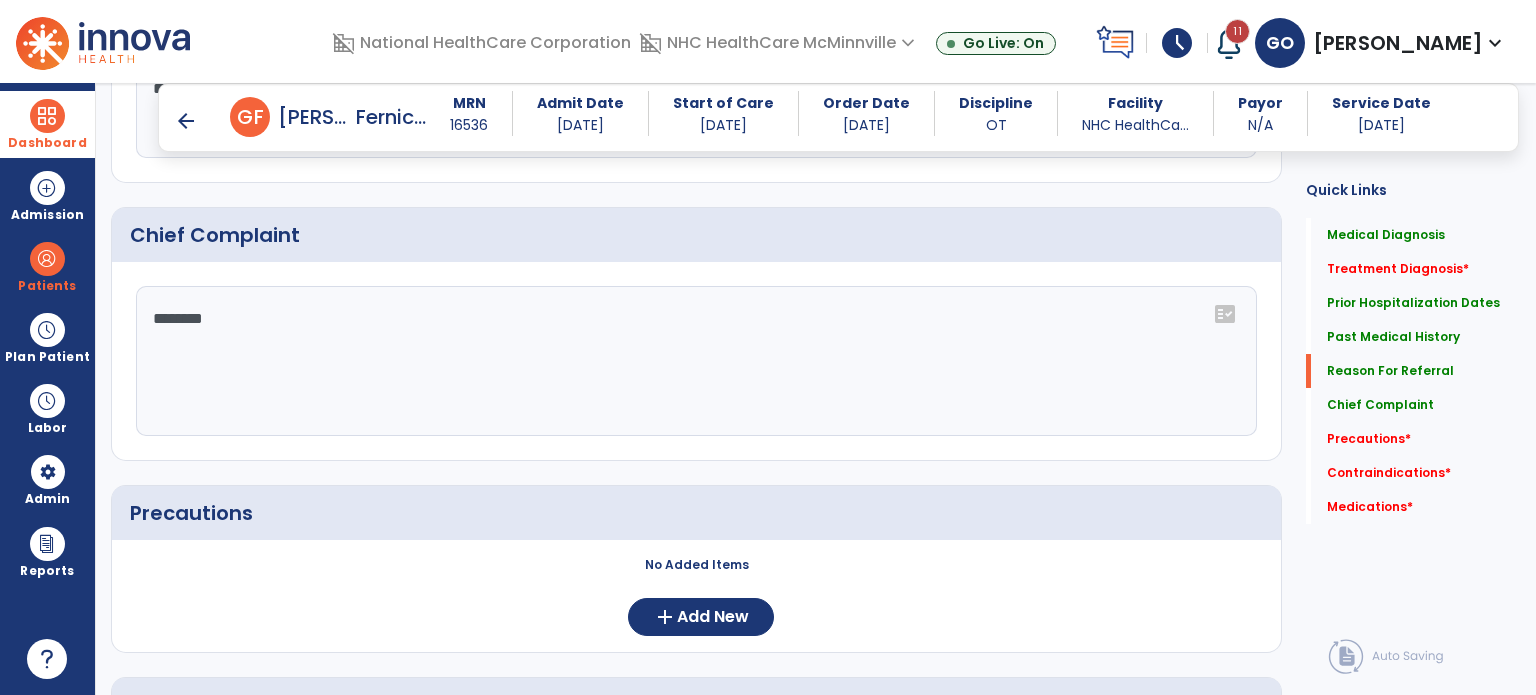 scroll, scrollTop: 1183, scrollLeft: 0, axis: vertical 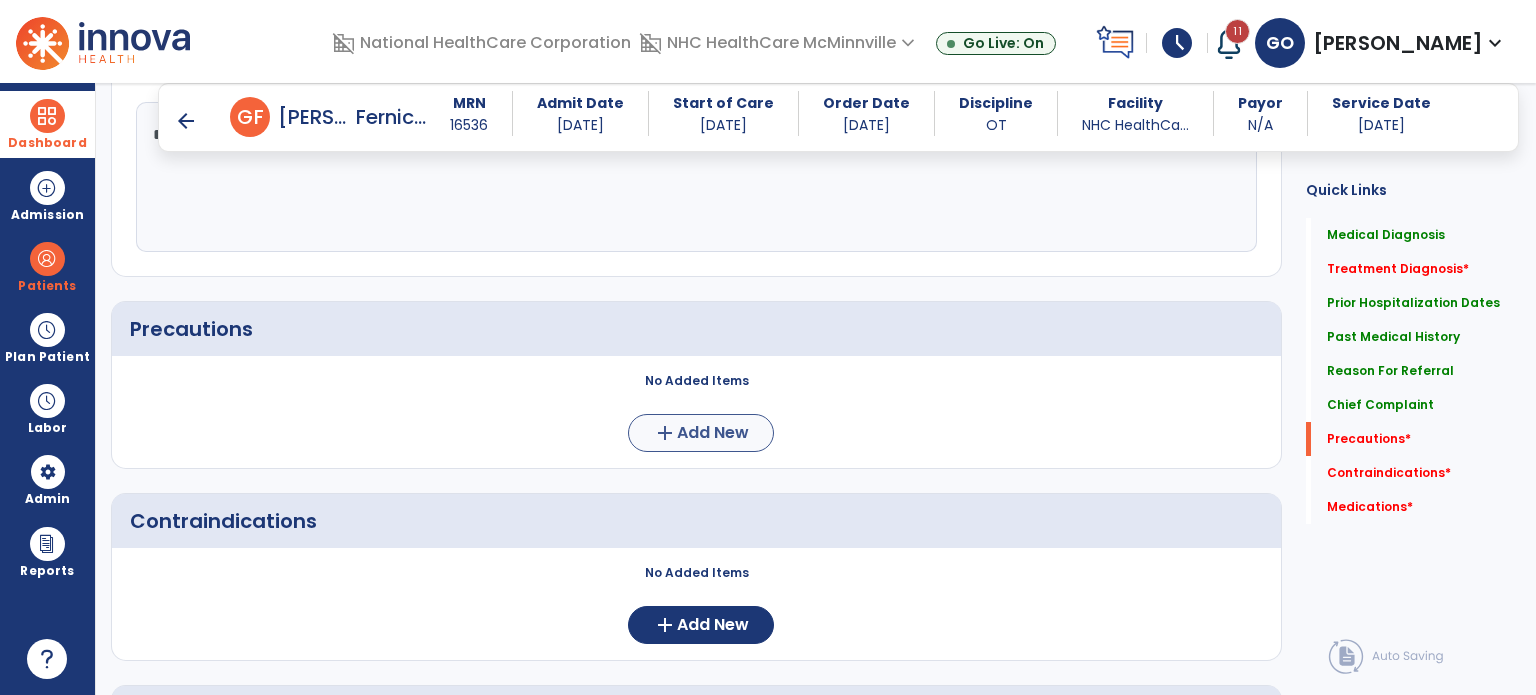 type on "**********" 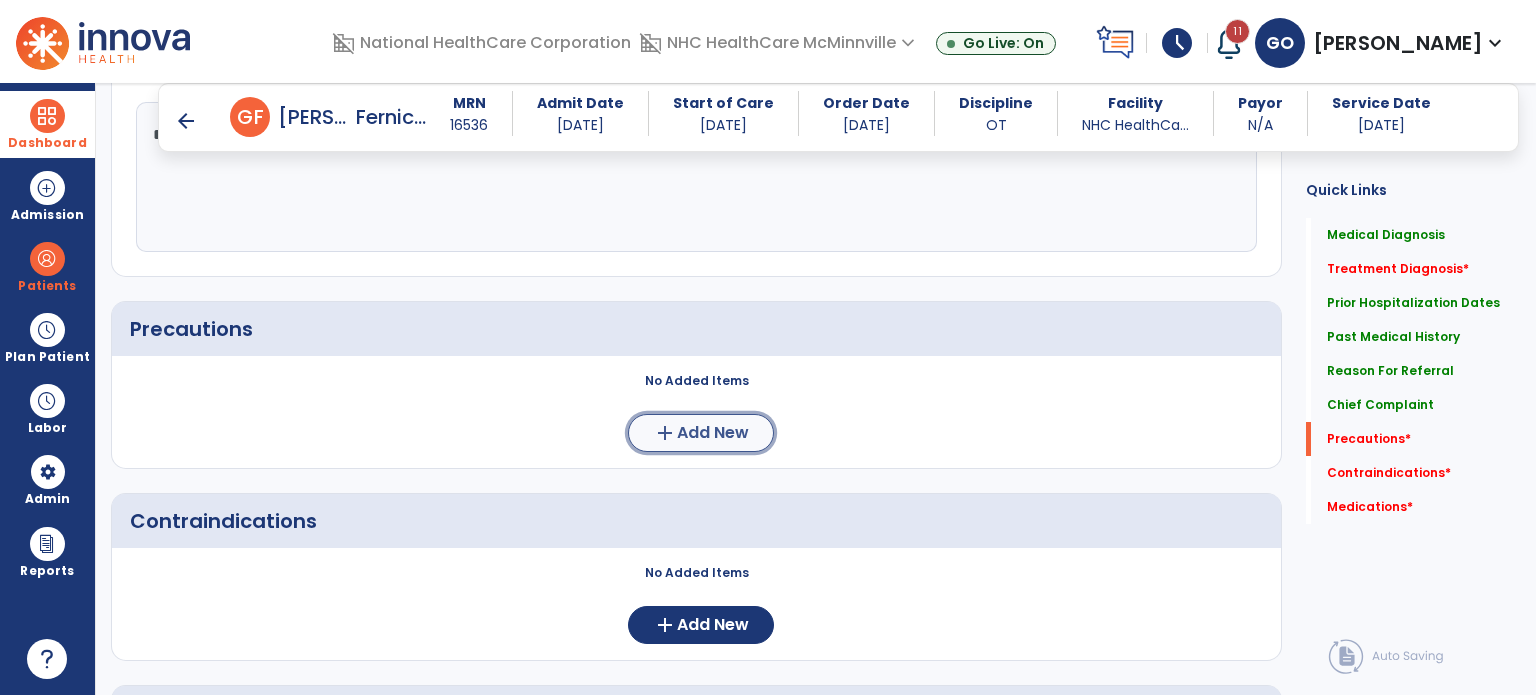 click on "add" 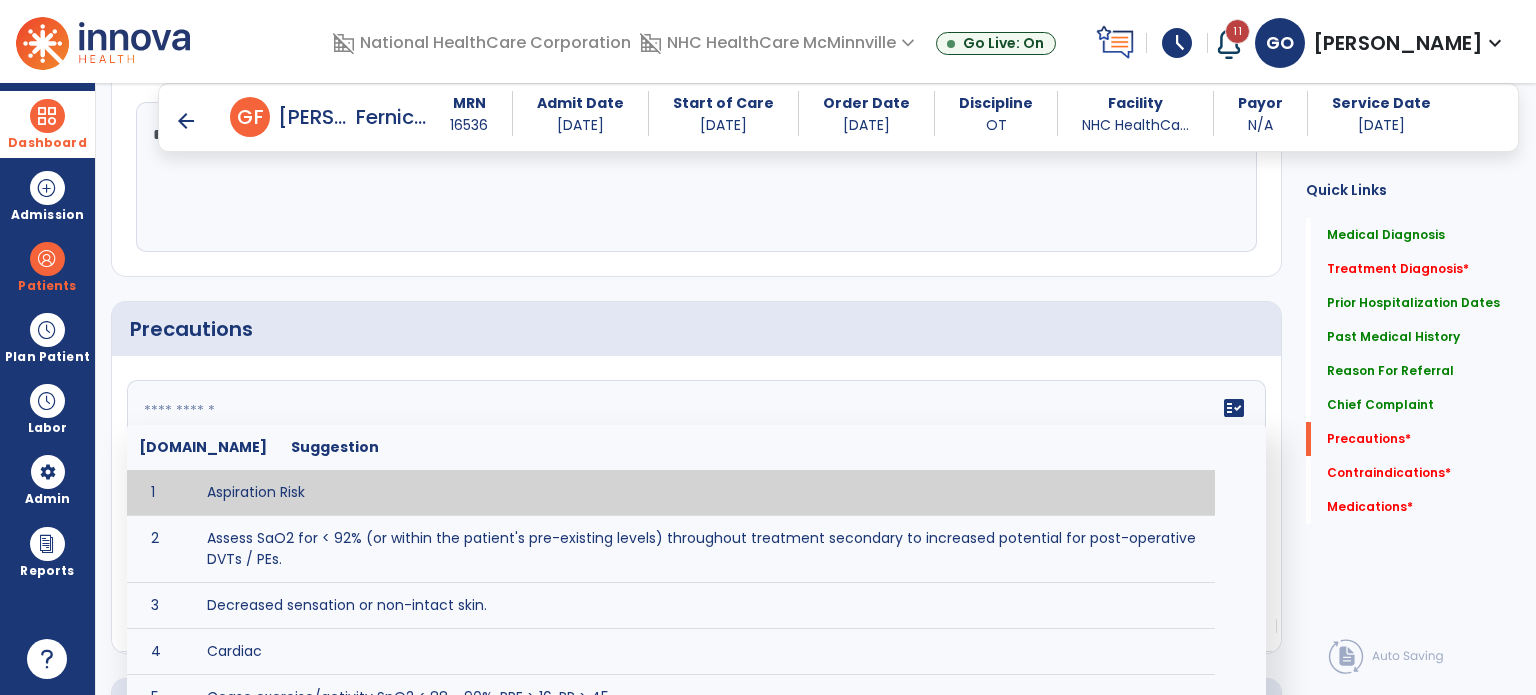 click 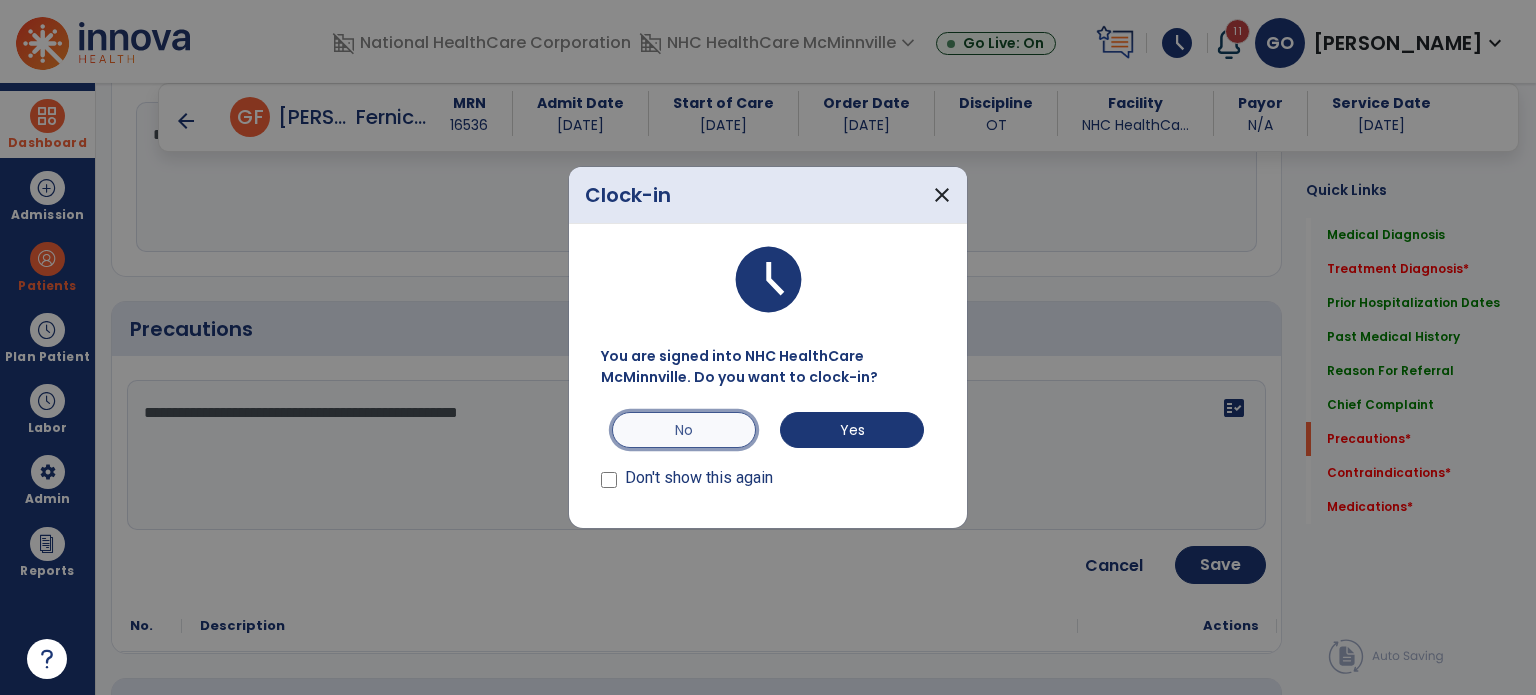 click on "No" at bounding box center (684, 430) 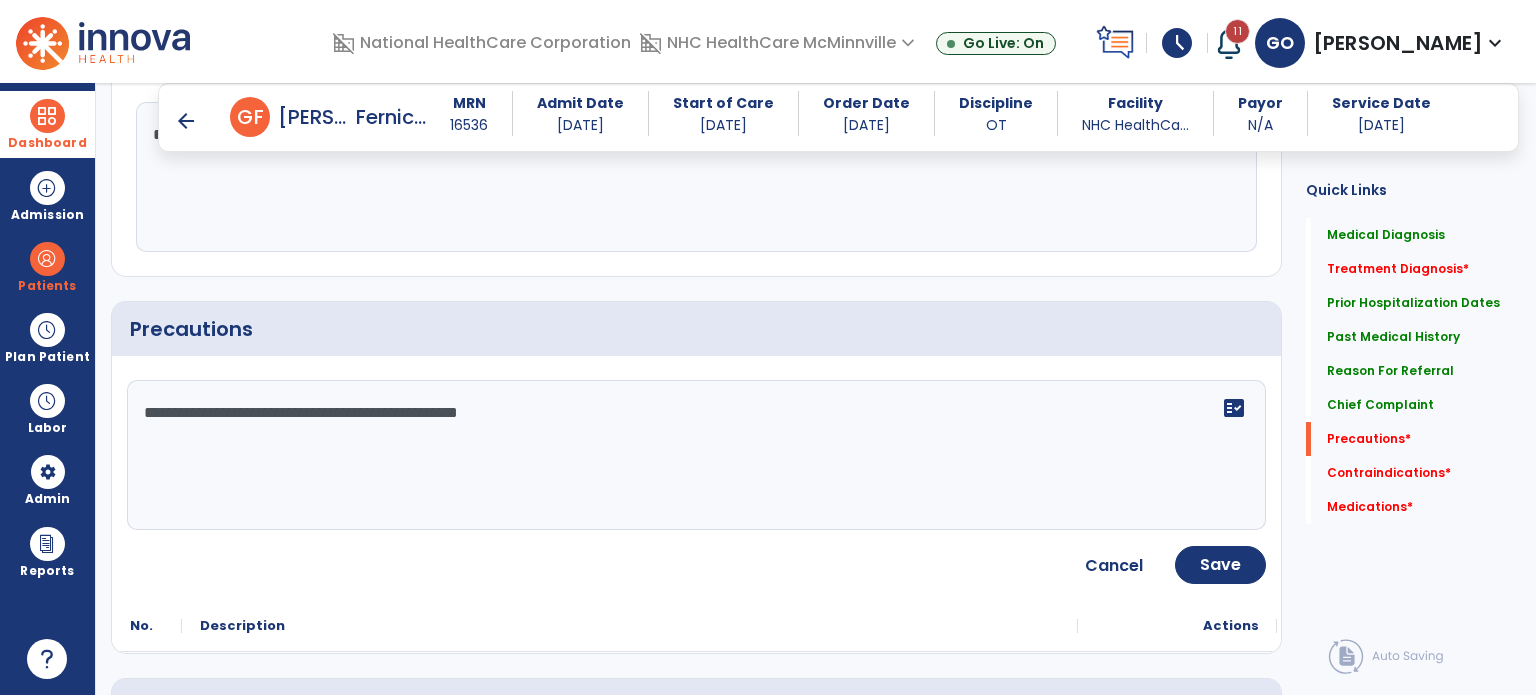 click on "**********" 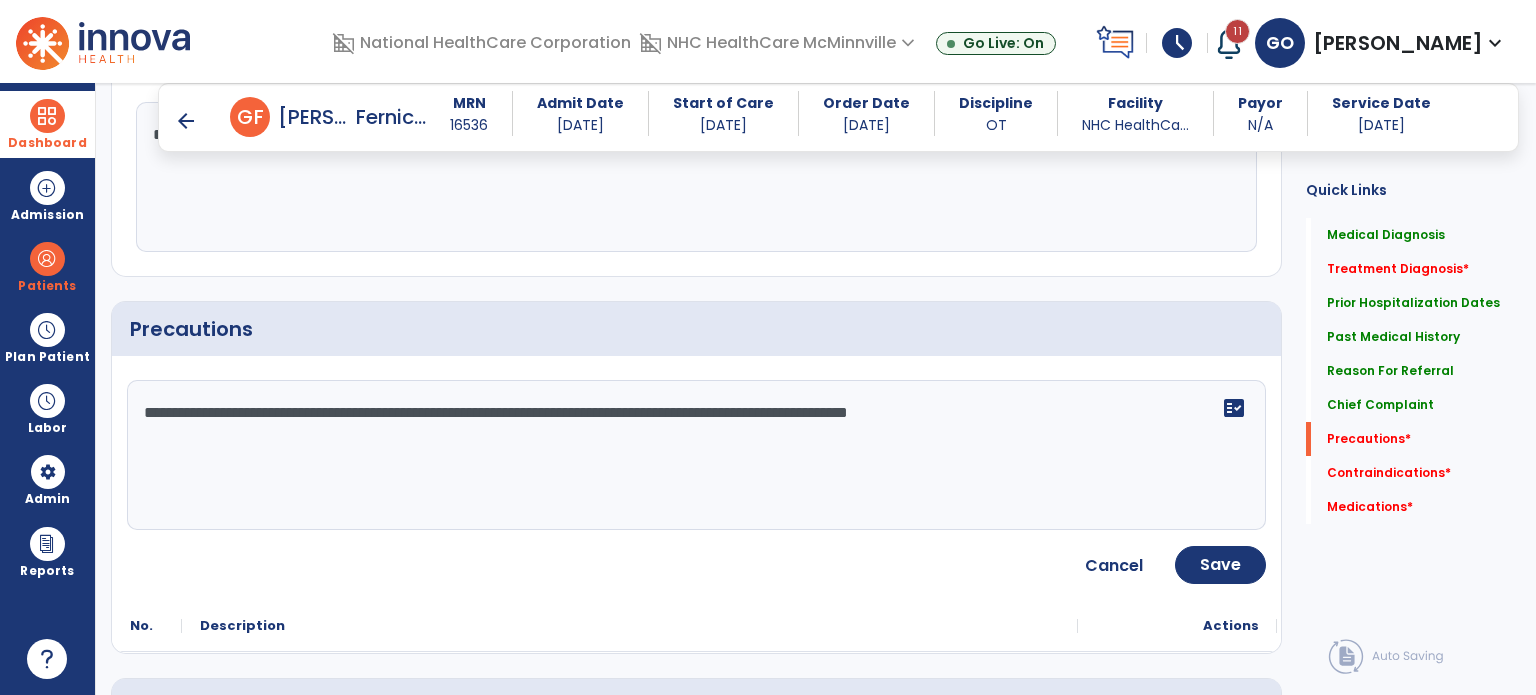 click on "**********" 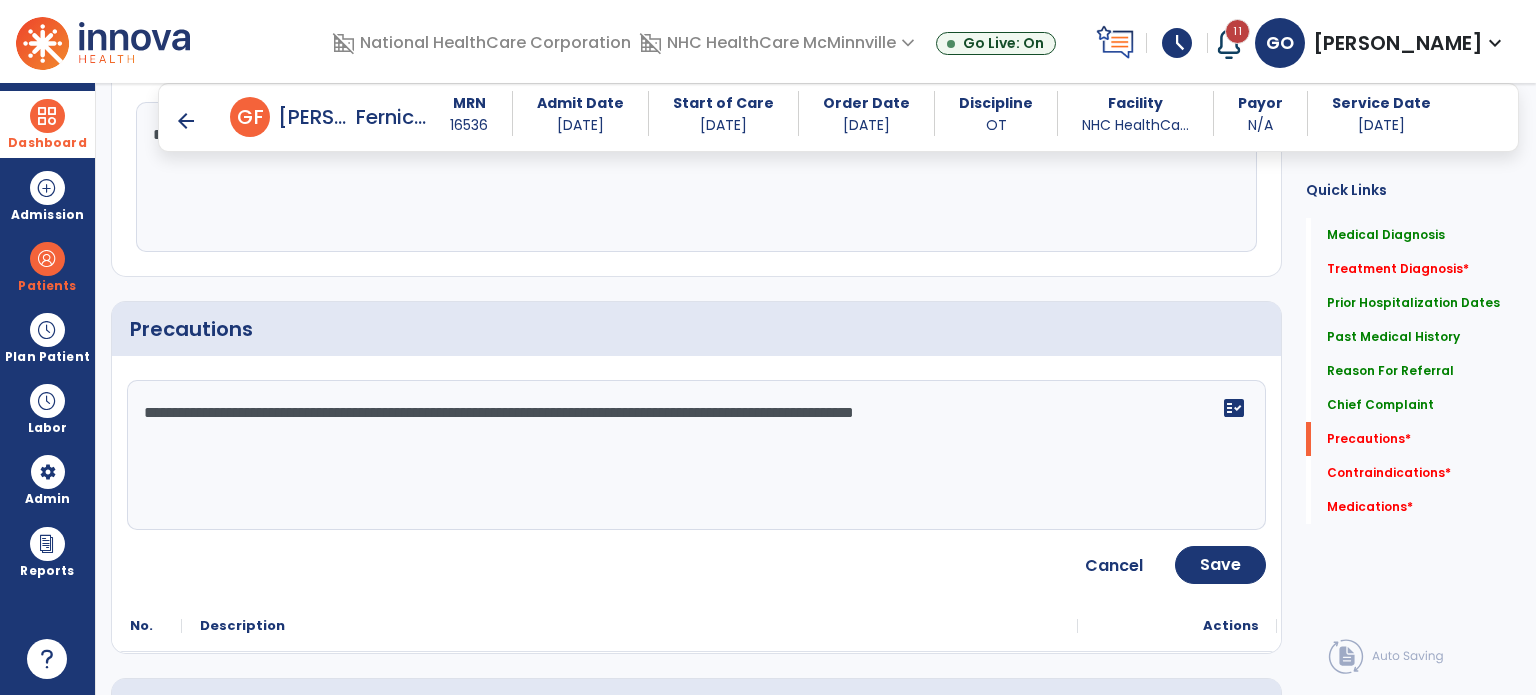 click on "**********" 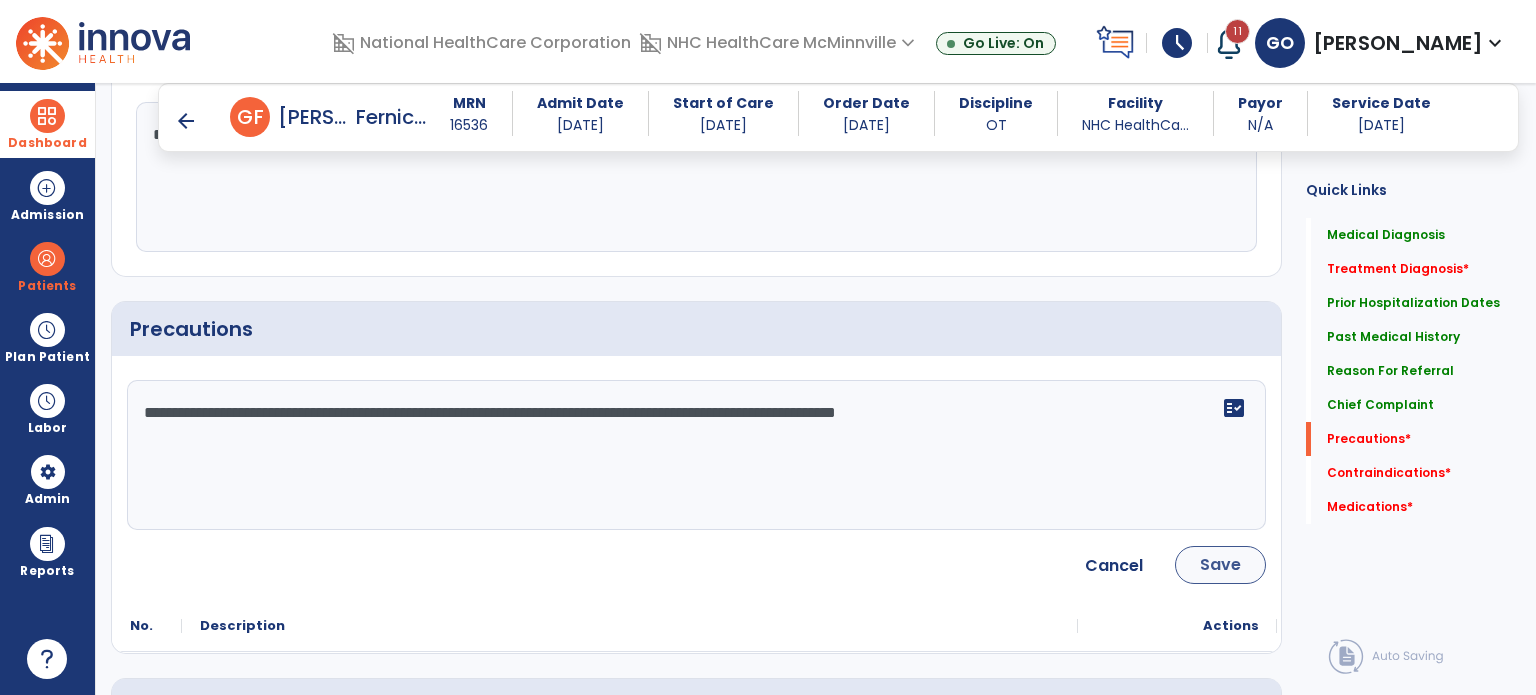 type on "**********" 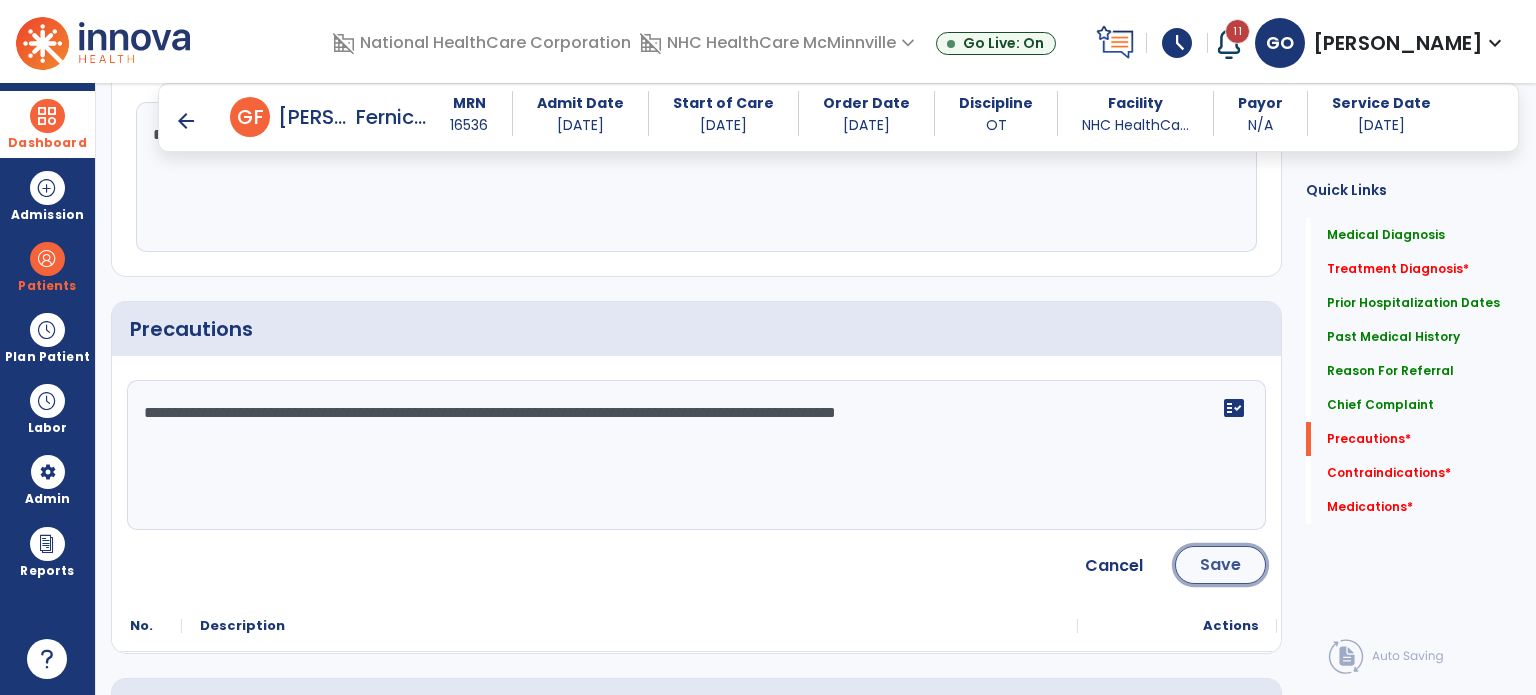 click on "Save" 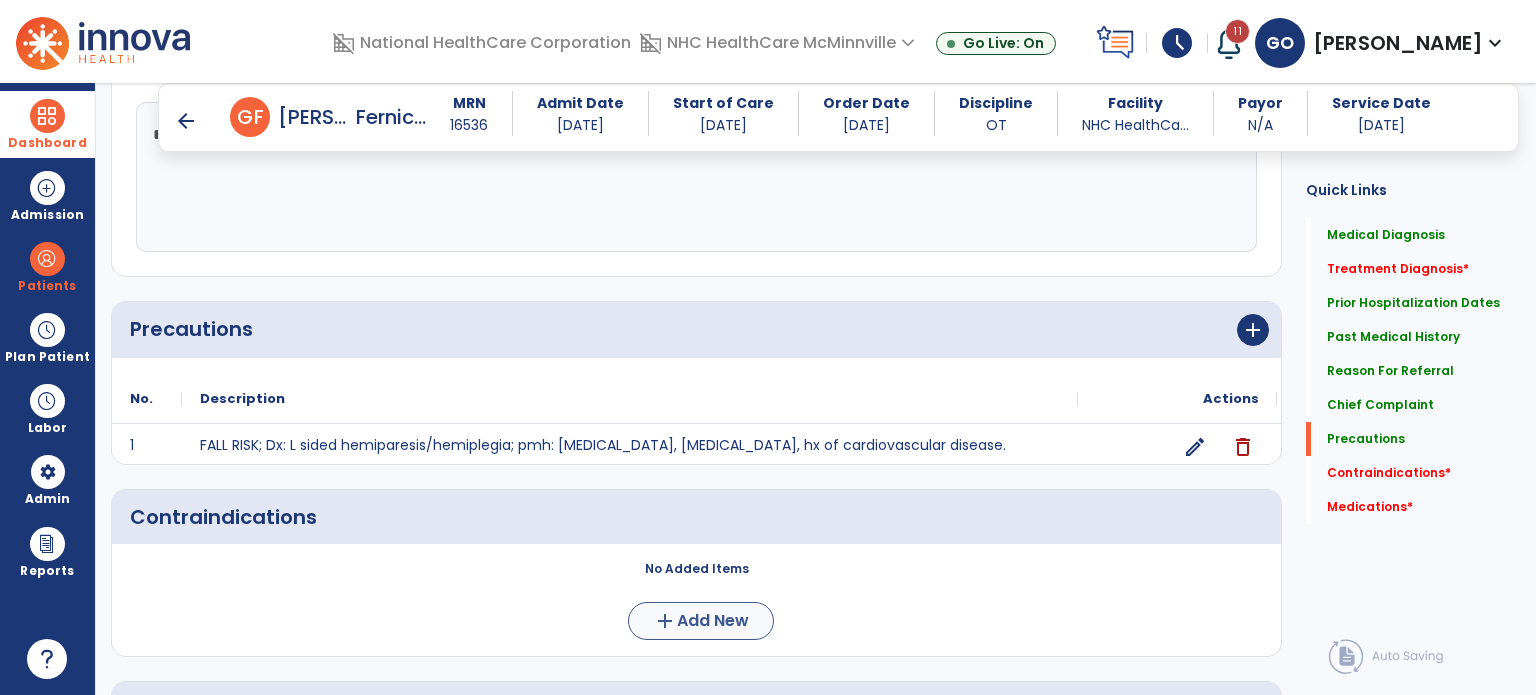 scroll, scrollTop: 1487, scrollLeft: 0, axis: vertical 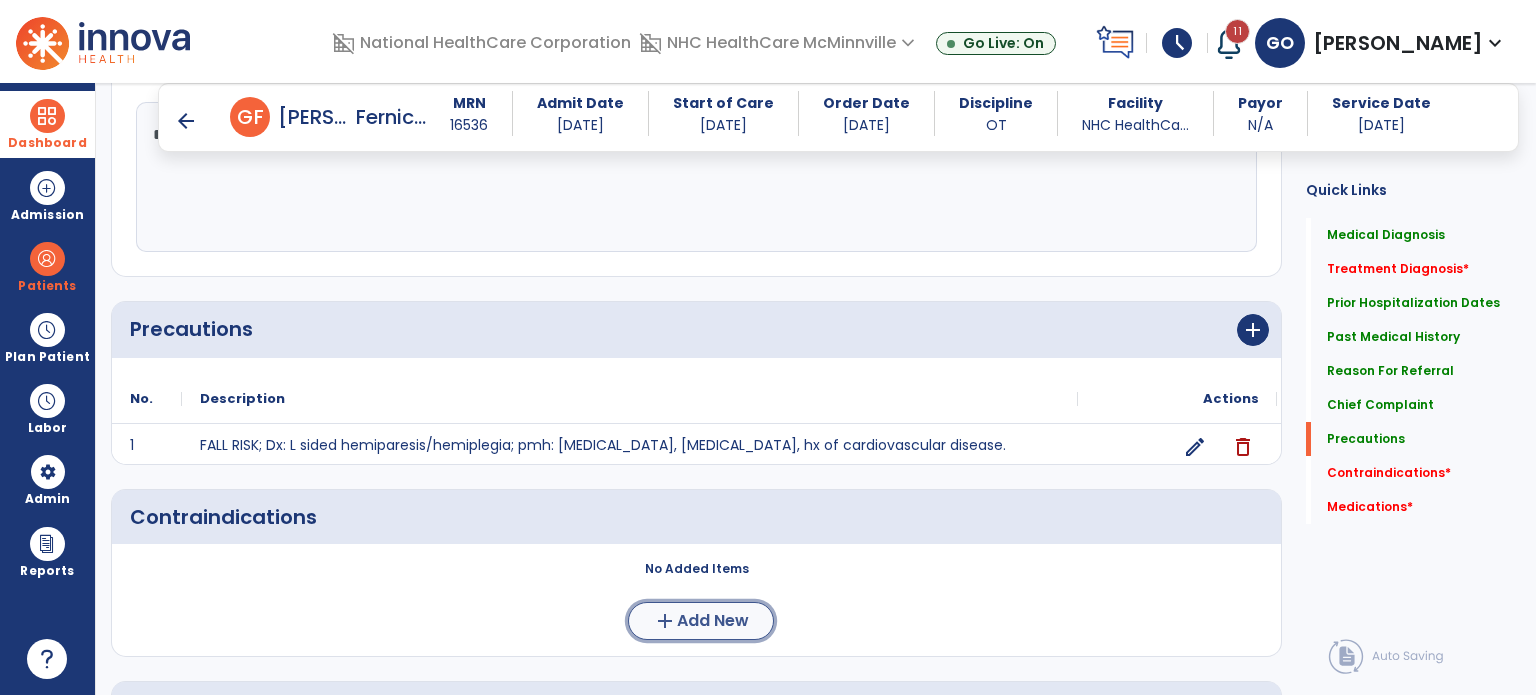 click on "Add New" 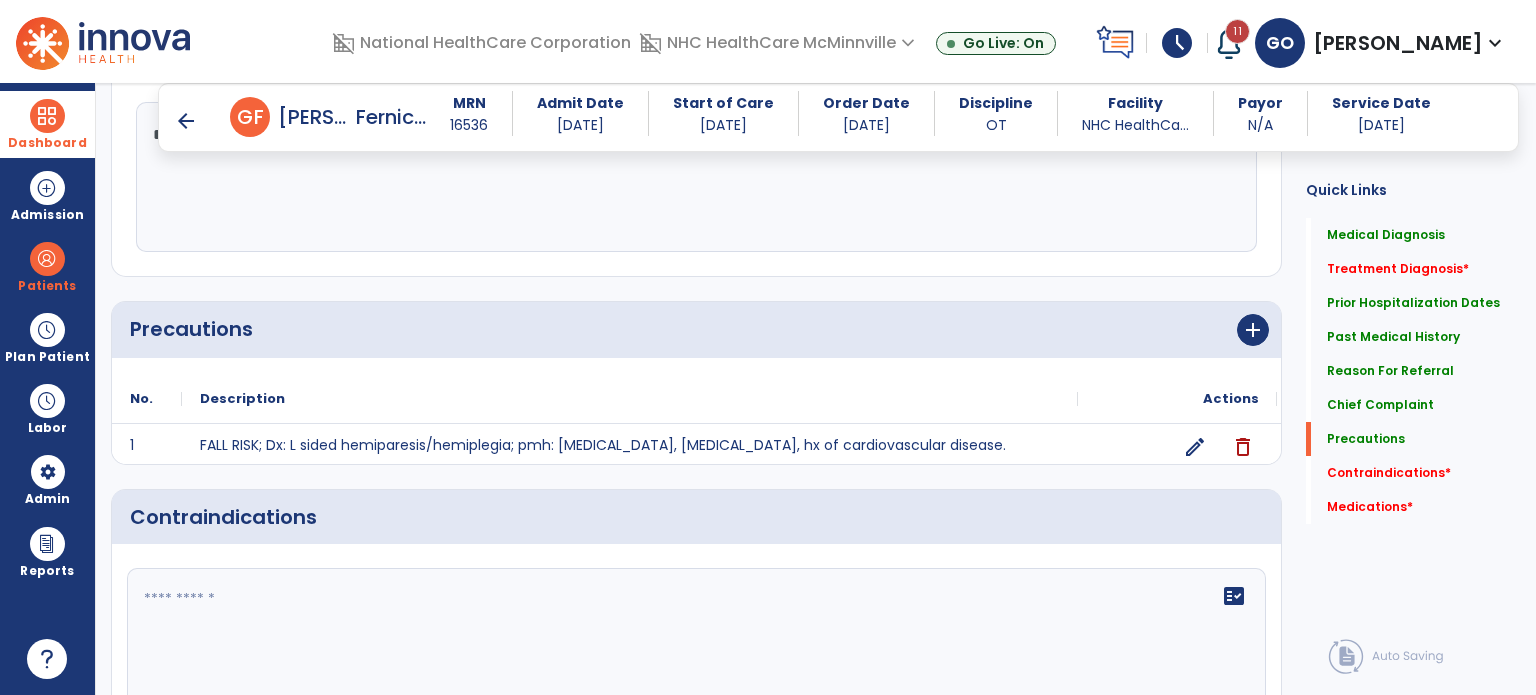 click 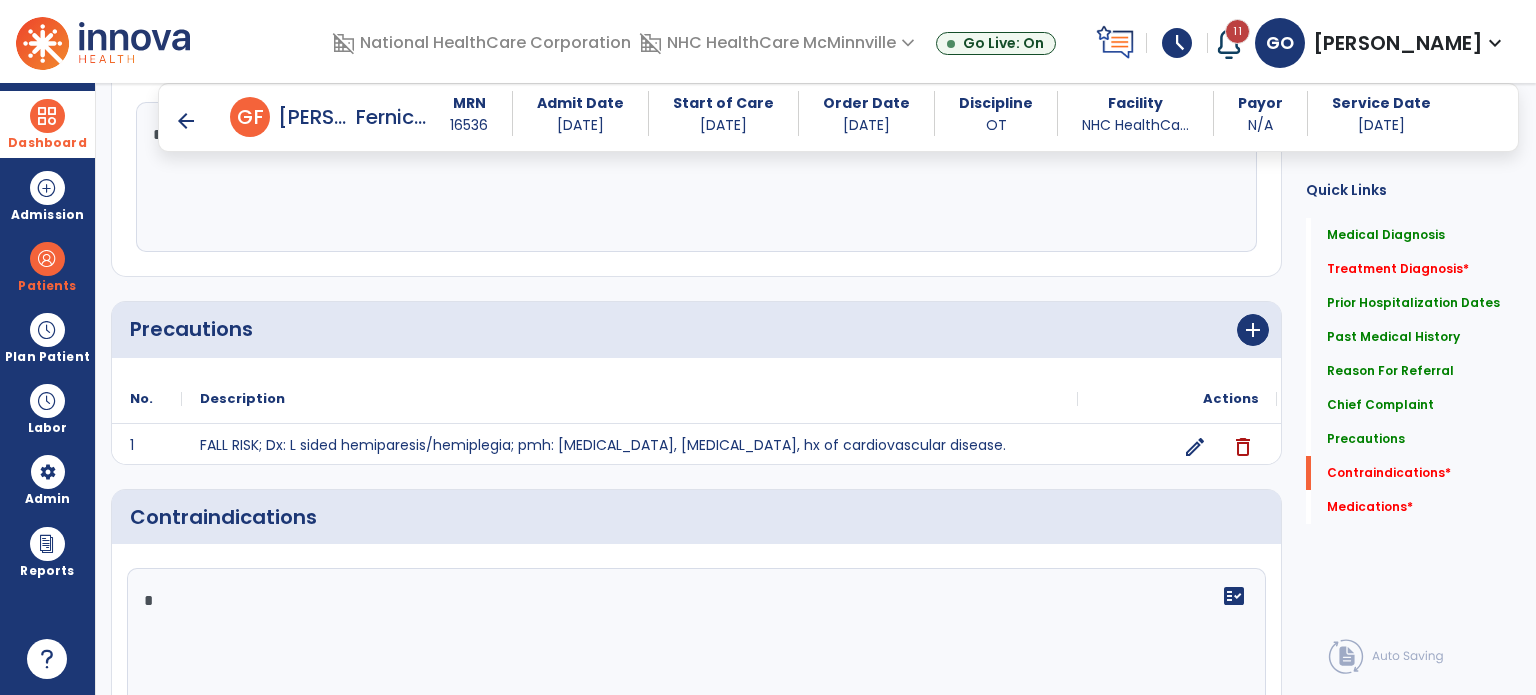 scroll, scrollTop: 1736, scrollLeft: 0, axis: vertical 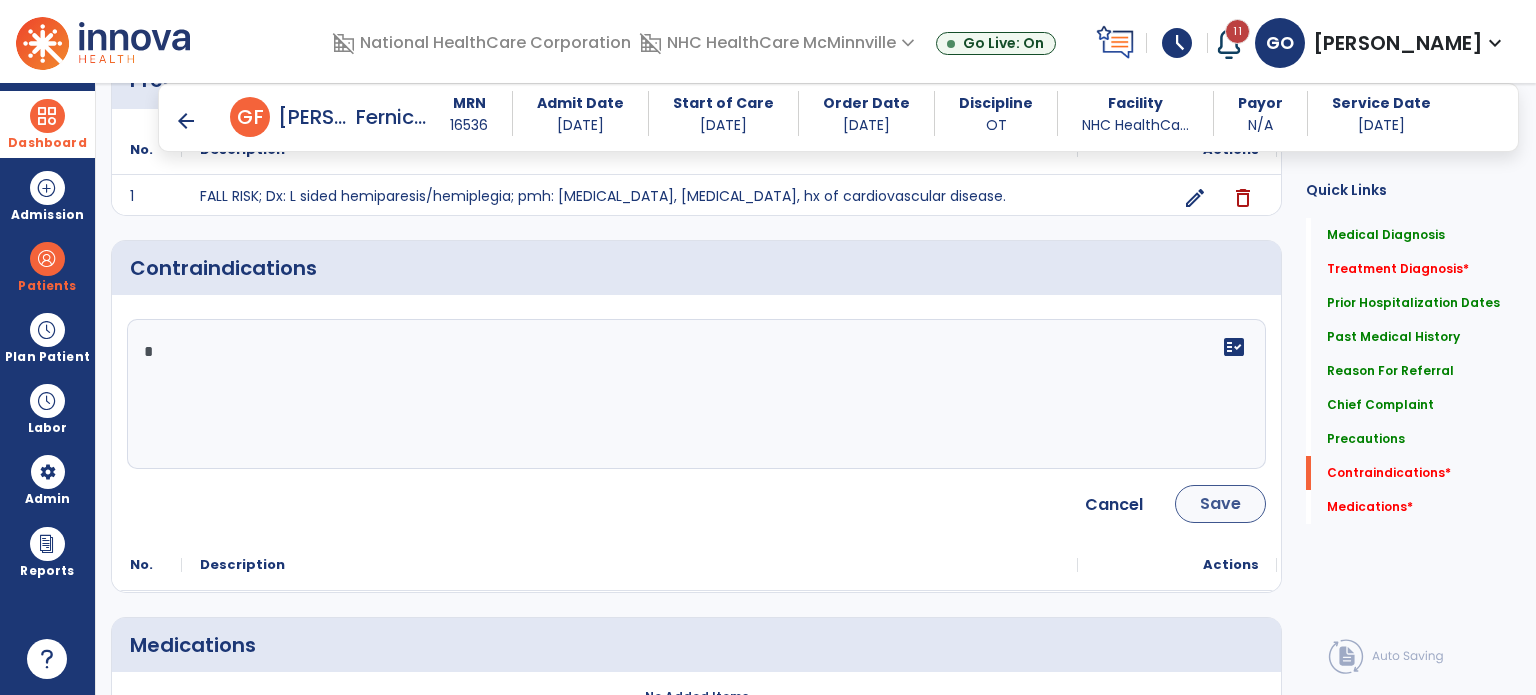 type on "*" 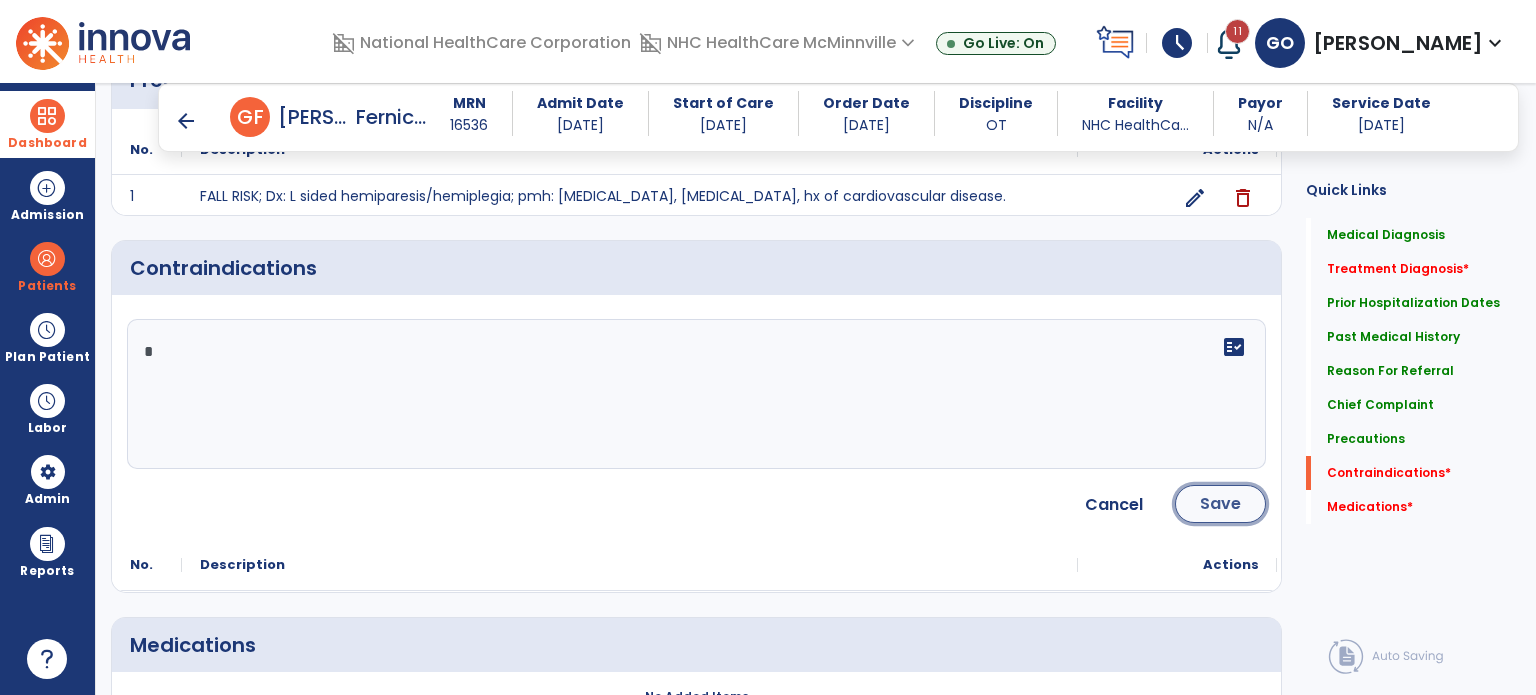 click on "Save" 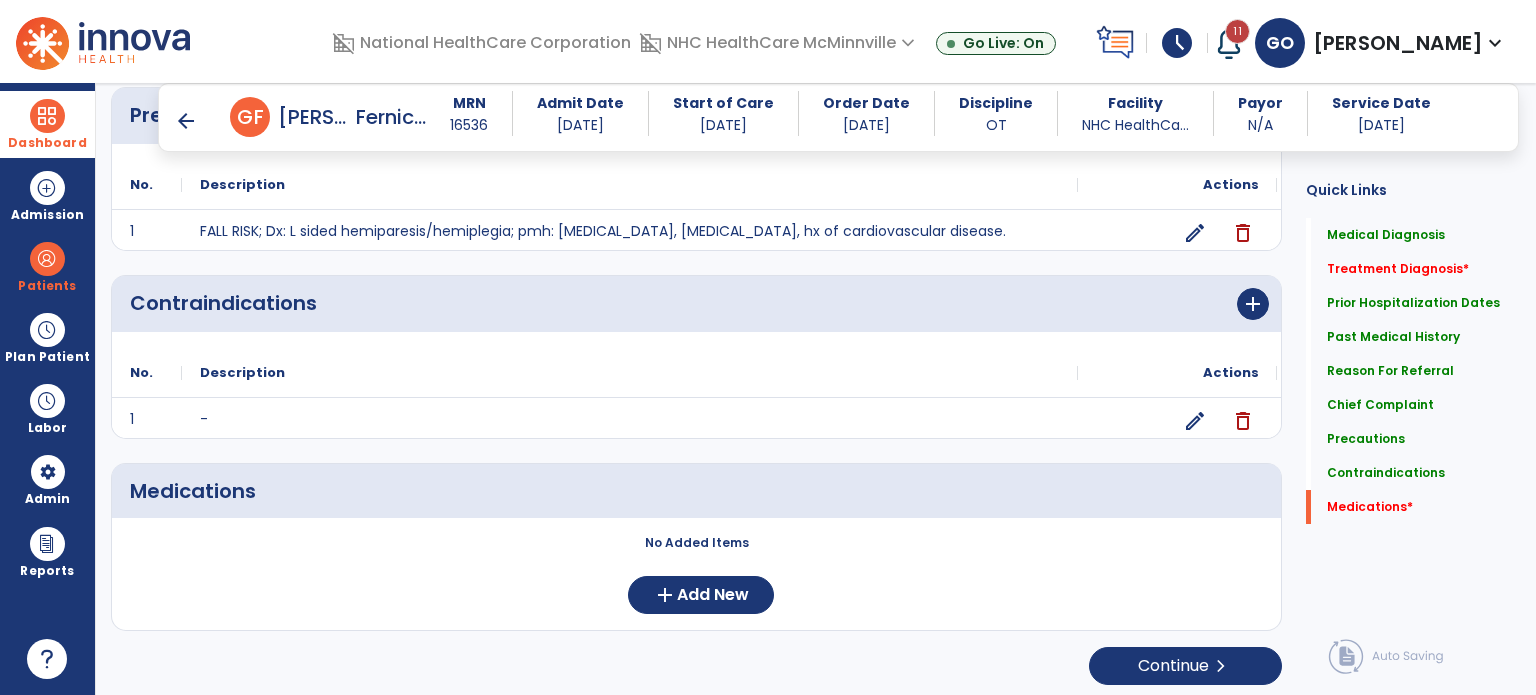 scroll, scrollTop: 1701, scrollLeft: 0, axis: vertical 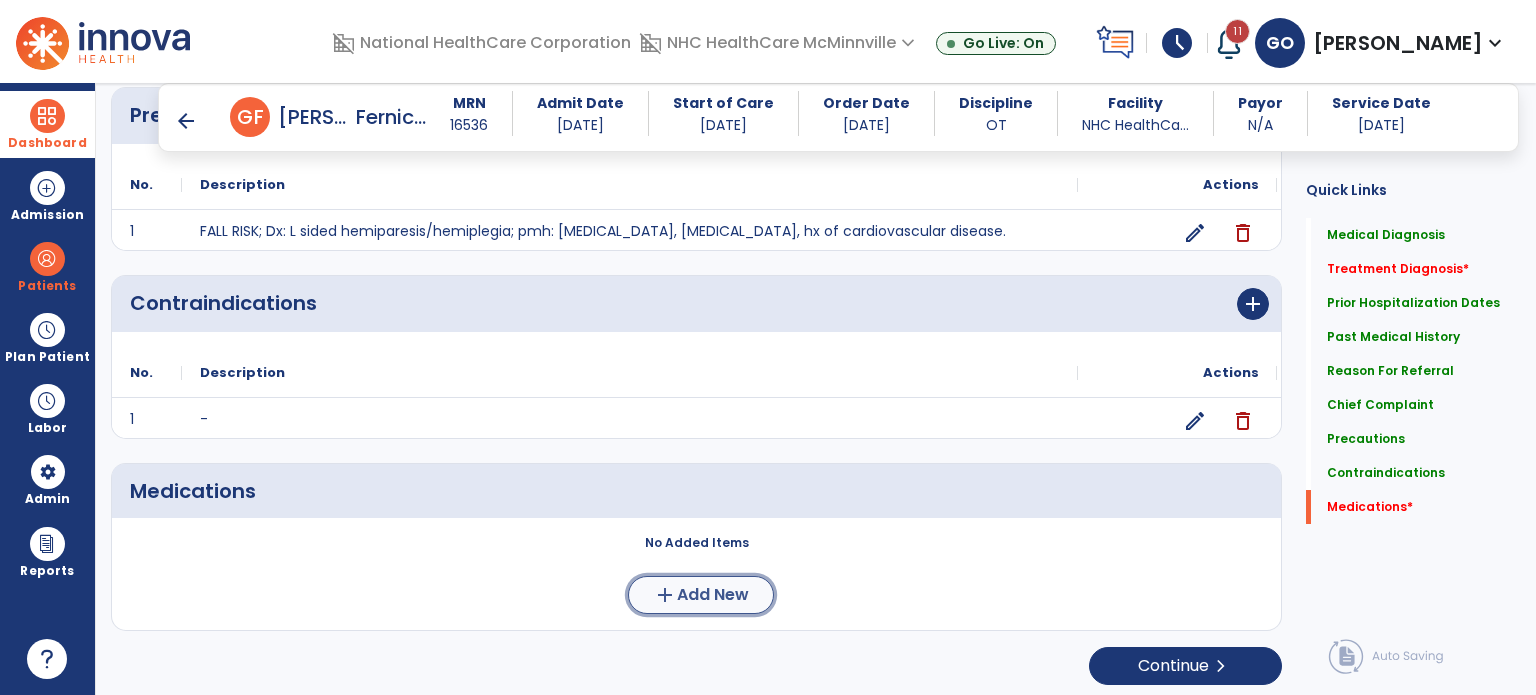 click on "Add New" 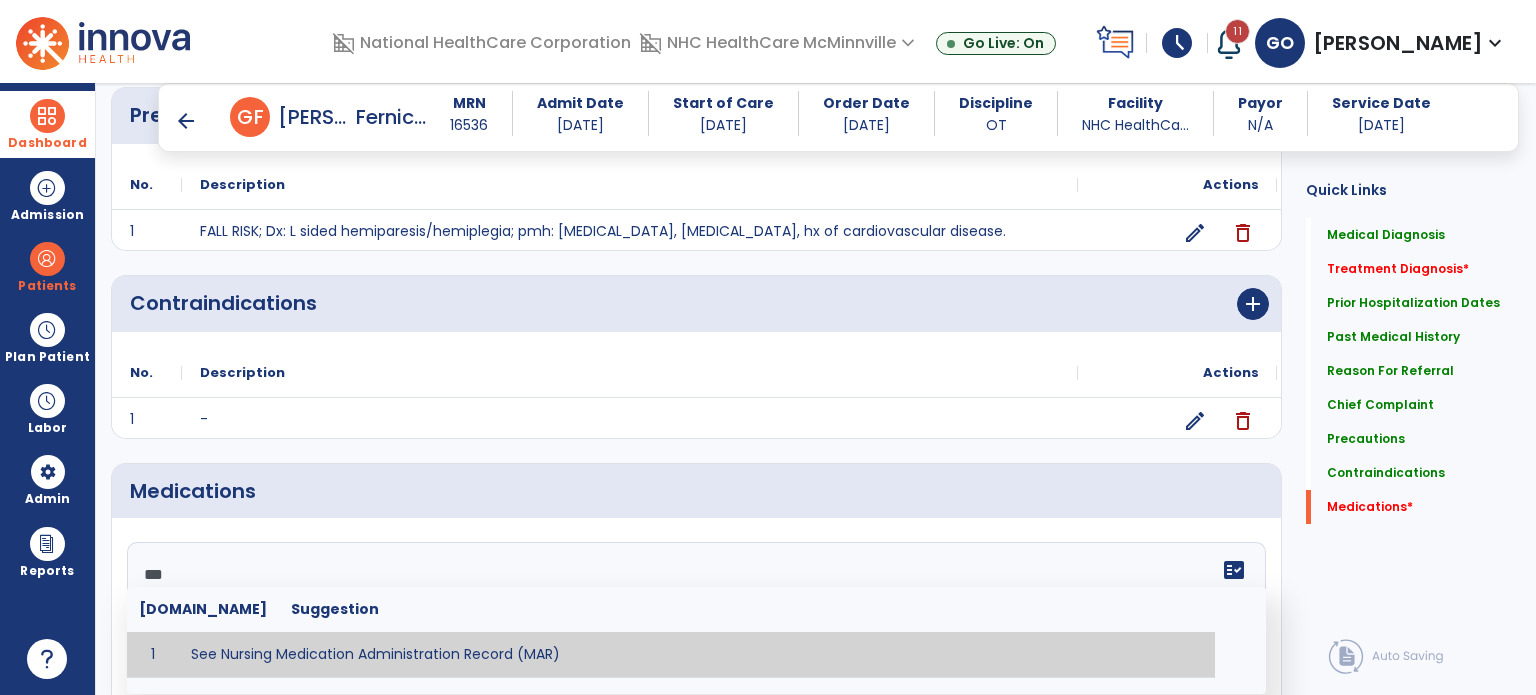 type on "**********" 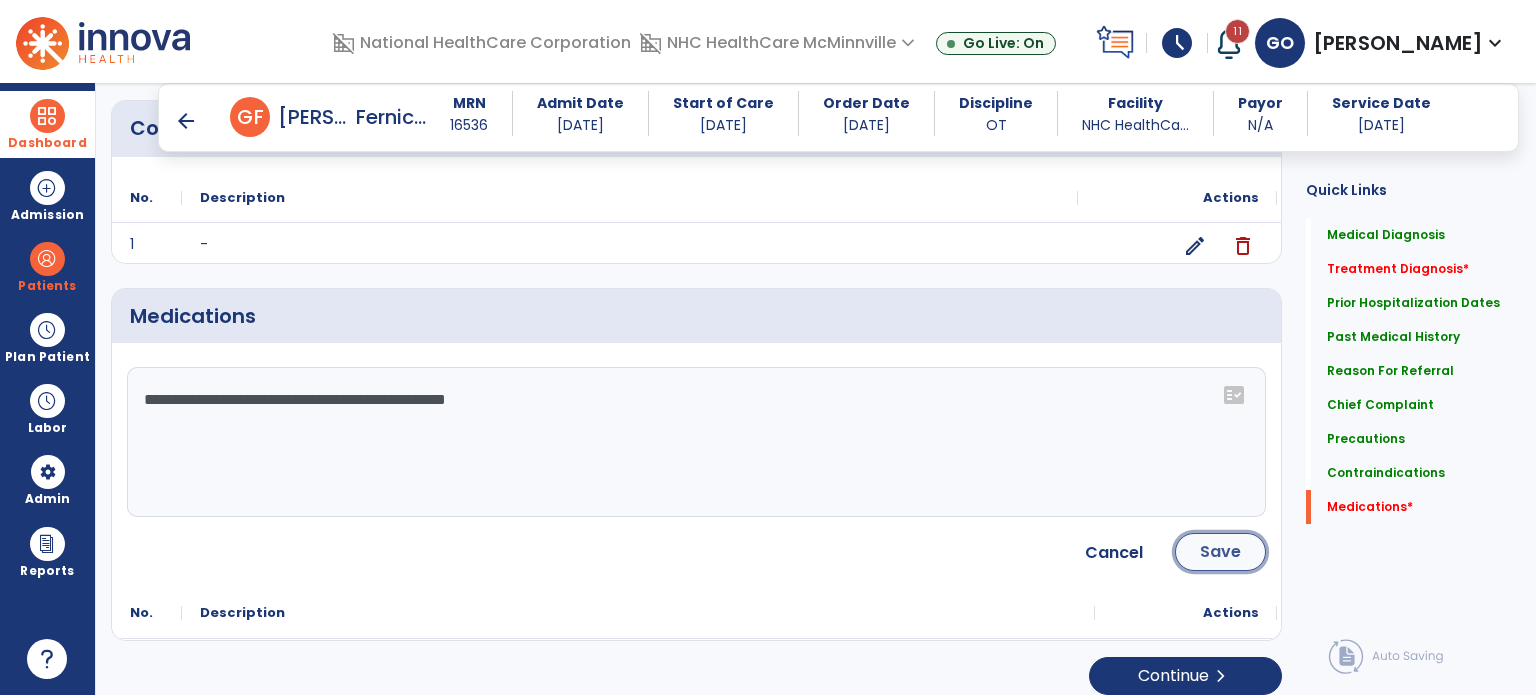 click on "Save" 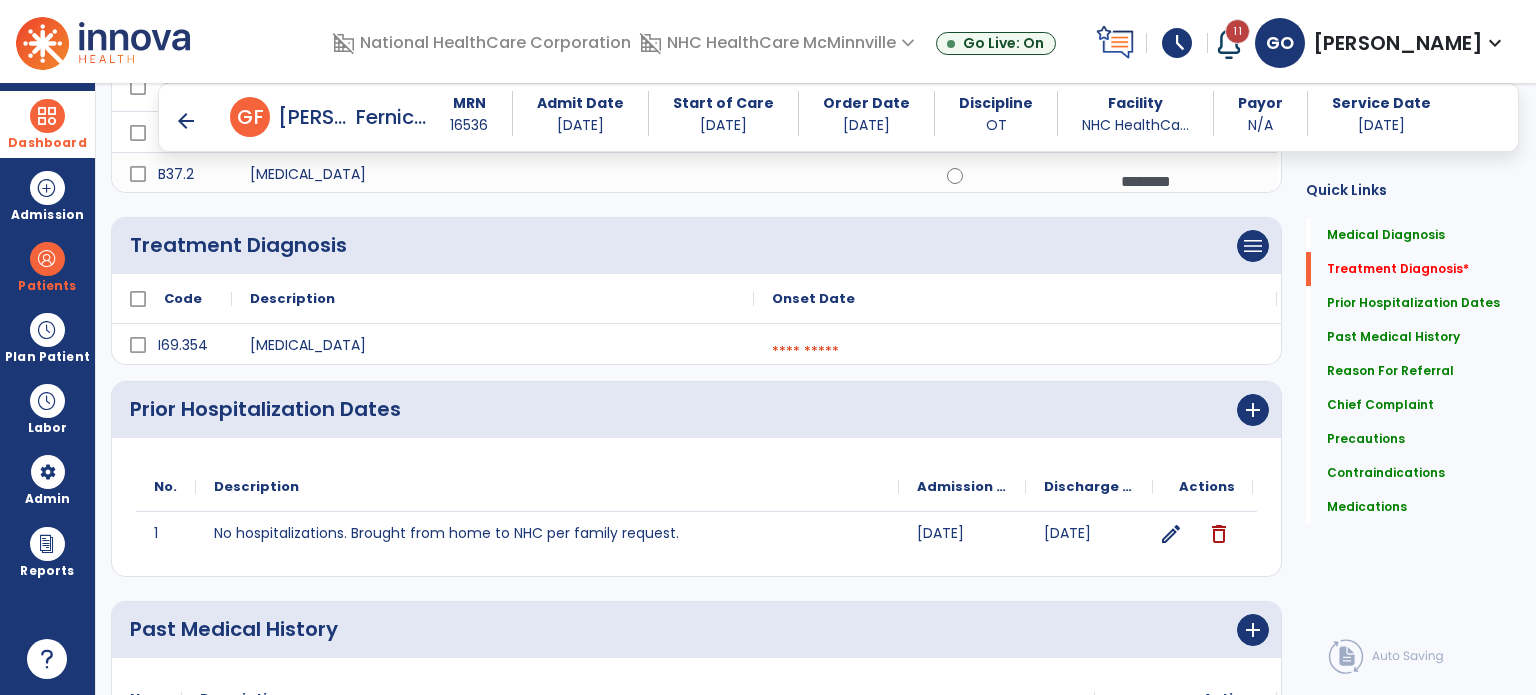 scroll, scrollTop: 290, scrollLeft: 0, axis: vertical 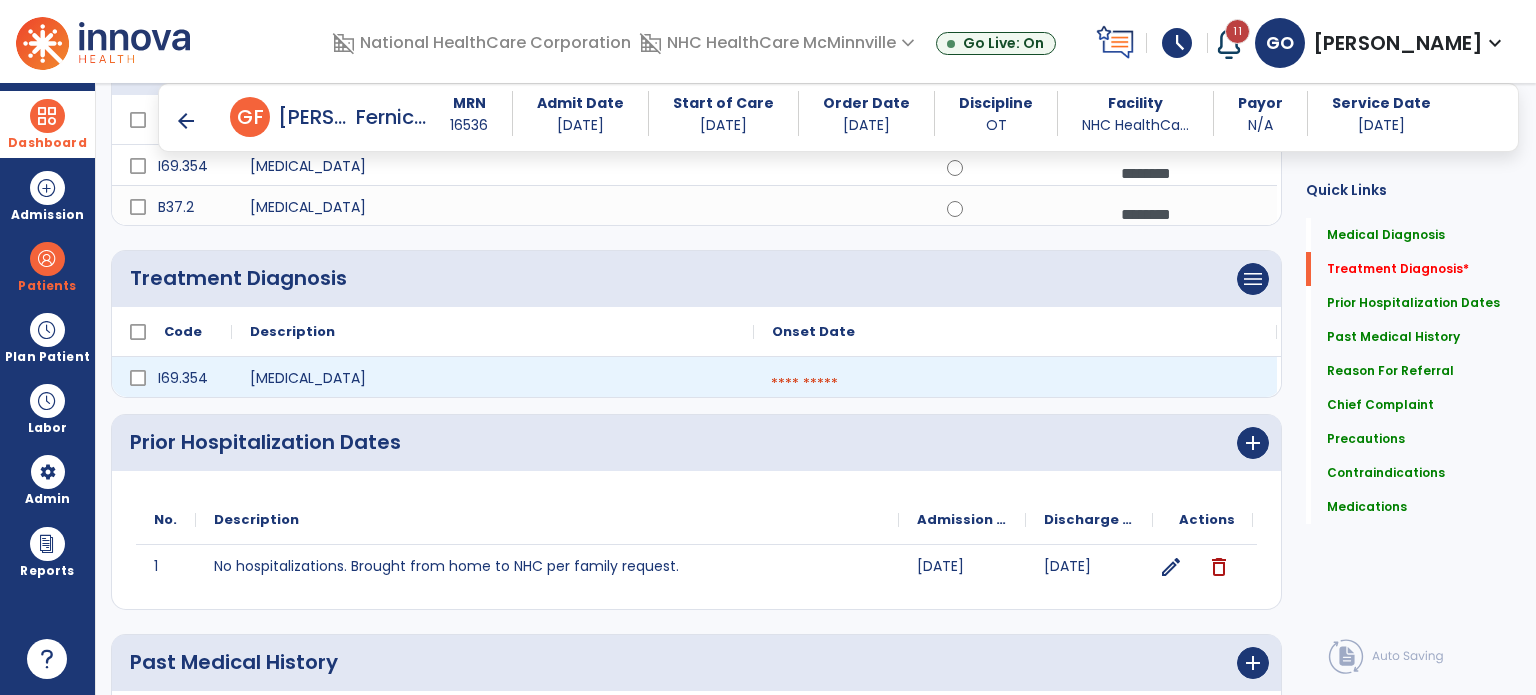 click at bounding box center [1015, 384] 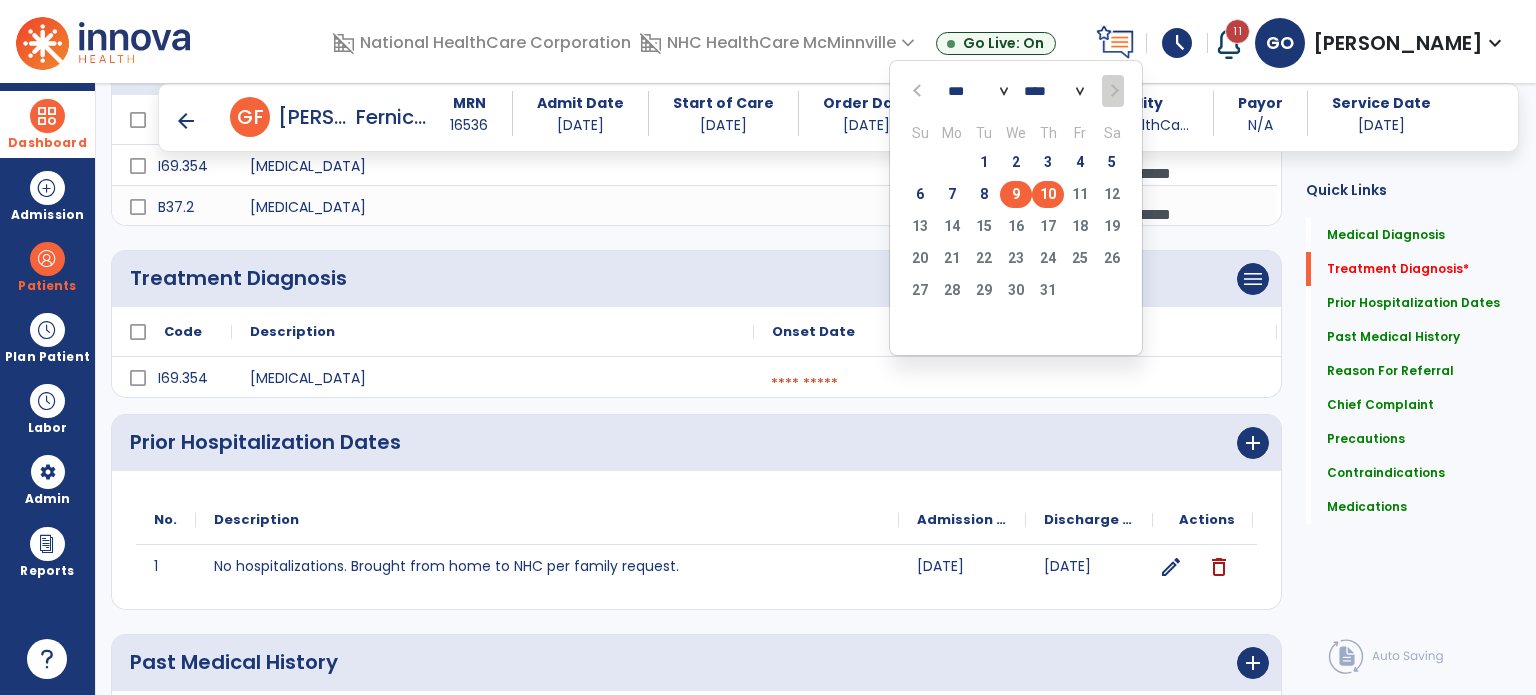 click on "9" 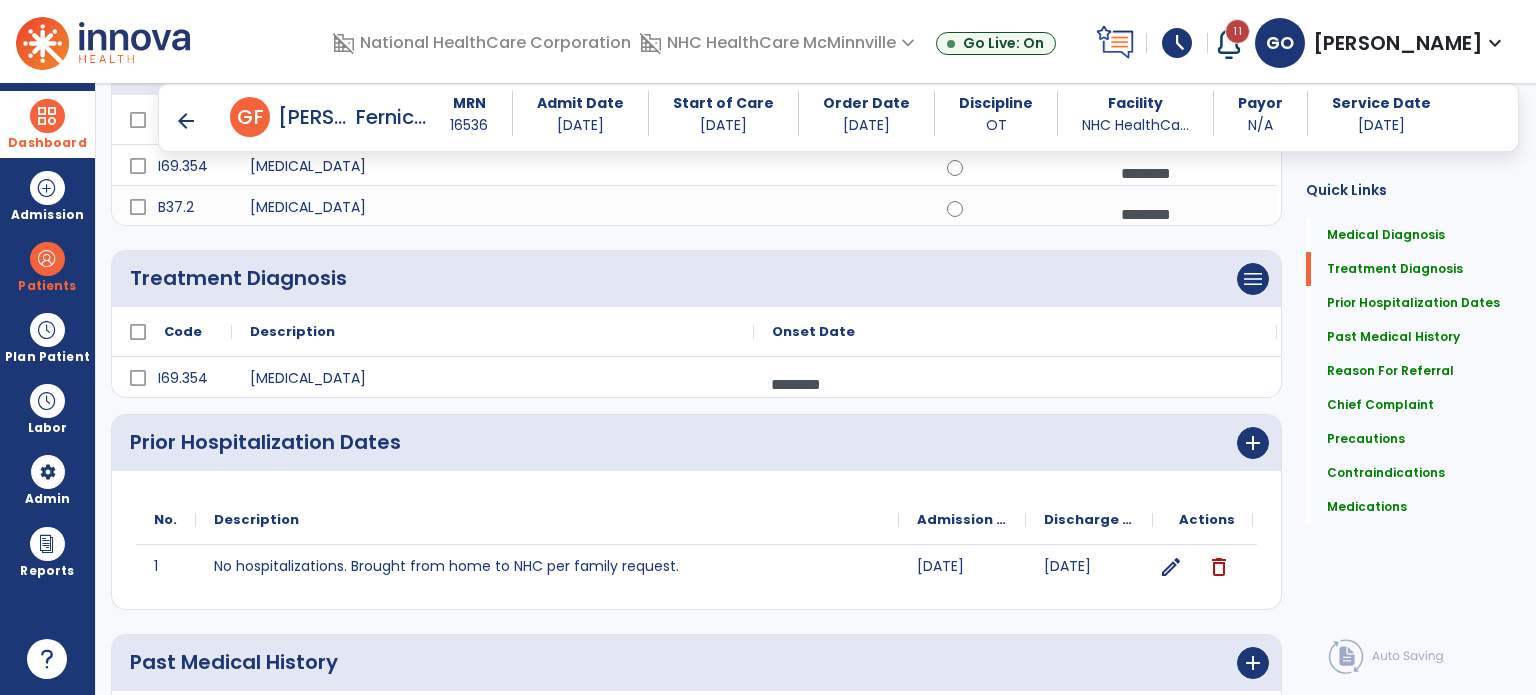 scroll, scrollTop: 0, scrollLeft: 0, axis: both 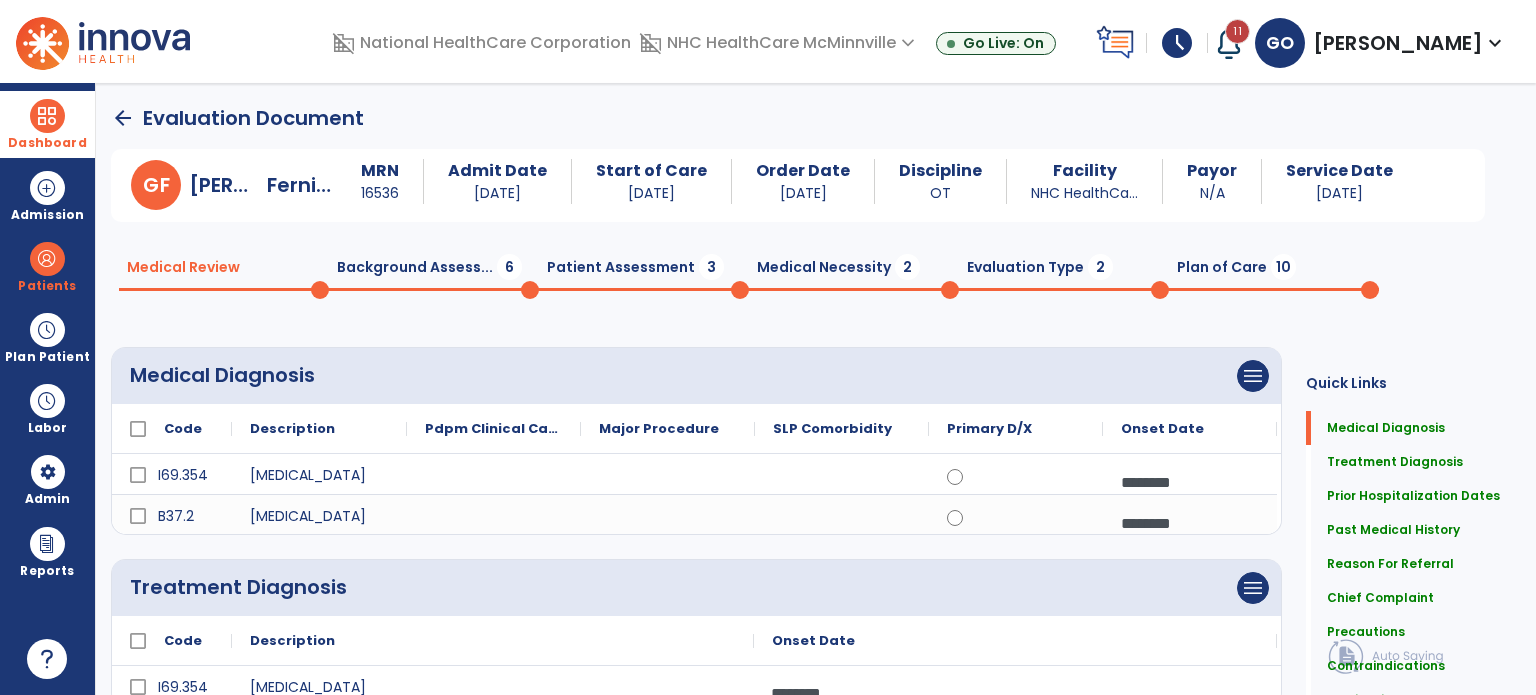click on "Background Assess...  6" 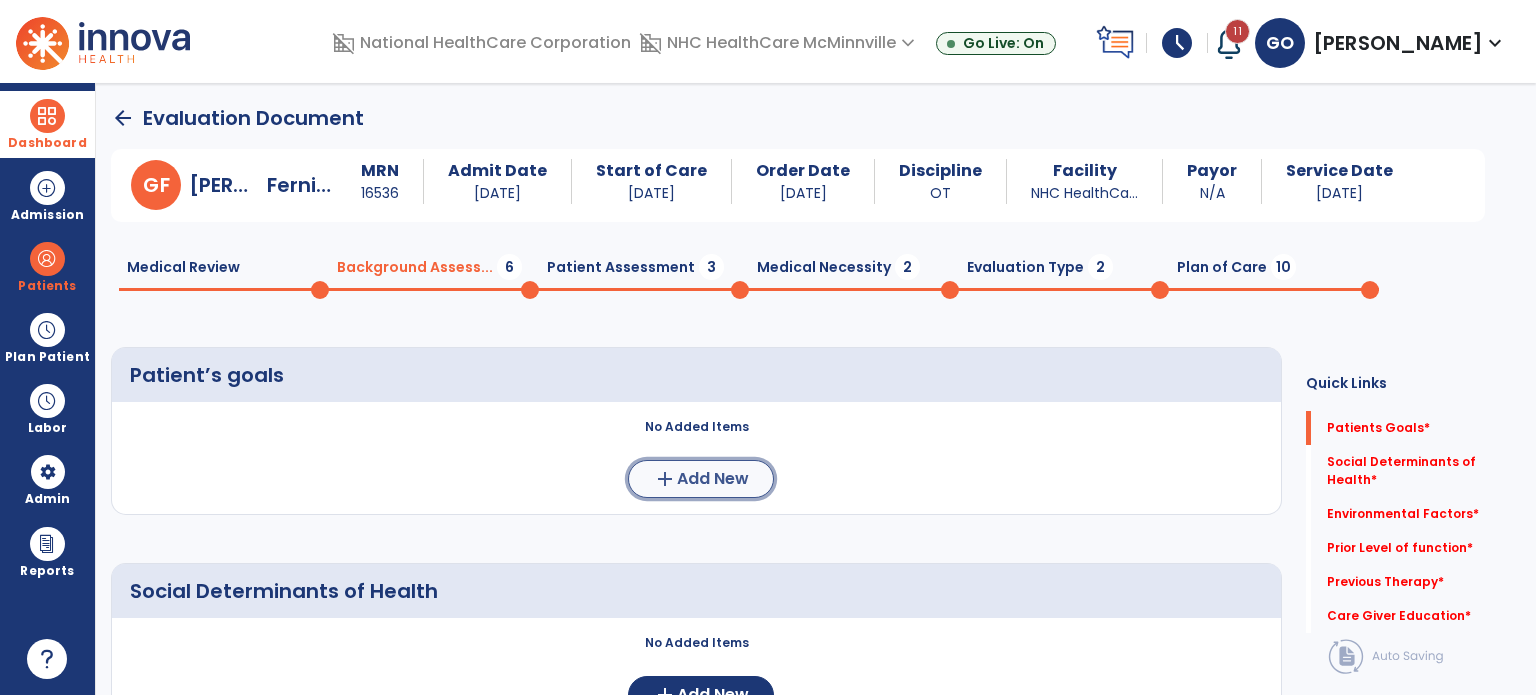 click on "Add New" 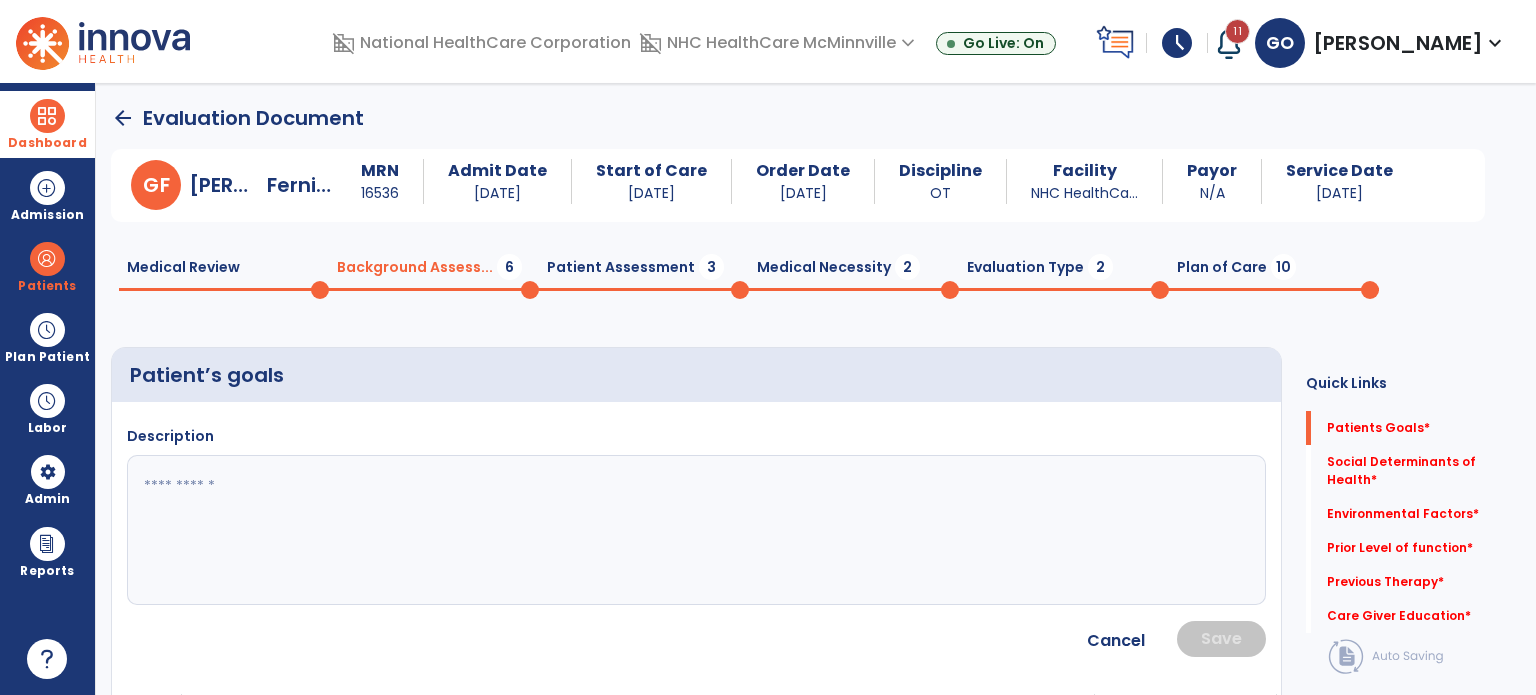 click 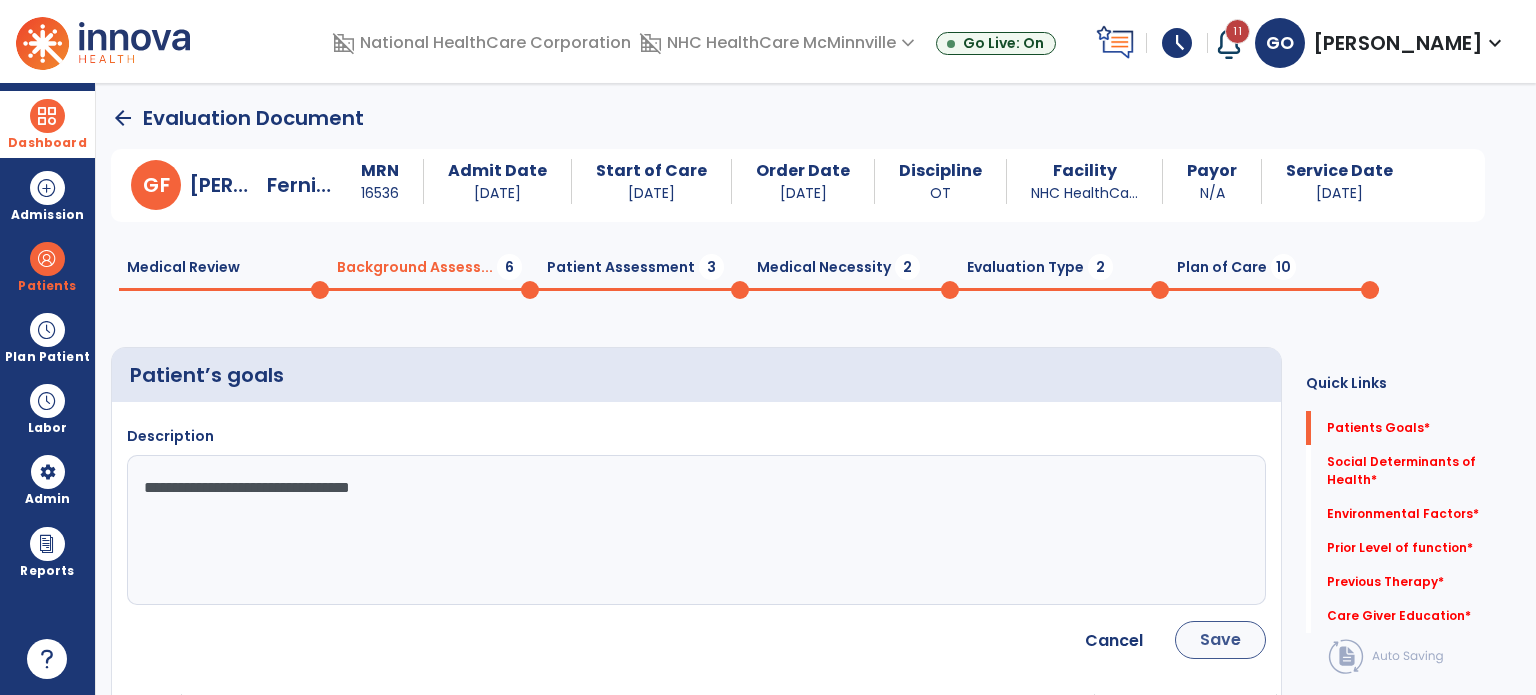 type on "**********" 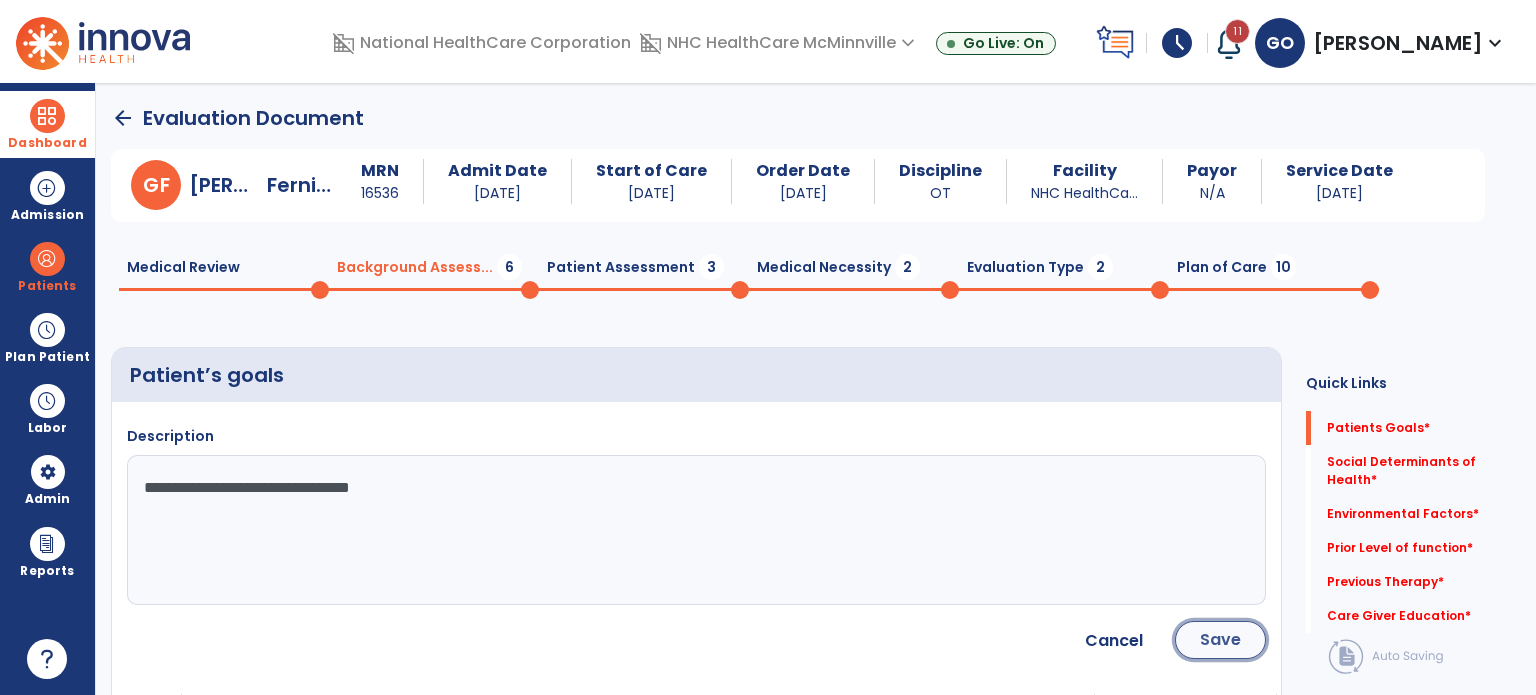 click on "Save" 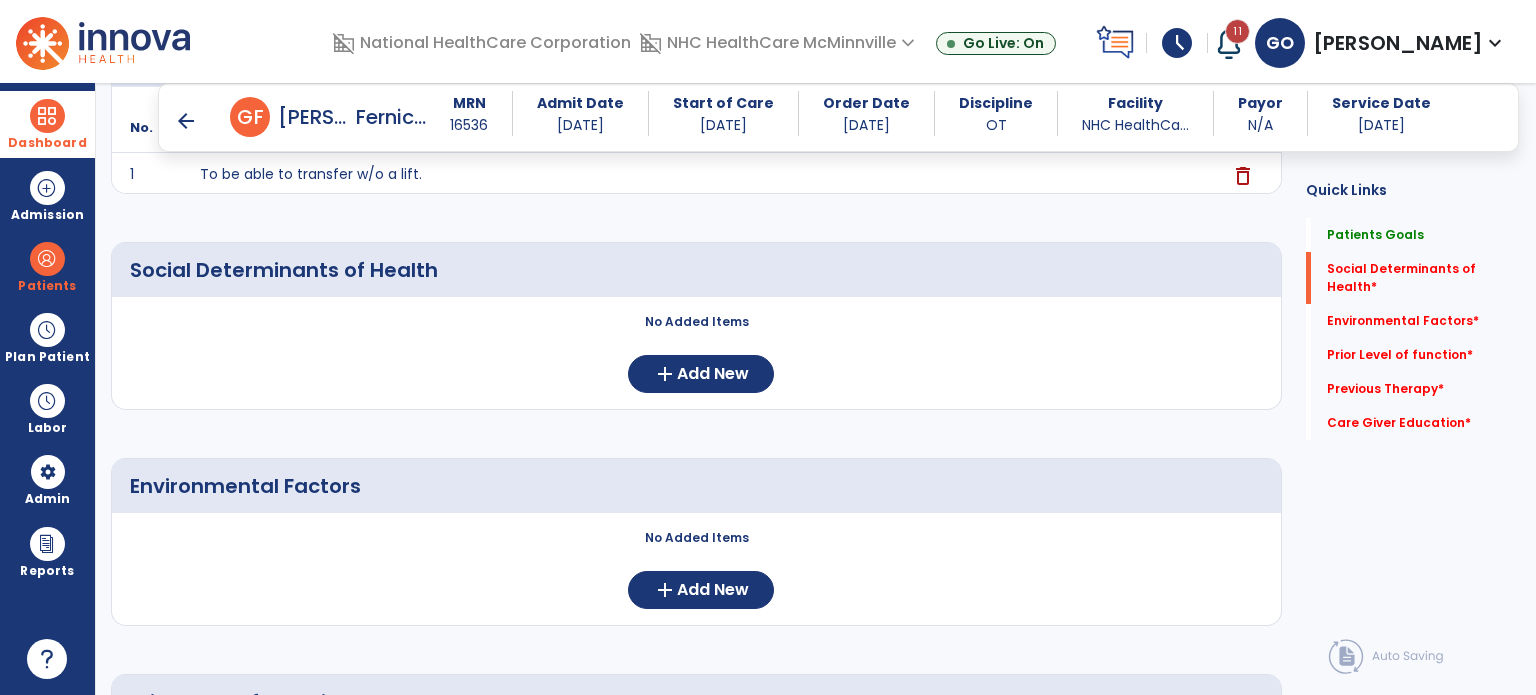 scroll, scrollTop: 301, scrollLeft: 0, axis: vertical 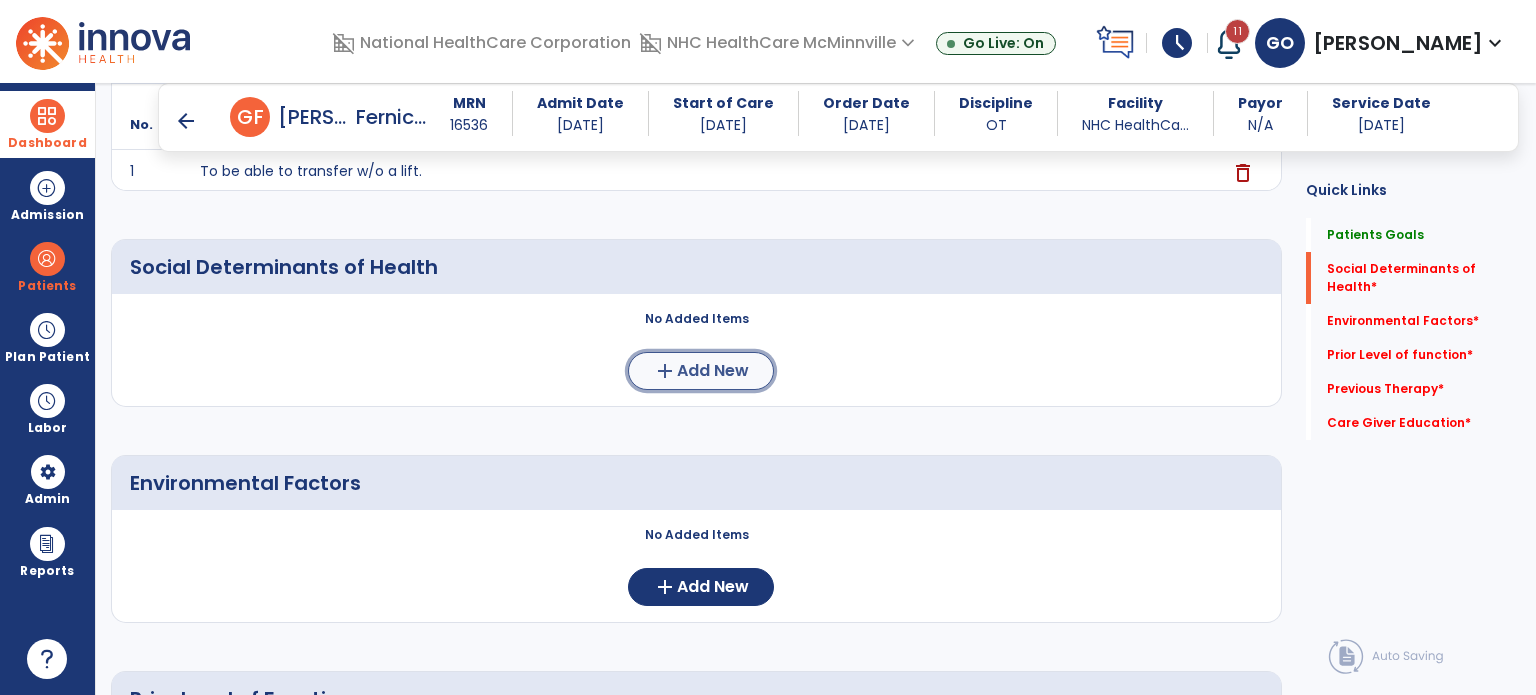click on "Add New" 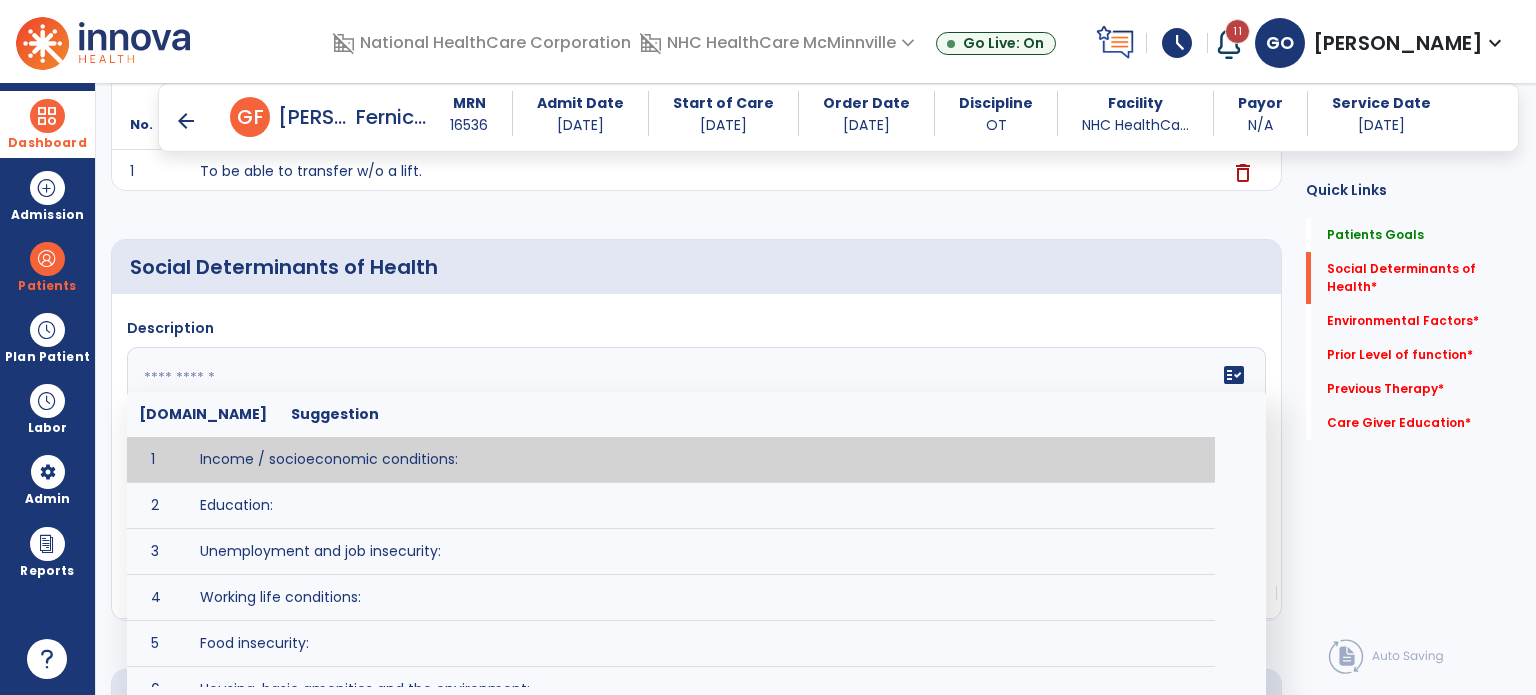 click 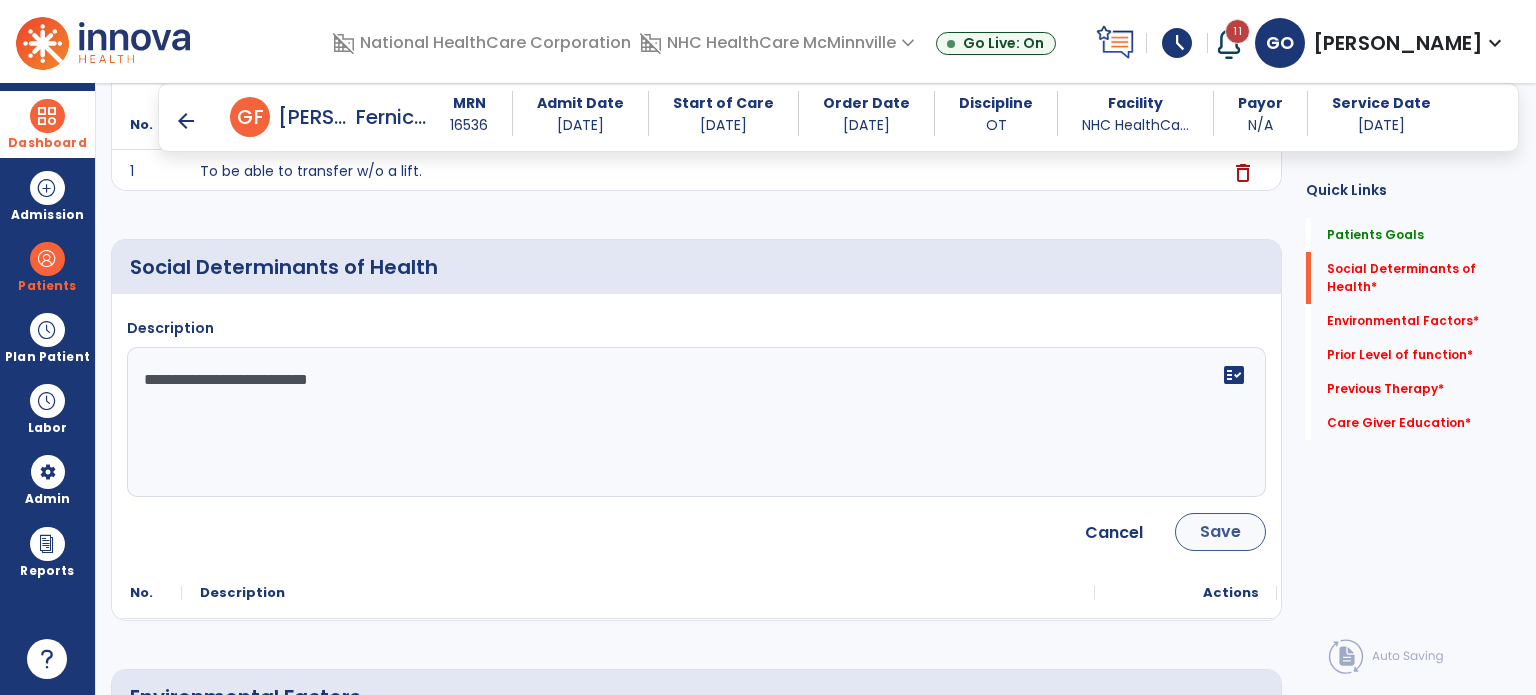 type on "**********" 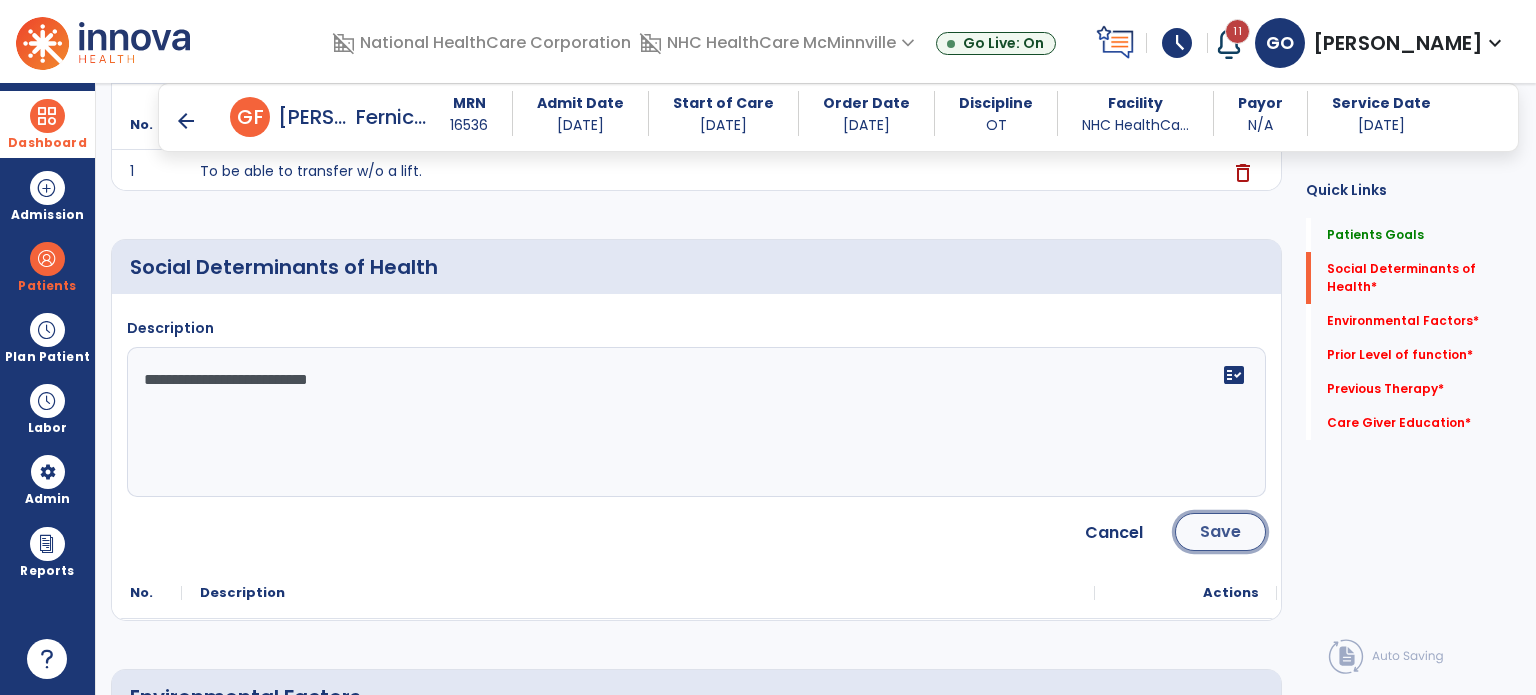 click on "Save" 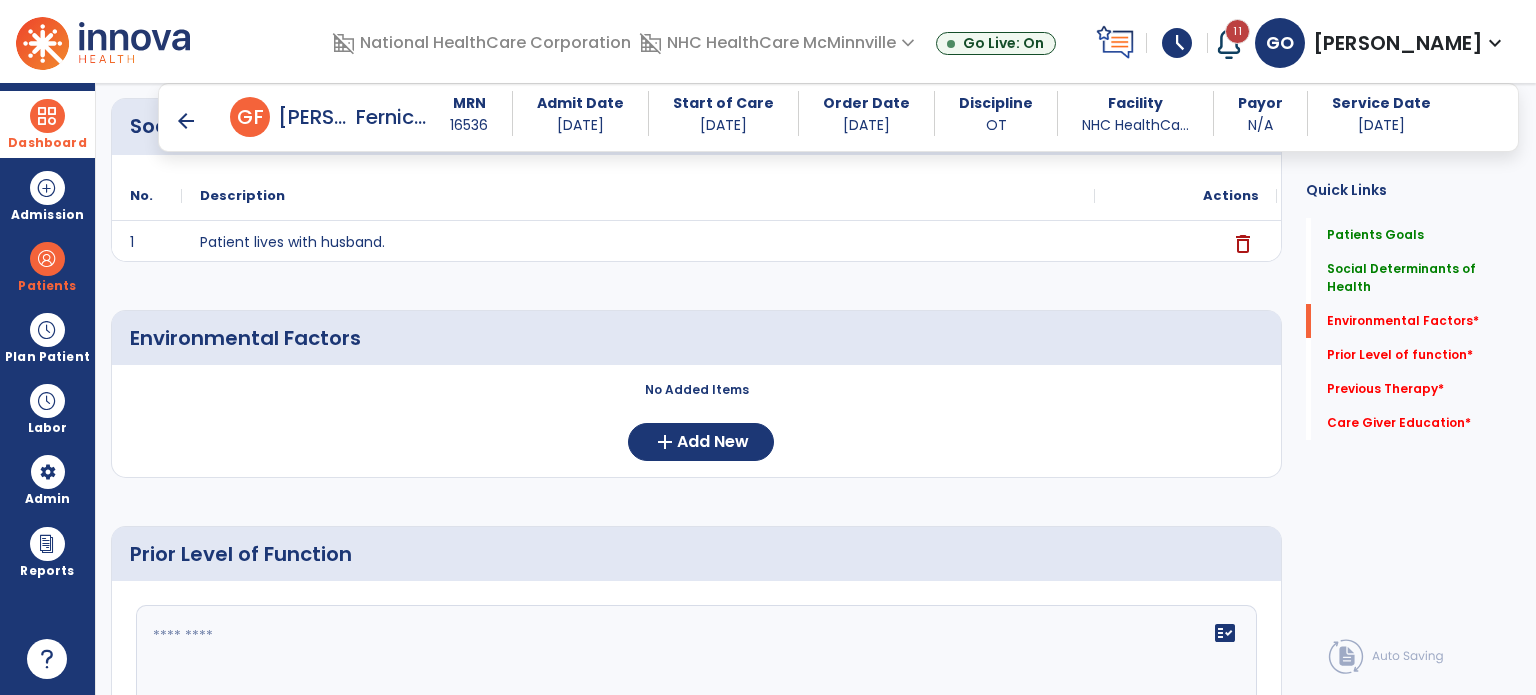 scroll, scrollTop: 448, scrollLeft: 0, axis: vertical 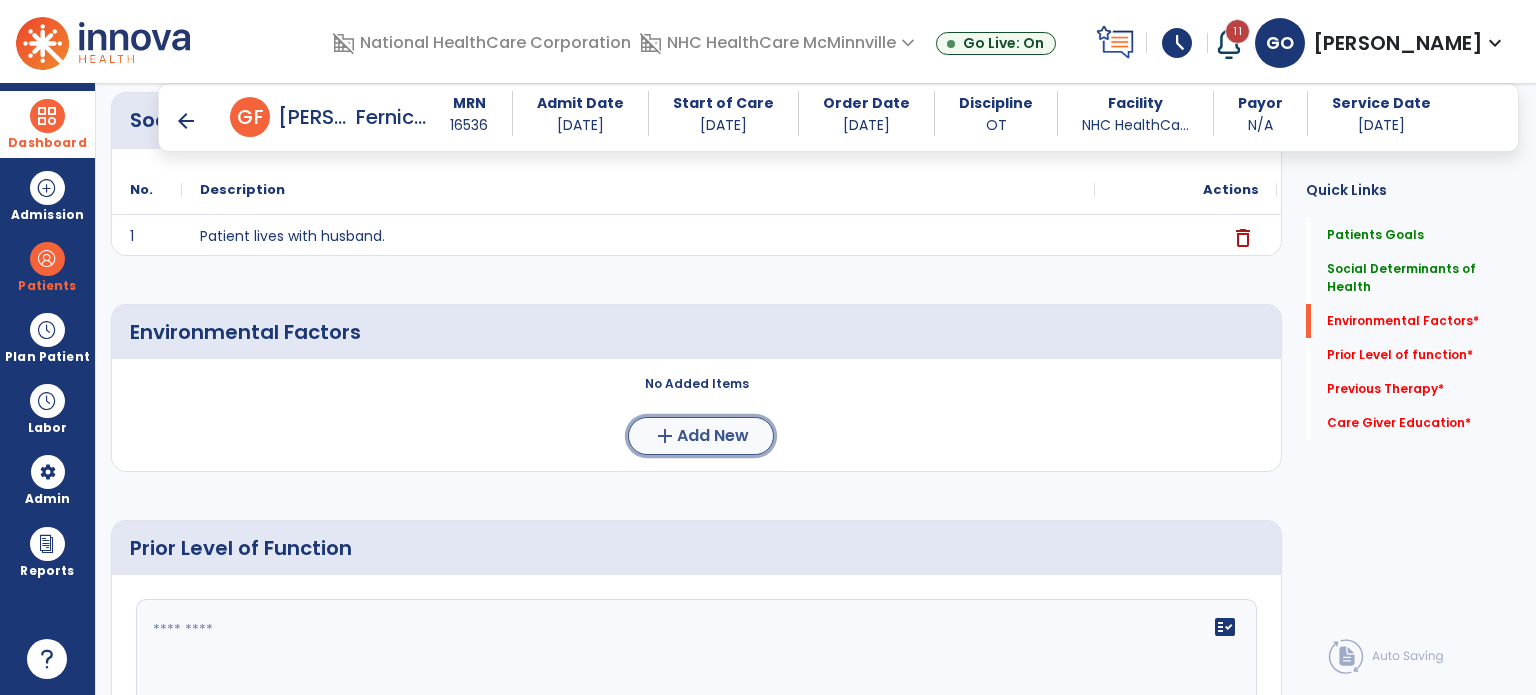 click on "Add New" 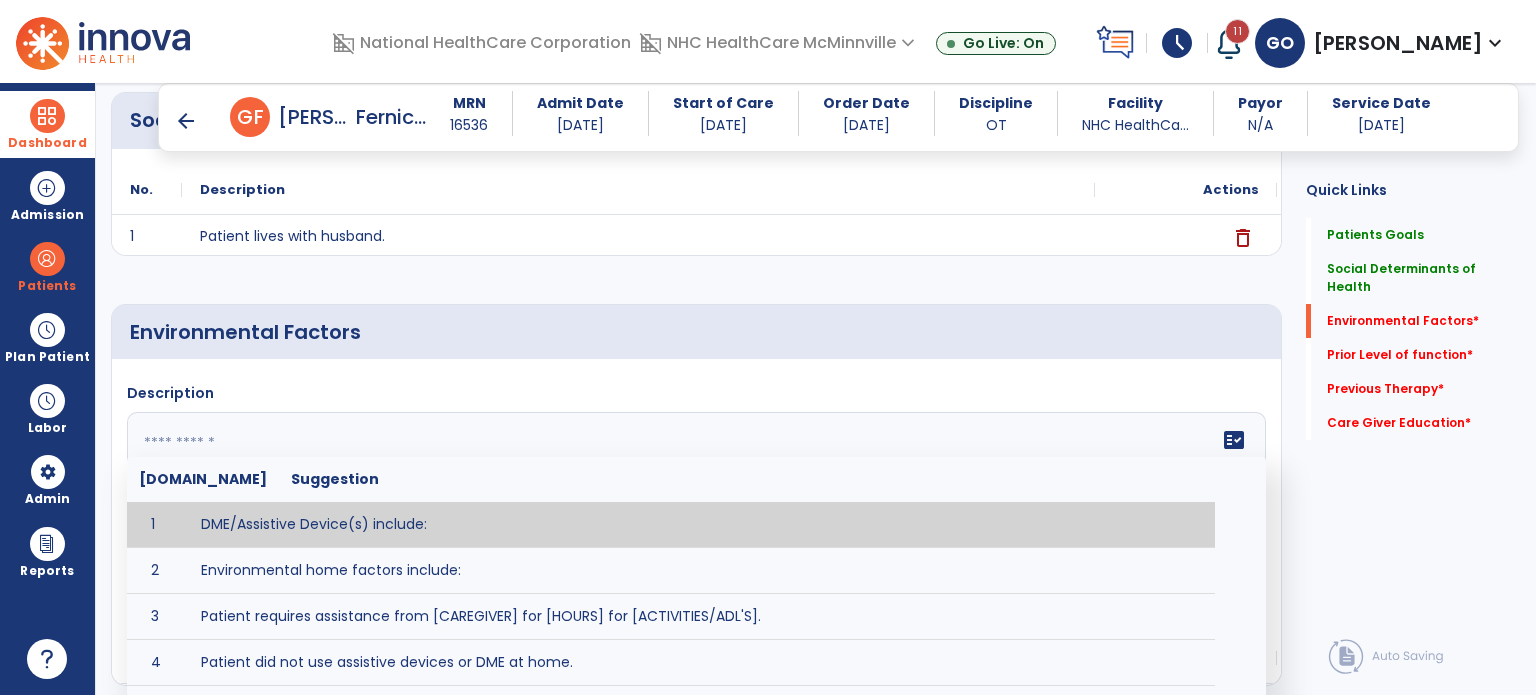 click 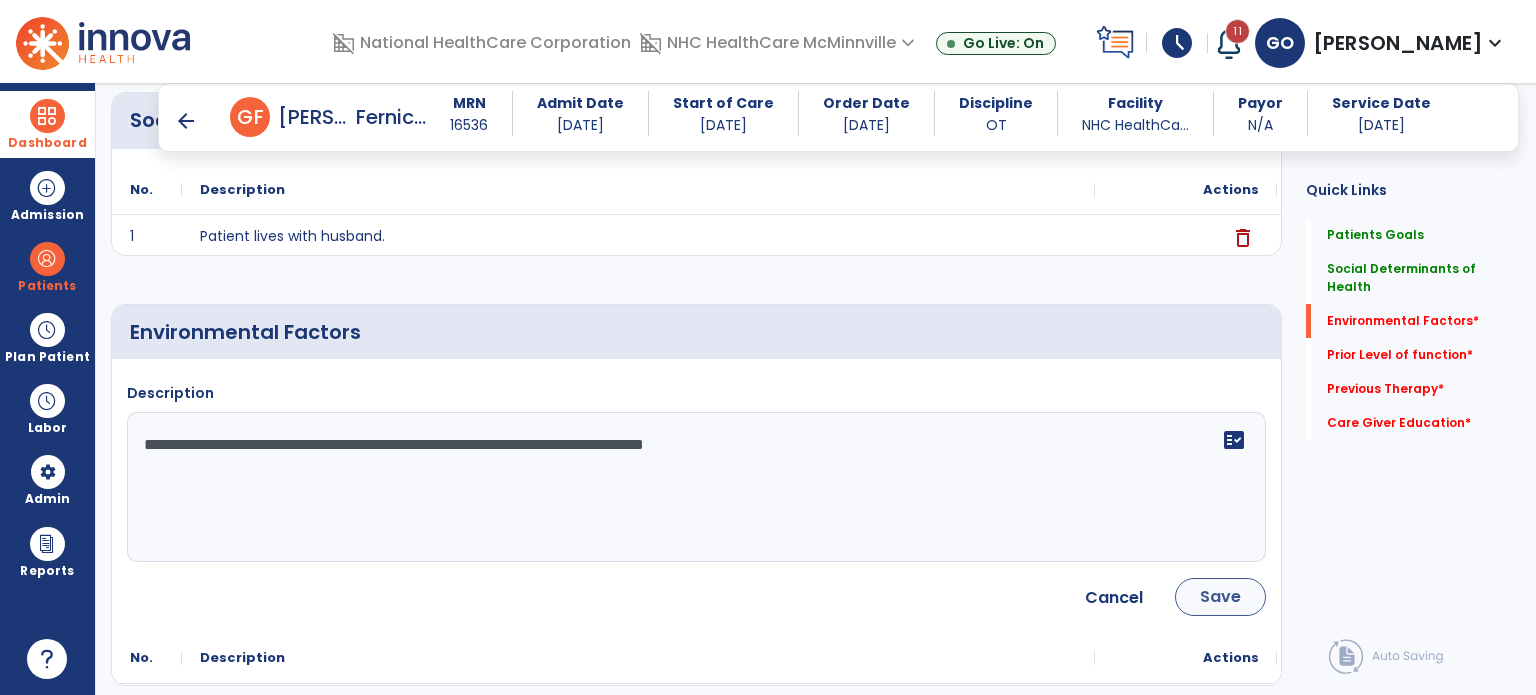 type on "**********" 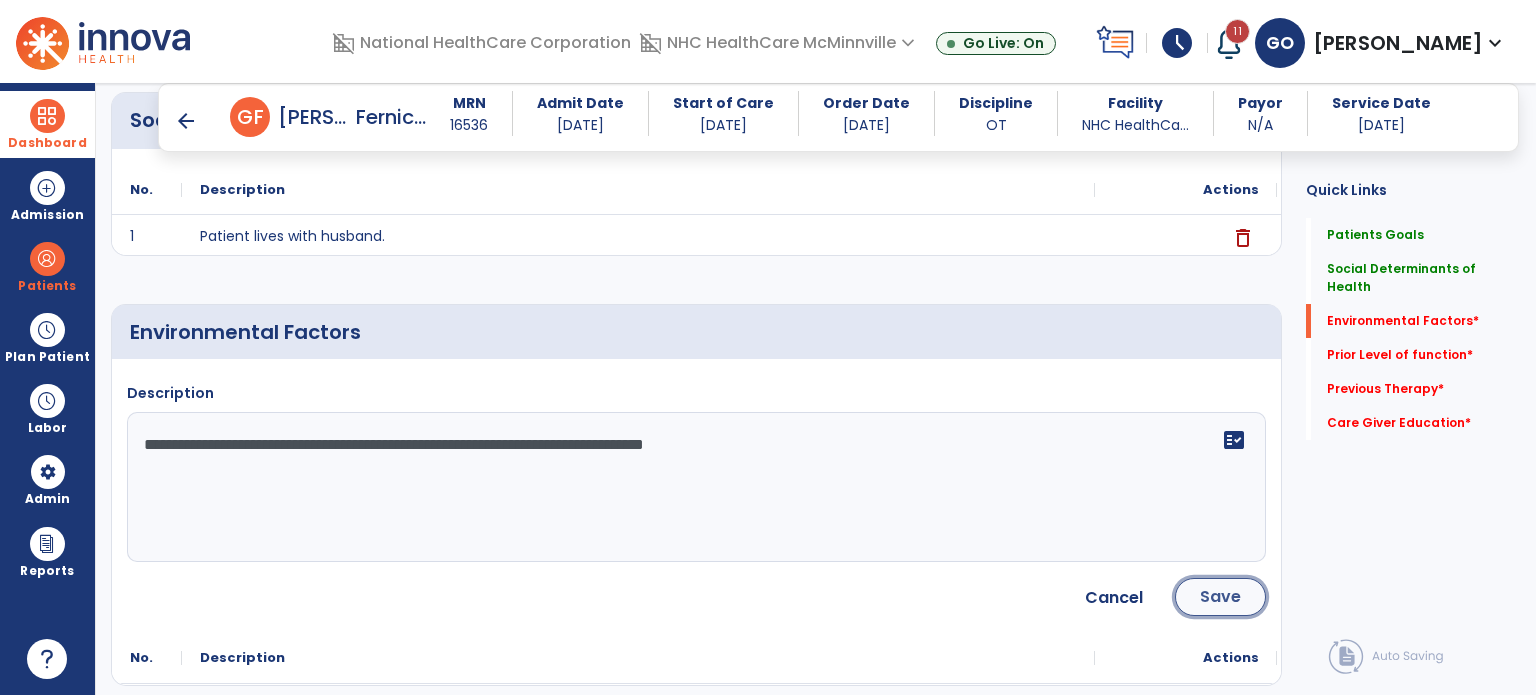 click on "Save" 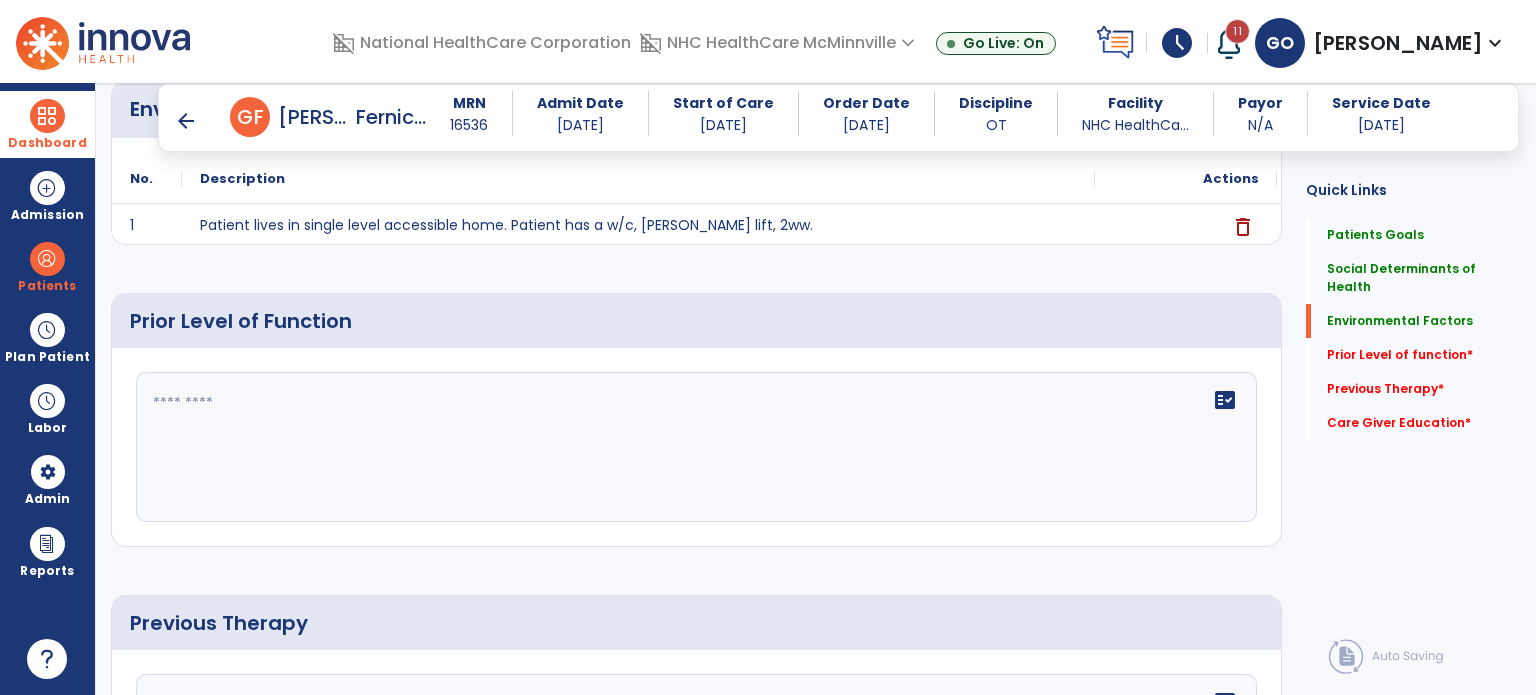 scroll, scrollTop: 676, scrollLeft: 0, axis: vertical 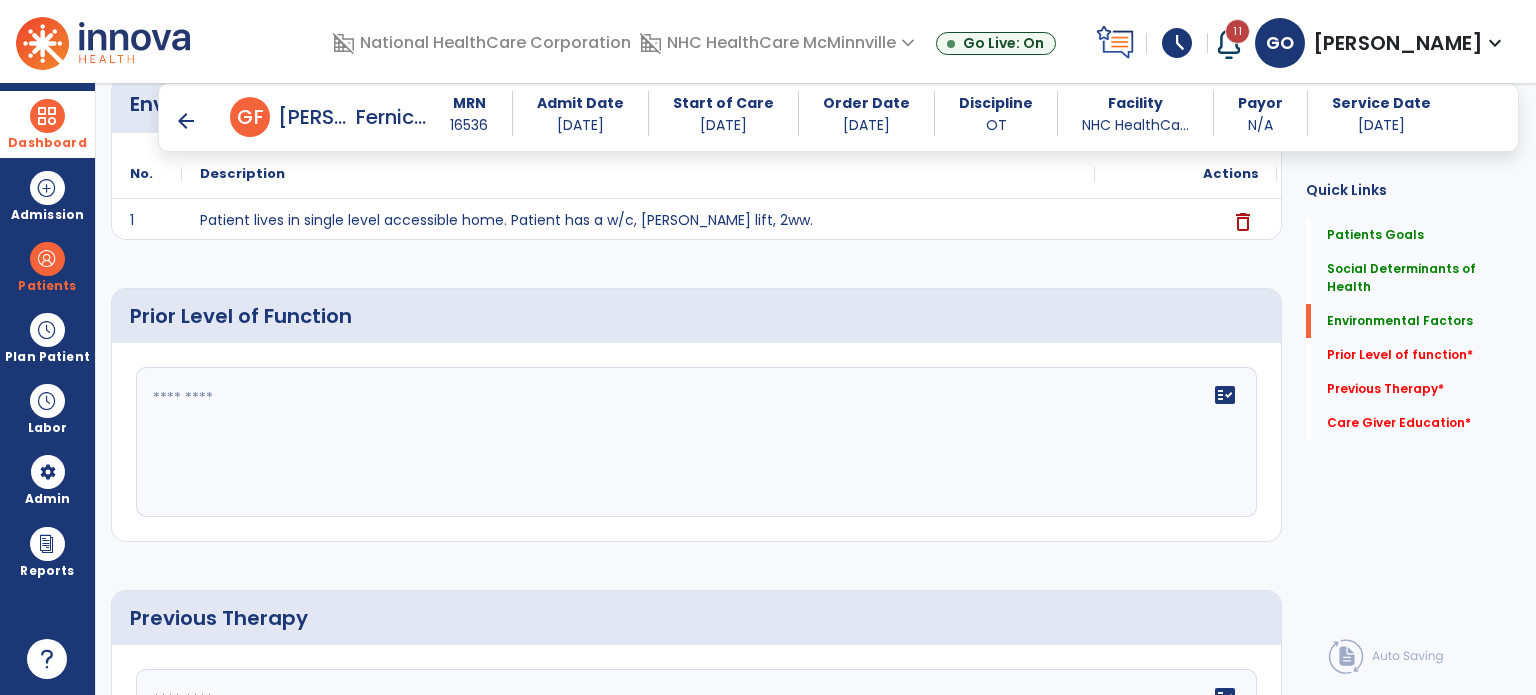 click on "fact_check" 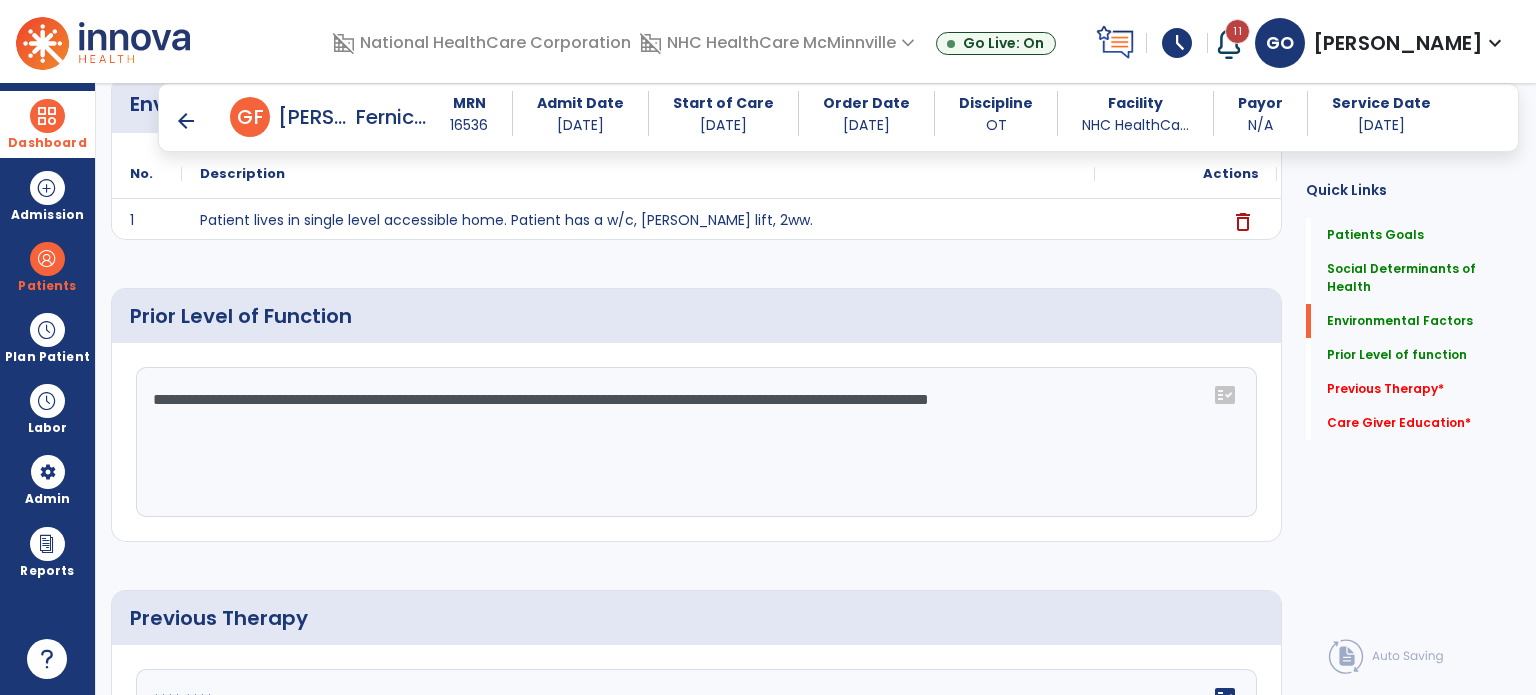 click on "**********" 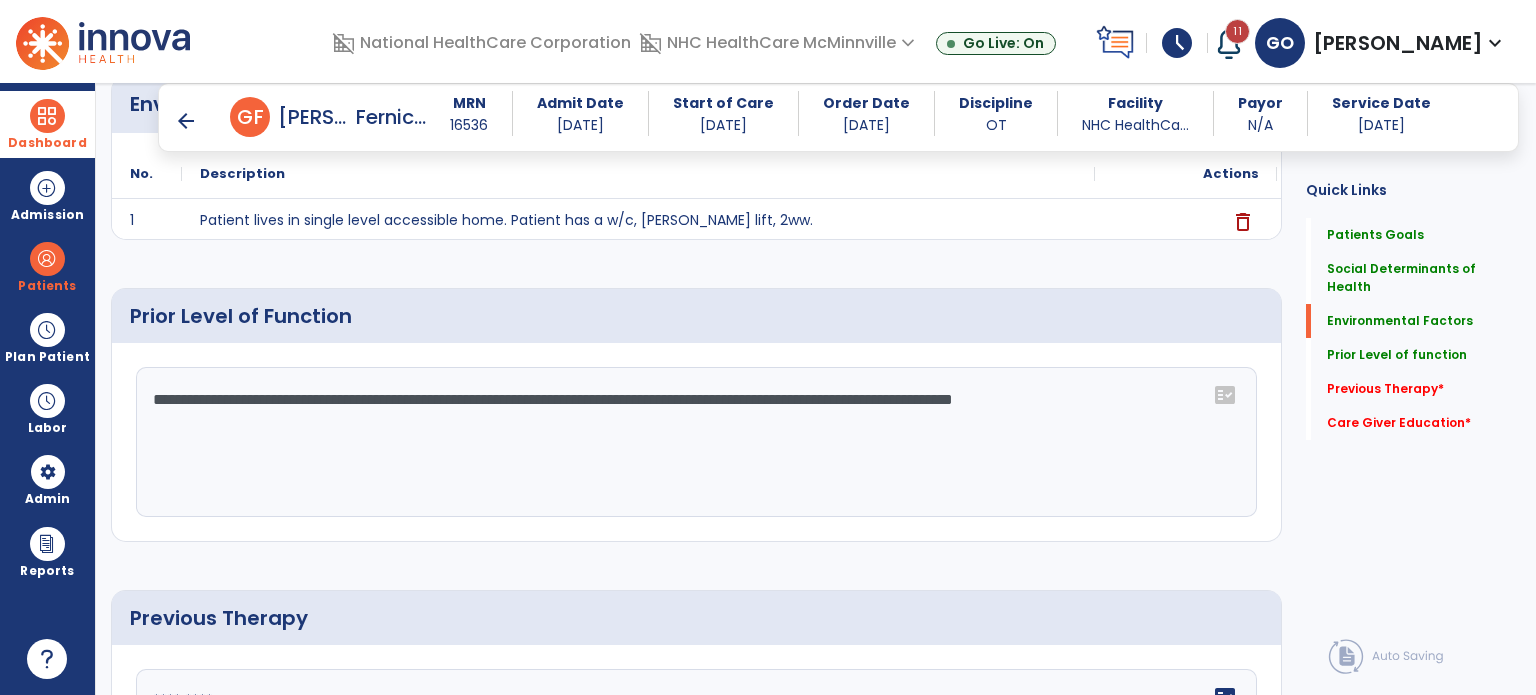 click on "**********" 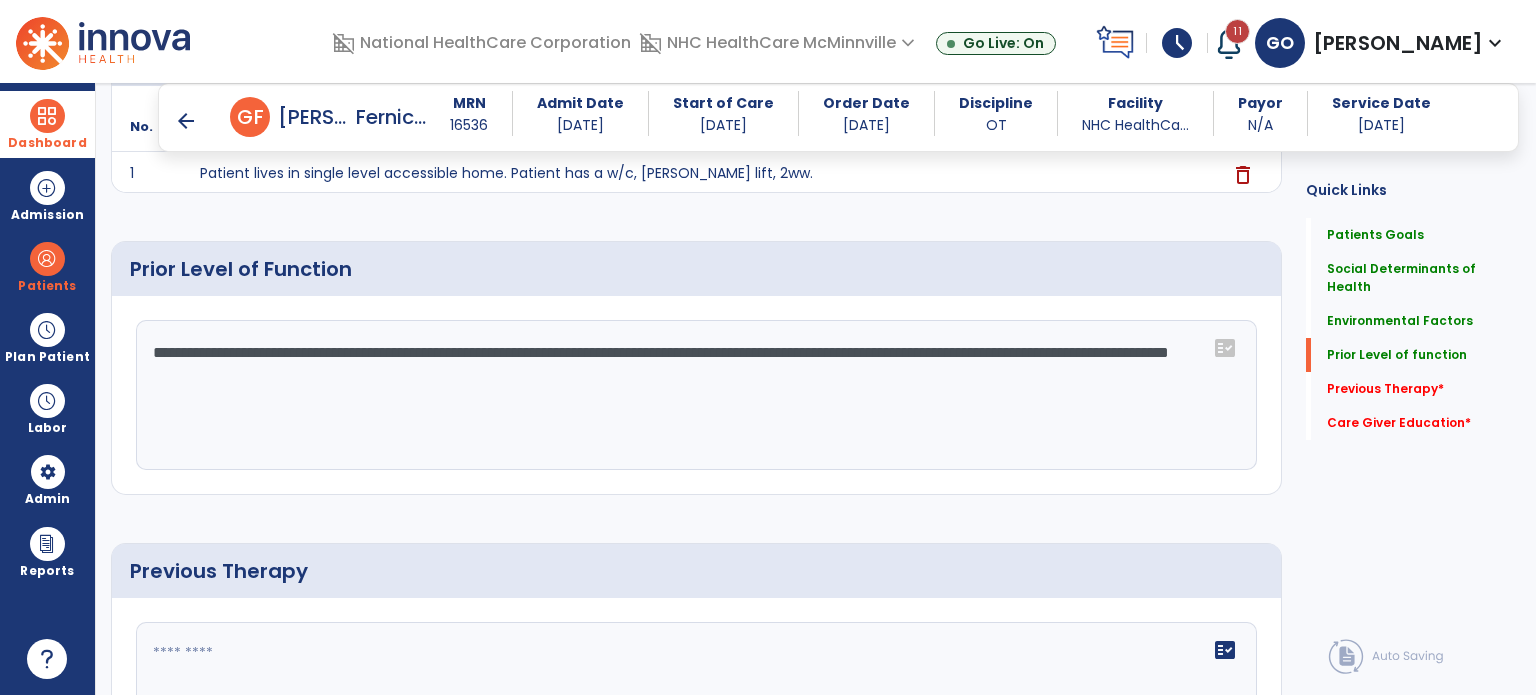 scroll, scrollTop: 736, scrollLeft: 0, axis: vertical 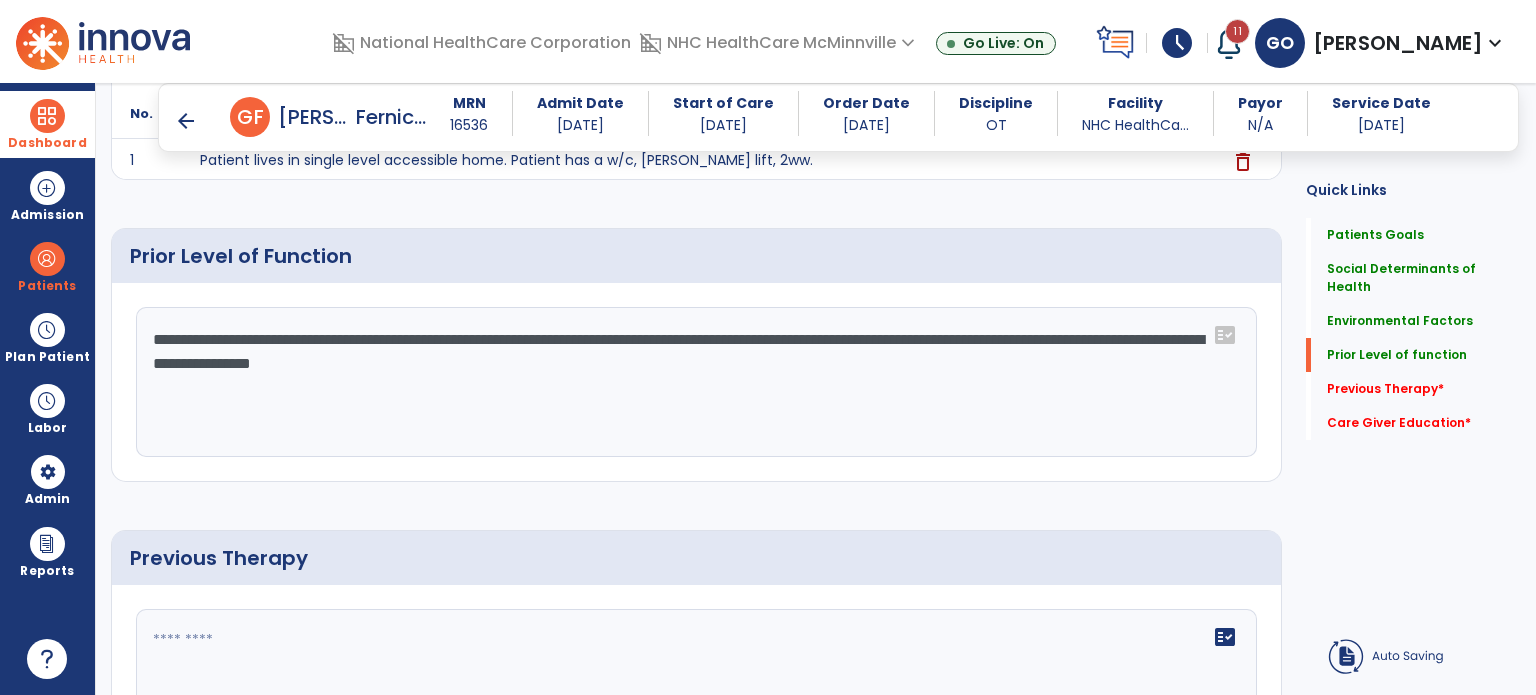 click on "Quick Links  Patients Goals   Patients Goals   Social Determinants of Health   Social Determinants of Health   Environmental Factors   Environmental Factors   Prior Level of function   Prior Level of function   Previous Therapy   *  Previous Therapy   *  Care Giver Education   *  Care Giver Education   *" 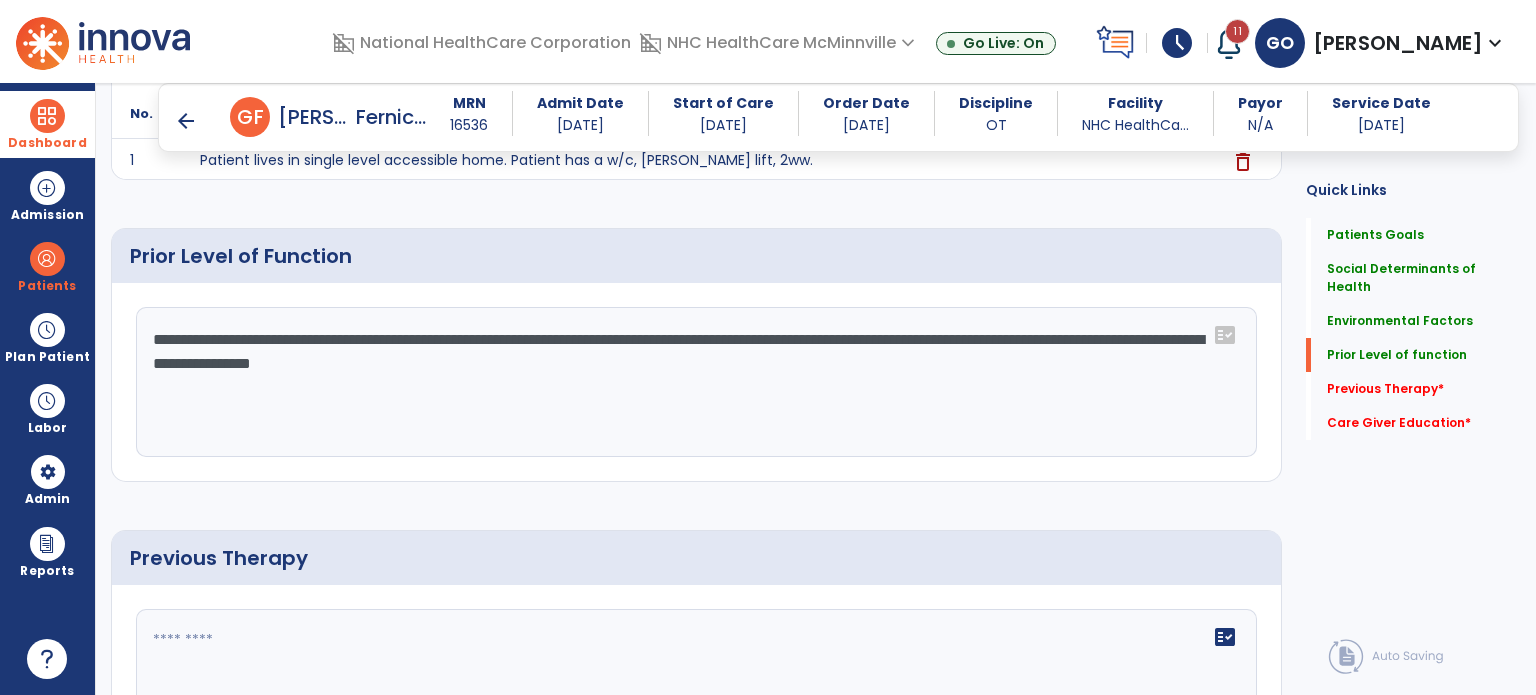 scroll, scrollTop: 821, scrollLeft: 0, axis: vertical 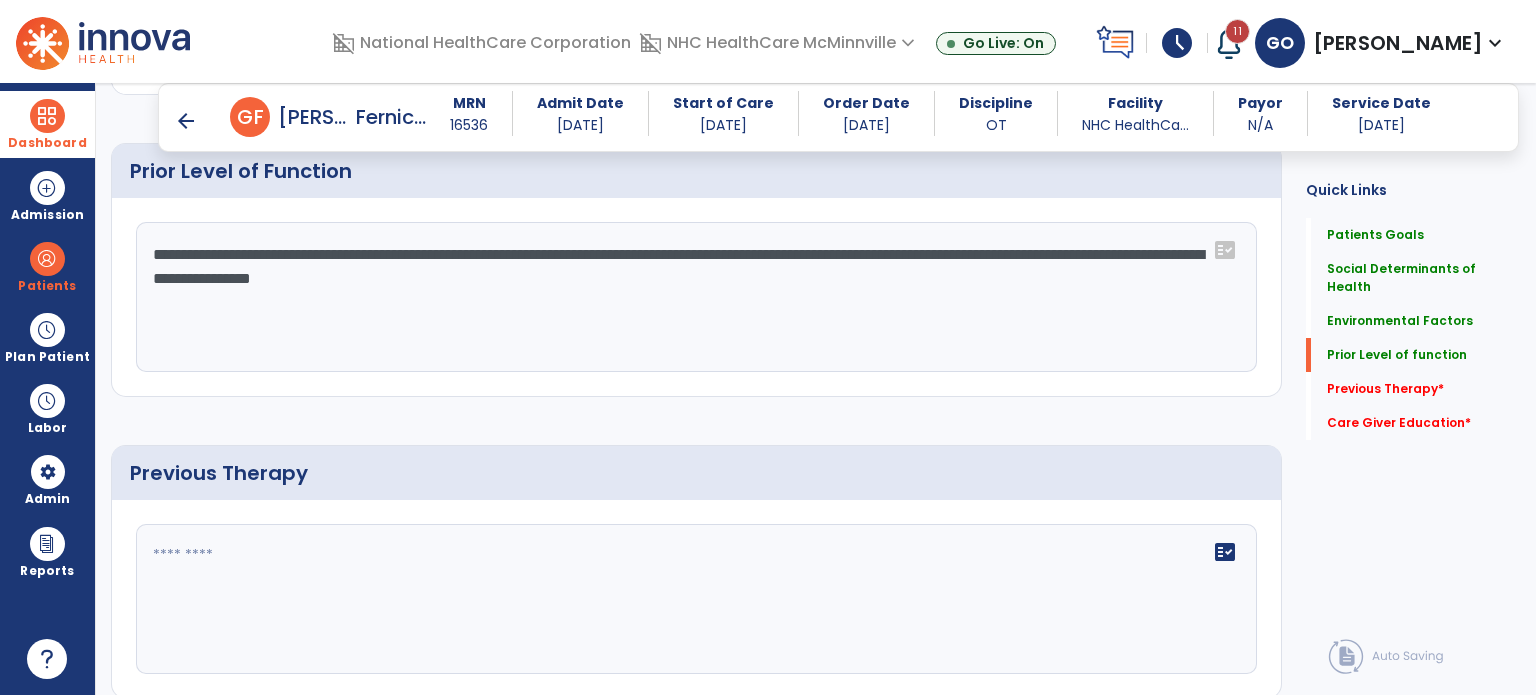 click on "**********" 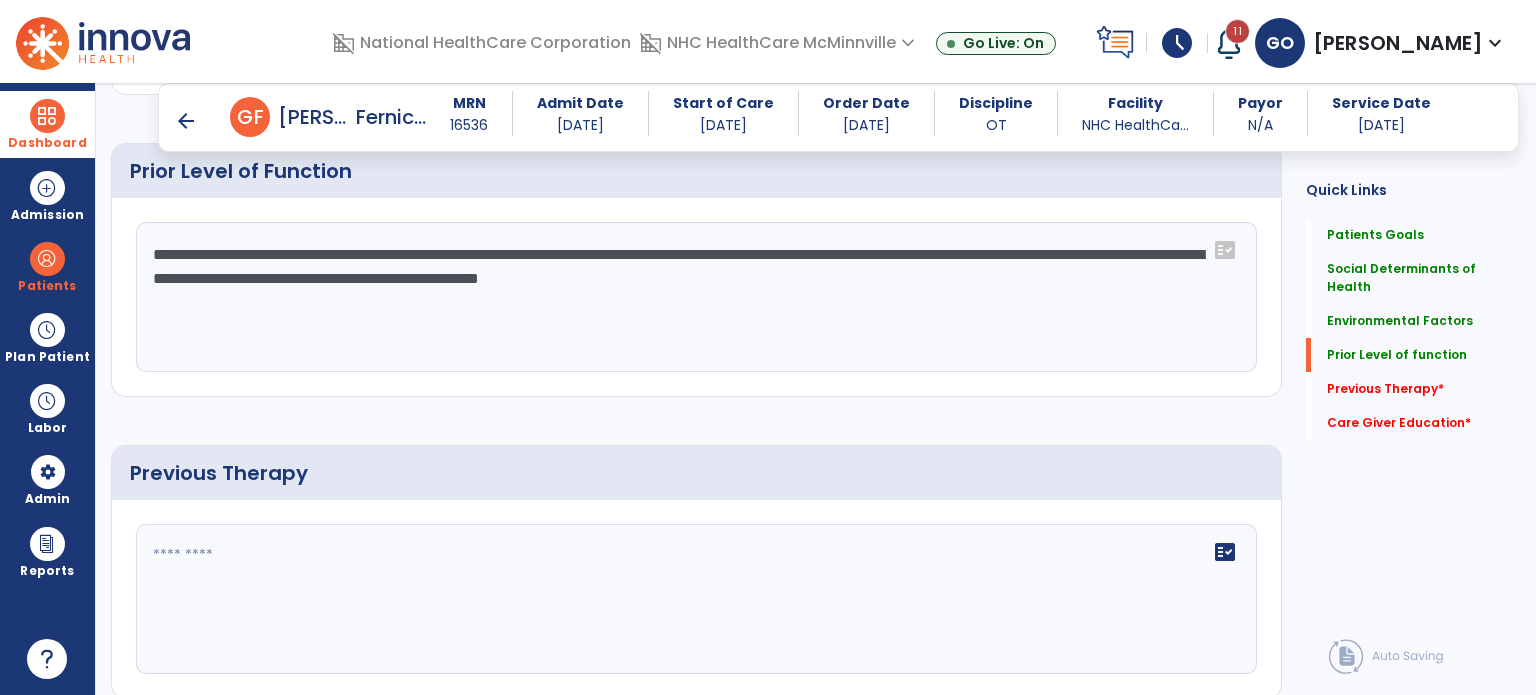 type on "**********" 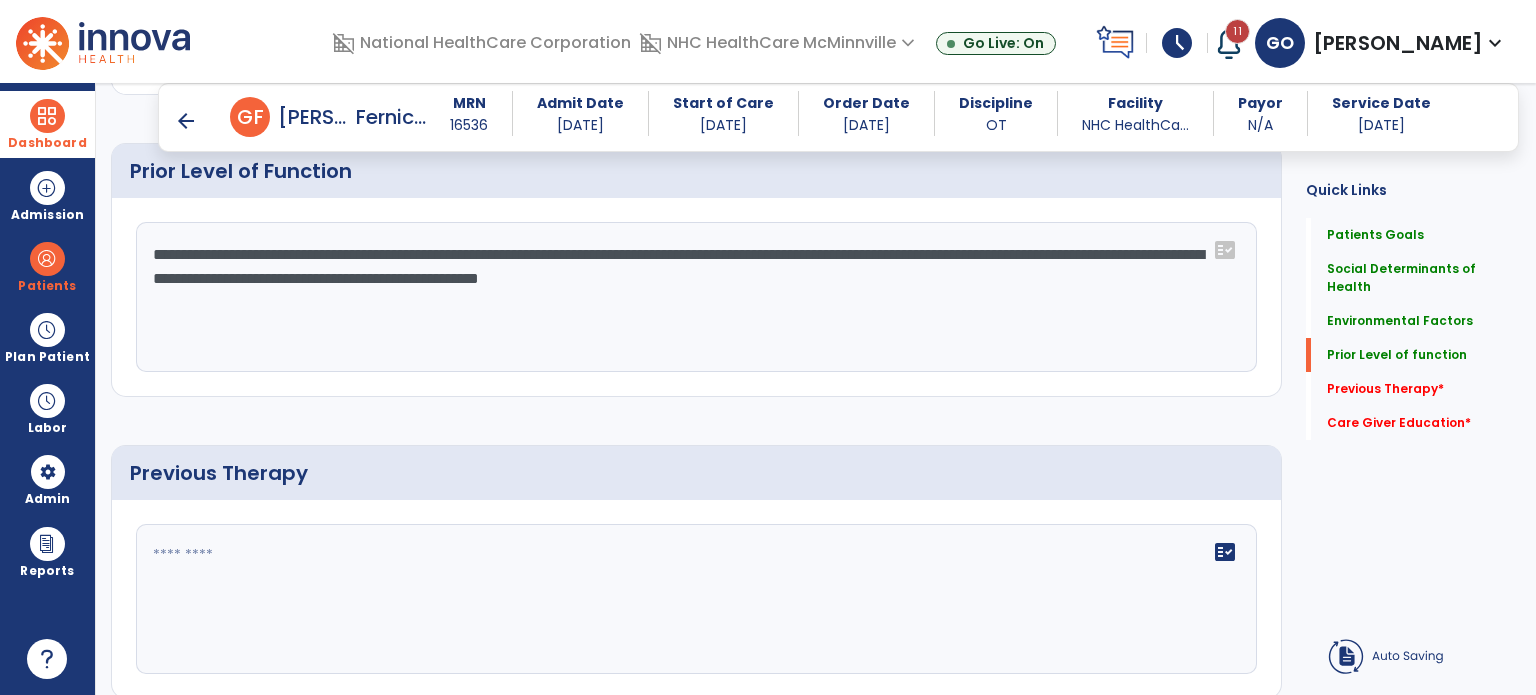 click 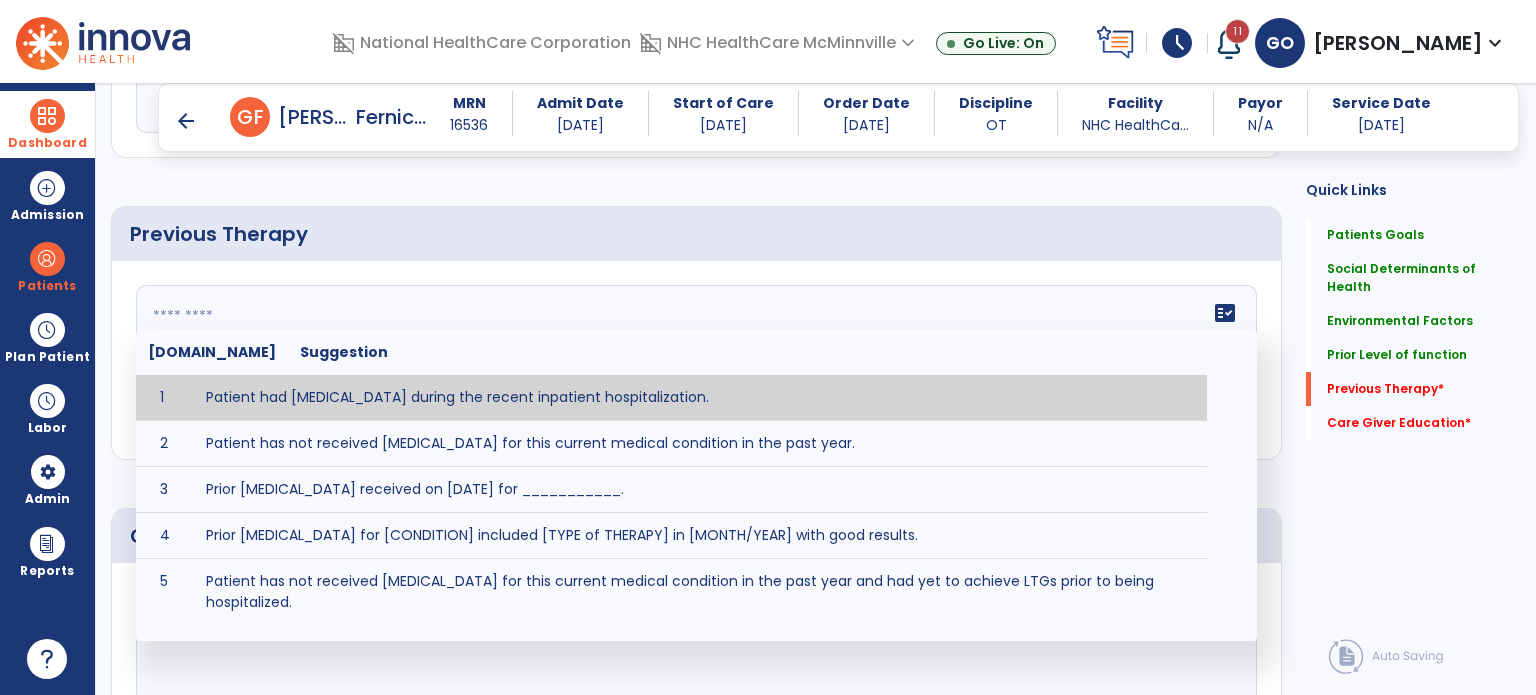 scroll, scrollTop: 1079, scrollLeft: 0, axis: vertical 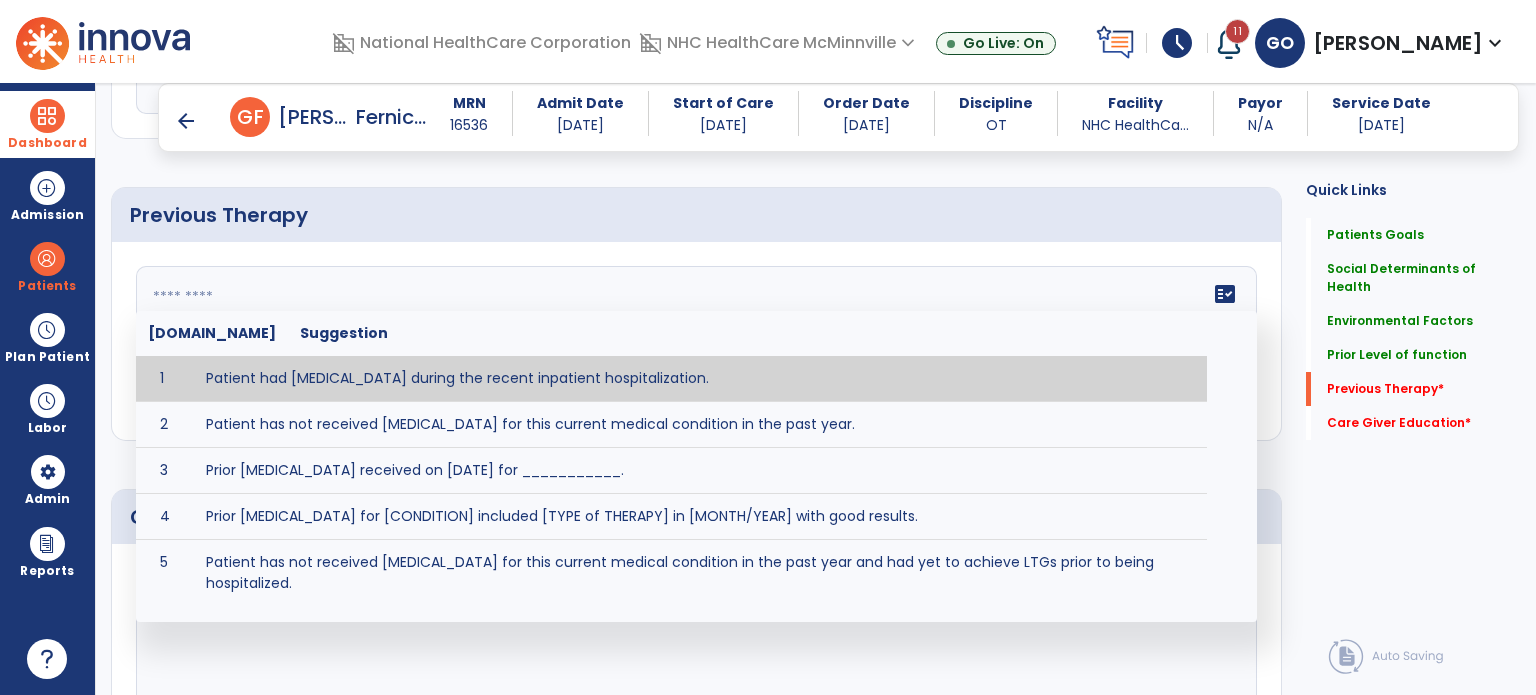 click 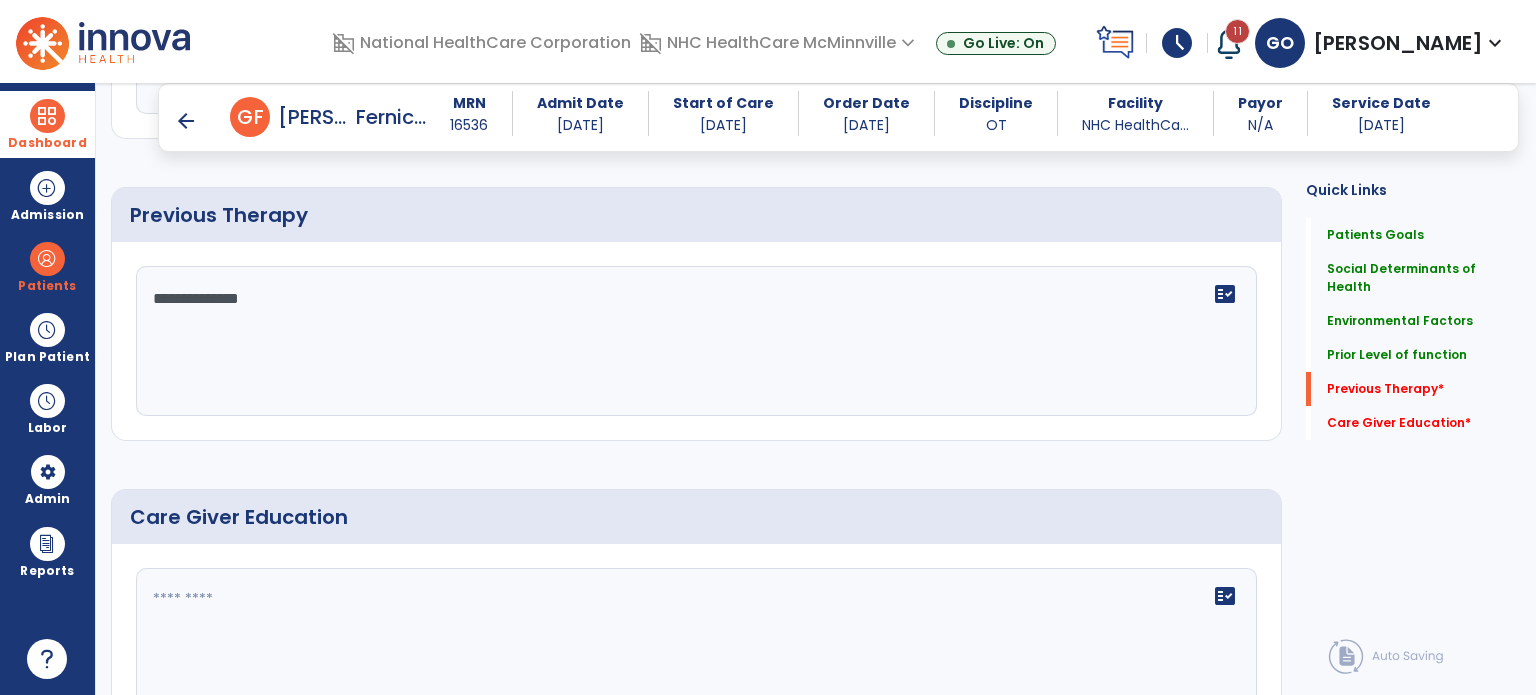type on "**********" 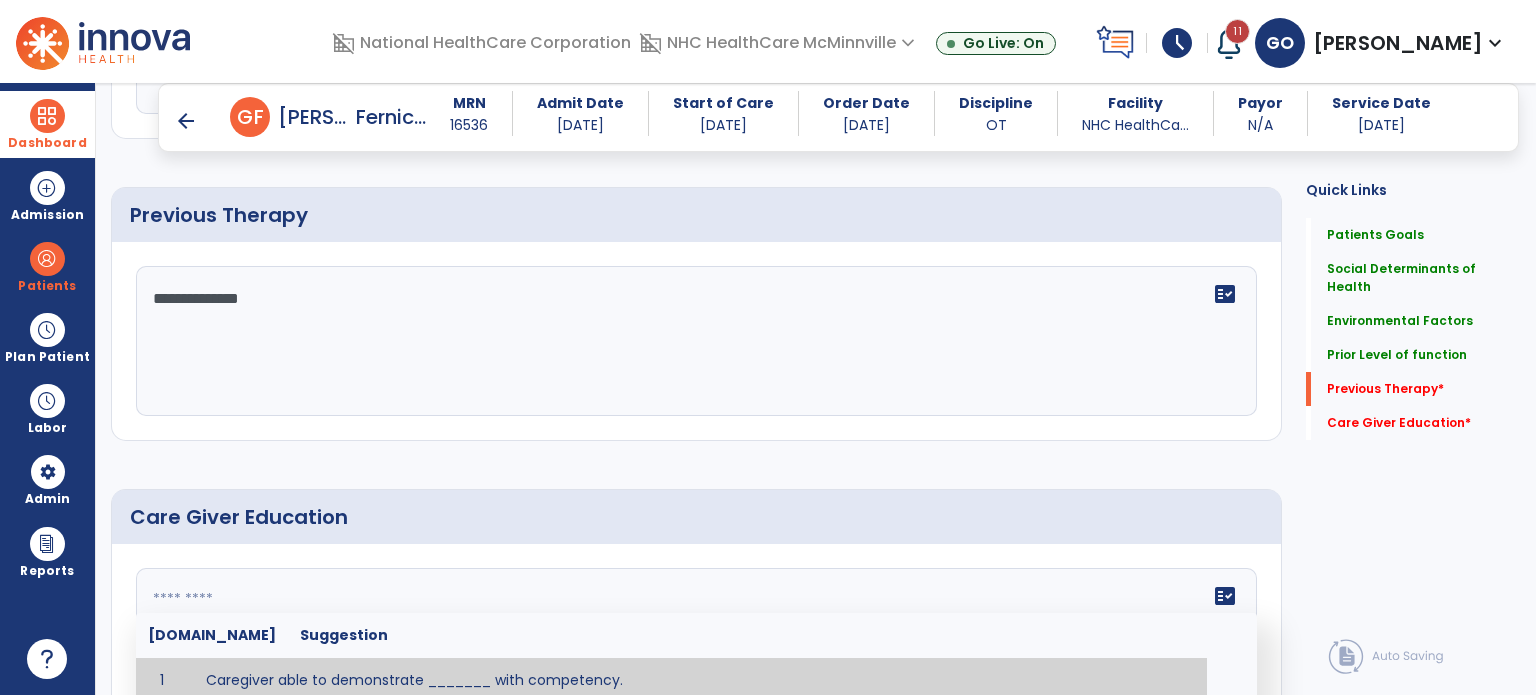 click 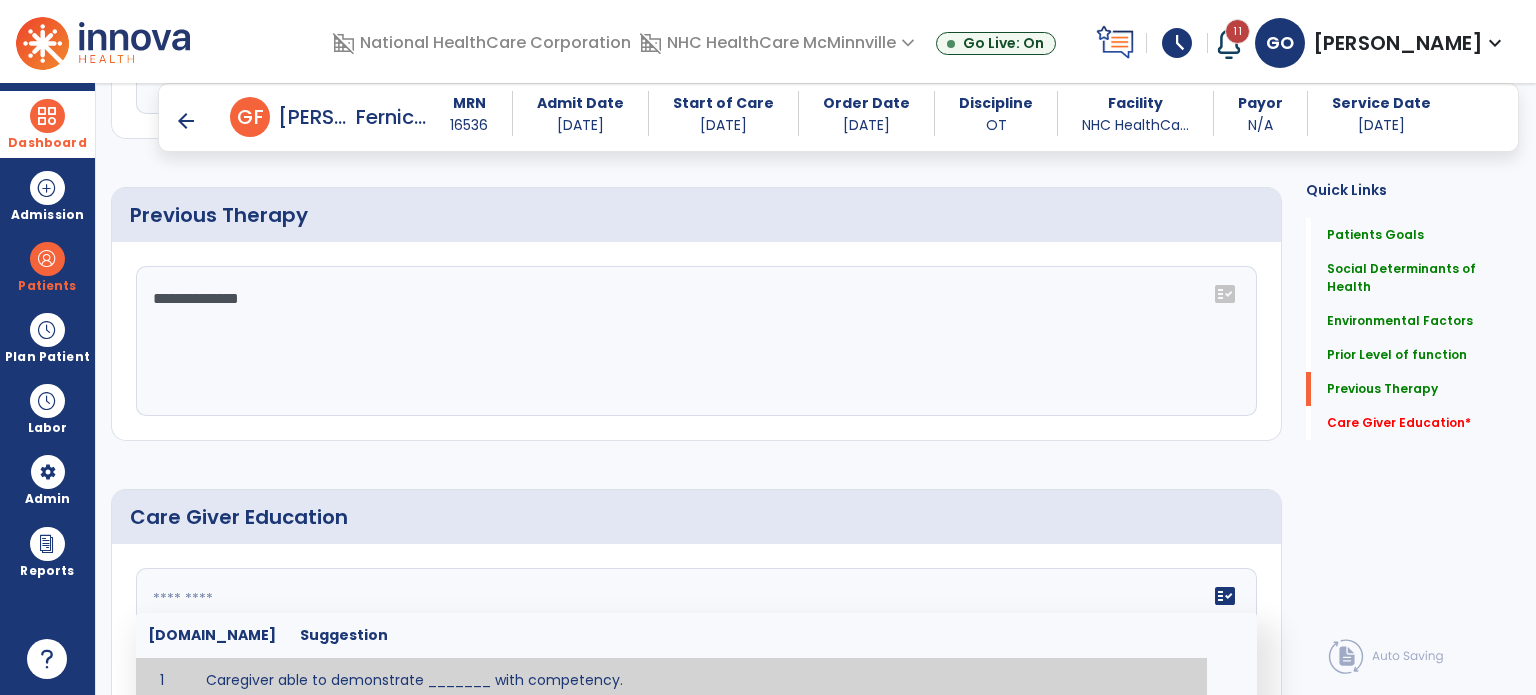 scroll, scrollTop: 1084, scrollLeft: 0, axis: vertical 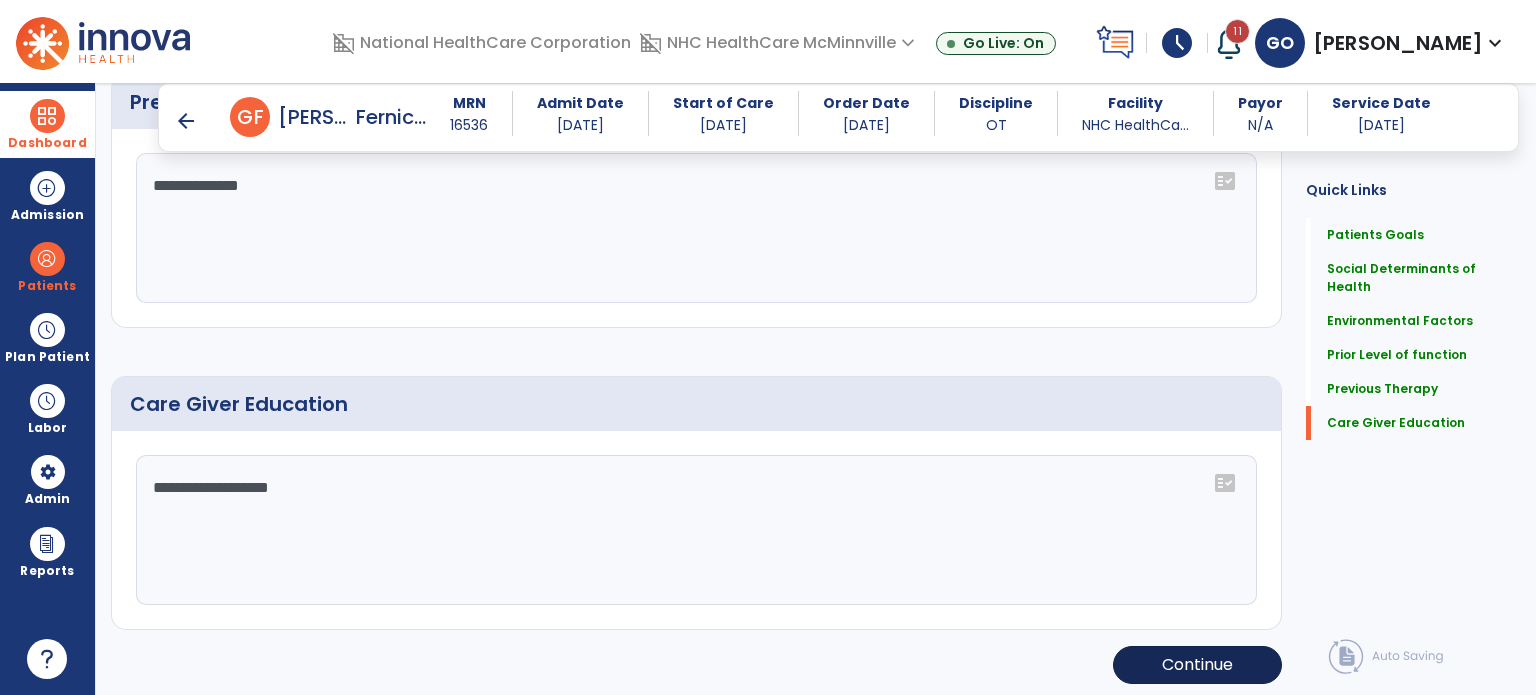 type on "**********" 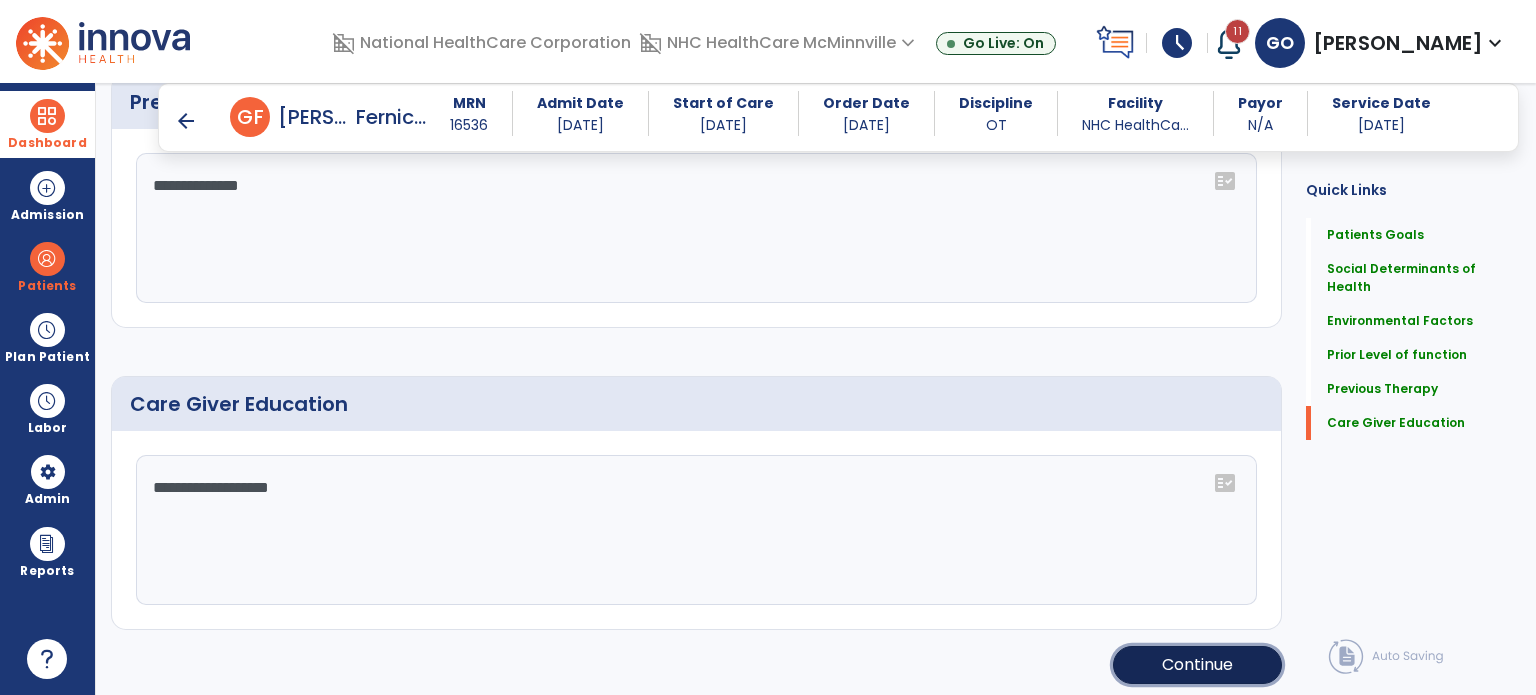 click on "Continue" 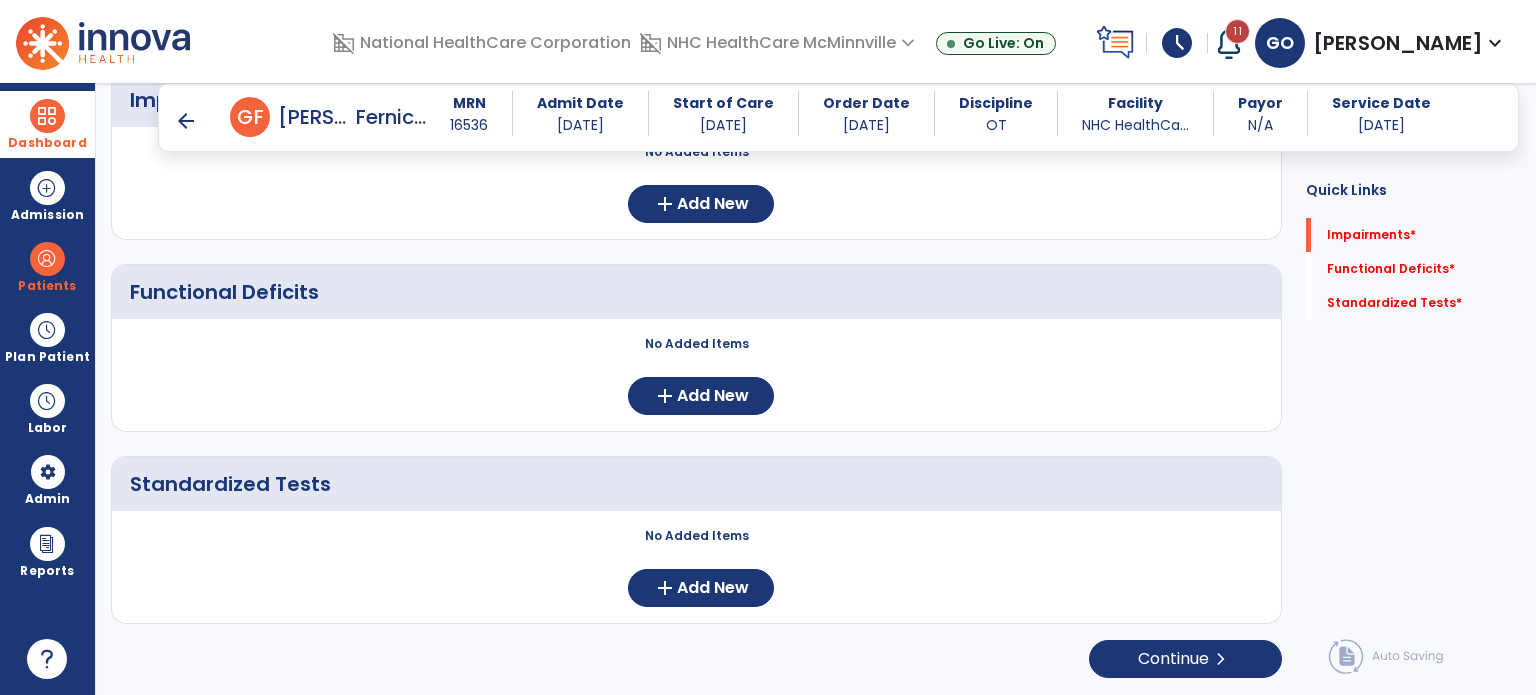 scroll, scrollTop: 252, scrollLeft: 0, axis: vertical 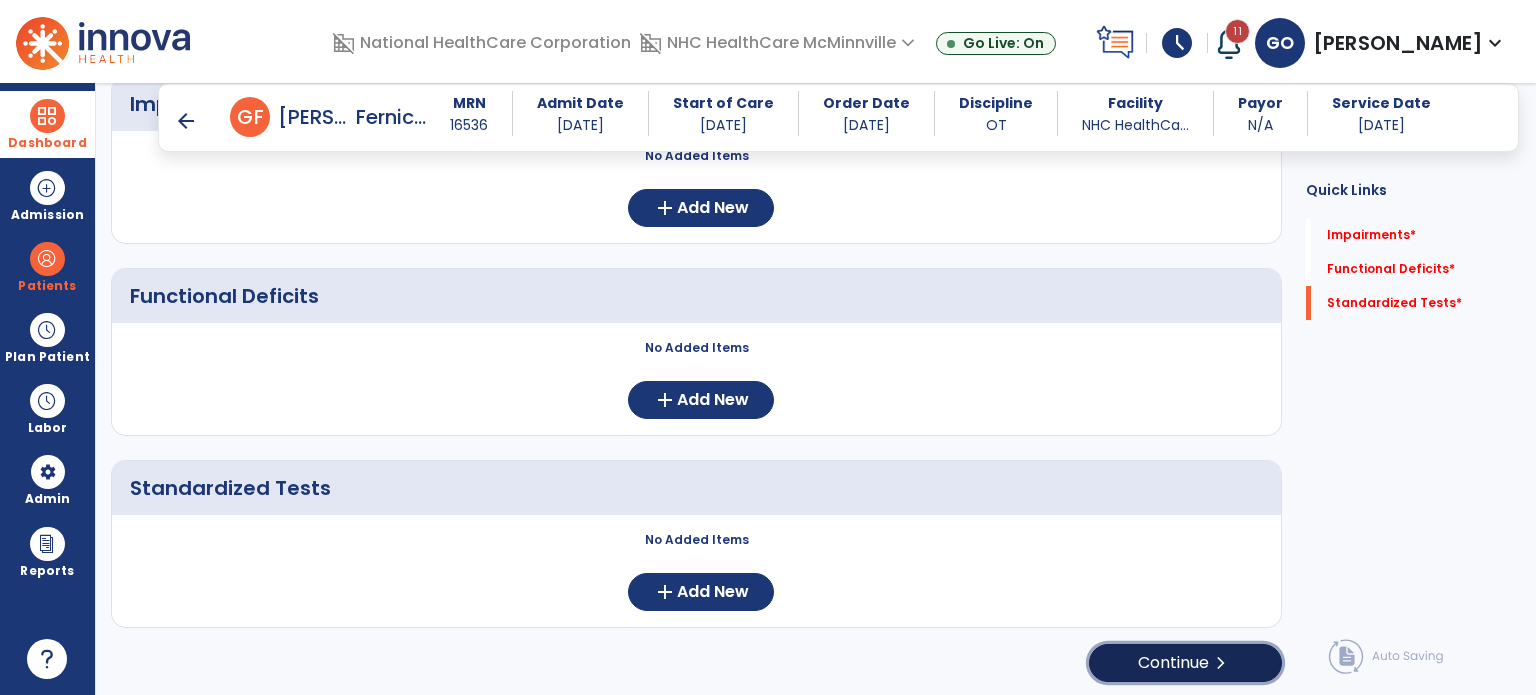 click on "Continue  chevron_right" 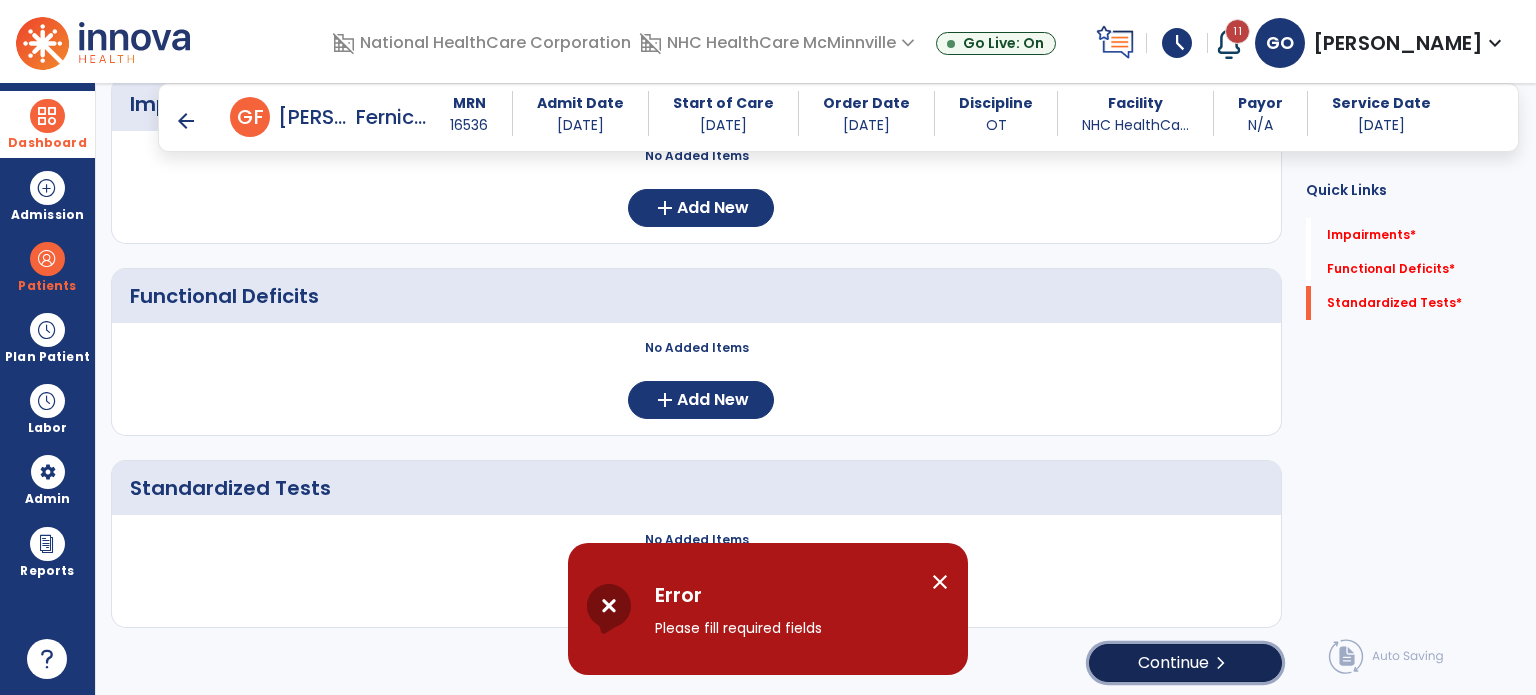click on "Continue  chevron_right" 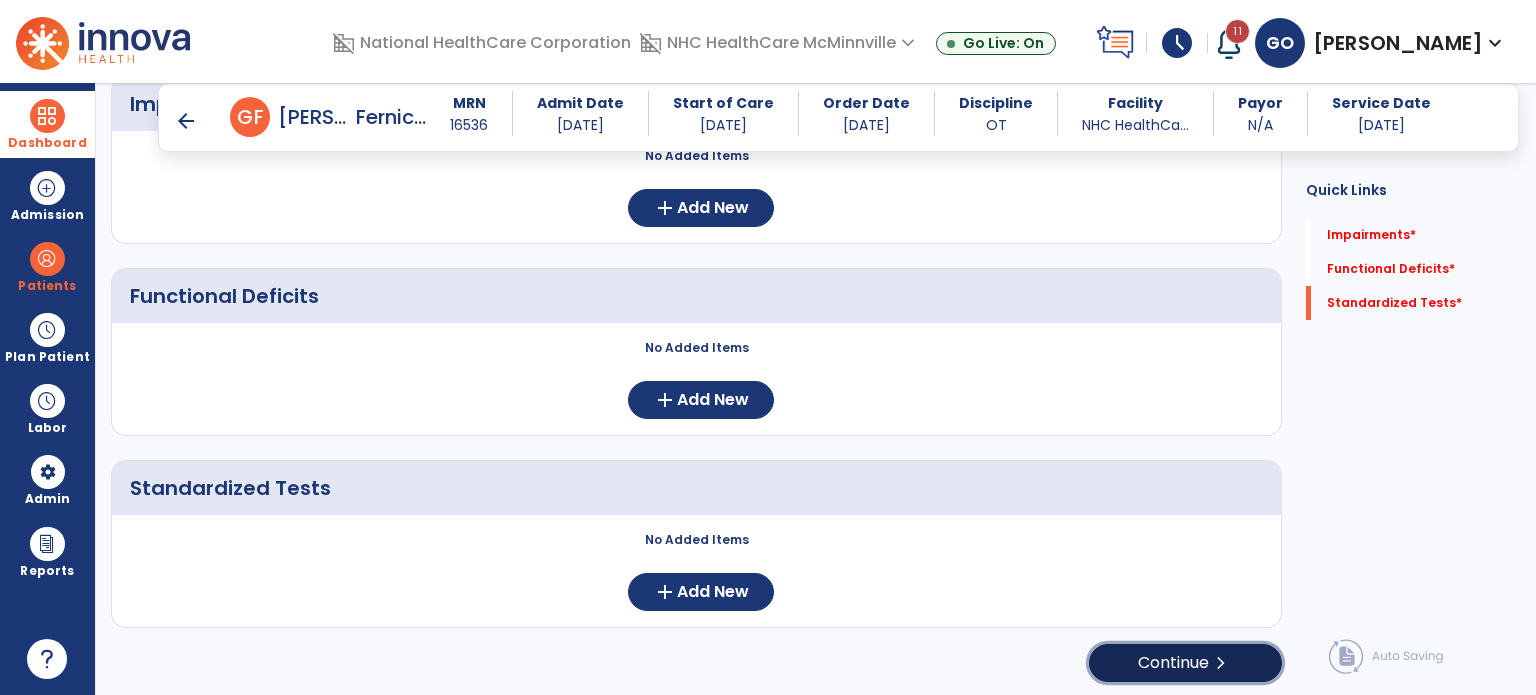 scroll, scrollTop: 112, scrollLeft: 0, axis: vertical 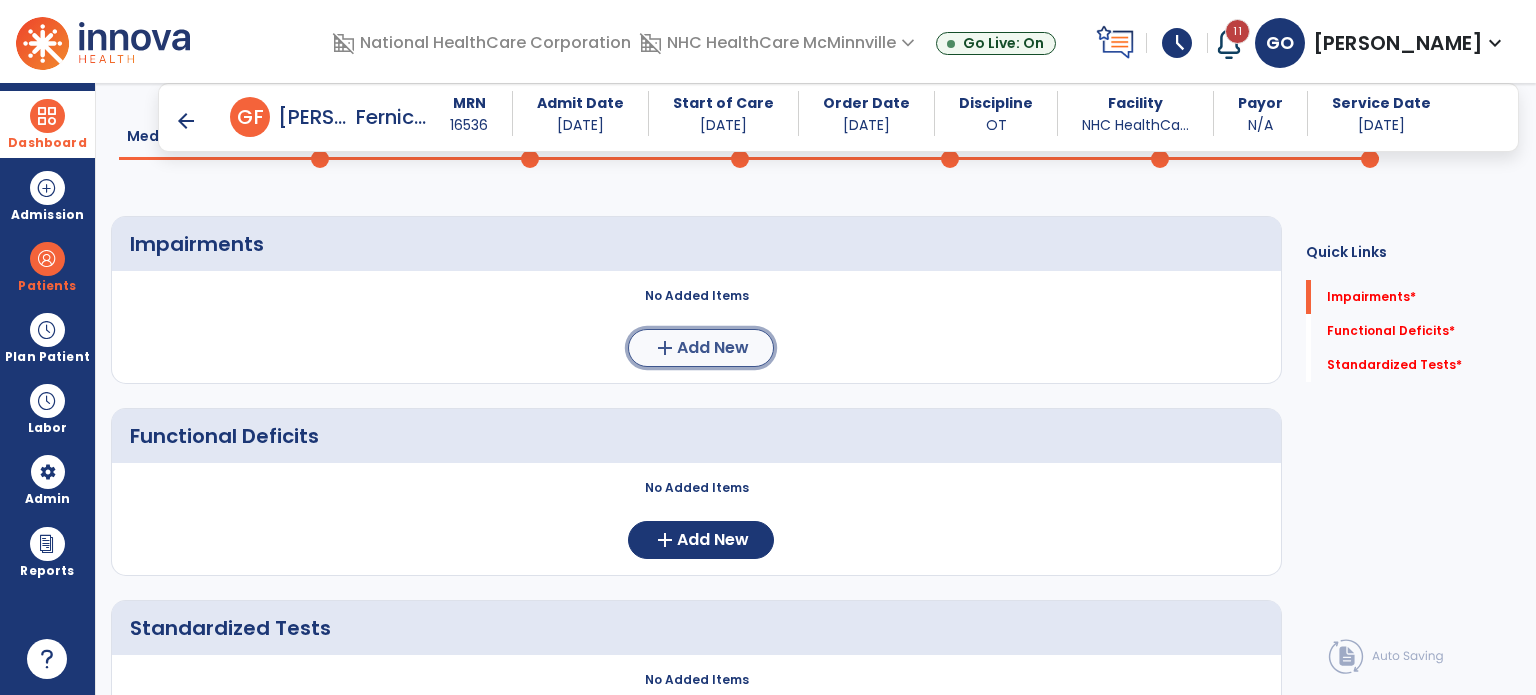 click on "add  Add New" 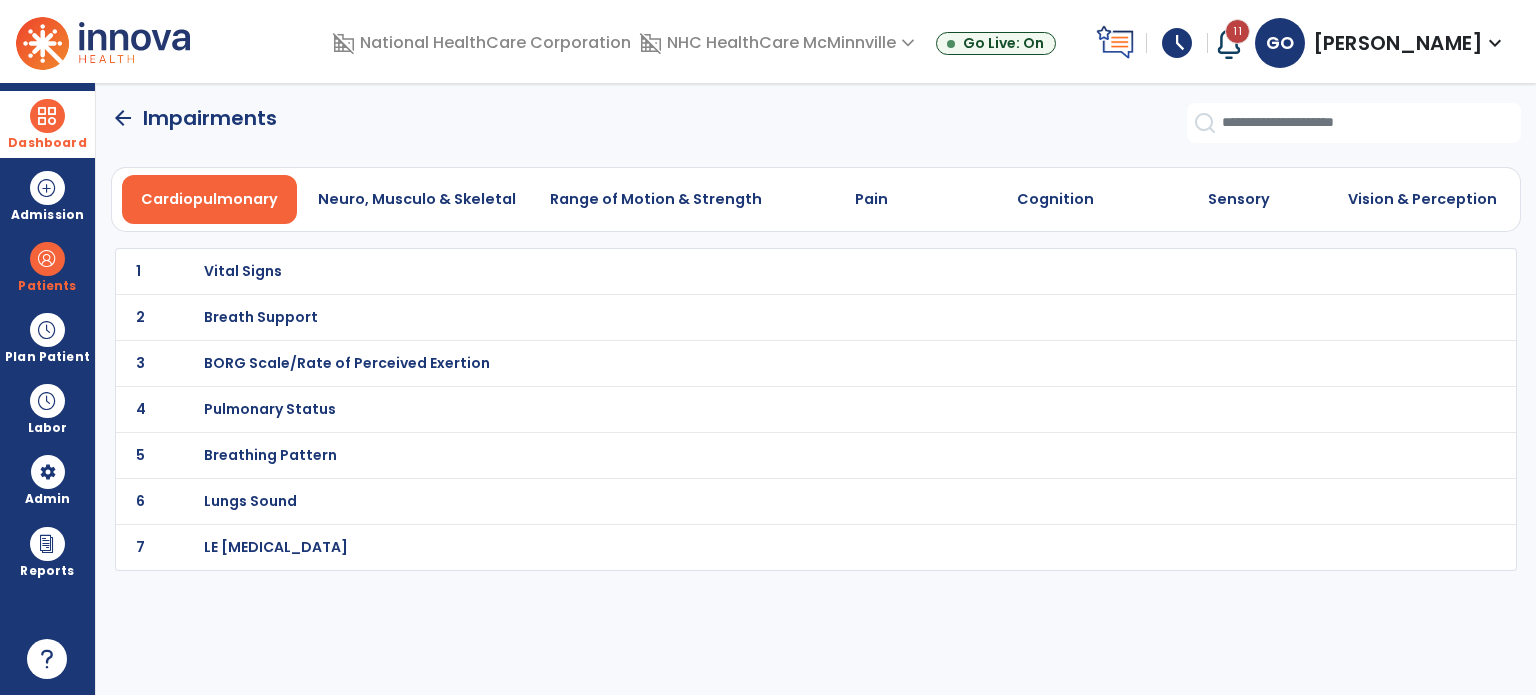 scroll, scrollTop: 0, scrollLeft: 0, axis: both 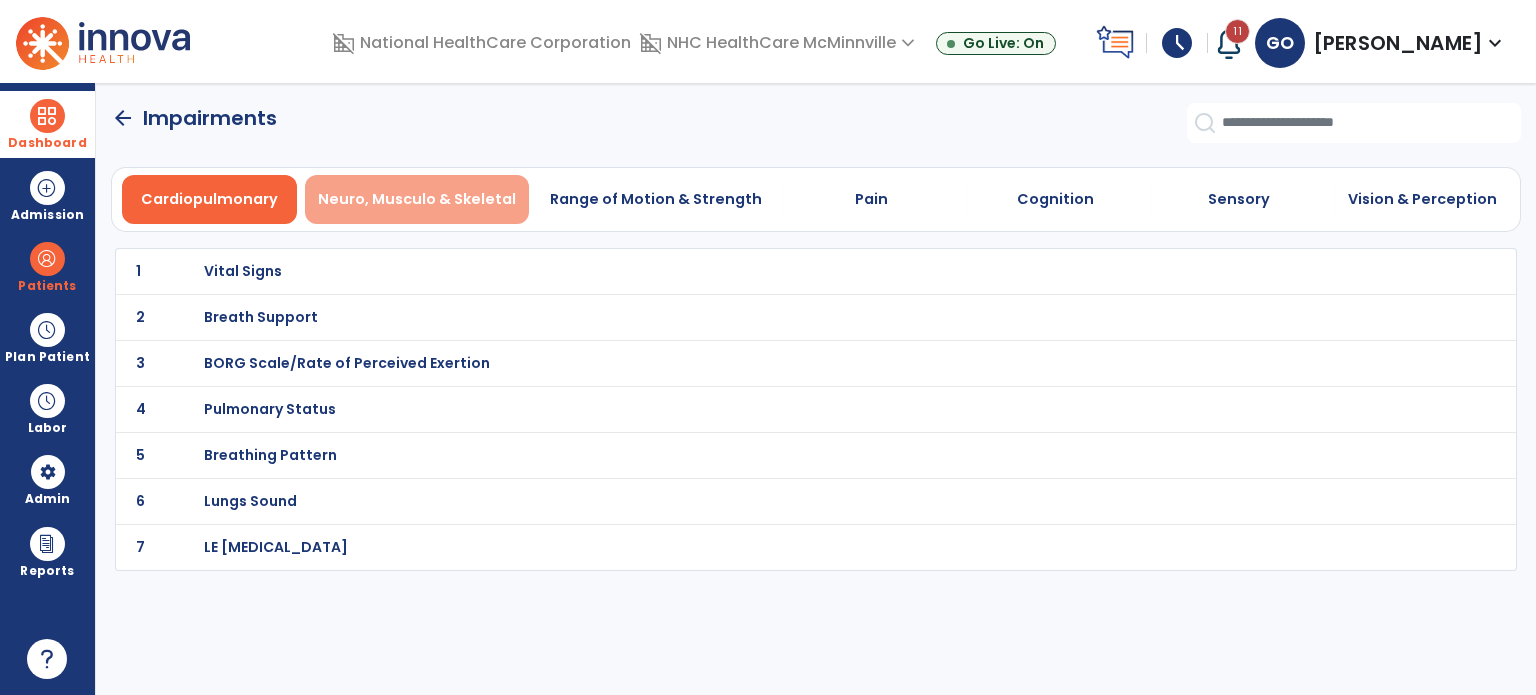 click on "Neuro, Musculo & Skeletal" at bounding box center (417, 199) 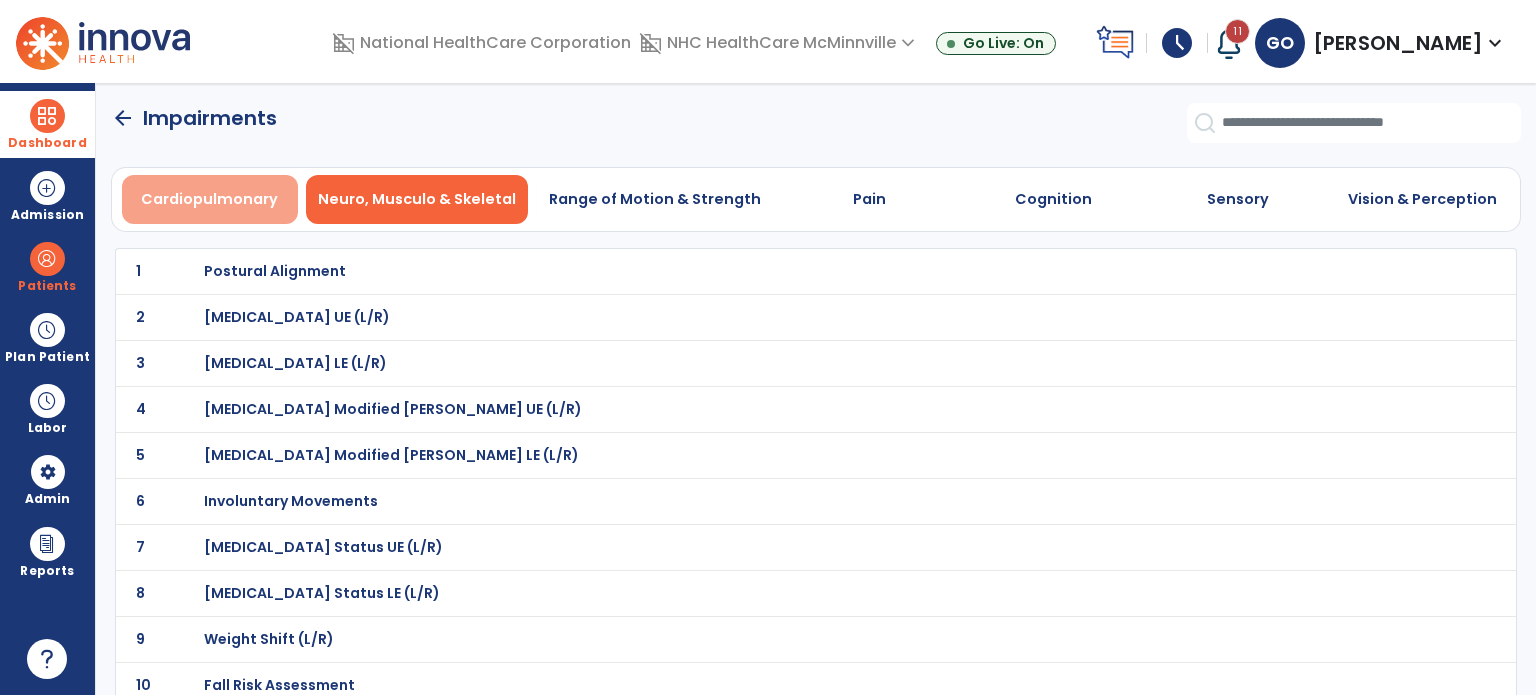click on "Cardiopulmonary" at bounding box center (210, 199) 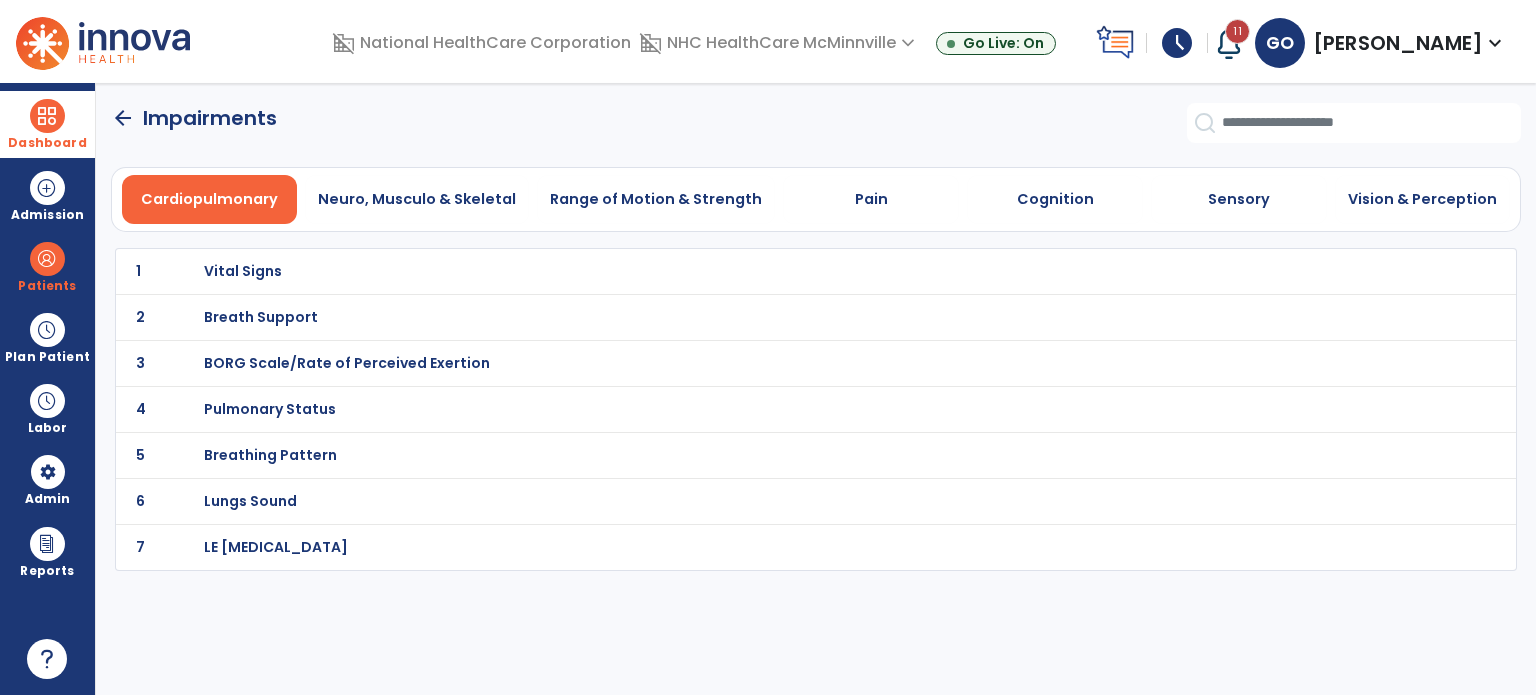 click on "Vital Signs" at bounding box center [243, 271] 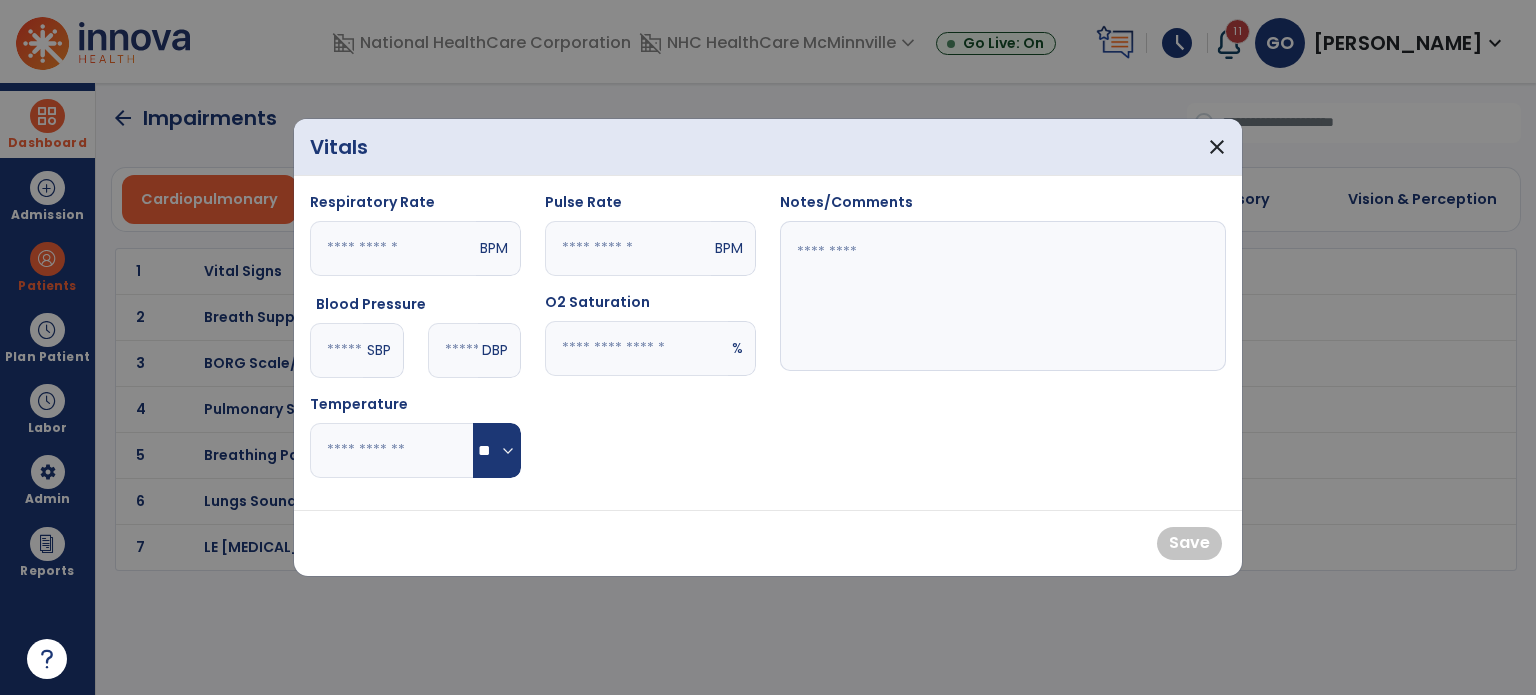 click at bounding box center (336, 350) 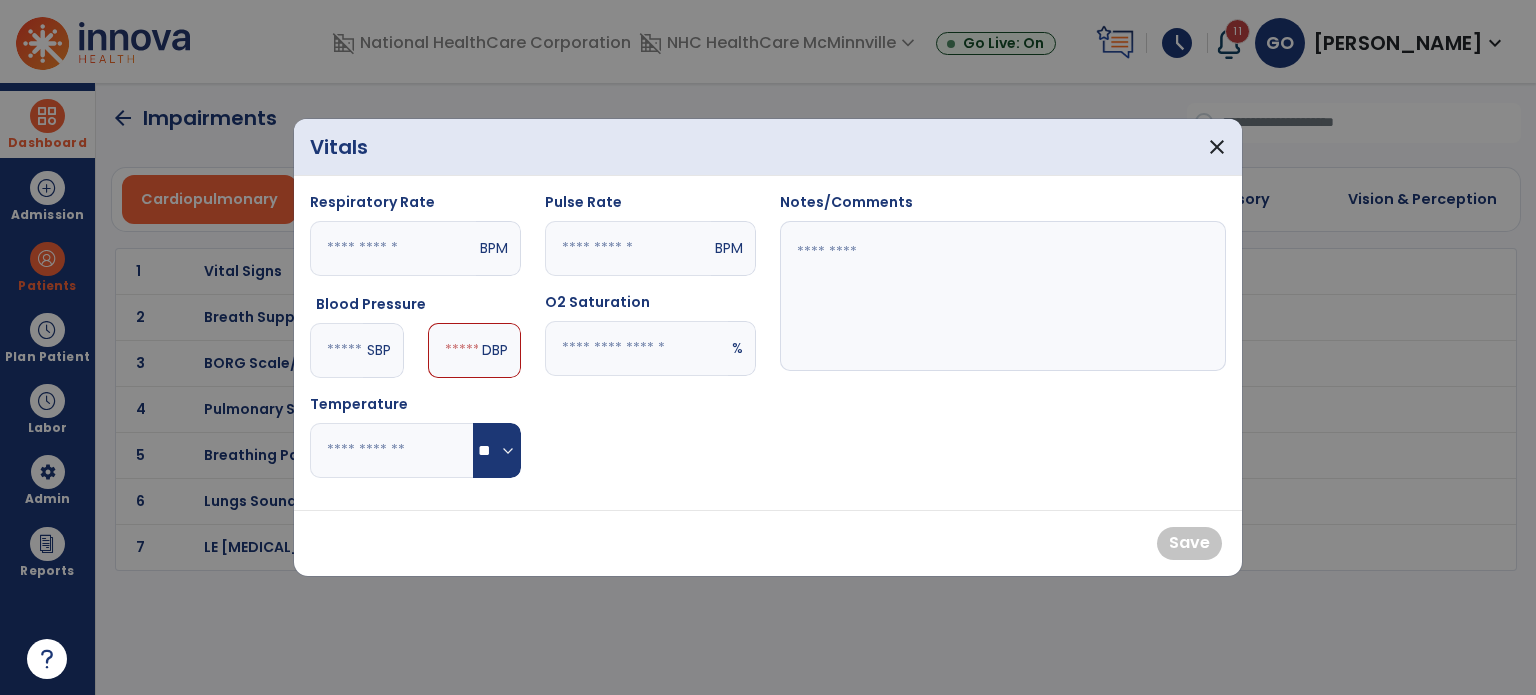 type on "***" 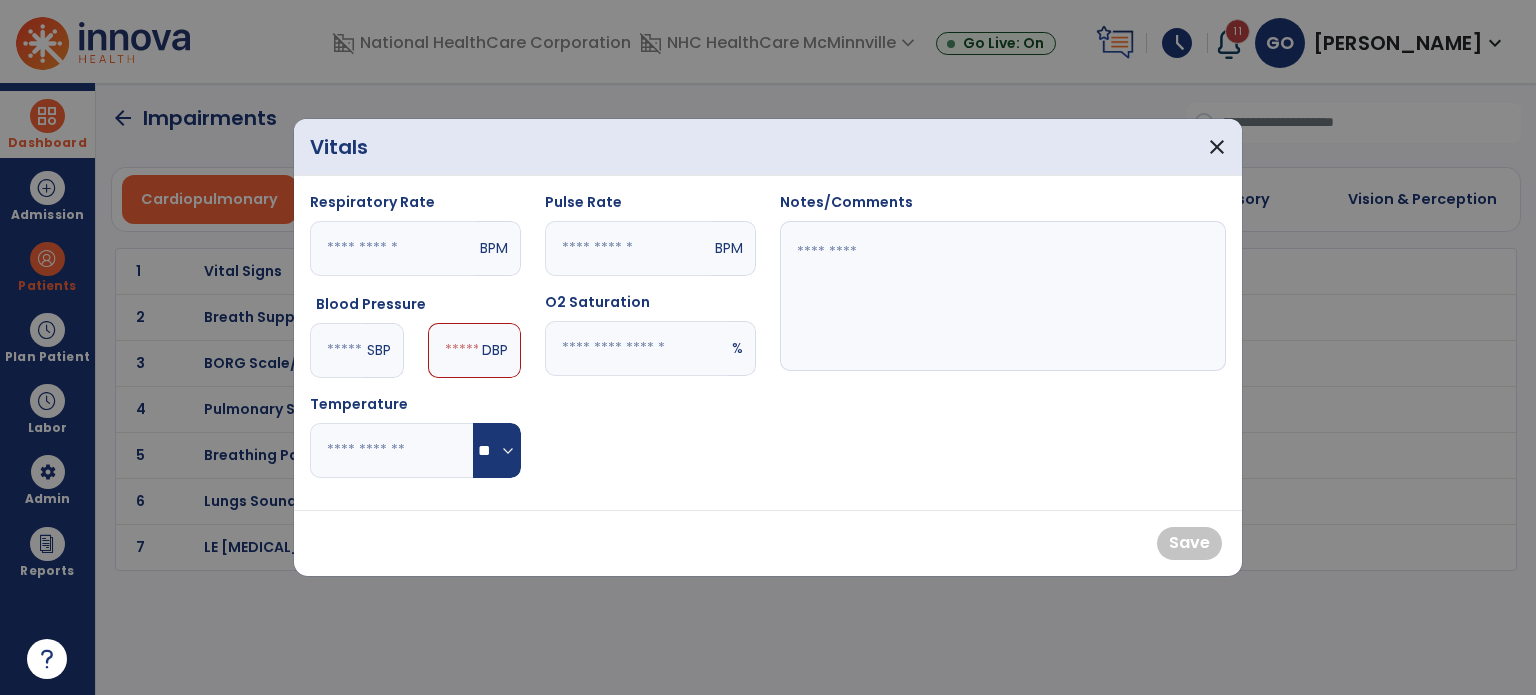 click at bounding box center (453, 350) 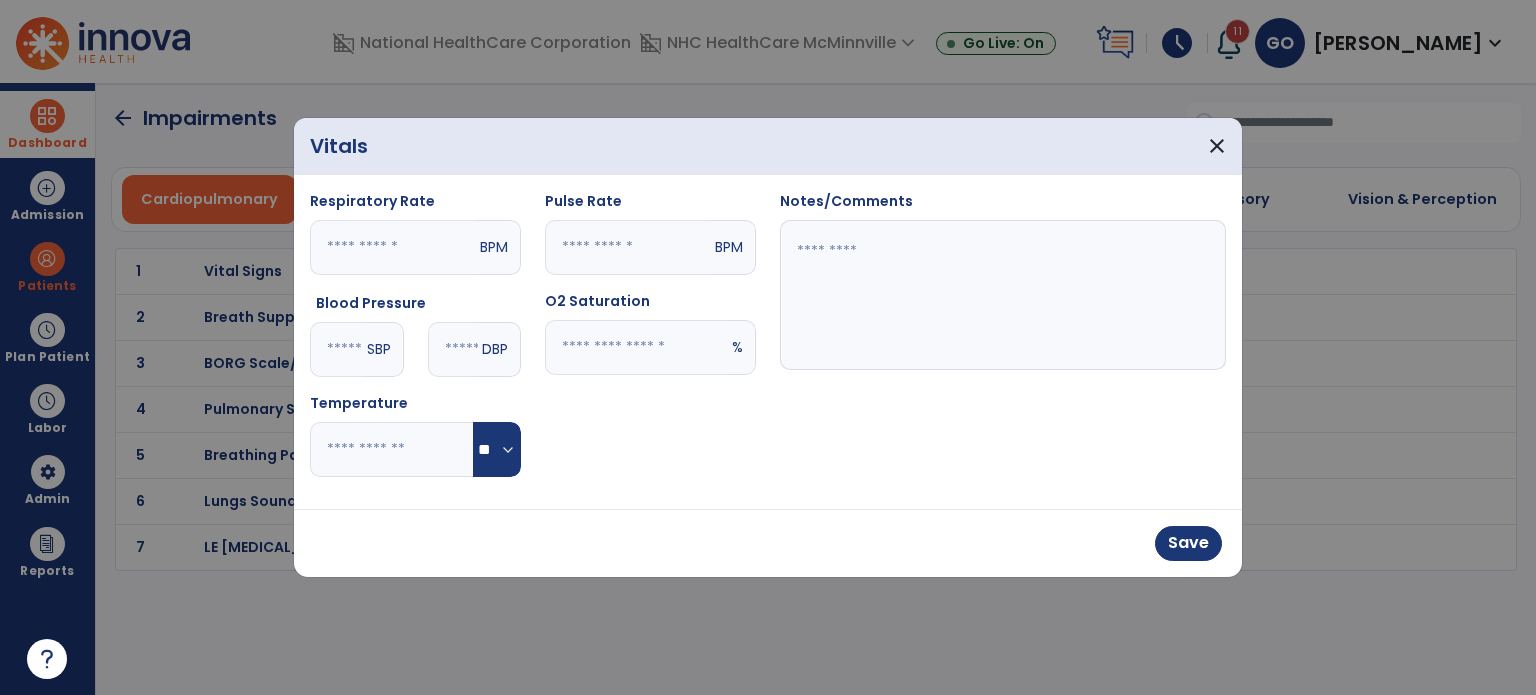 type on "**" 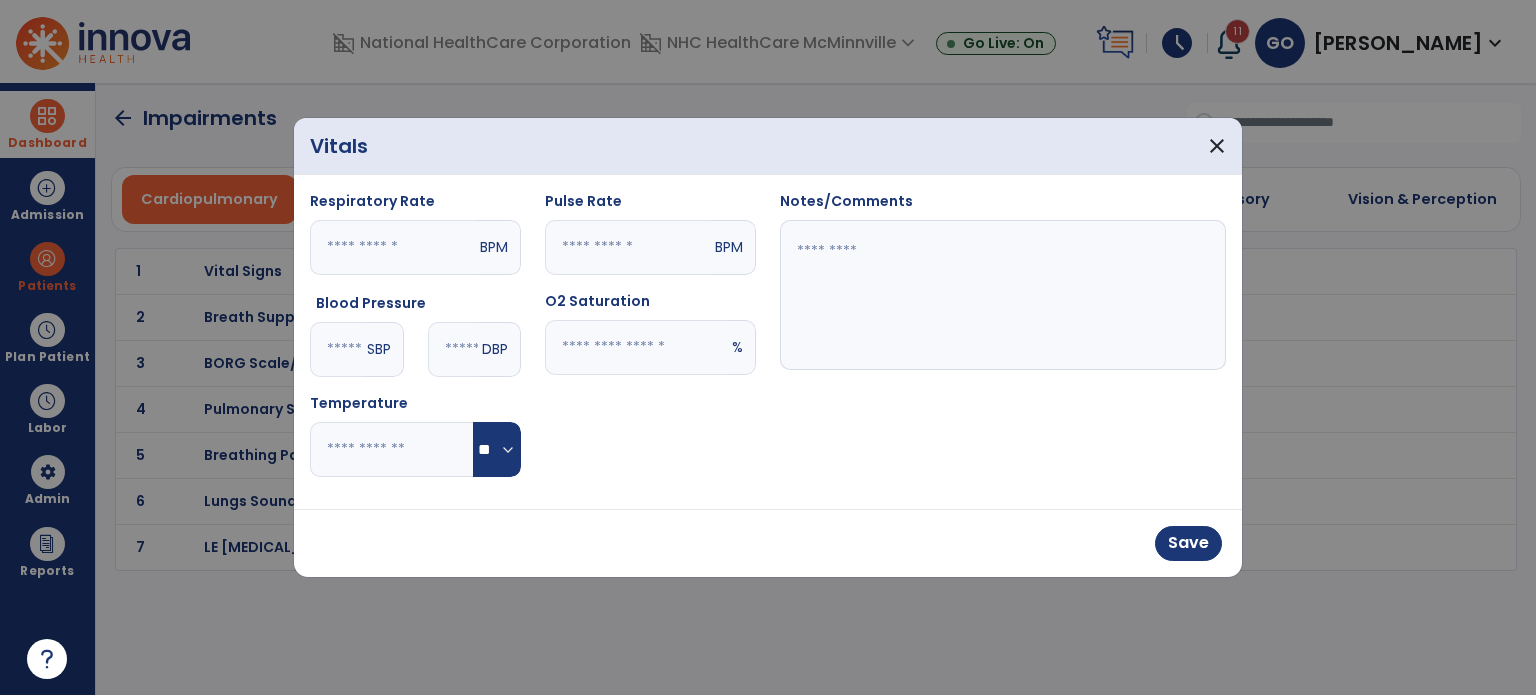 click at bounding box center [636, 347] 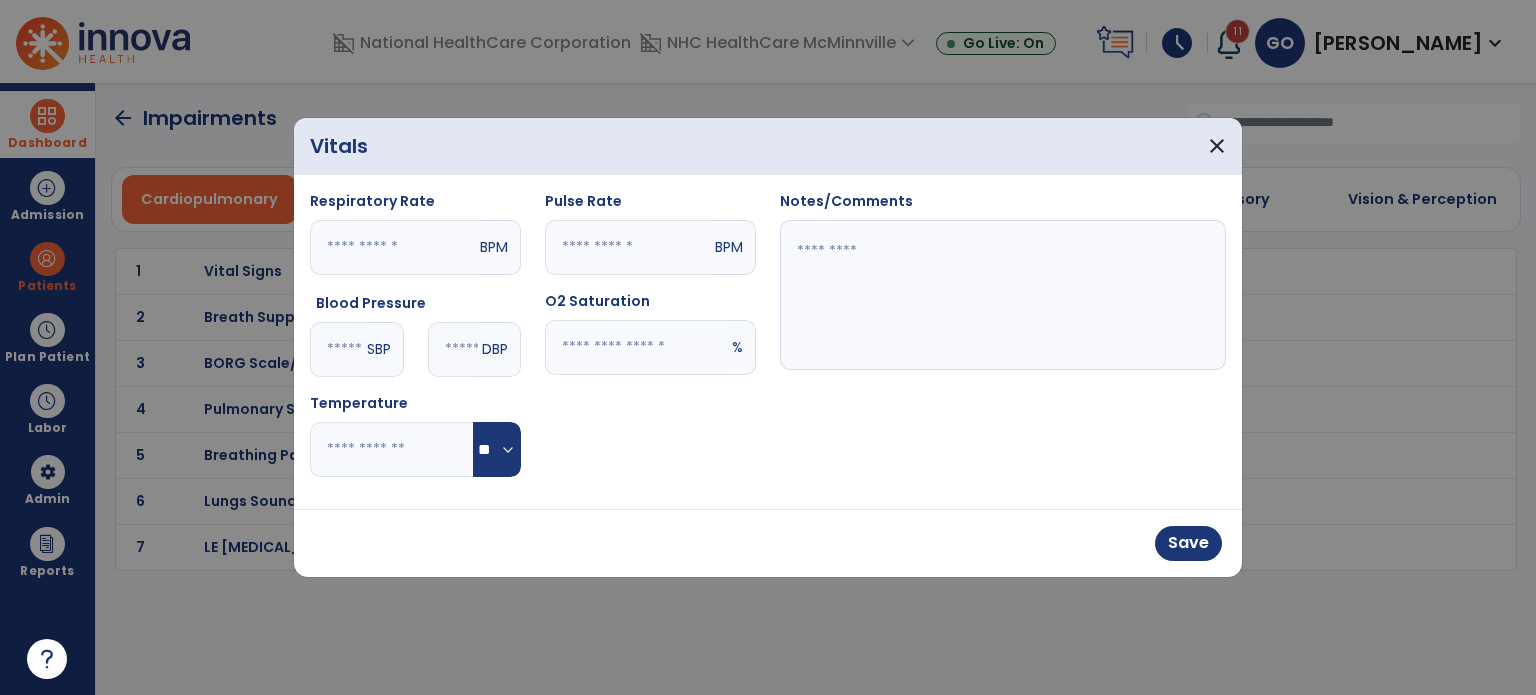 type on "**" 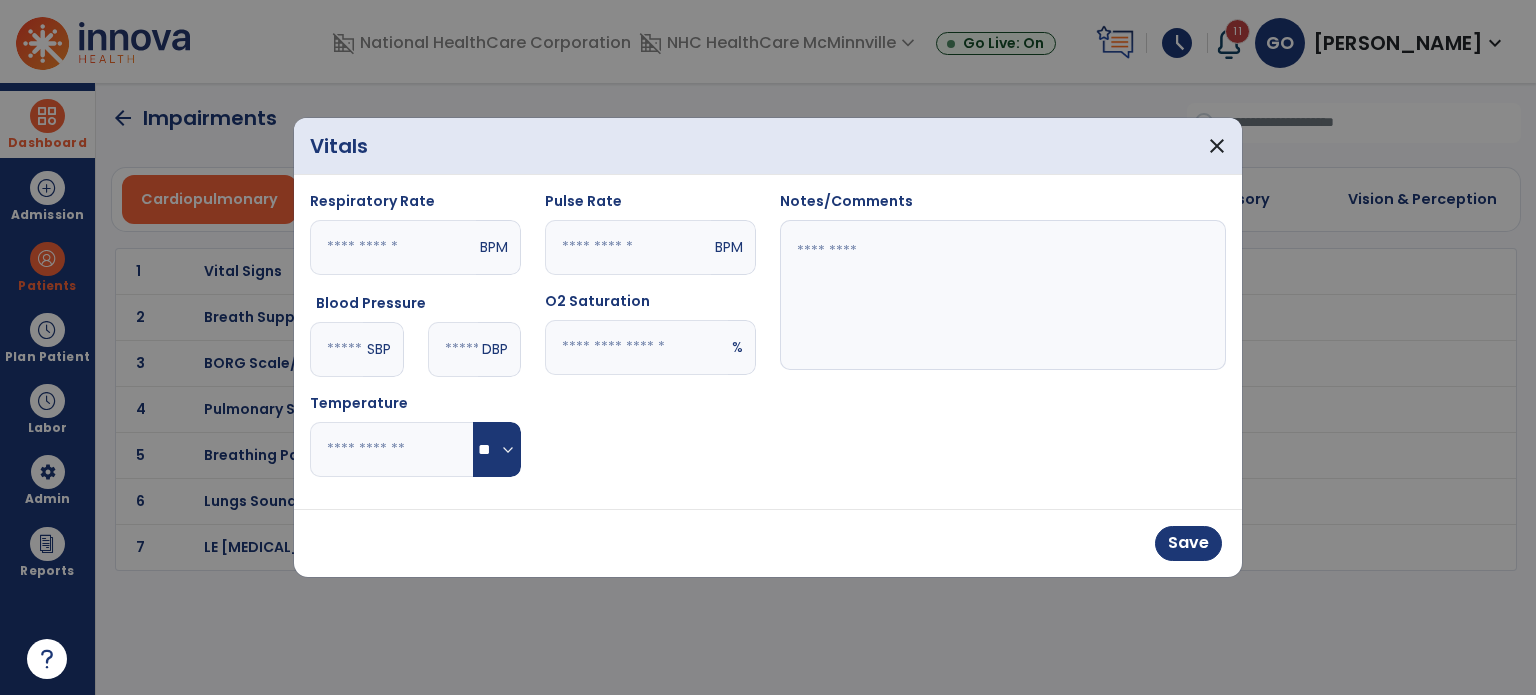 click at bounding box center [628, 247] 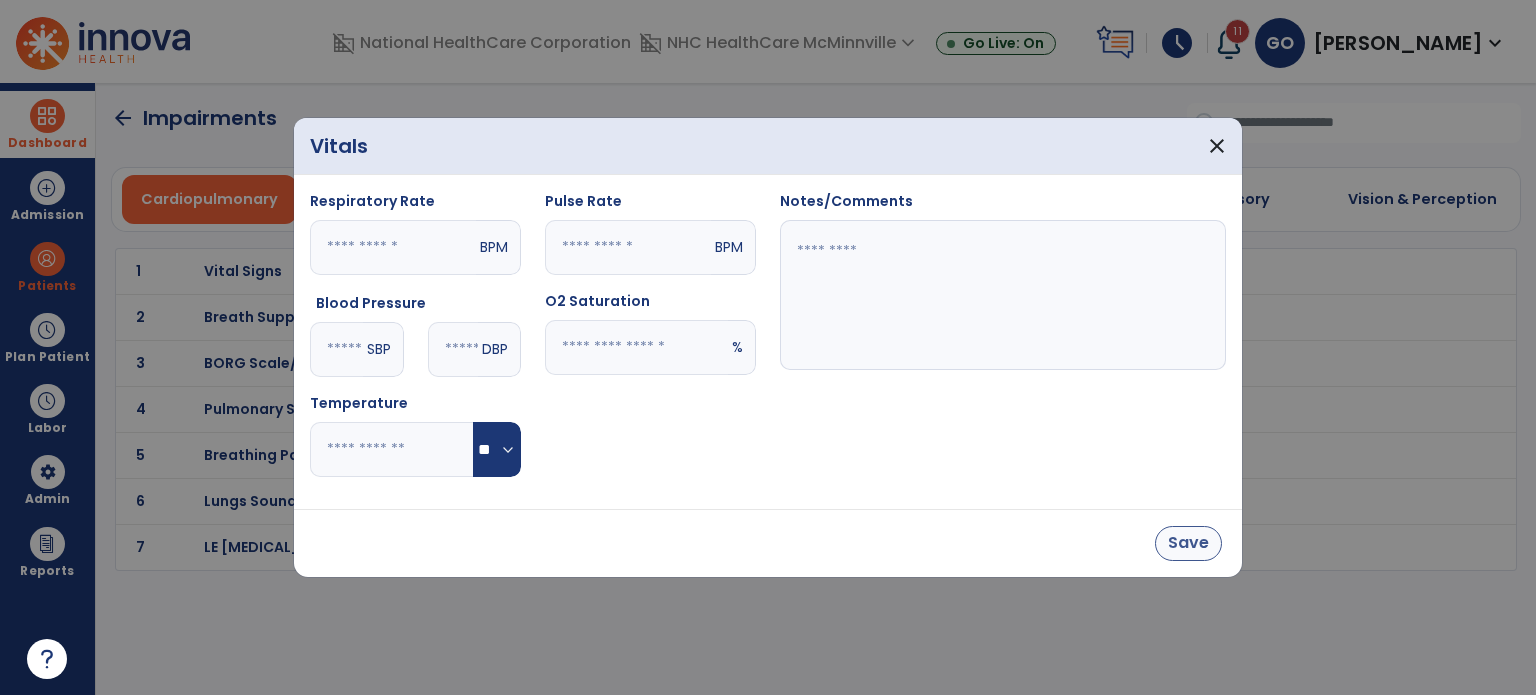 type on "**" 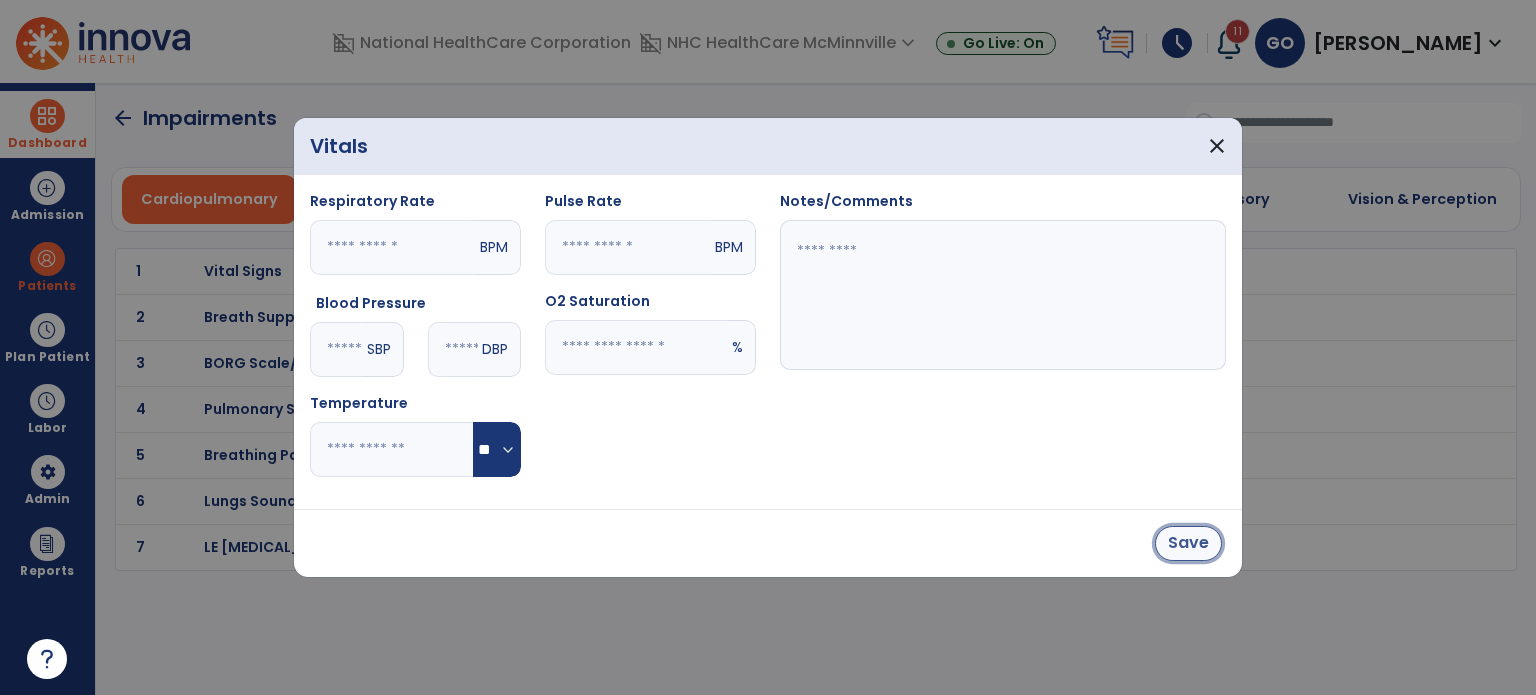 click on "Save" at bounding box center [1188, 543] 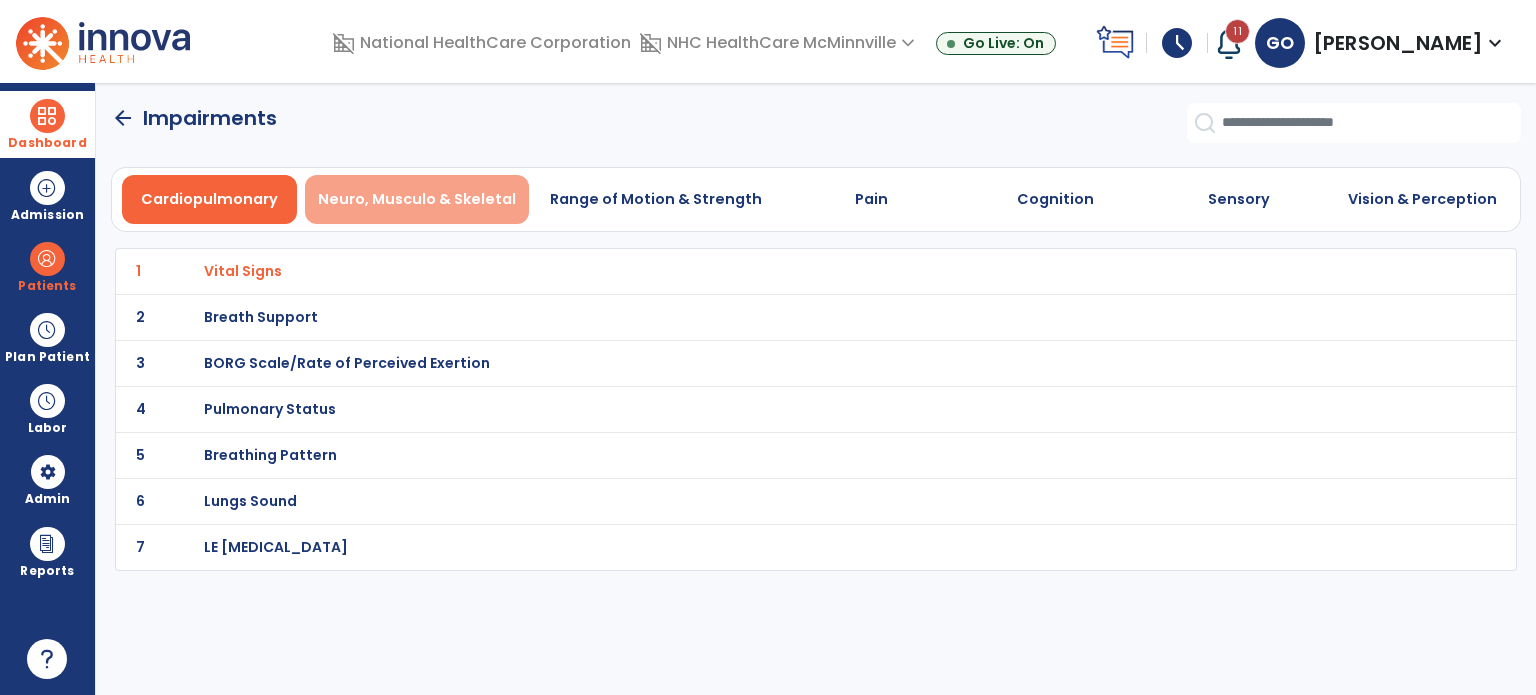 click on "Neuro, Musculo & Skeletal" at bounding box center [417, 199] 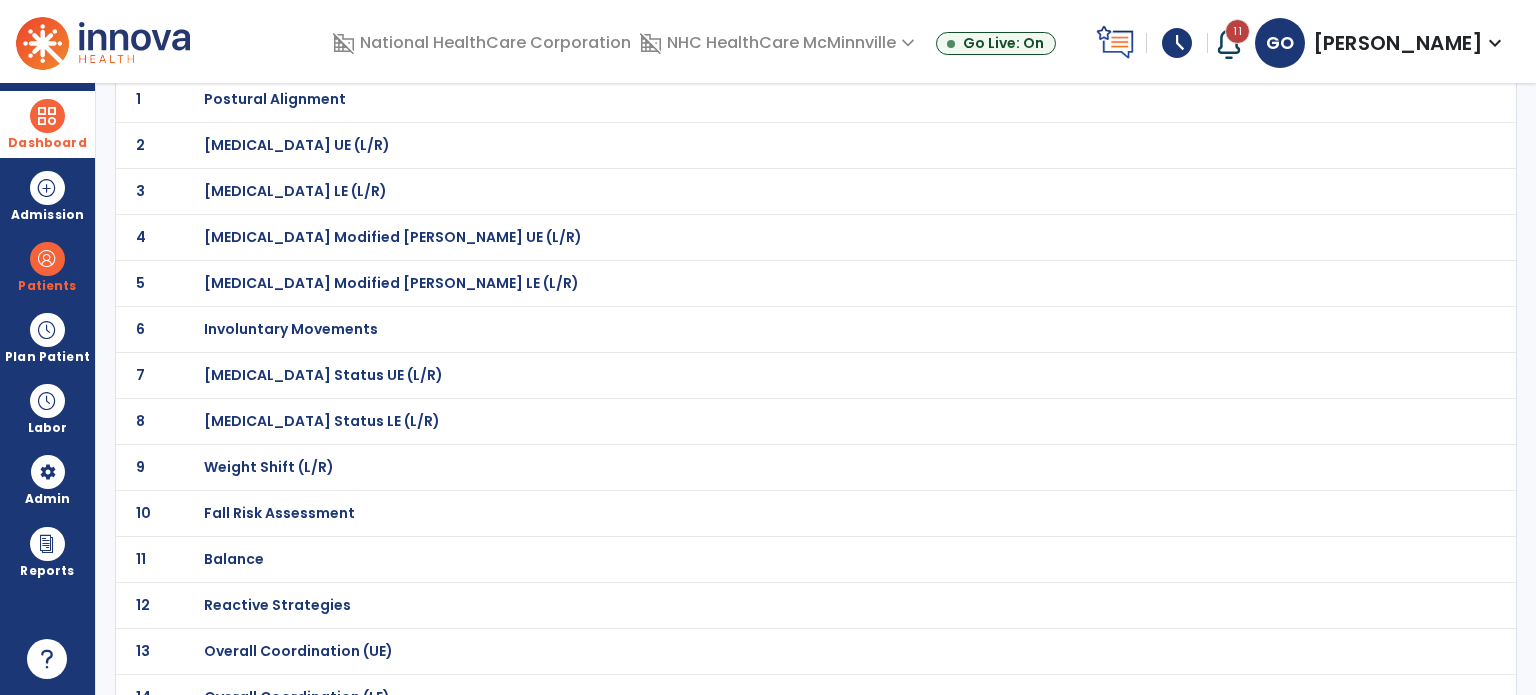 scroll, scrollTop: 181, scrollLeft: 0, axis: vertical 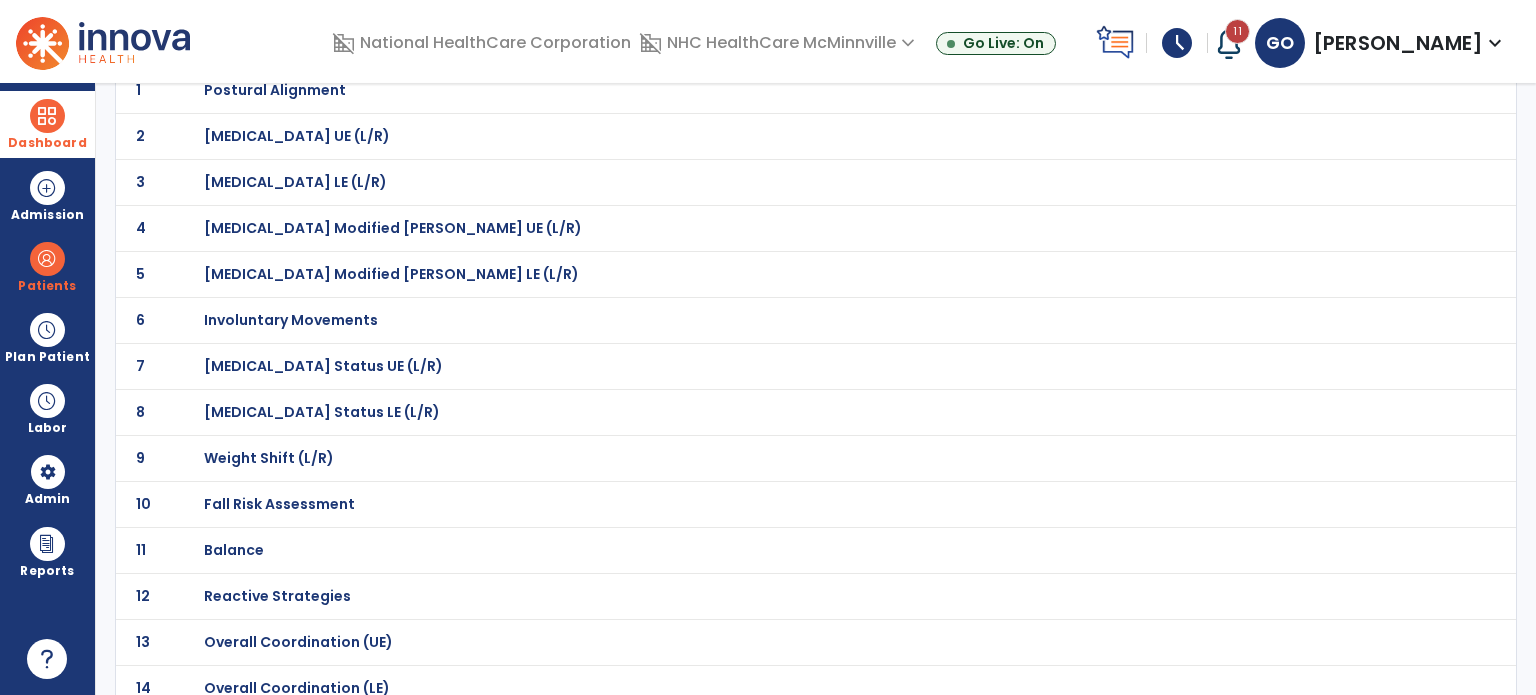 click on "10 Fall Risk Assessment" 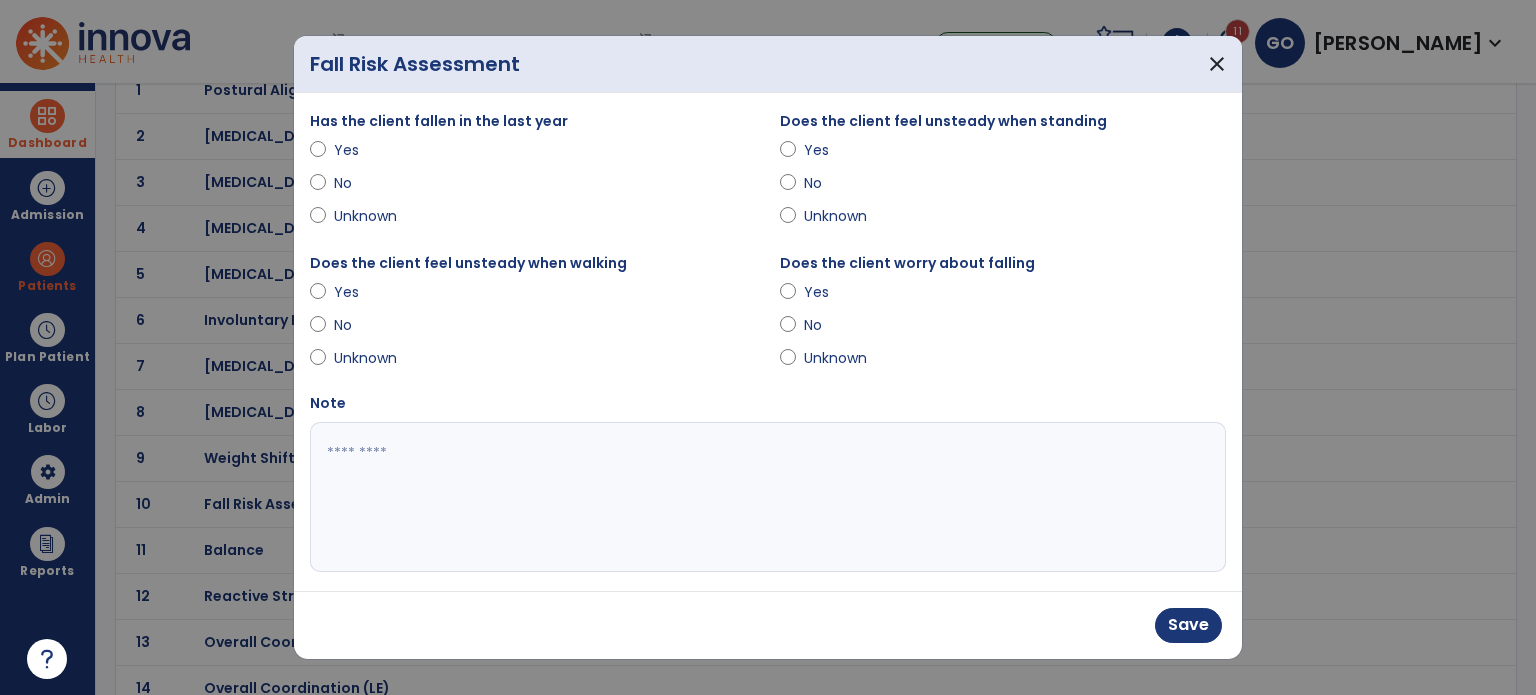 click at bounding box center (766, 497) 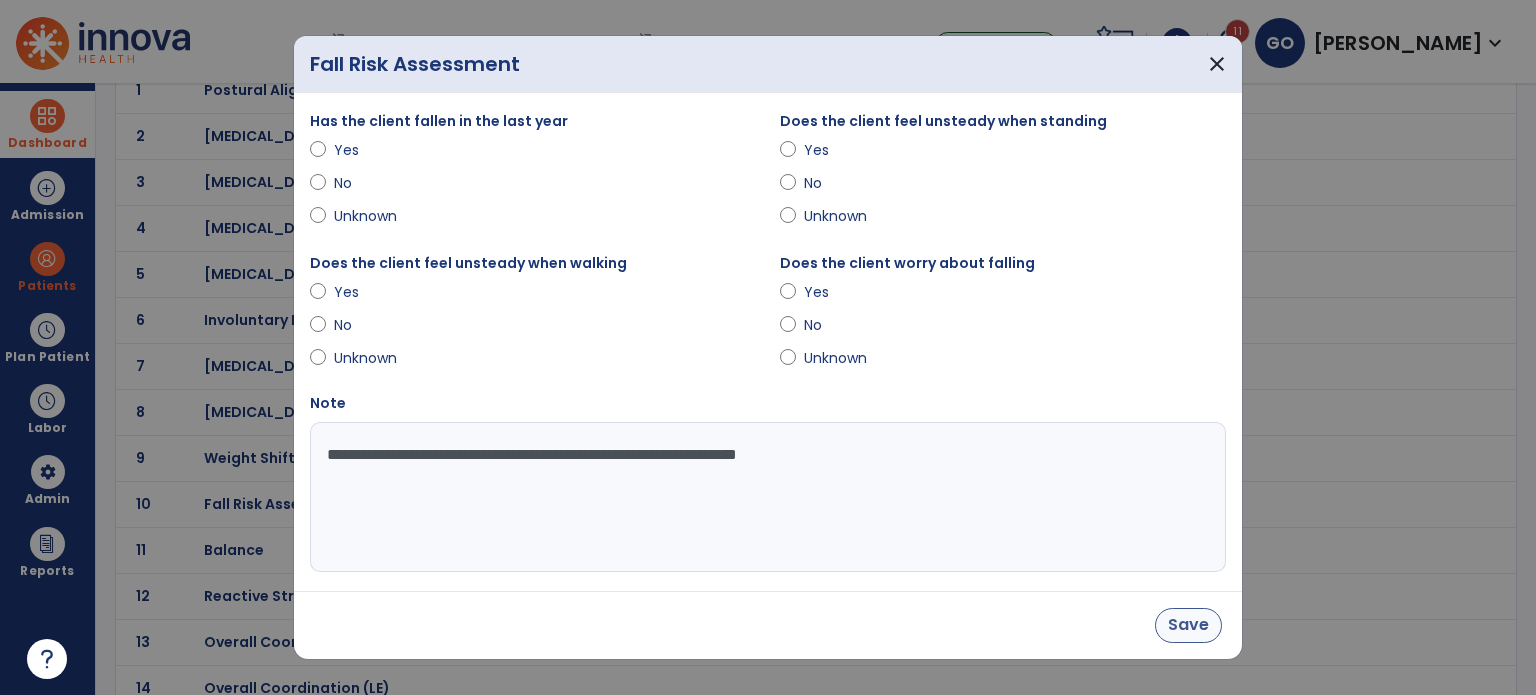 type on "**********" 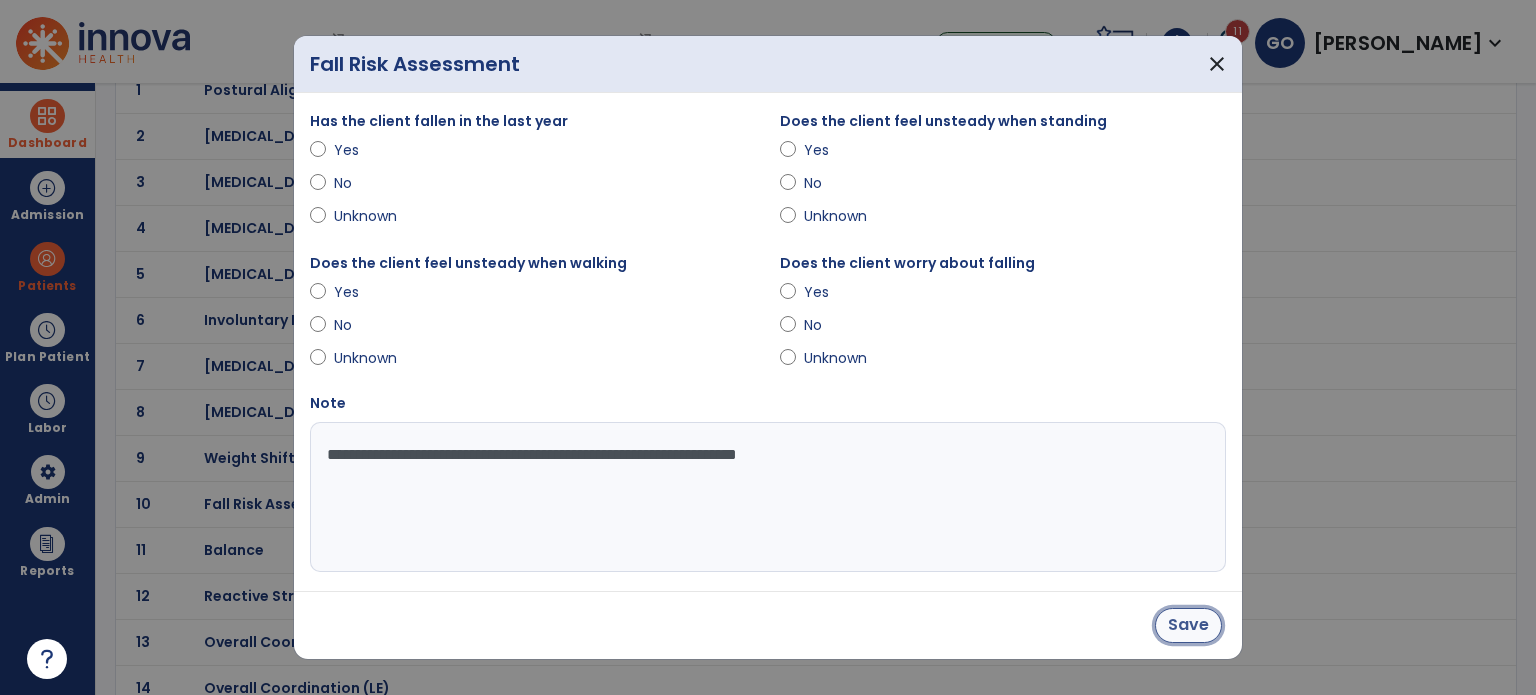 click on "Save" at bounding box center [1188, 625] 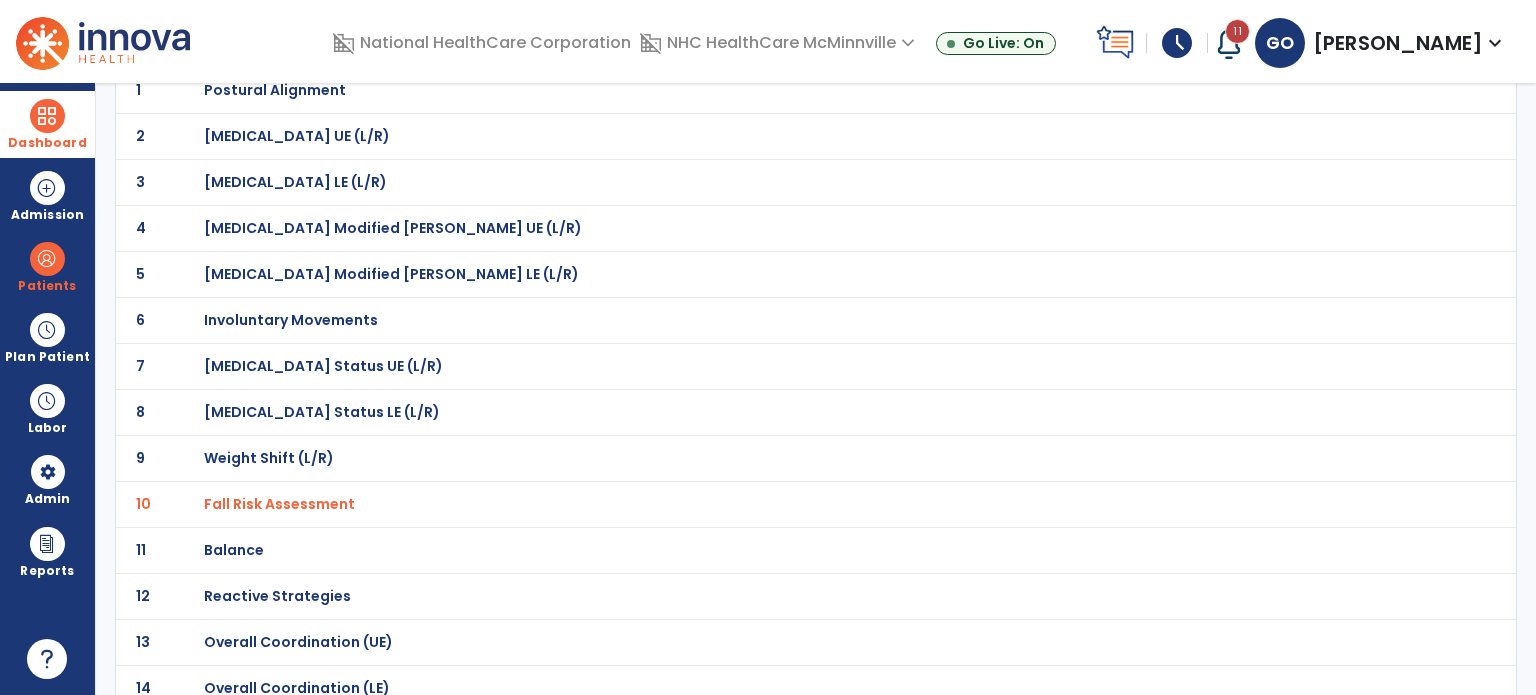 click on "Balance" at bounding box center [772, 90] 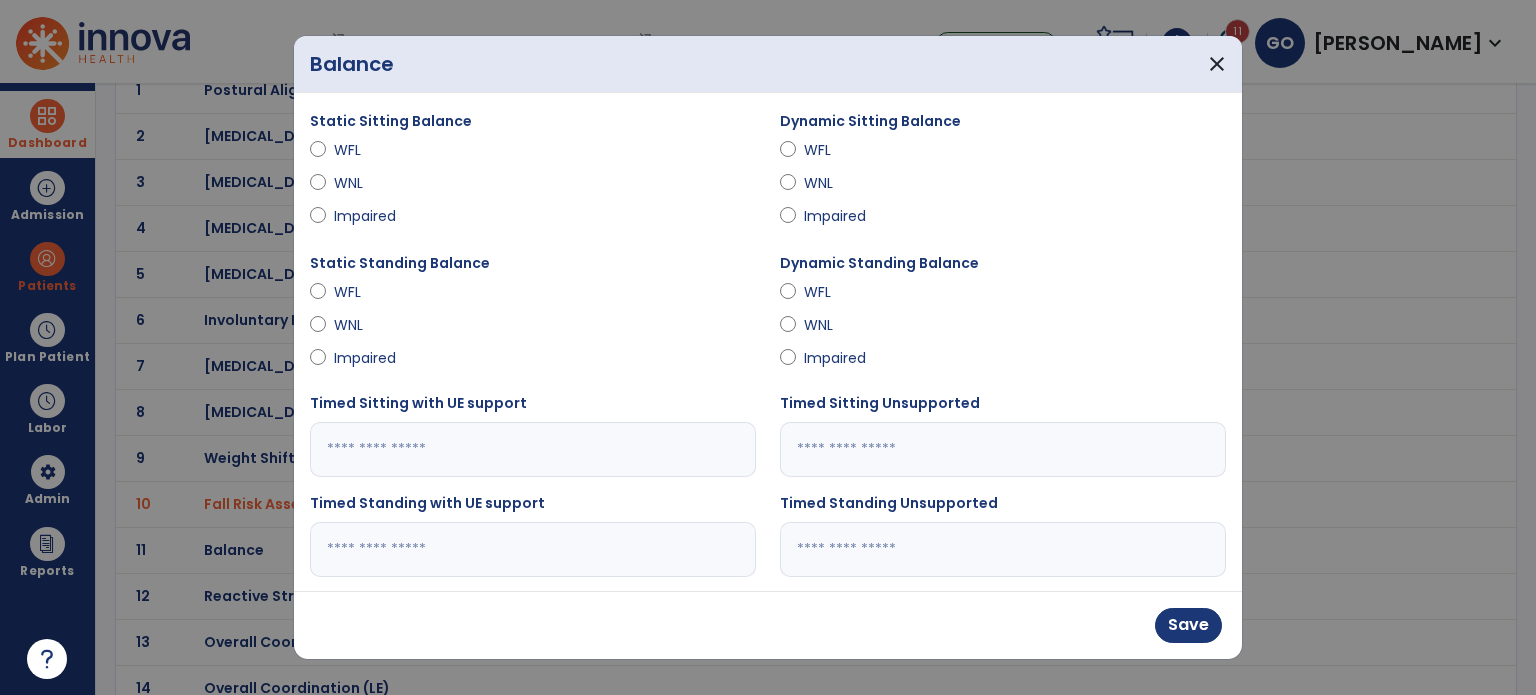 click on "Static Sitting Balance WFL WNL Impaired Dynamic Sitting Balance WFL WNL Impaired Static Standing Balance WFL WNL Impaired Dynamic Standing Balance WFL WNL Impaired Timed Sitting with UE support  Timed Sitting Unsupported  Timed Standing with UE support  Timed Standing Unsupported  [PERSON_NAME] Test  Sharpened/[PERSON_NAME] Test  Note" at bounding box center (768, 342) 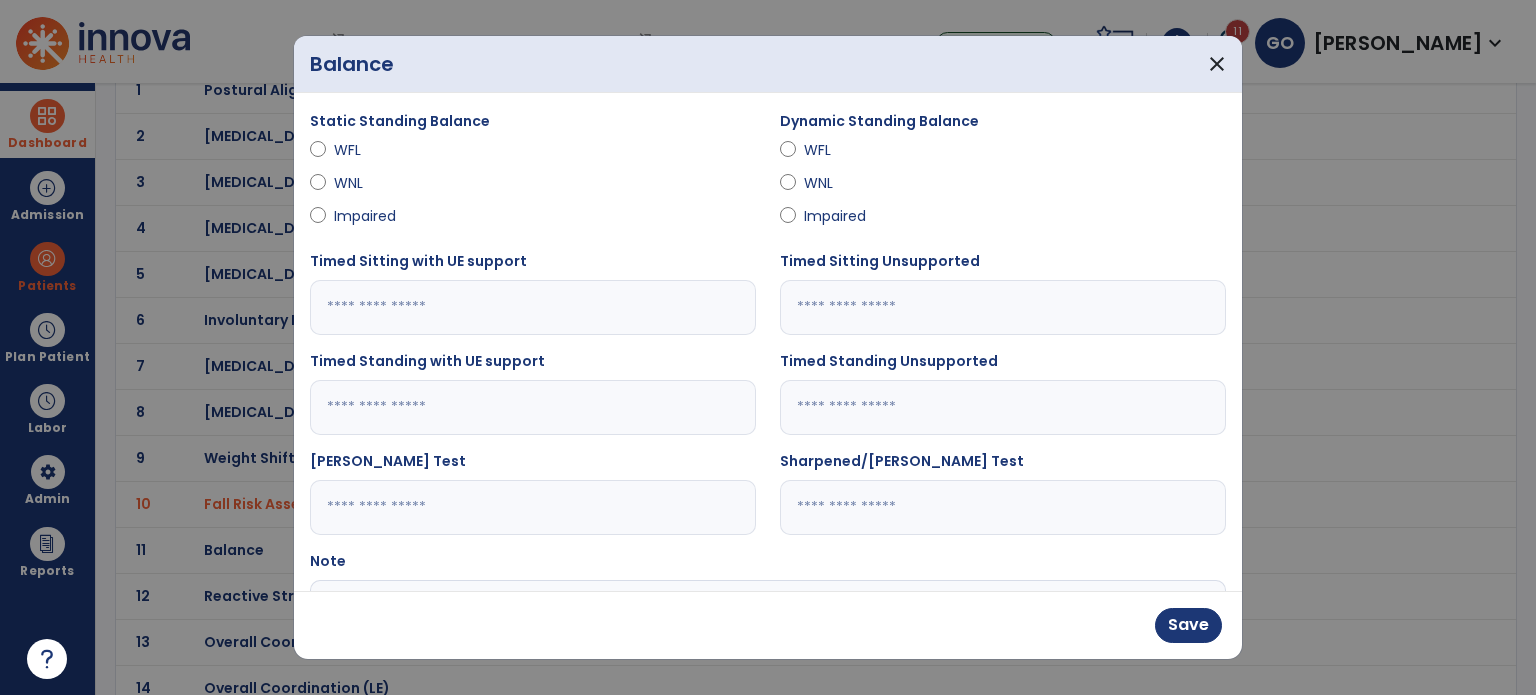 scroll, scrollTop: 312, scrollLeft: 0, axis: vertical 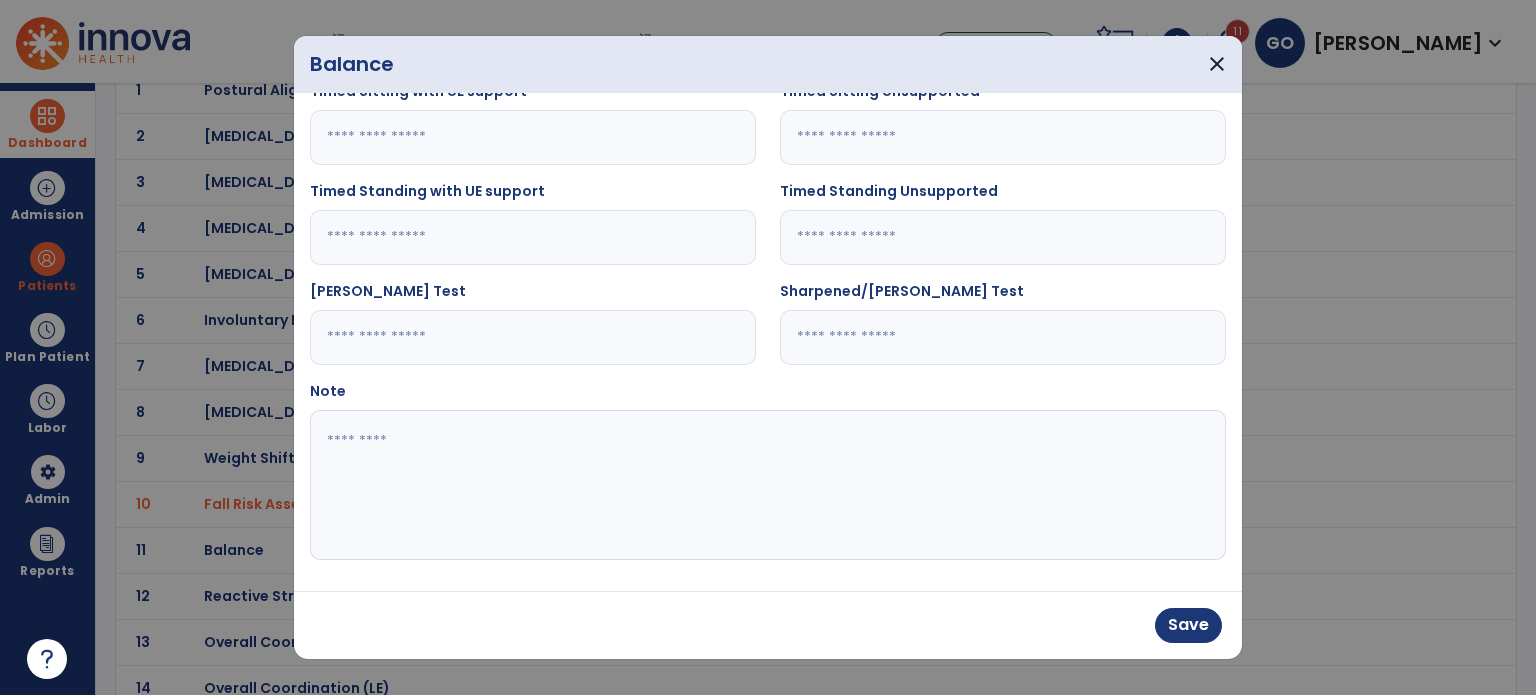 click at bounding box center [766, 485] 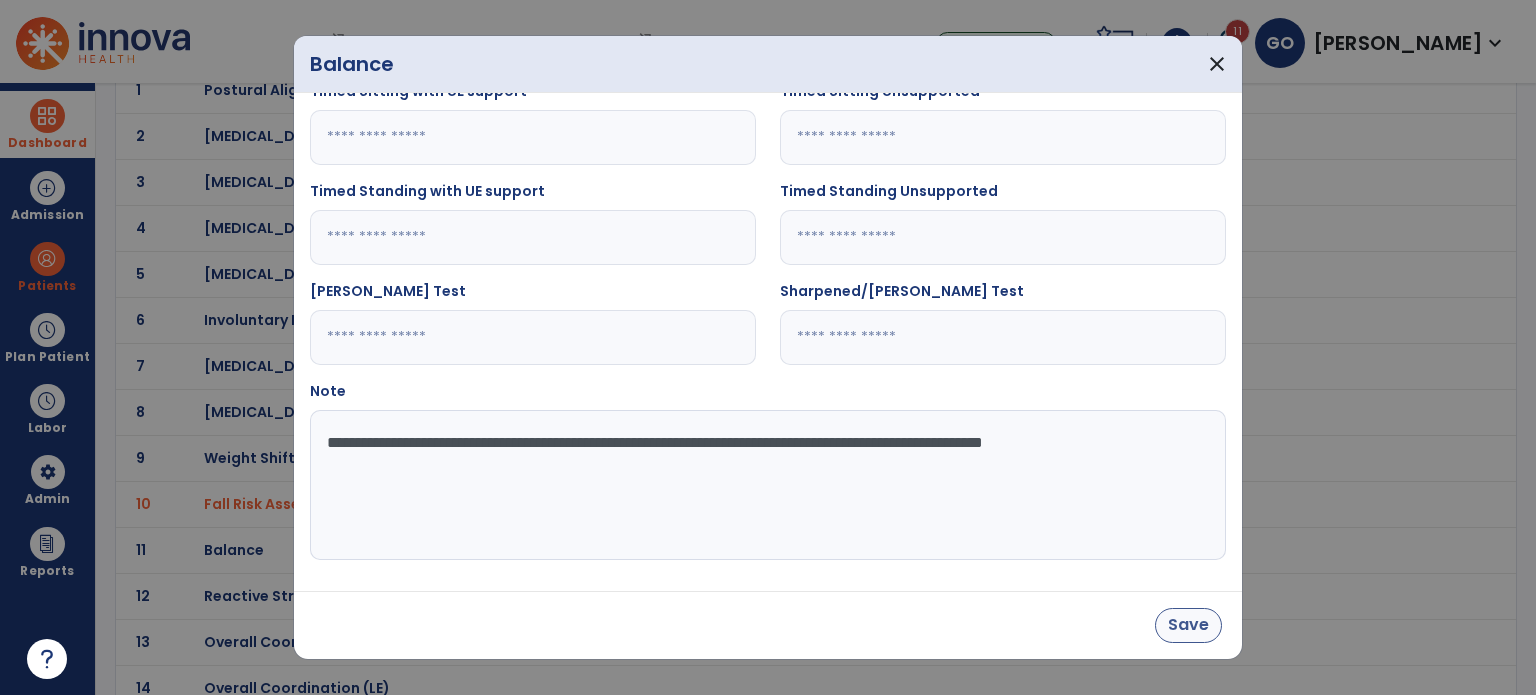 type on "**********" 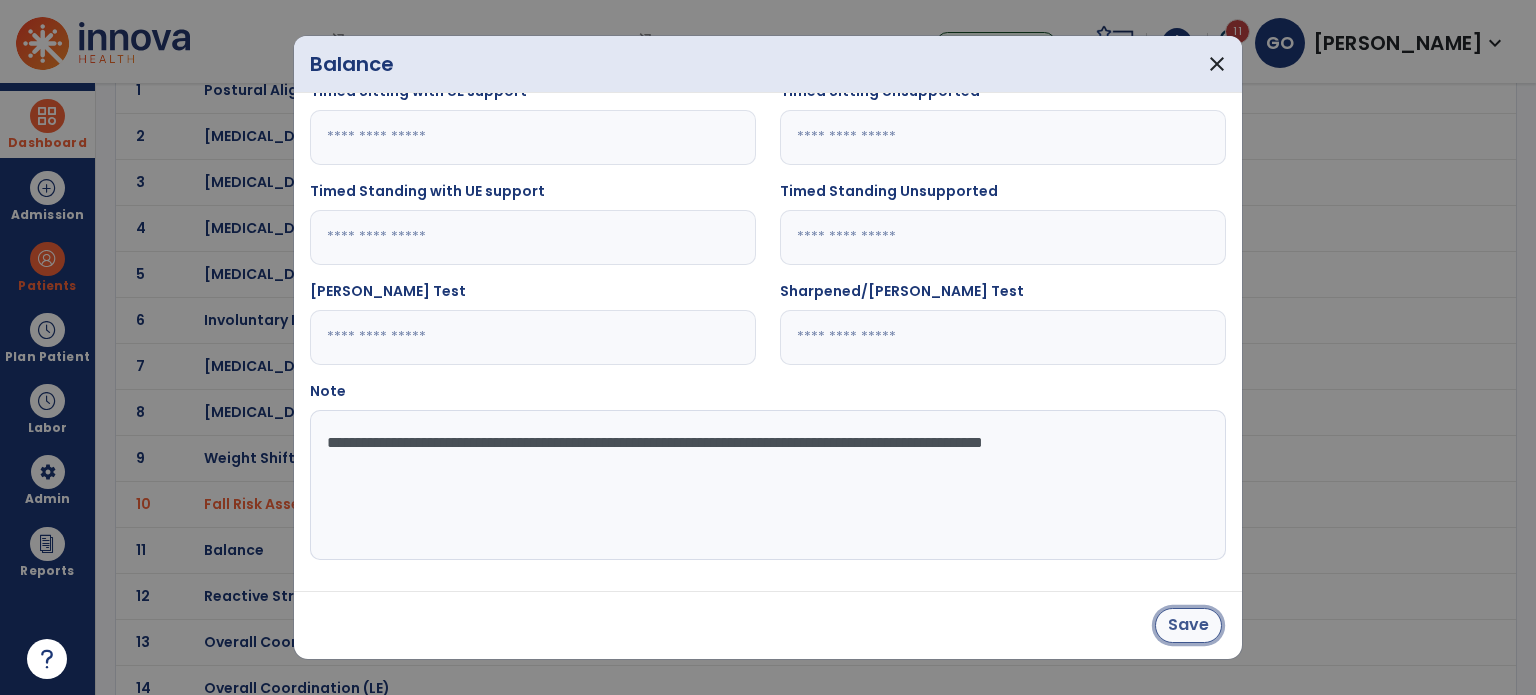 click on "Save" at bounding box center [1188, 625] 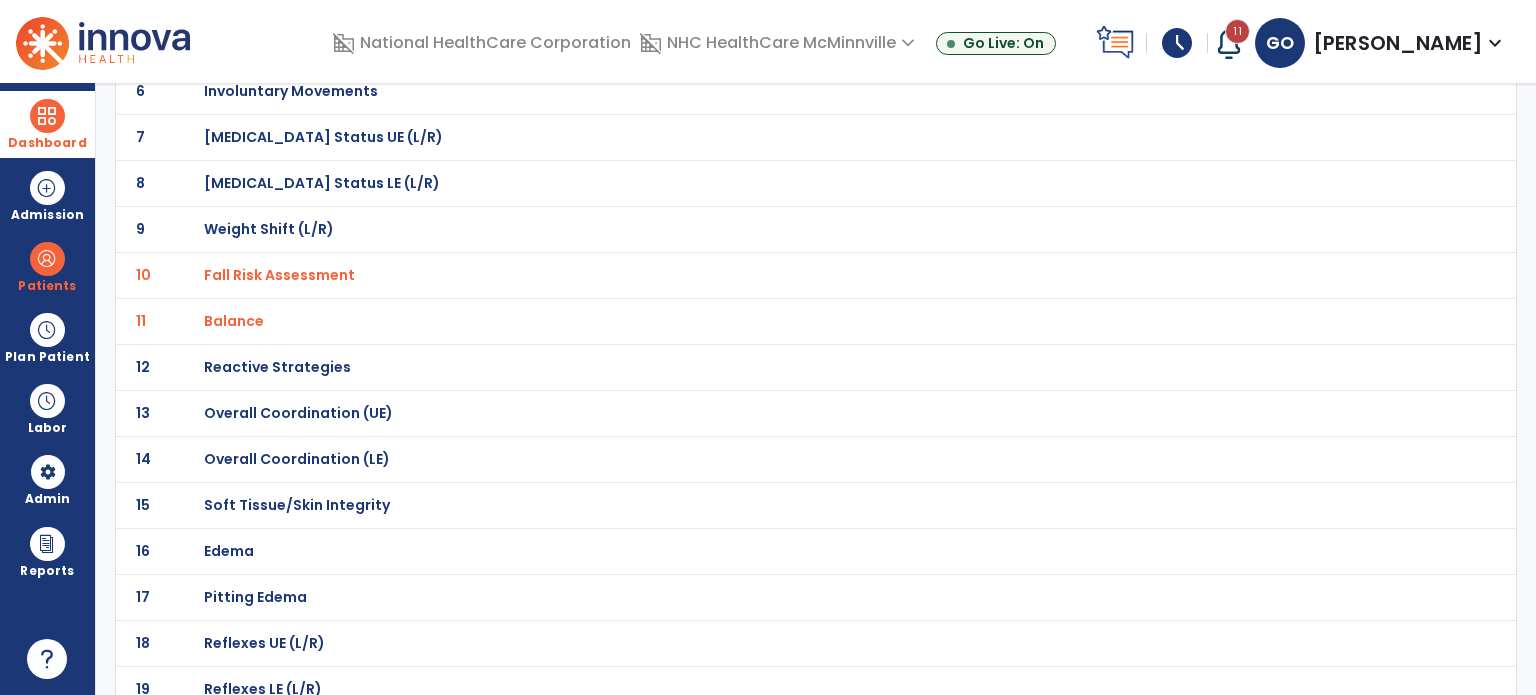 scroll, scrollTop: 405, scrollLeft: 0, axis: vertical 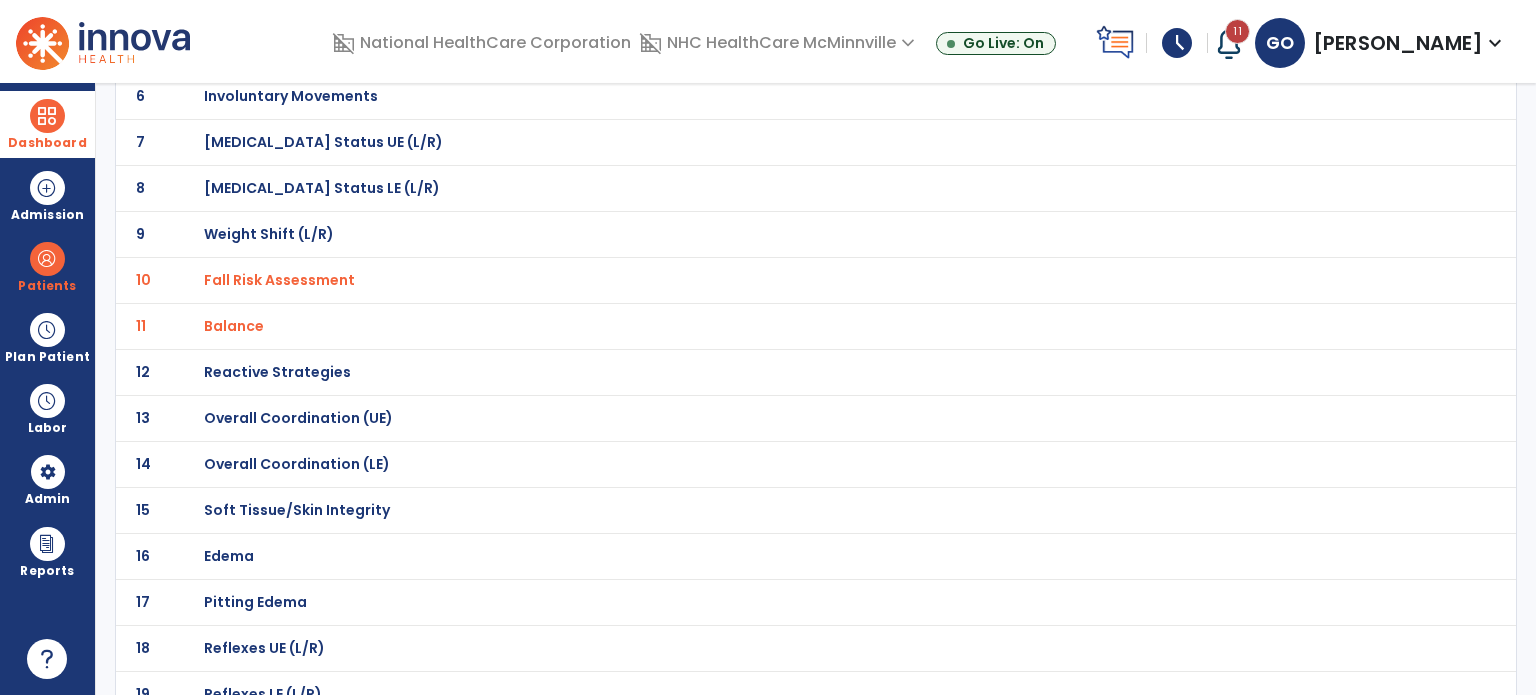 click on "Overall Coordination (UE)" at bounding box center [772, -134] 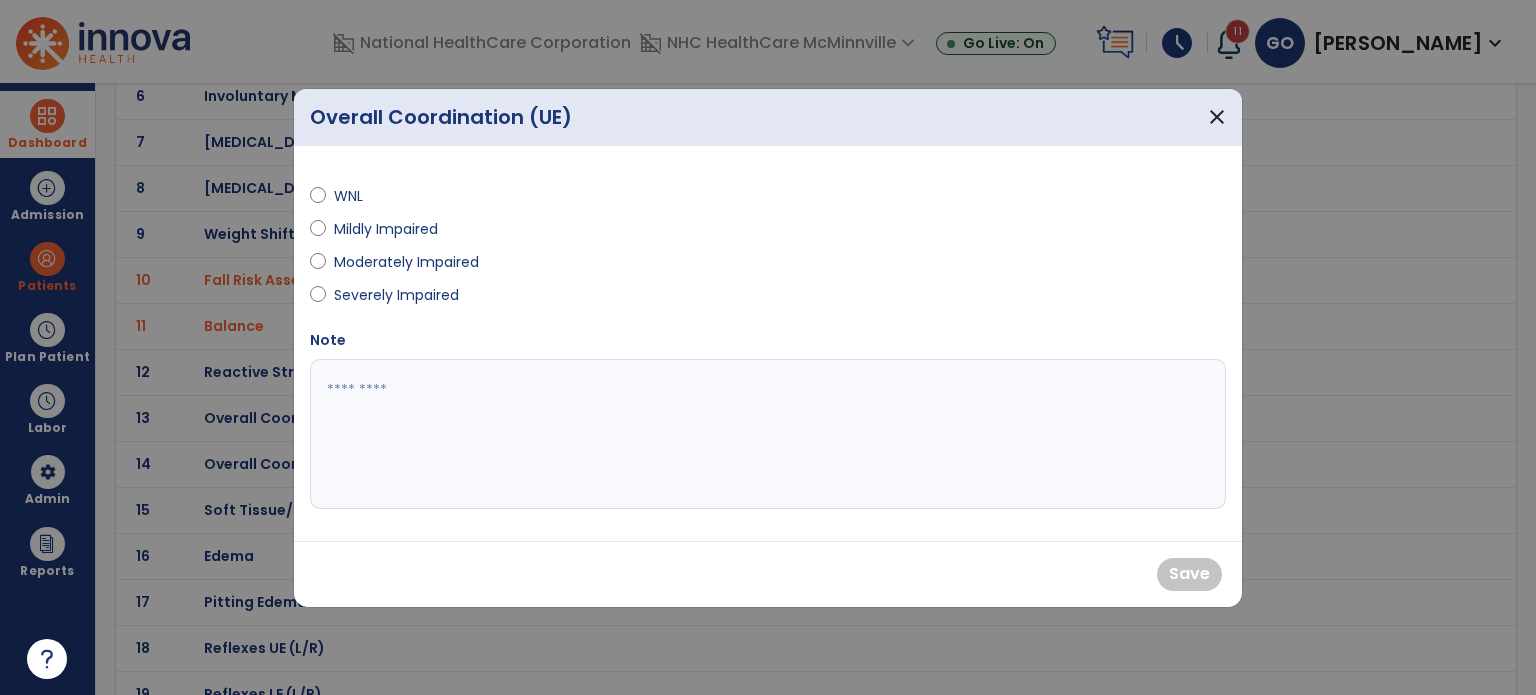 click at bounding box center (768, 434) 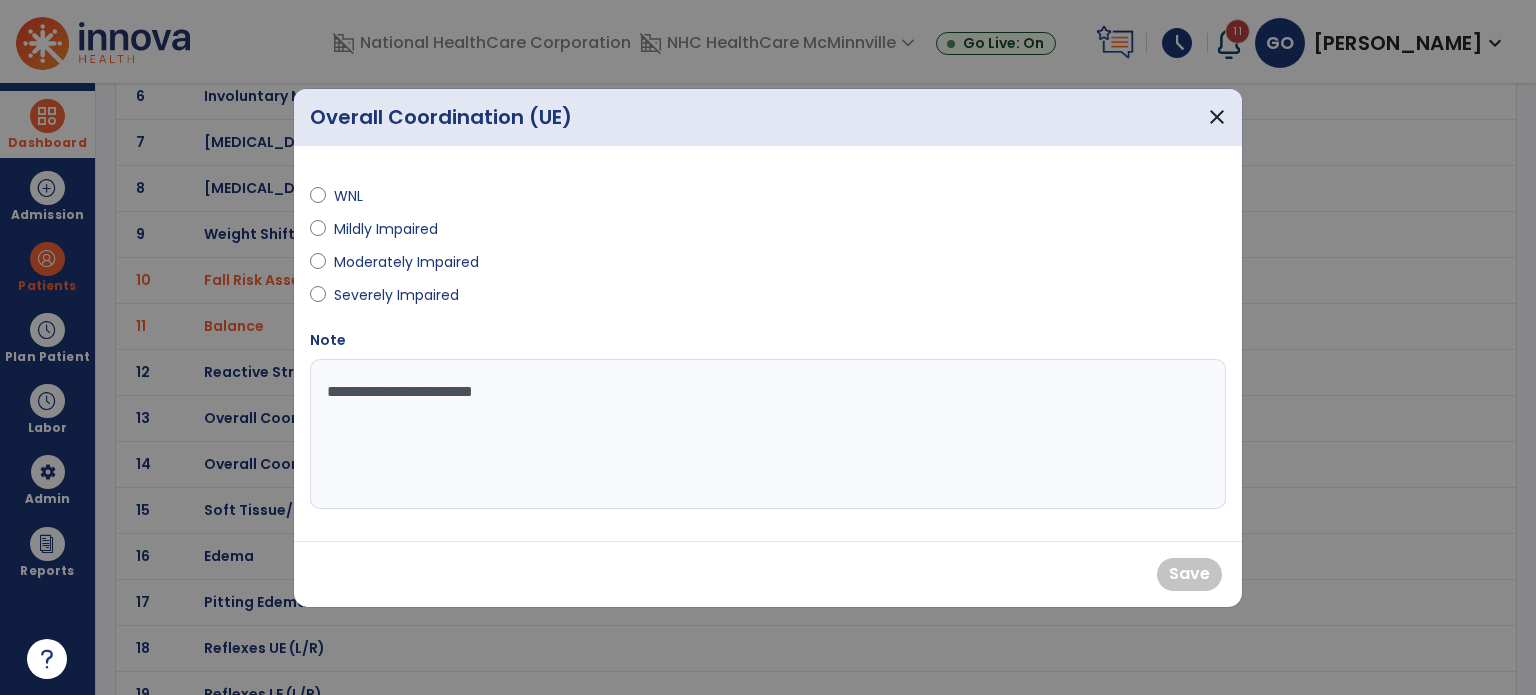 type on "**********" 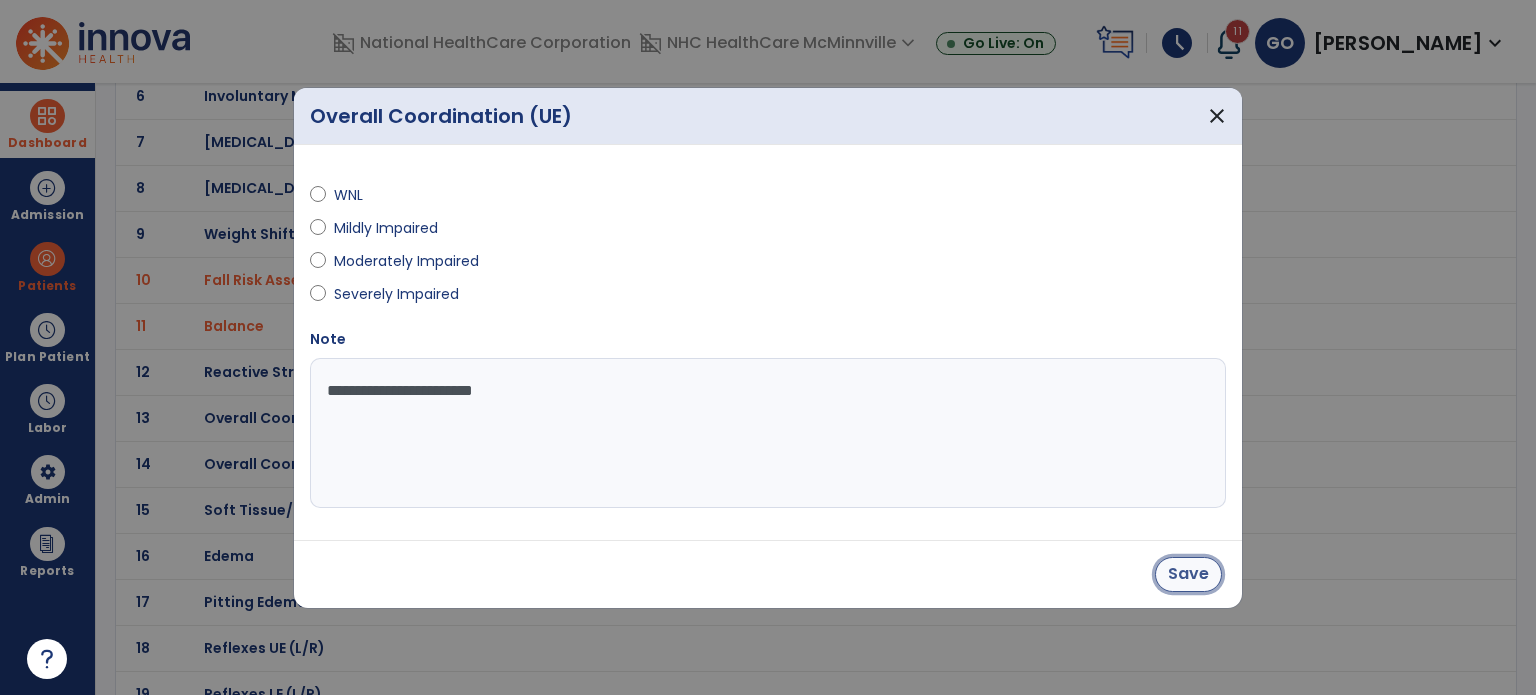click on "Save" at bounding box center [1188, 574] 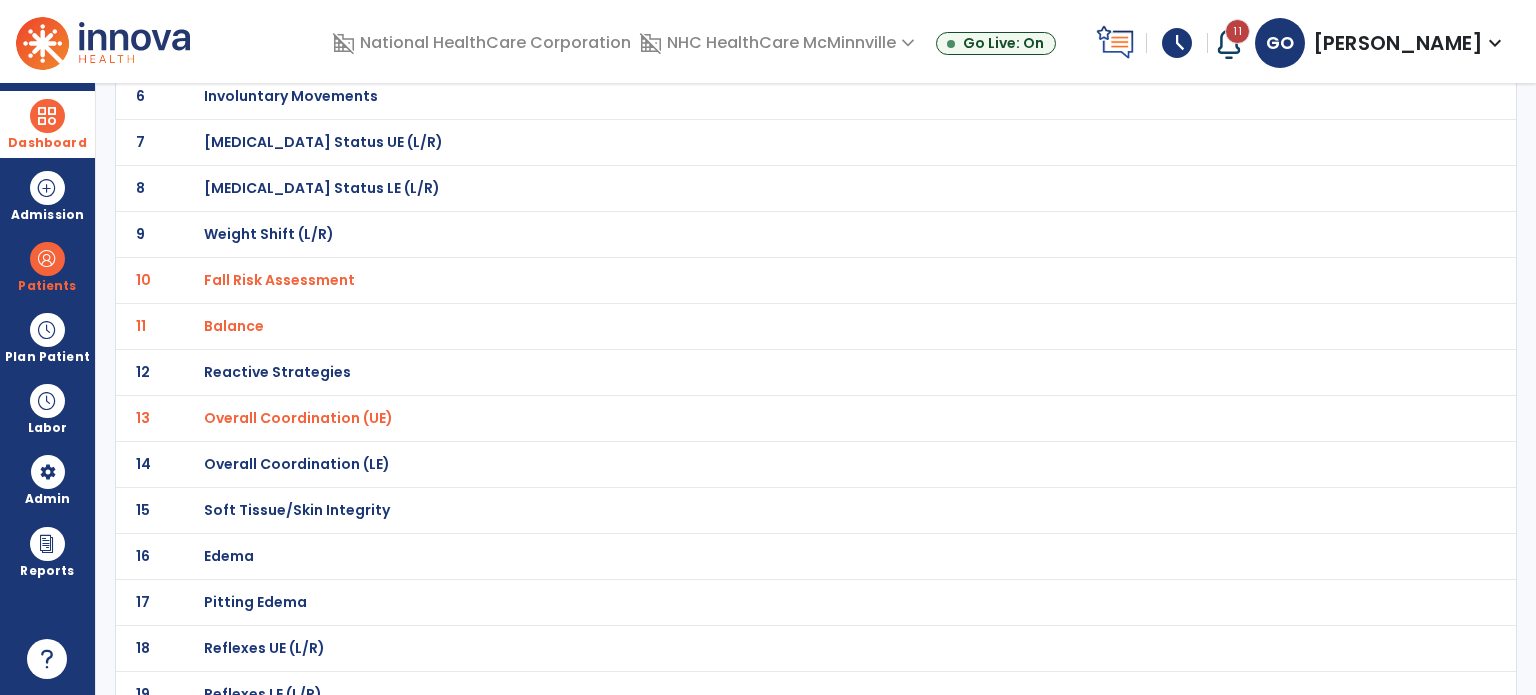 scroll, scrollTop: 0, scrollLeft: 0, axis: both 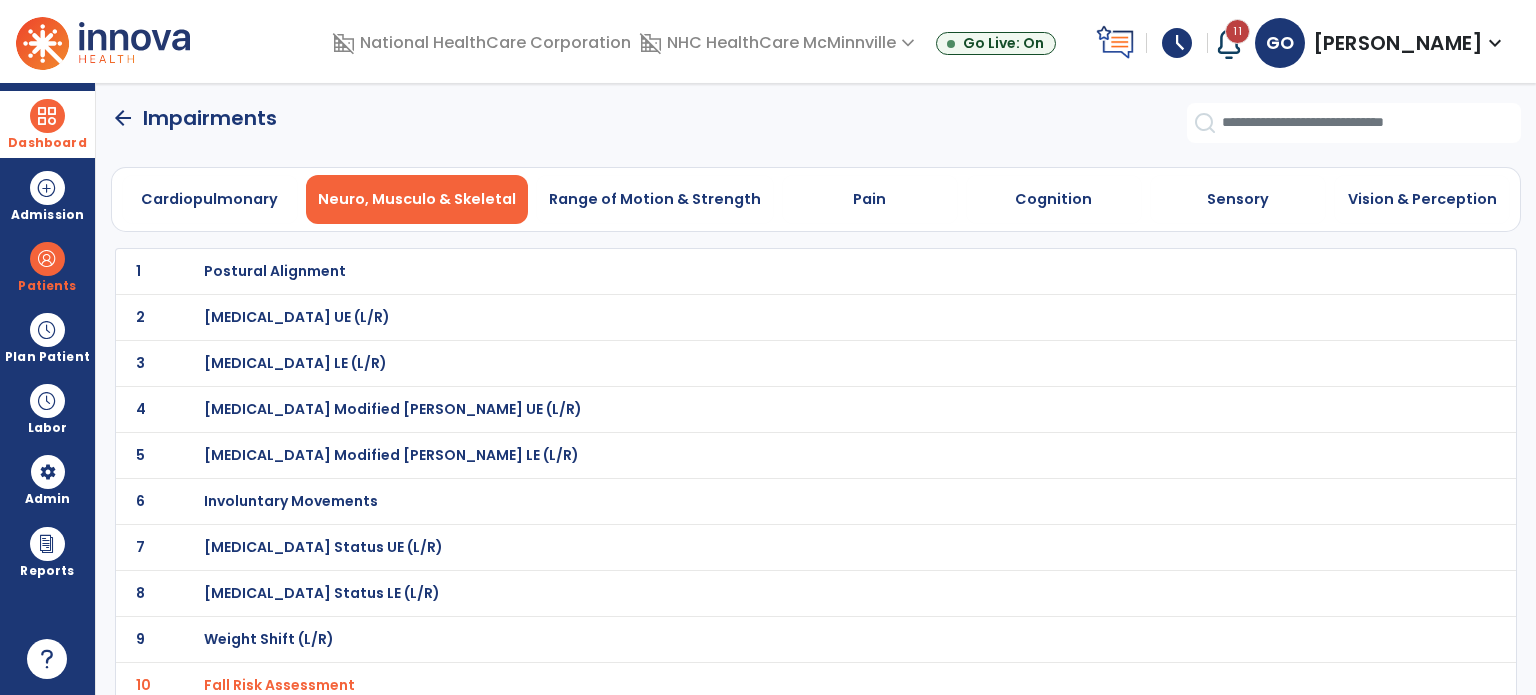 click on "arrow_back   Impairments" 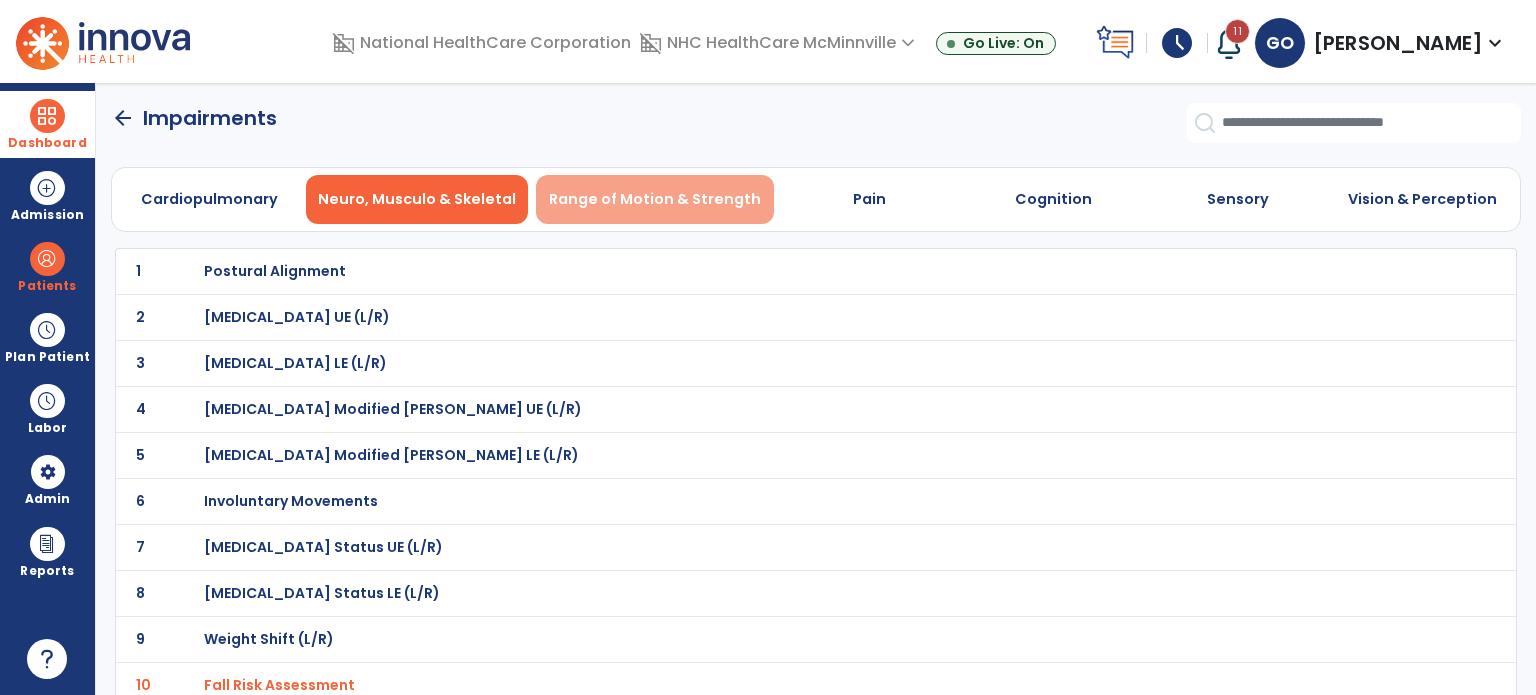 click on "Range of Motion & Strength" at bounding box center (655, 199) 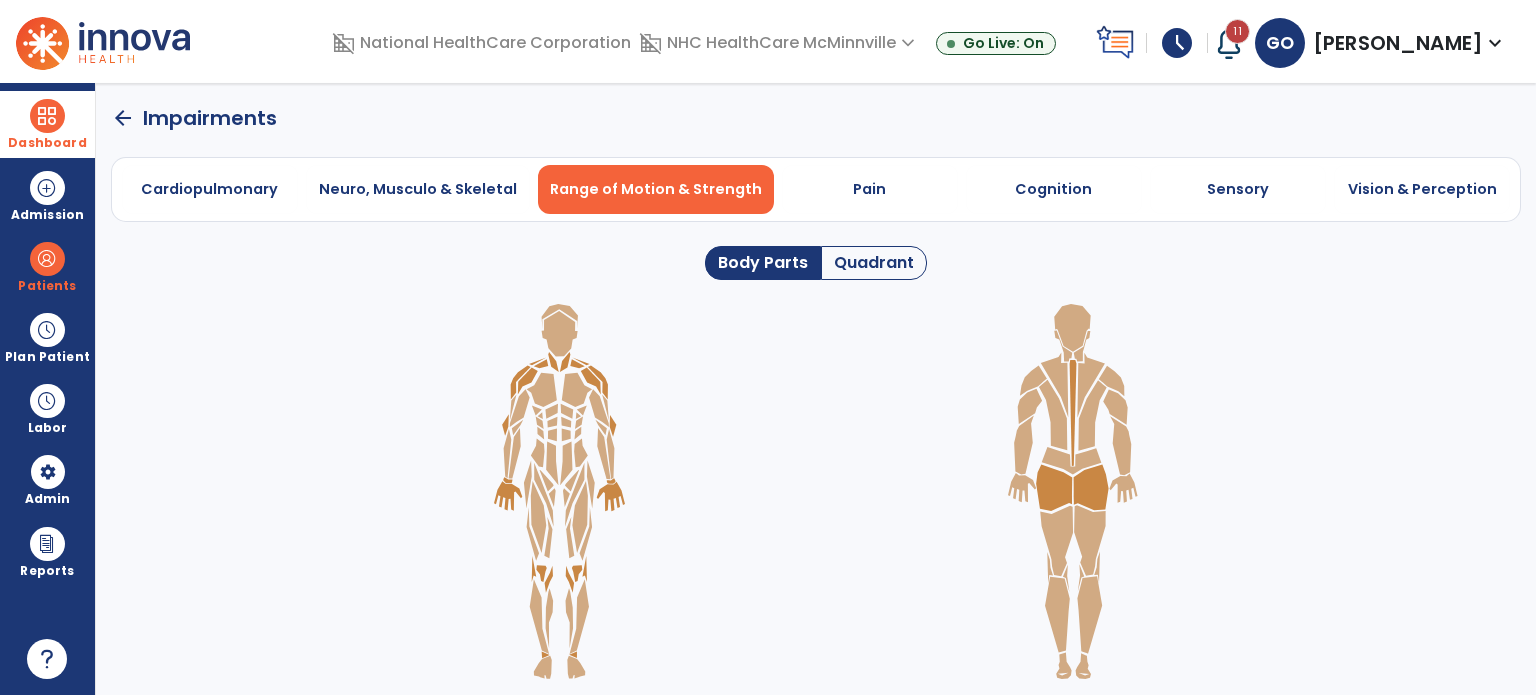 click on "Quadrant" 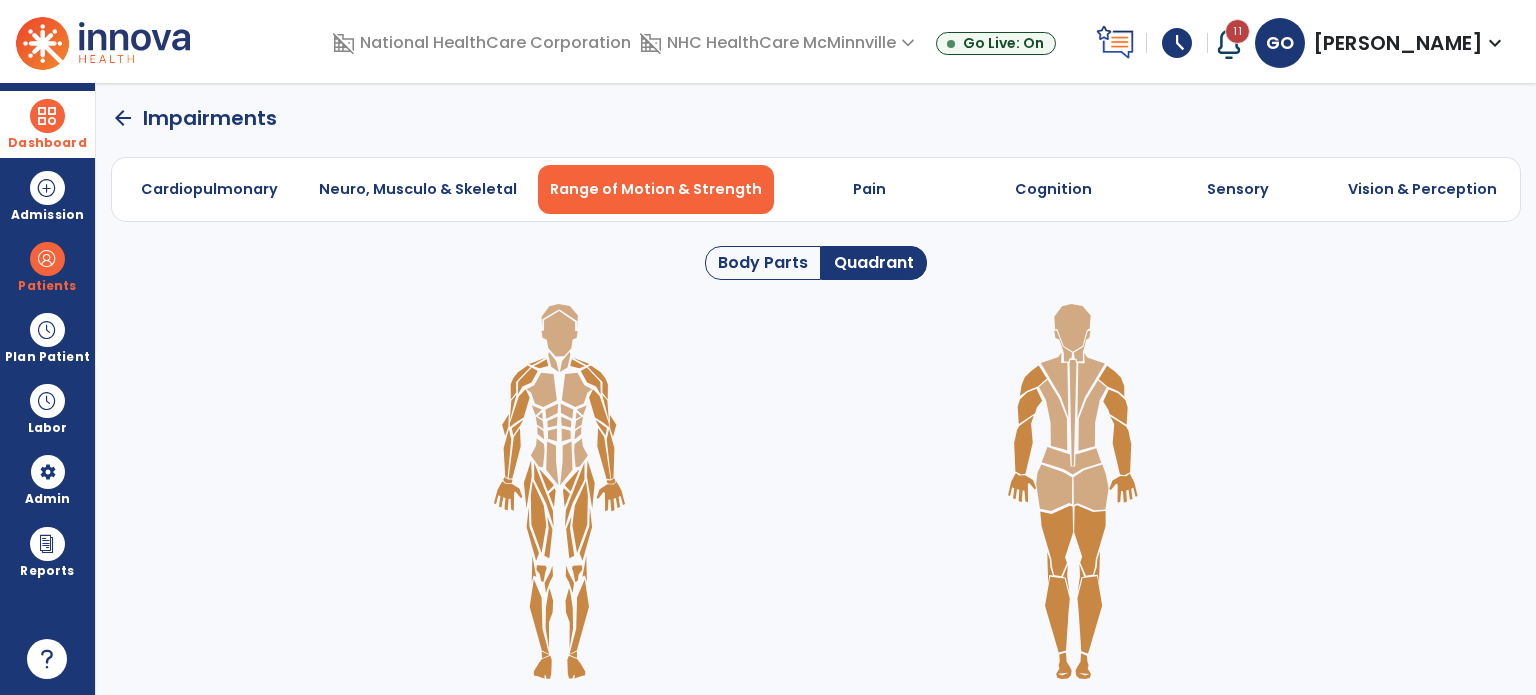 click 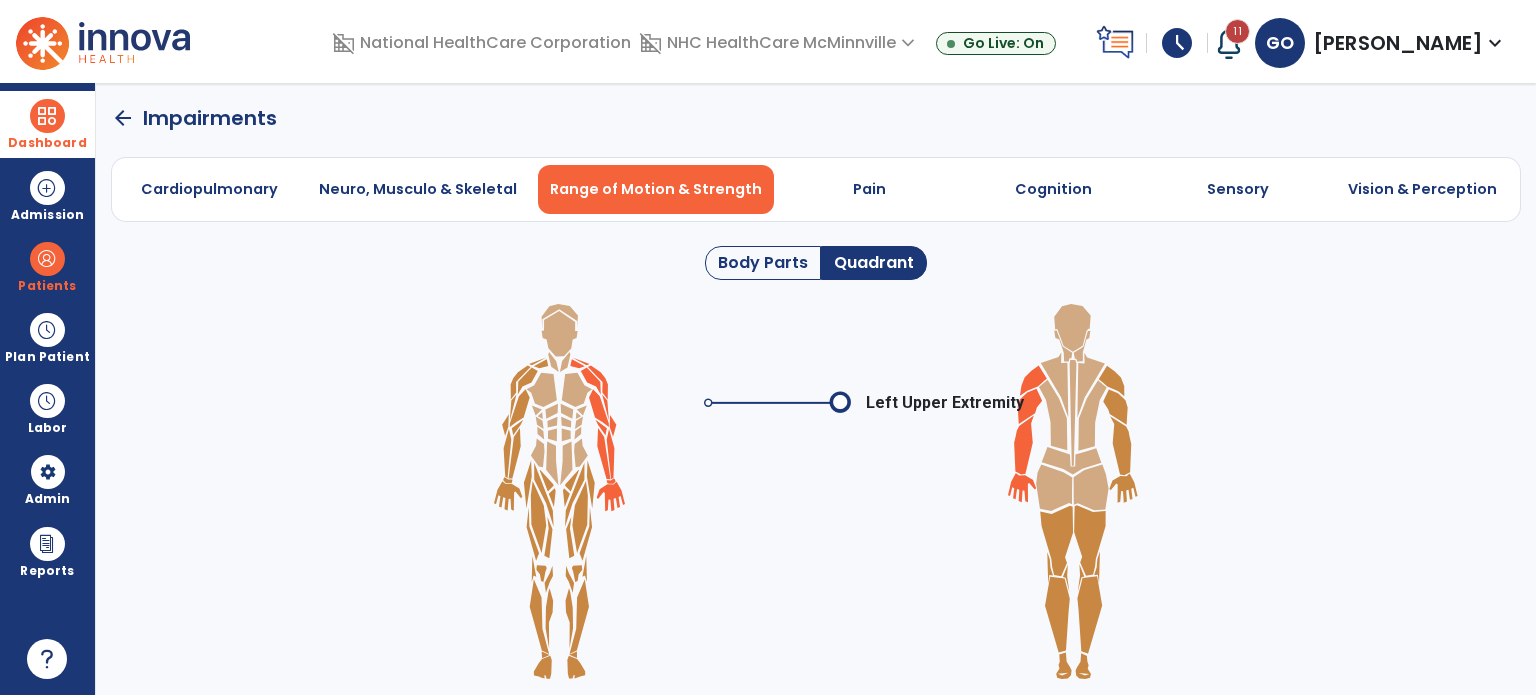 click 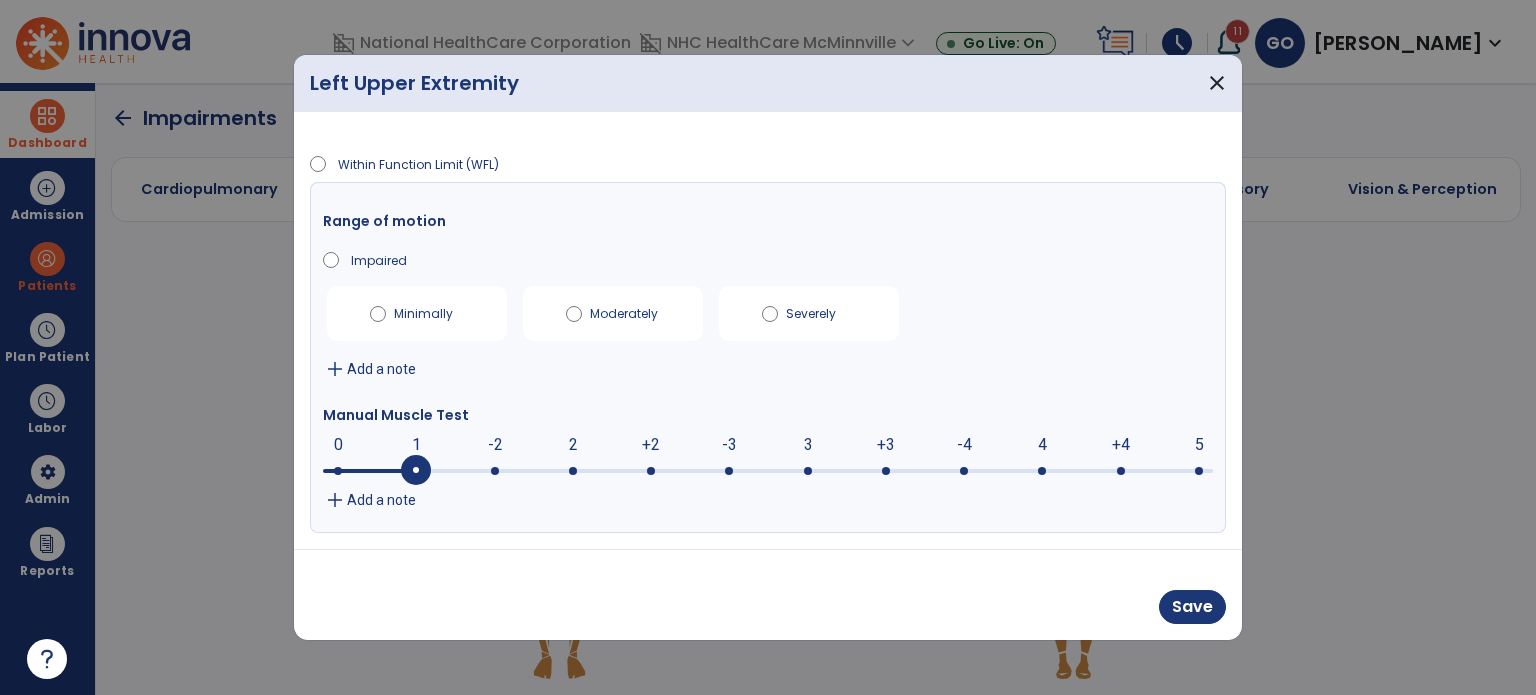 click at bounding box center [416, 471] 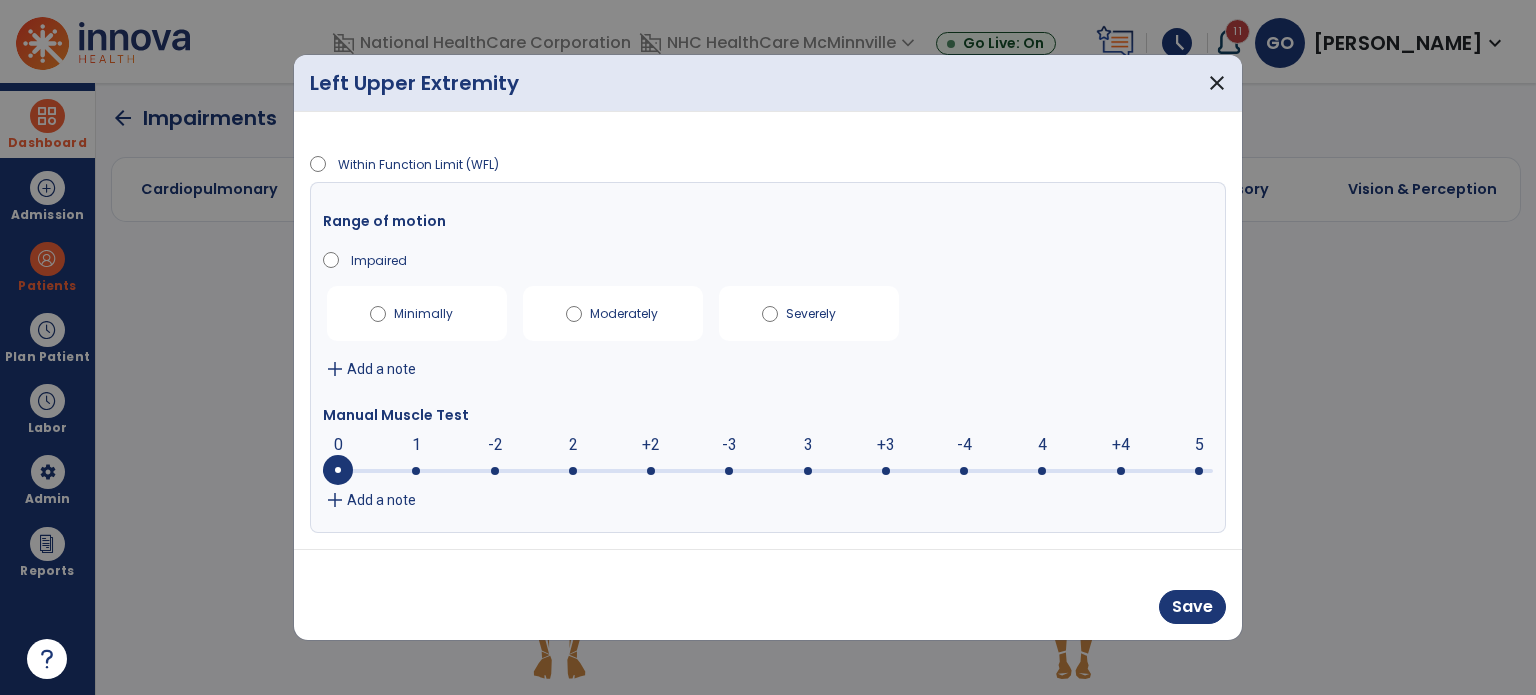 click at bounding box center [330, 469] 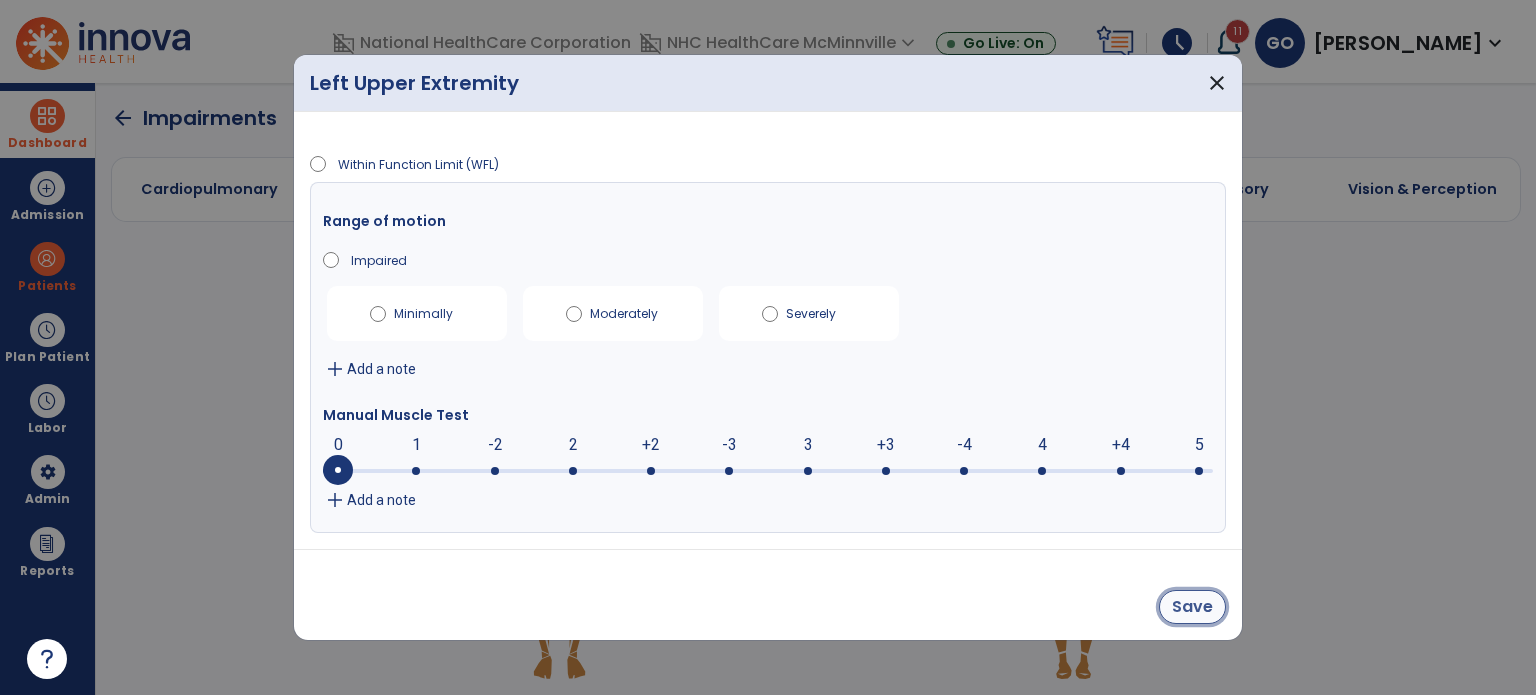 click on "Save" at bounding box center (1192, 607) 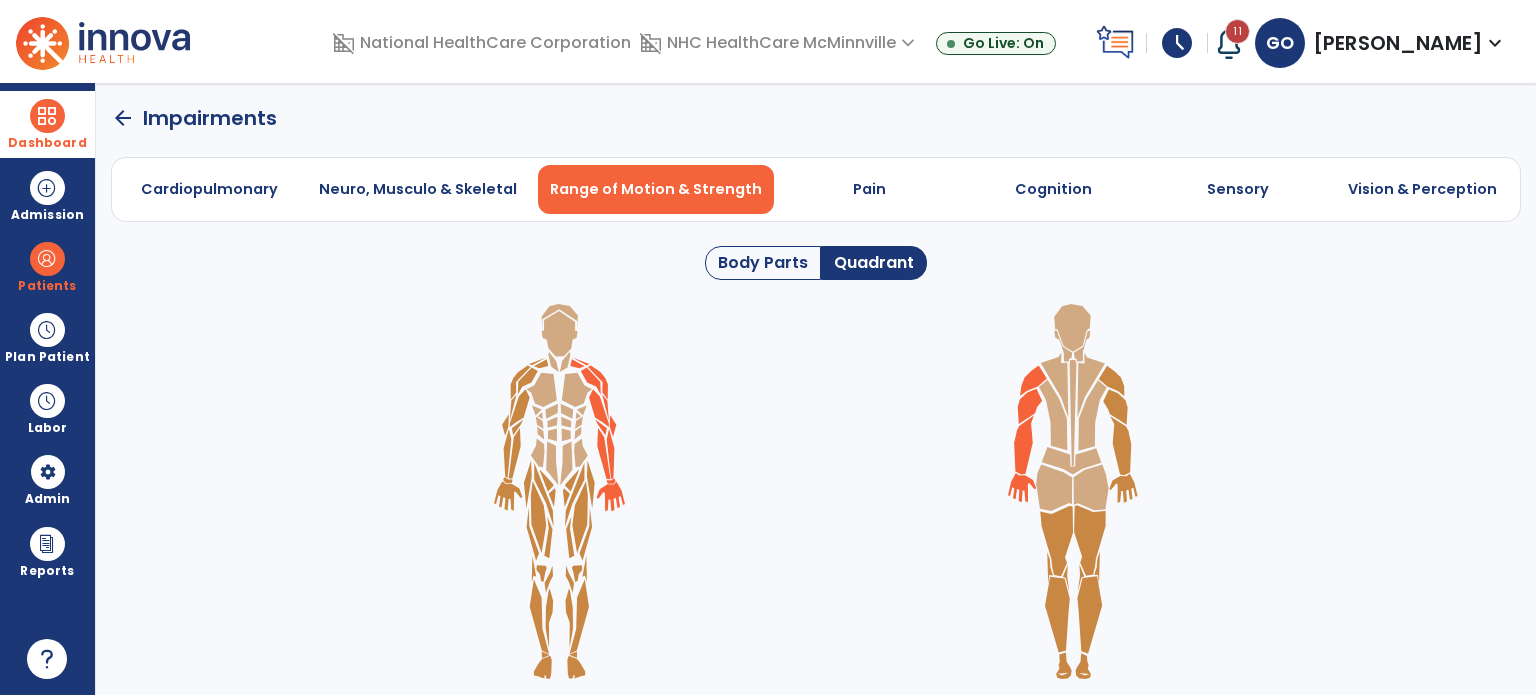 click 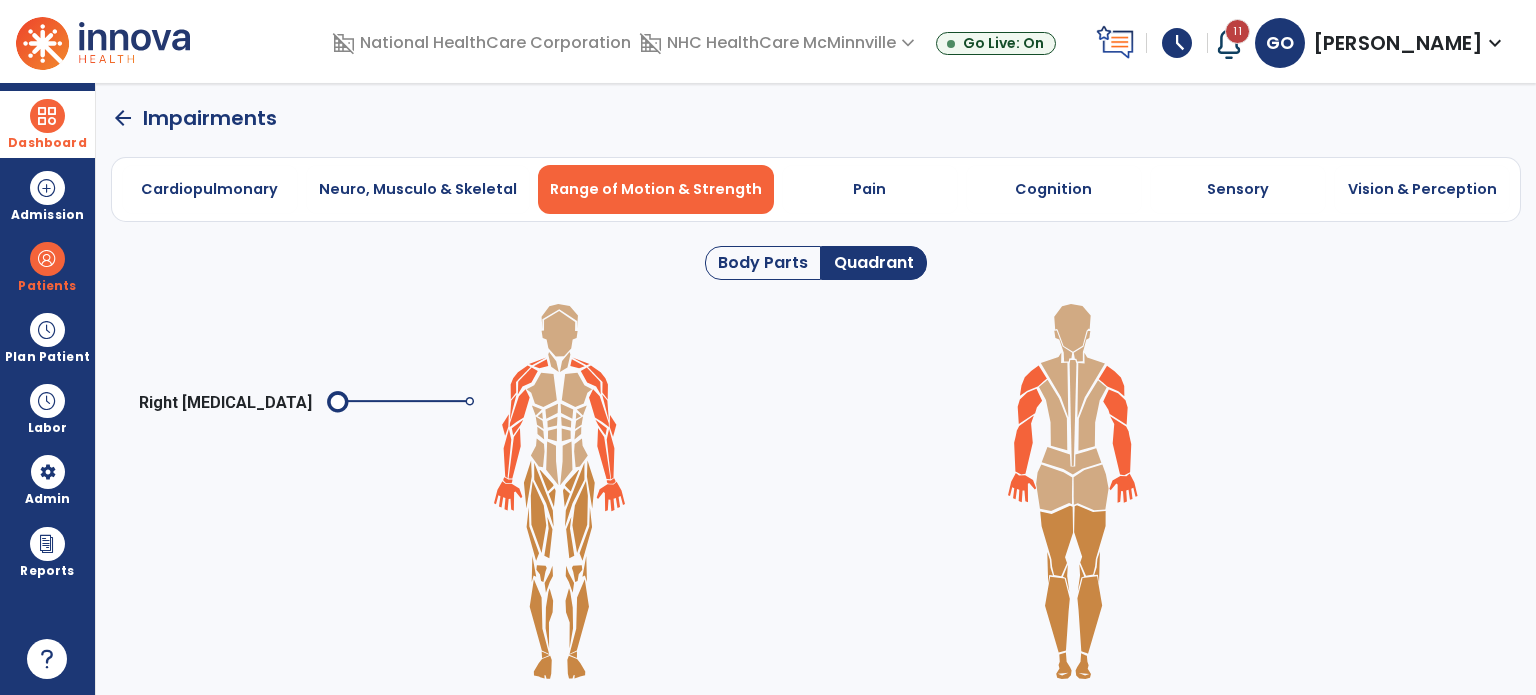drag, startPoint x: 520, startPoint y: 399, endPoint x: 459, endPoint y: 392, distance: 61.400326 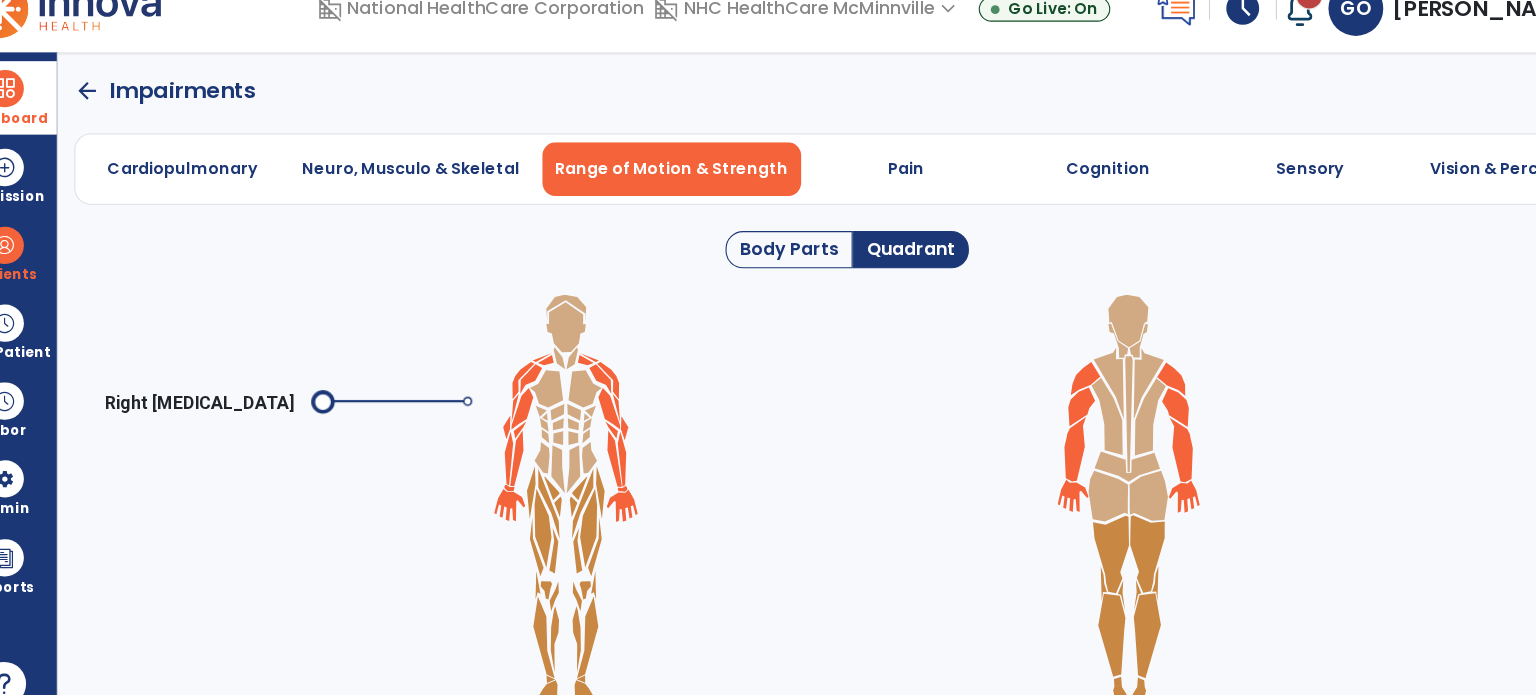 click 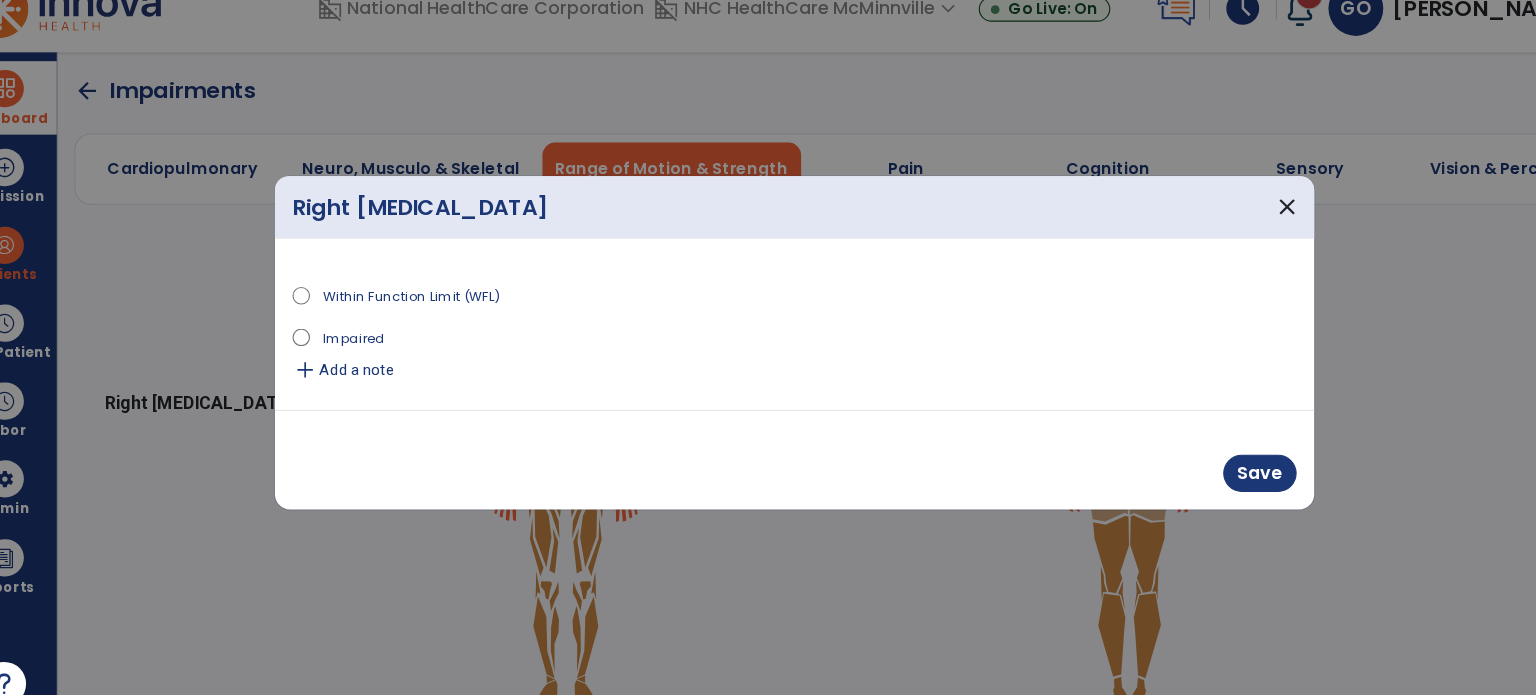click on "Within Function Limit (WFL)    Impaired add Add a note" at bounding box center [768, 331] 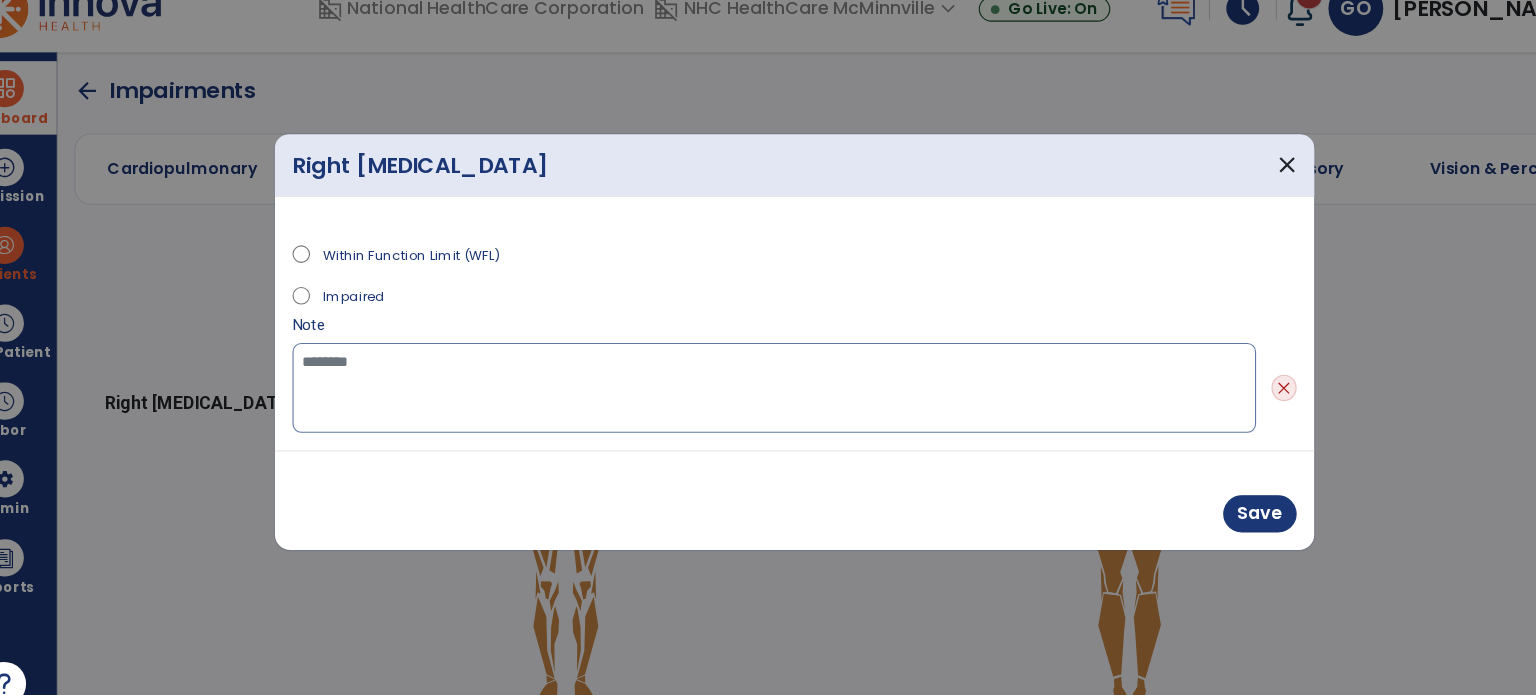 click at bounding box center (749, 389) 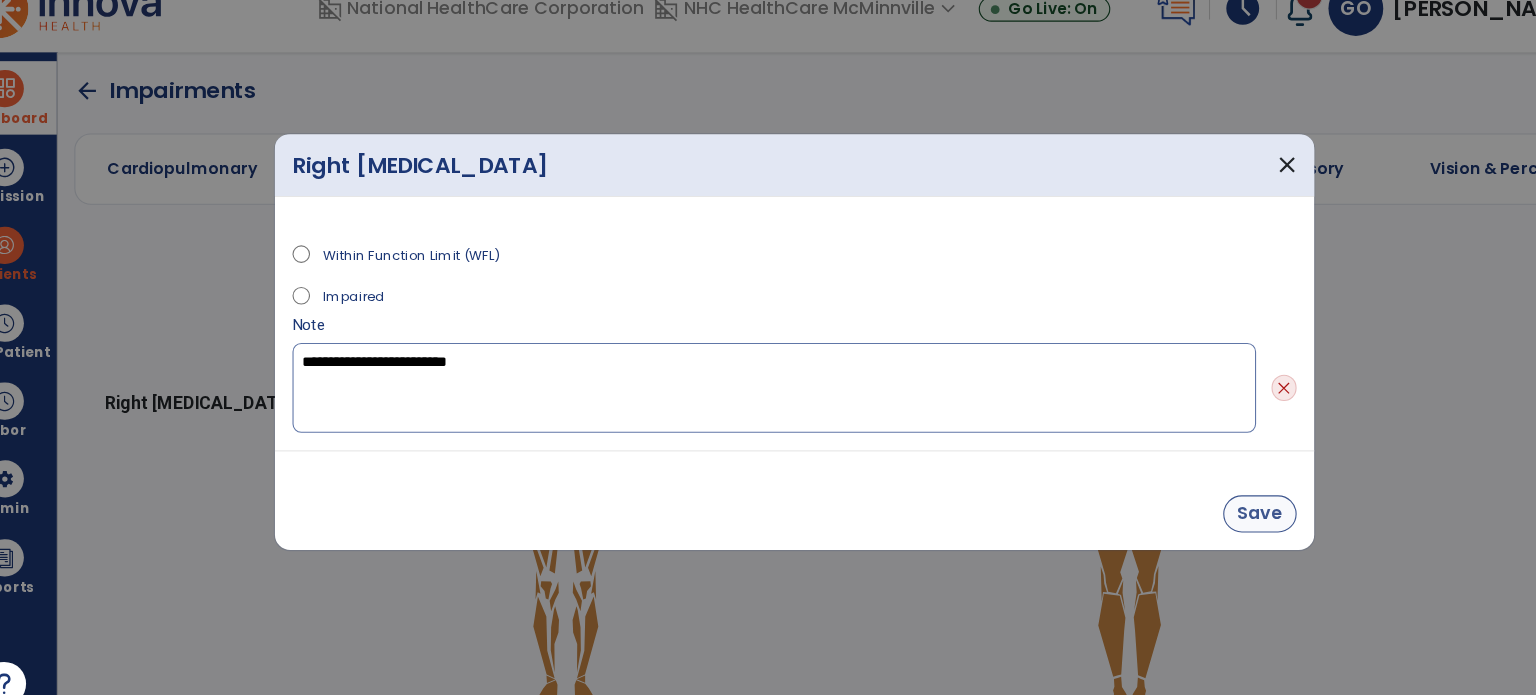 type on "**********" 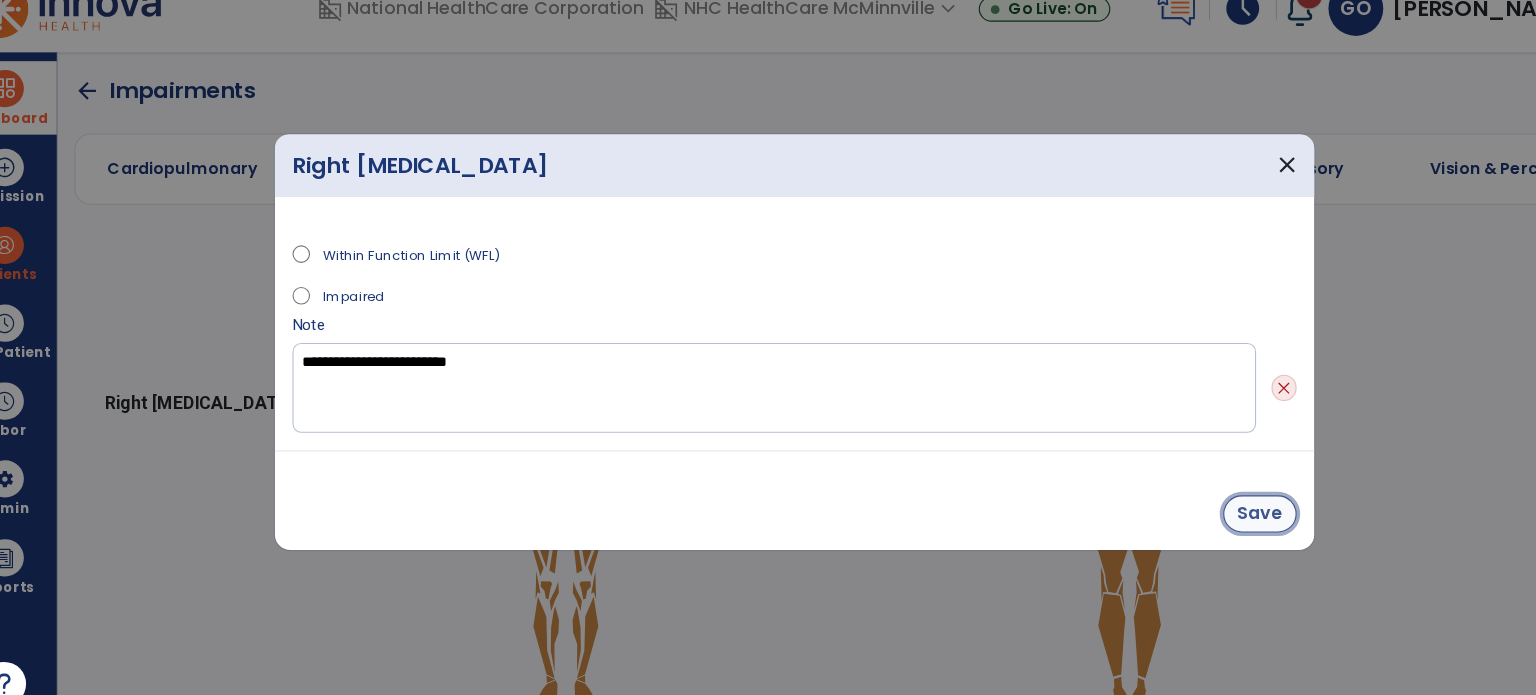 click on "Save" at bounding box center (1192, 504) 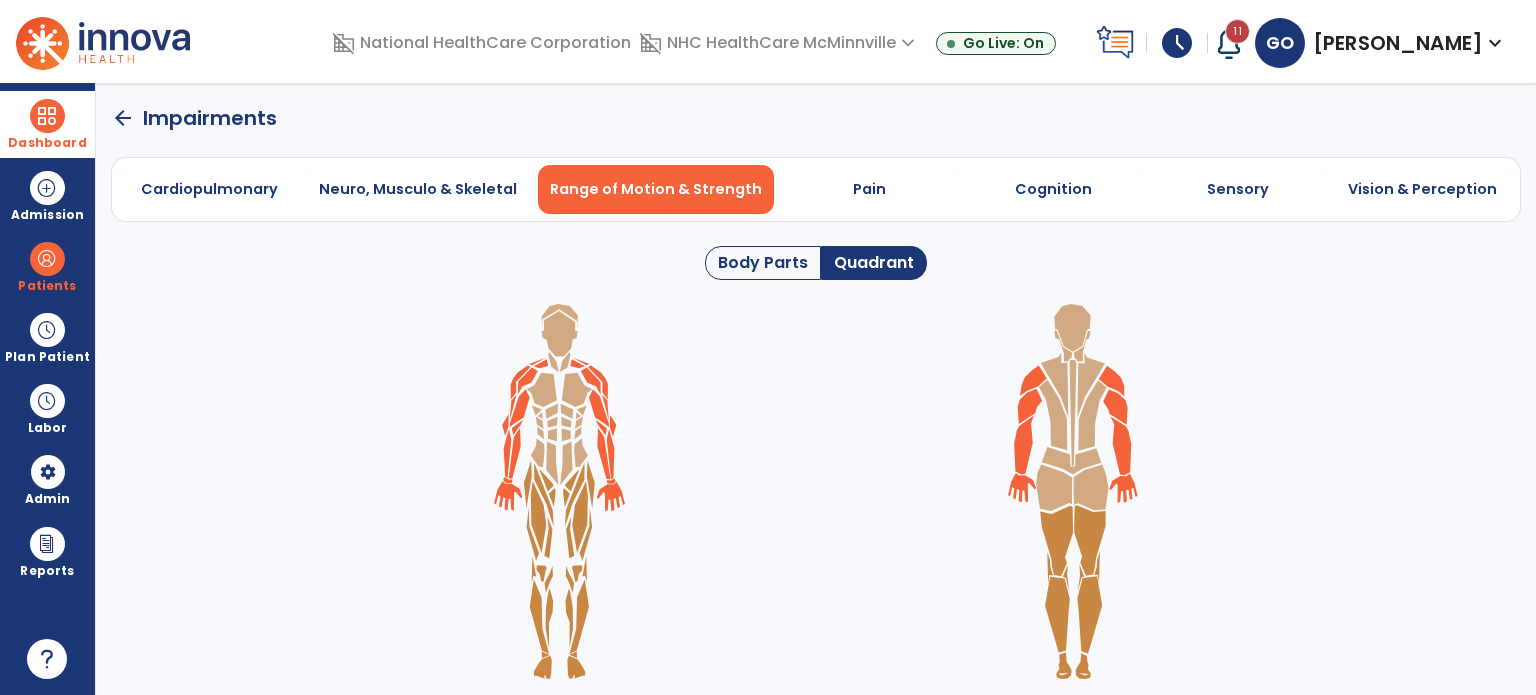 click on "arrow_back" 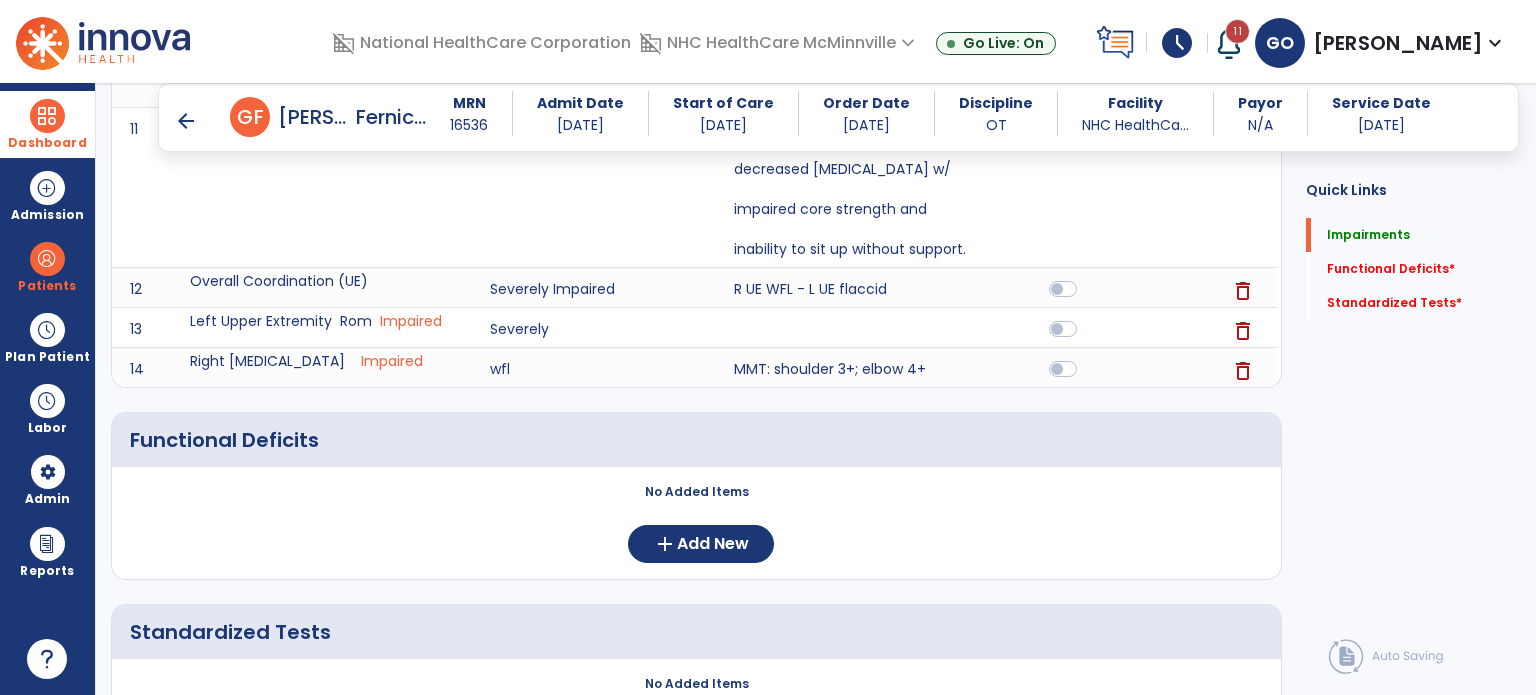 scroll, scrollTop: 1400, scrollLeft: 0, axis: vertical 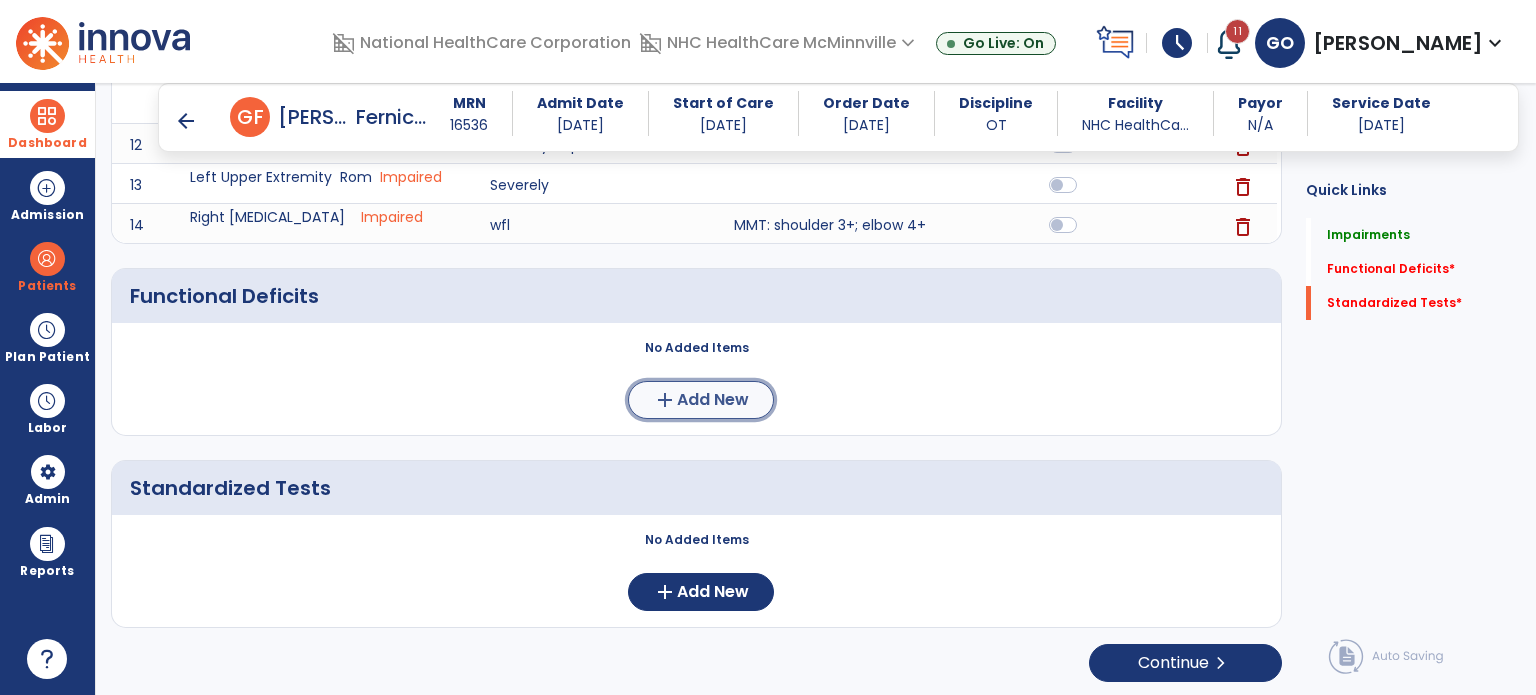 click on "Add New" 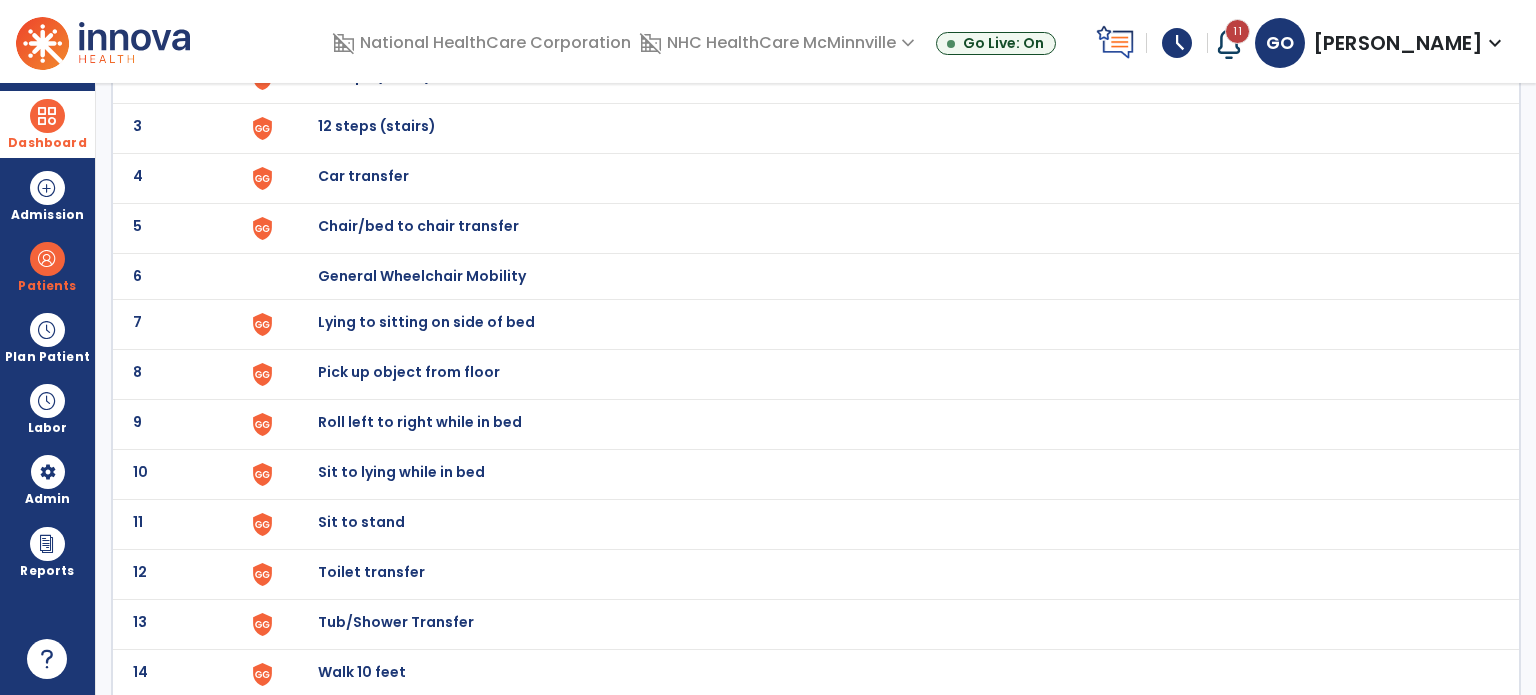 scroll, scrollTop: 237, scrollLeft: 0, axis: vertical 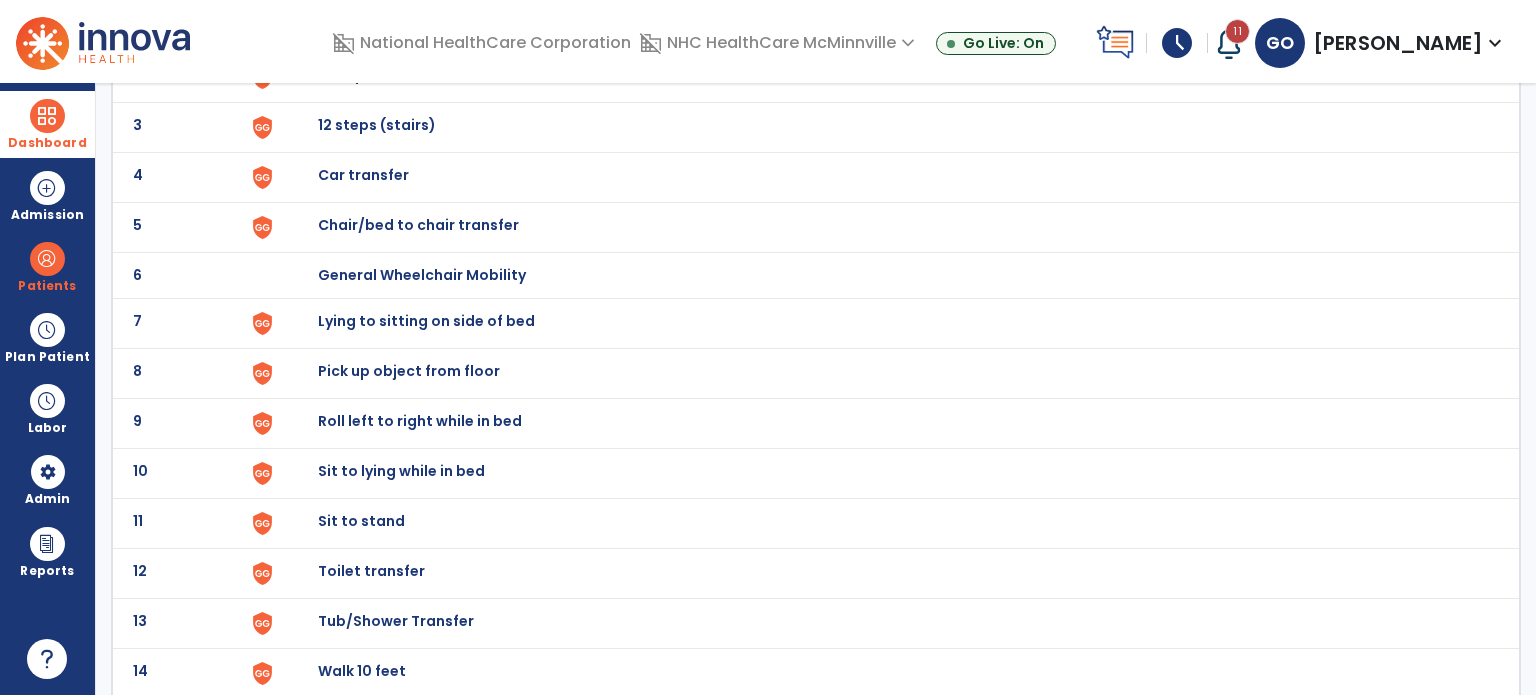 click on "Chair/bed to chair transfer" at bounding box center (888, 27) 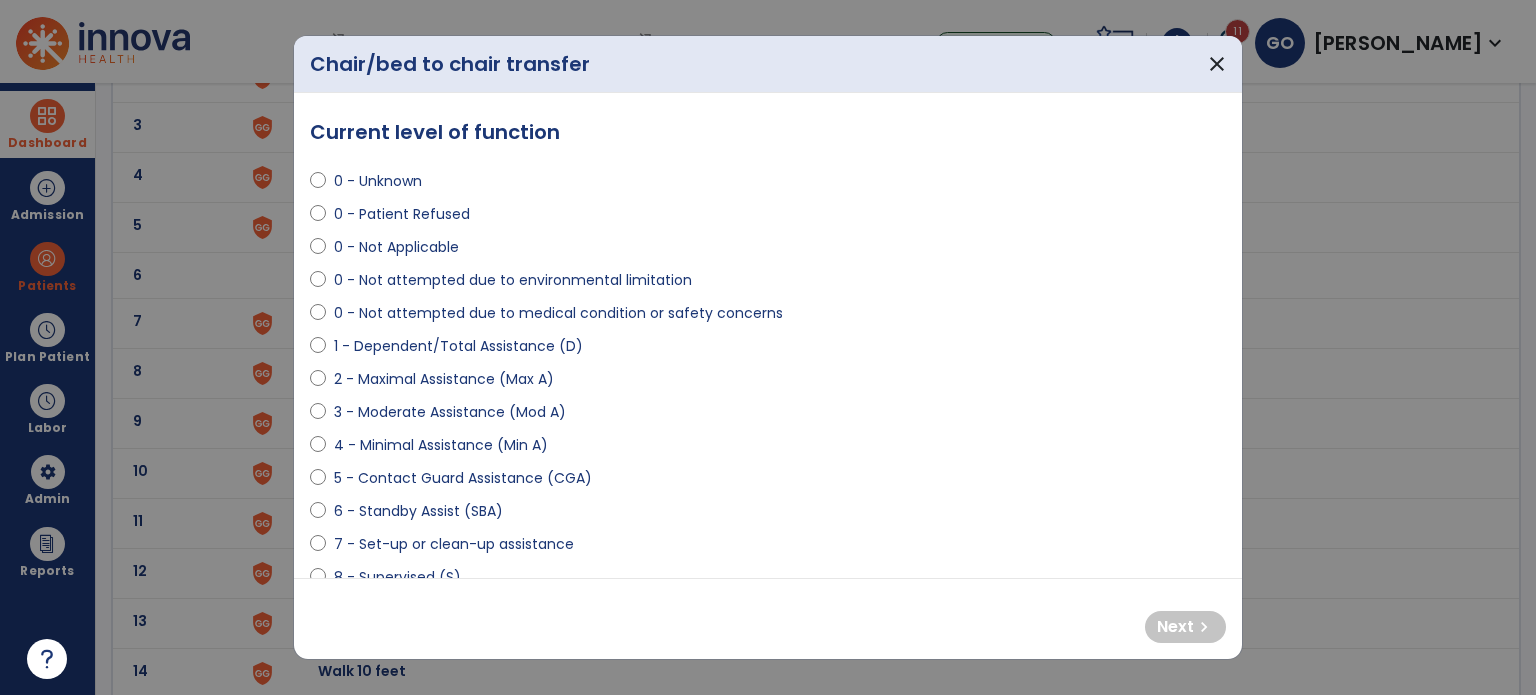 select on "**********" 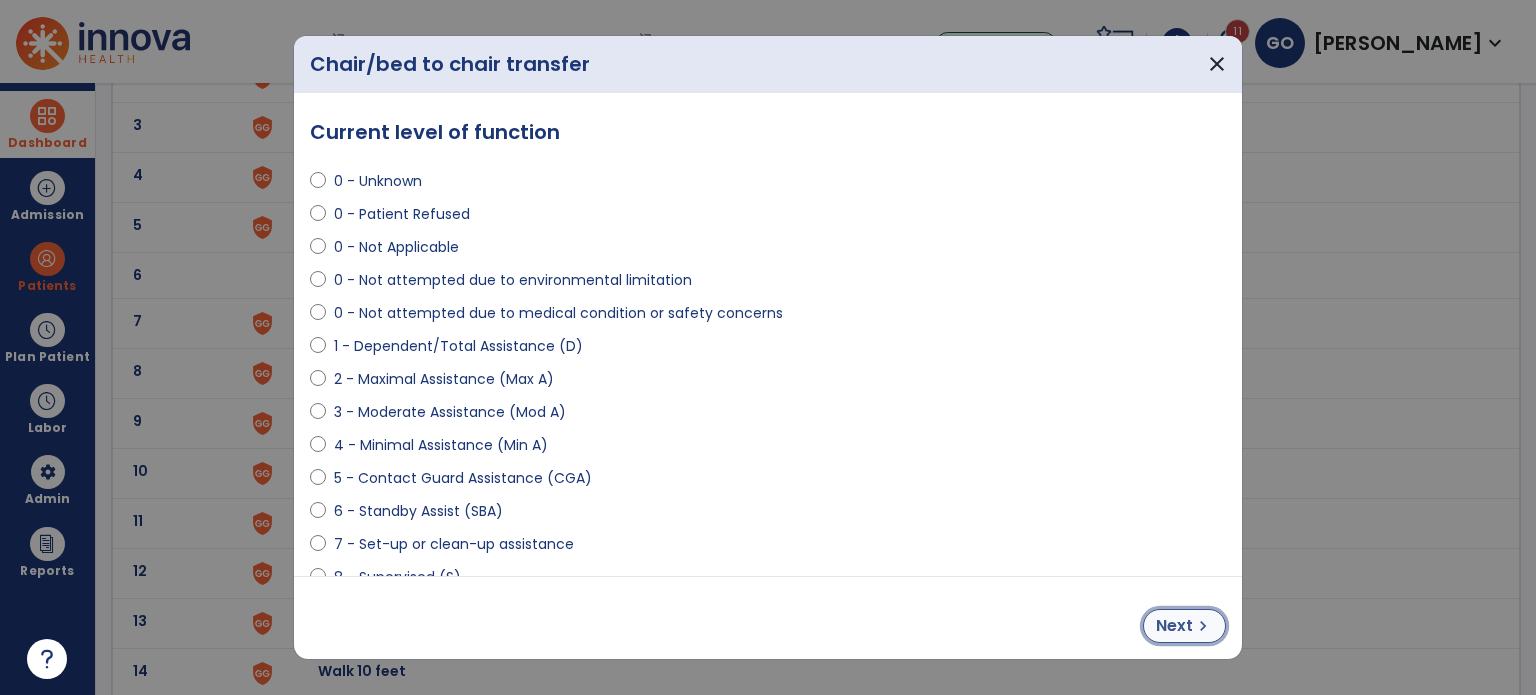 click on "Next" at bounding box center [1174, 626] 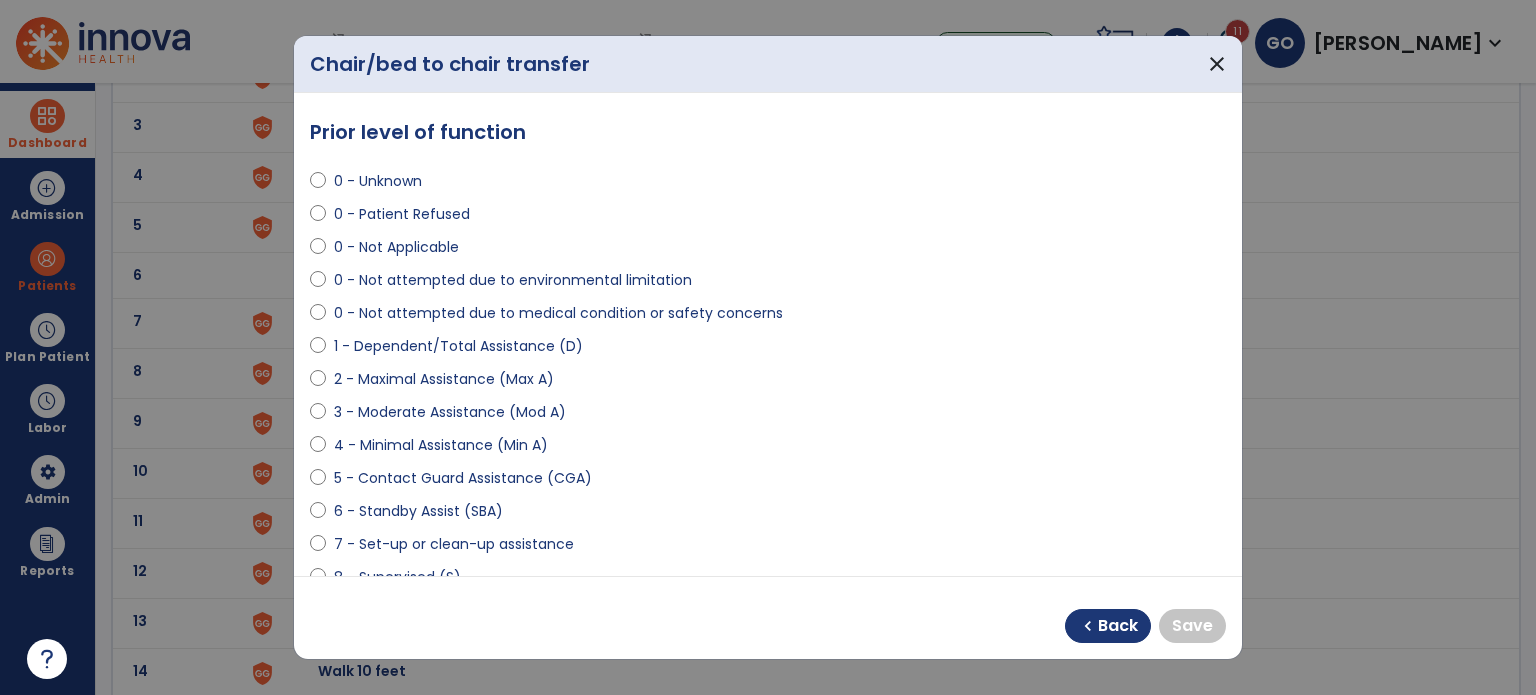 select on "**********" 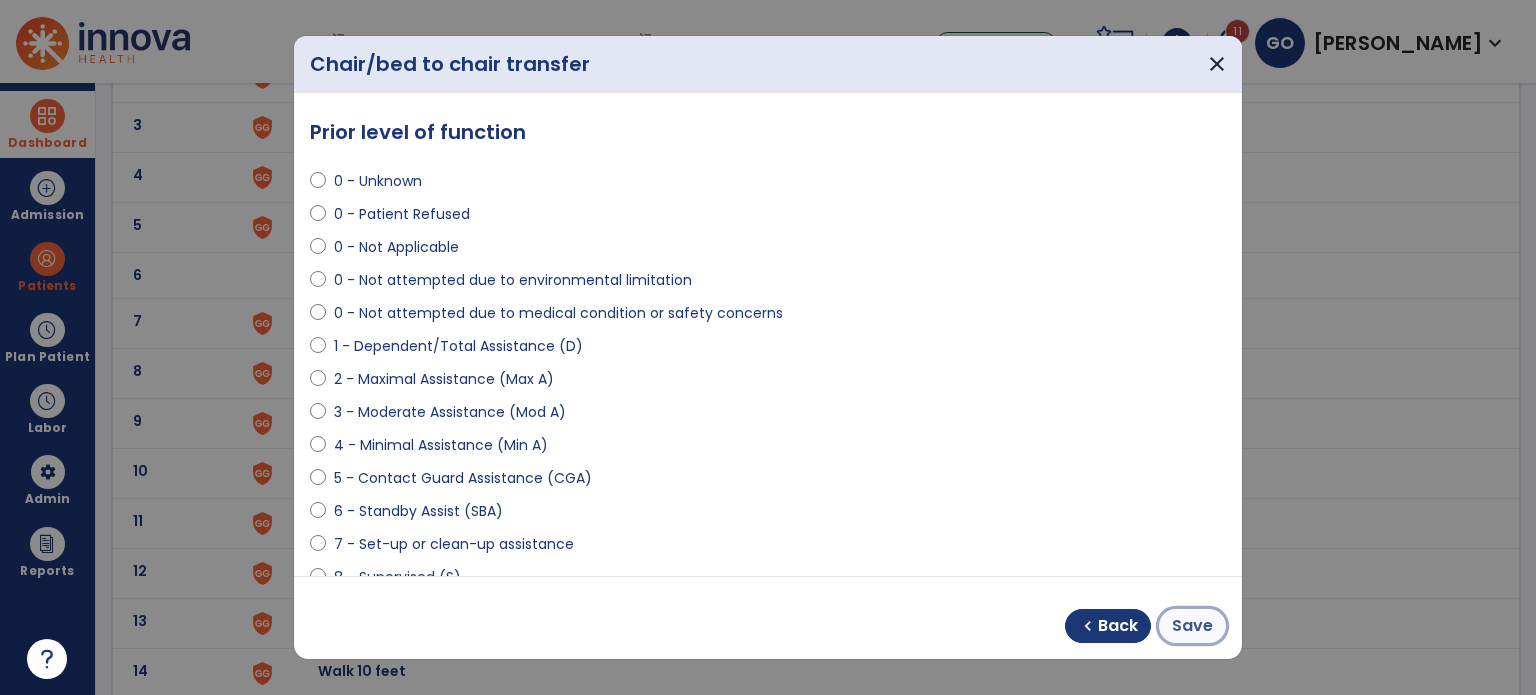 click on "Save" at bounding box center [1192, 626] 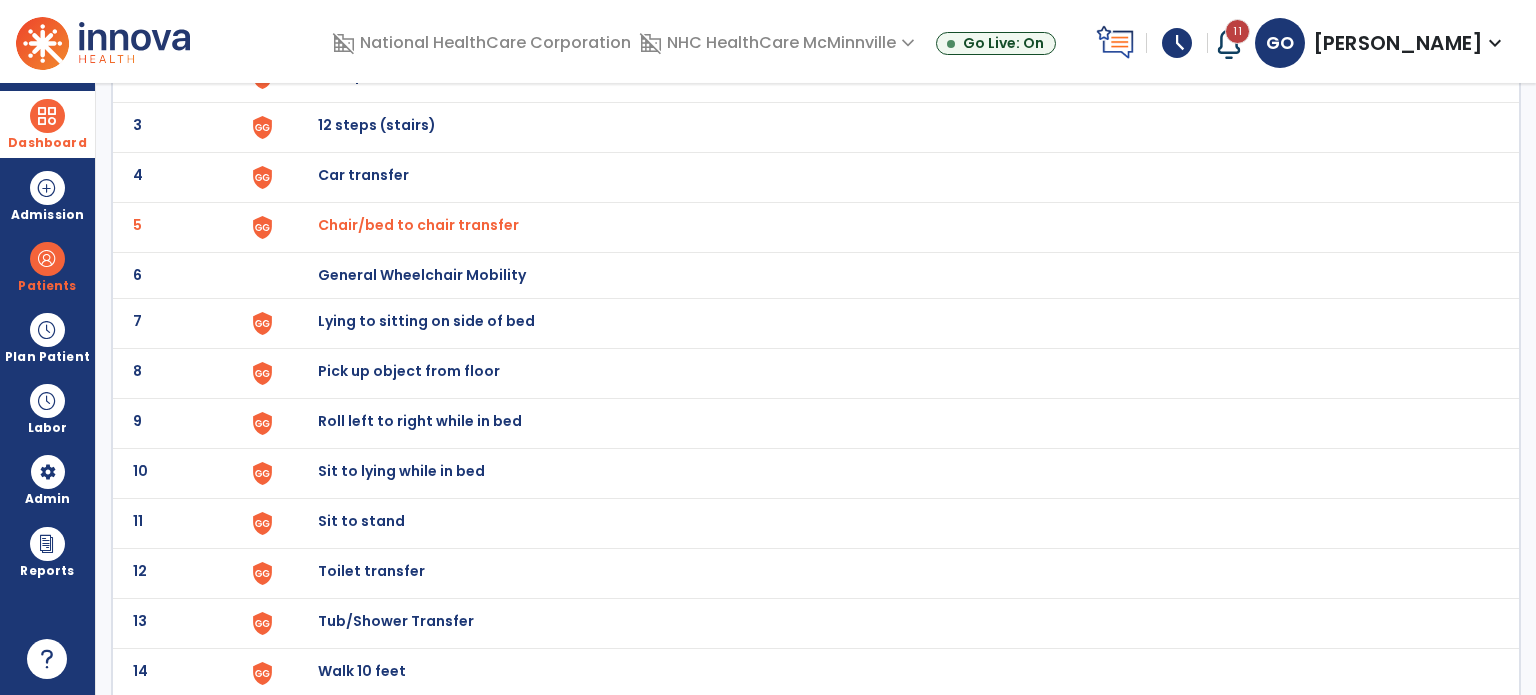 click on "Roll left to right while in bed" at bounding box center [364, 25] 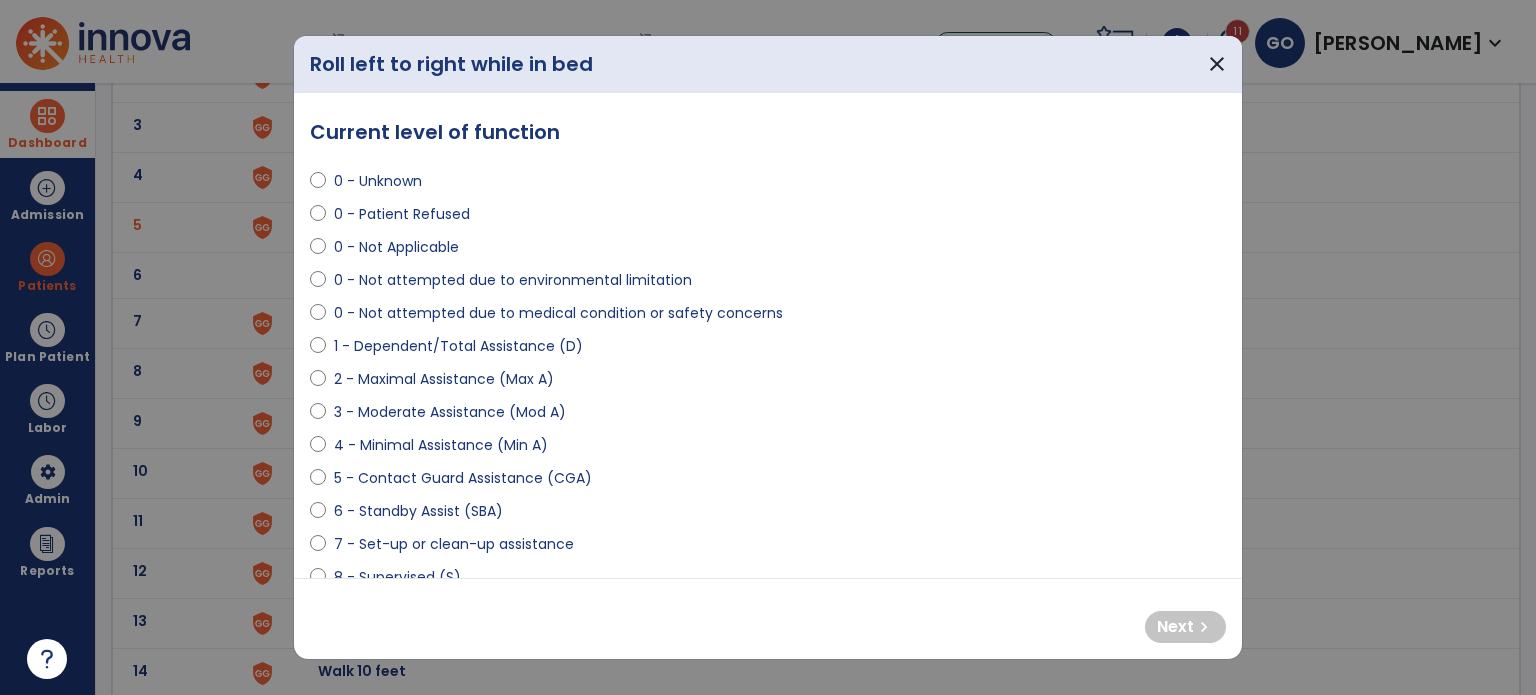 click at bounding box center [318, 383] 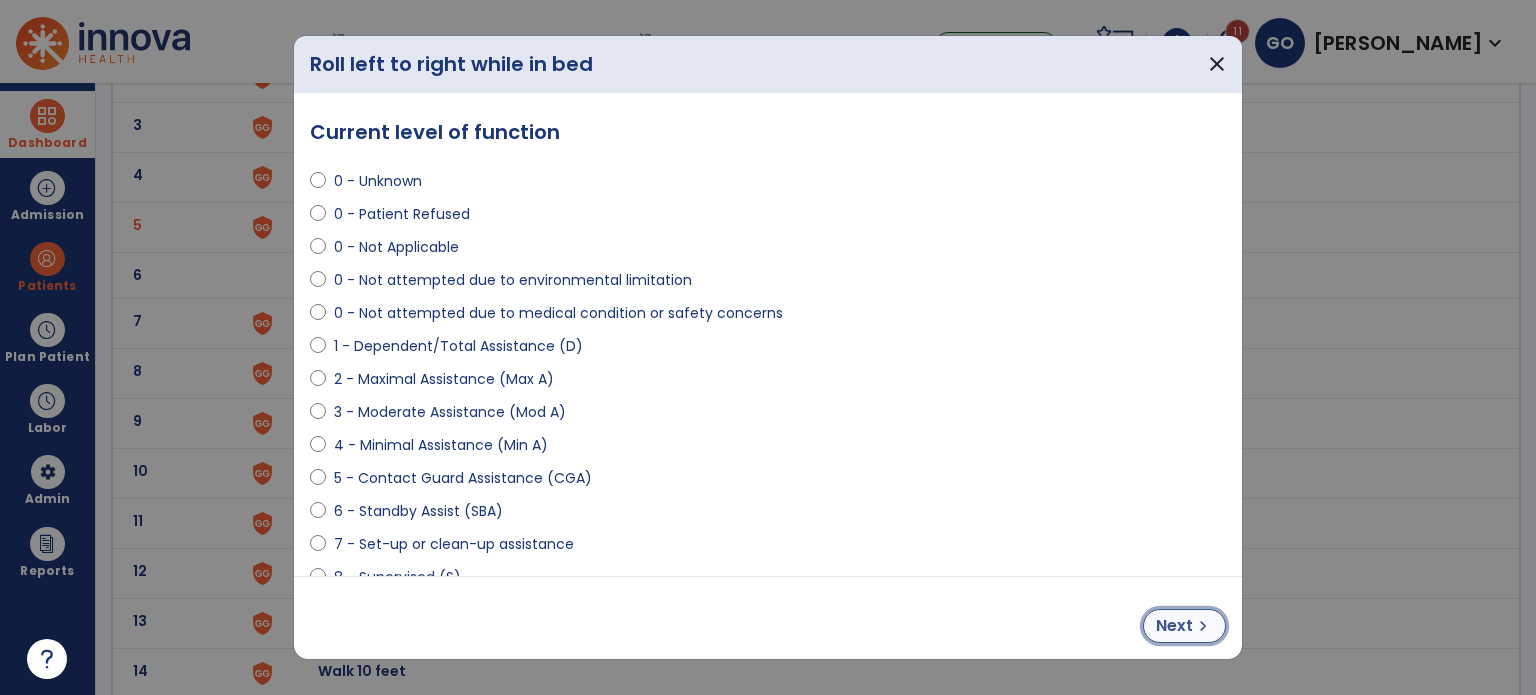 click on "Next" at bounding box center [1174, 626] 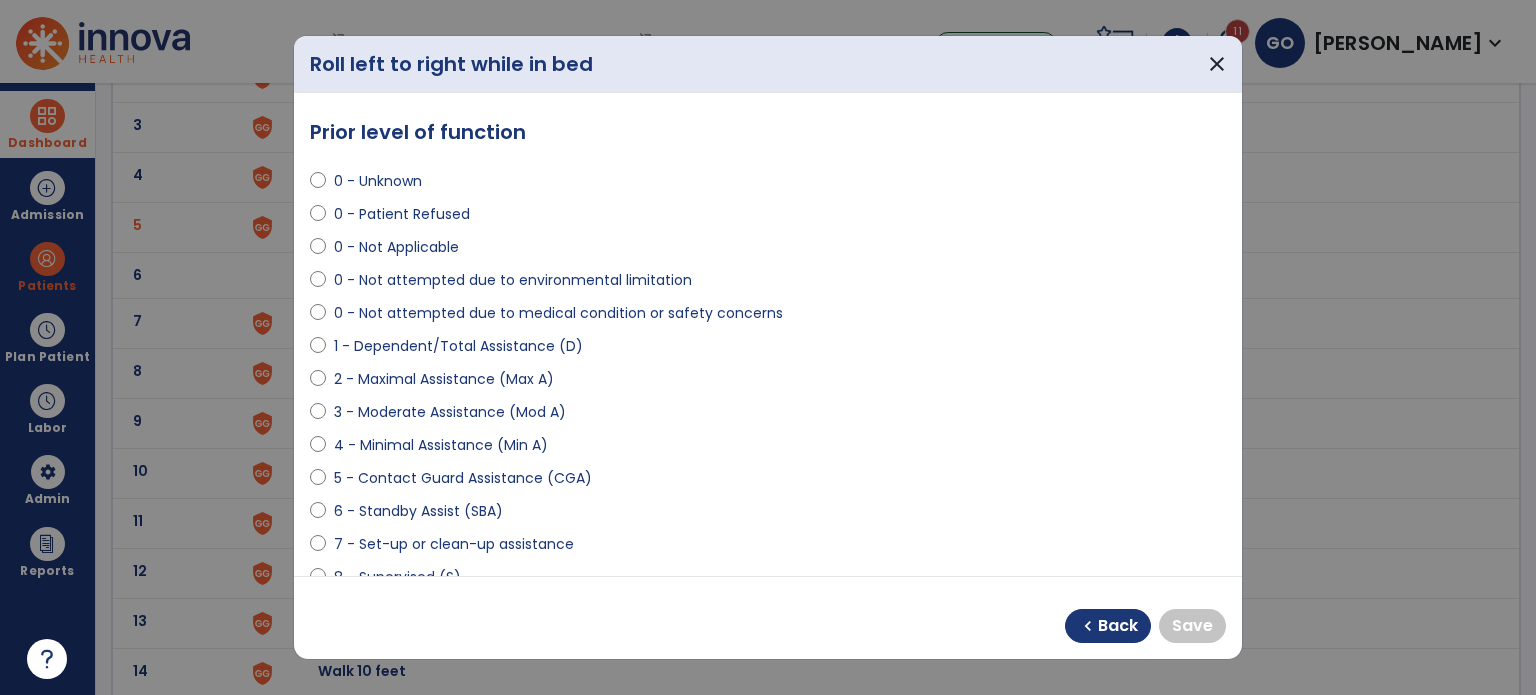 select on "**********" 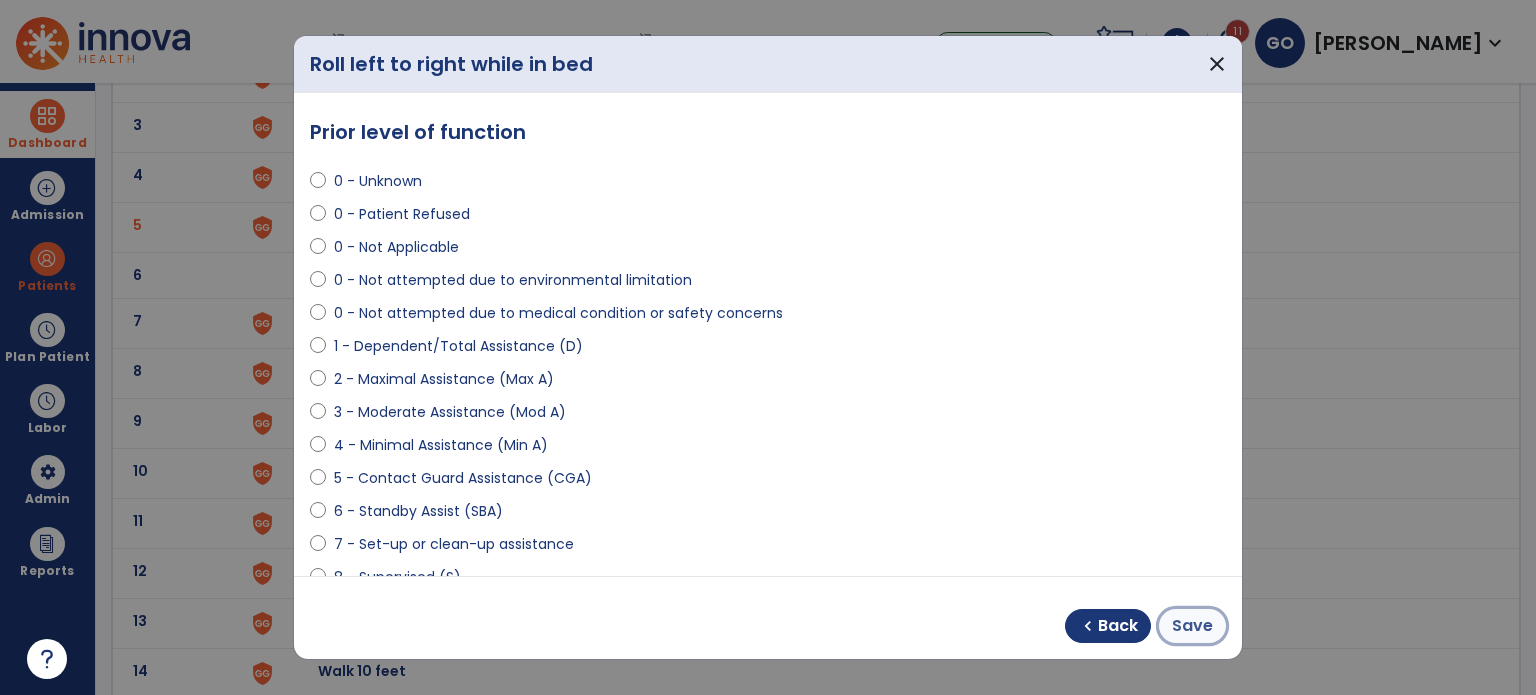 click on "Save" at bounding box center [1192, 626] 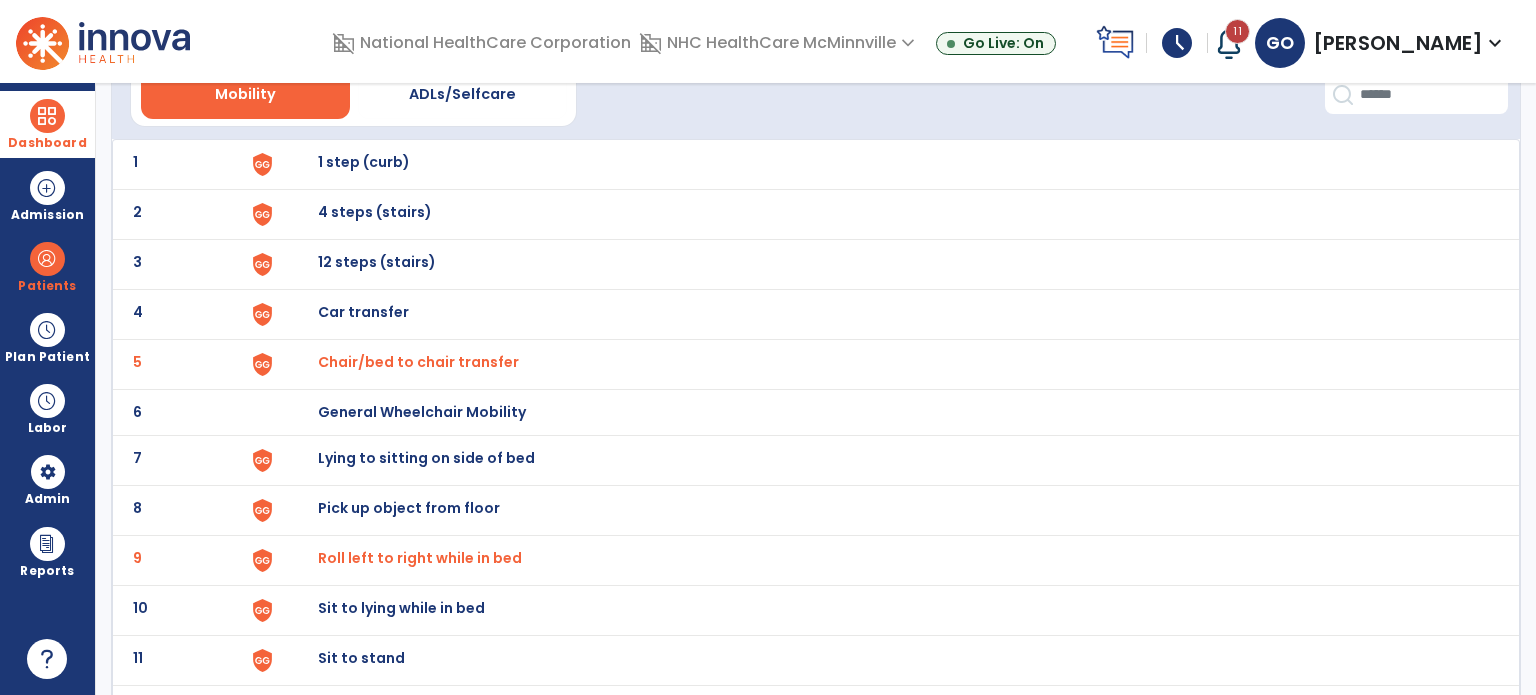 scroll, scrollTop: 0, scrollLeft: 0, axis: both 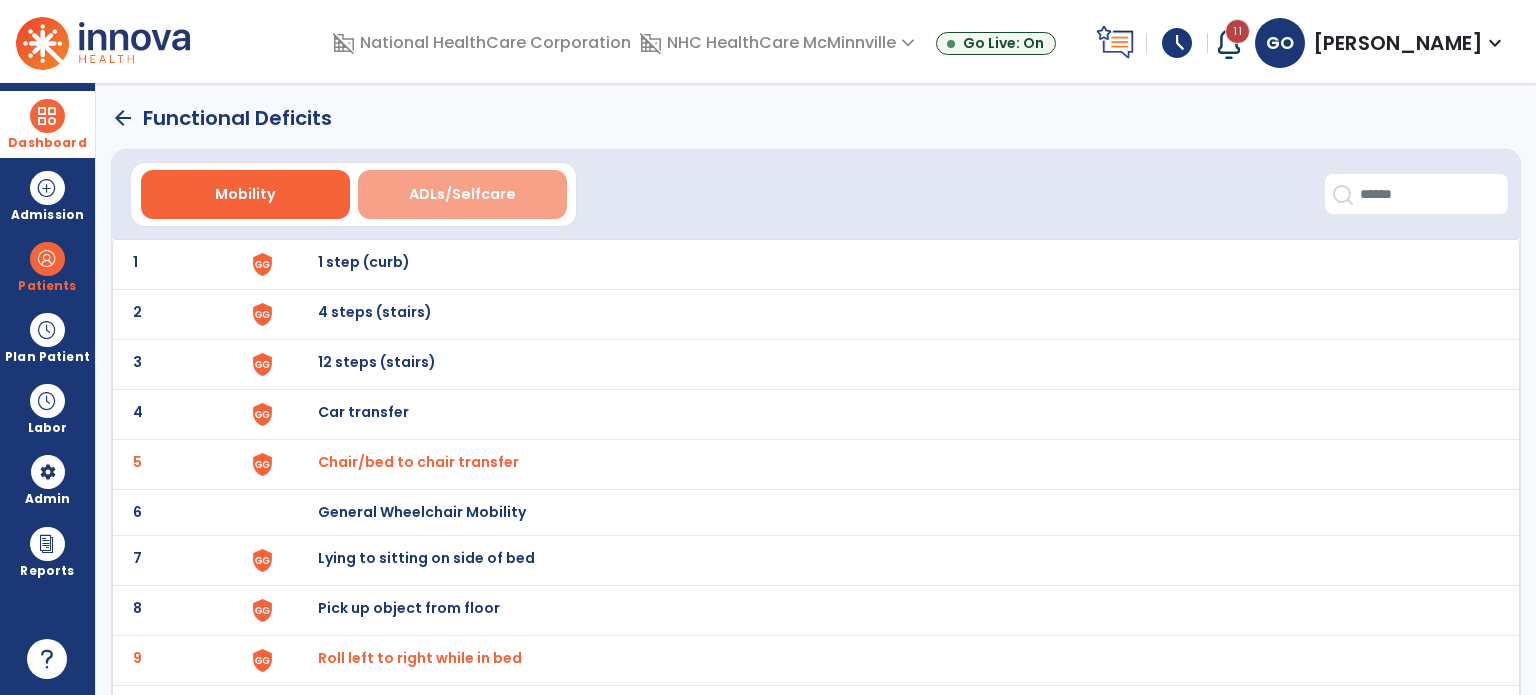 click on "ADLs/Selfcare" at bounding box center (462, 194) 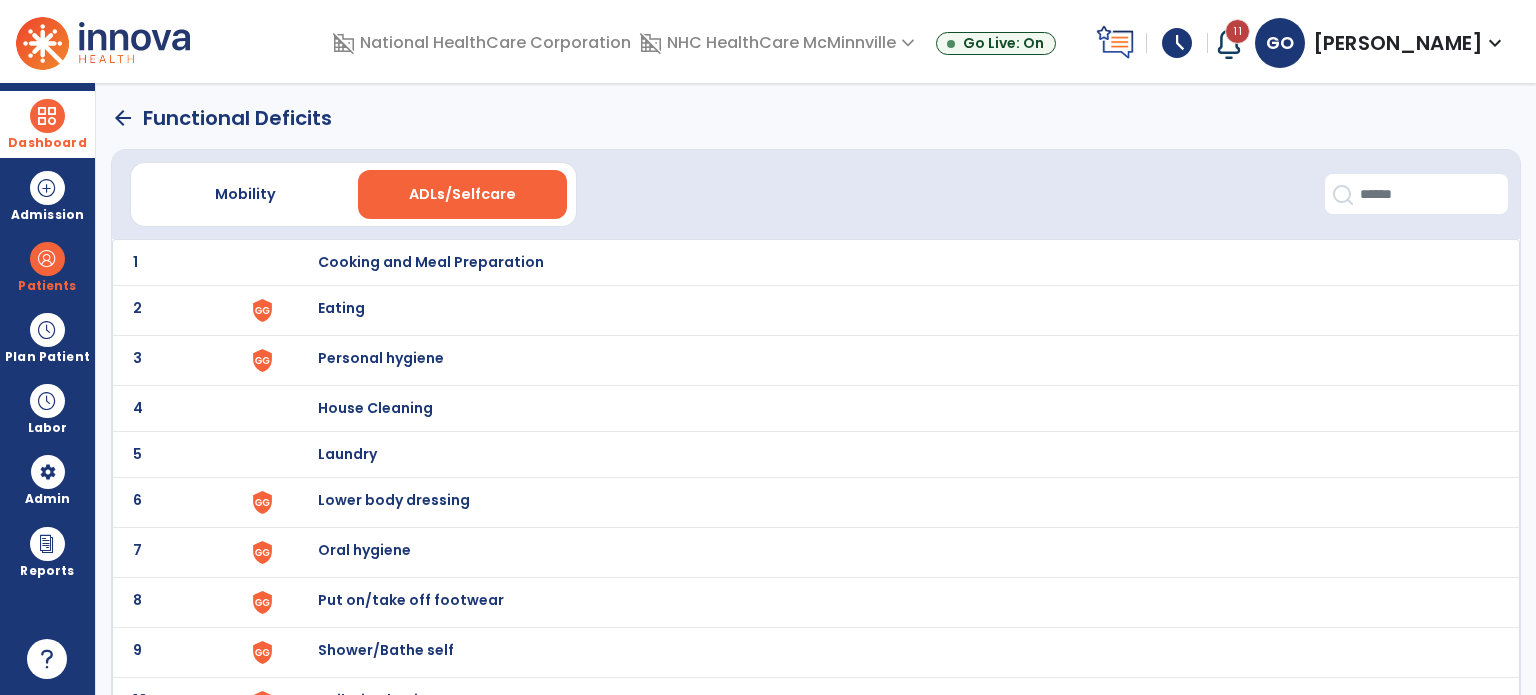 click on "Lower body dressing" at bounding box center (431, 262) 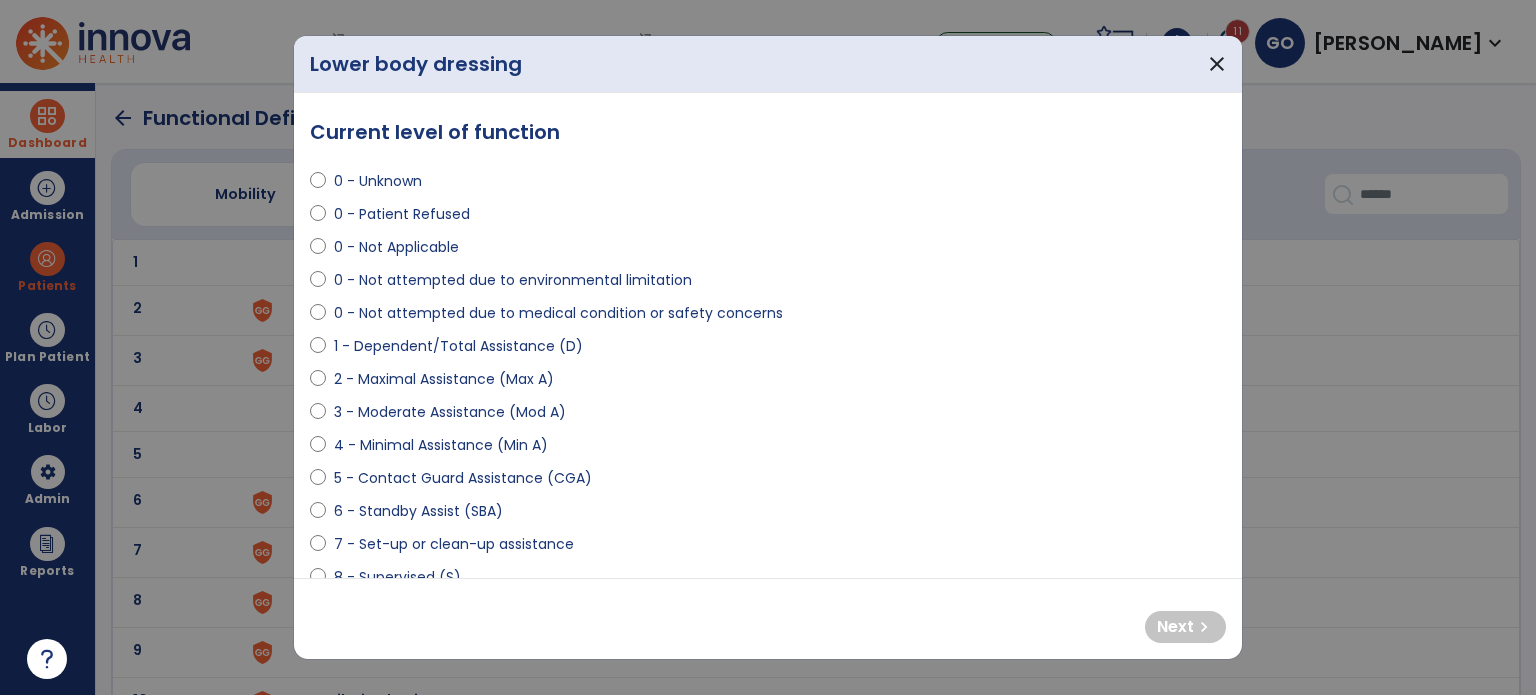 select on "**********" 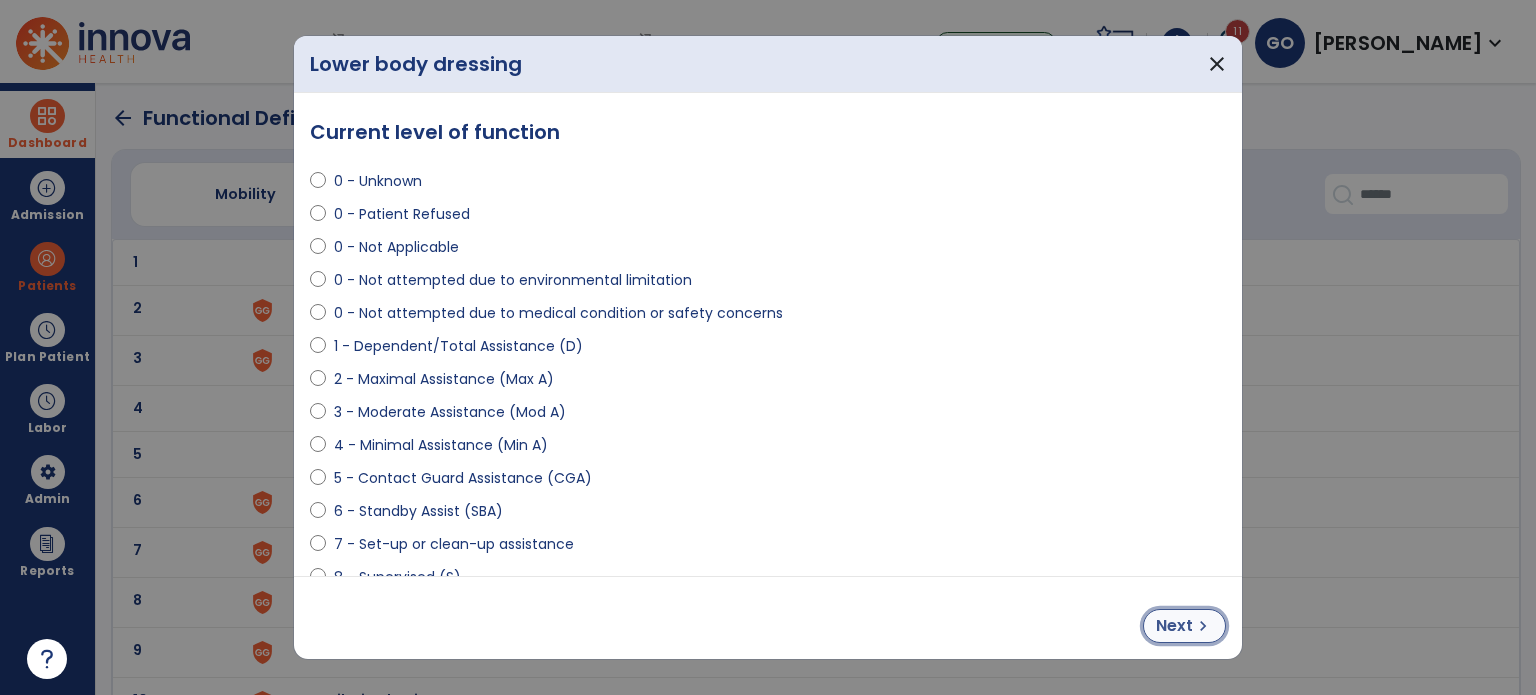 click on "chevron_right" at bounding box center [1203, 626] 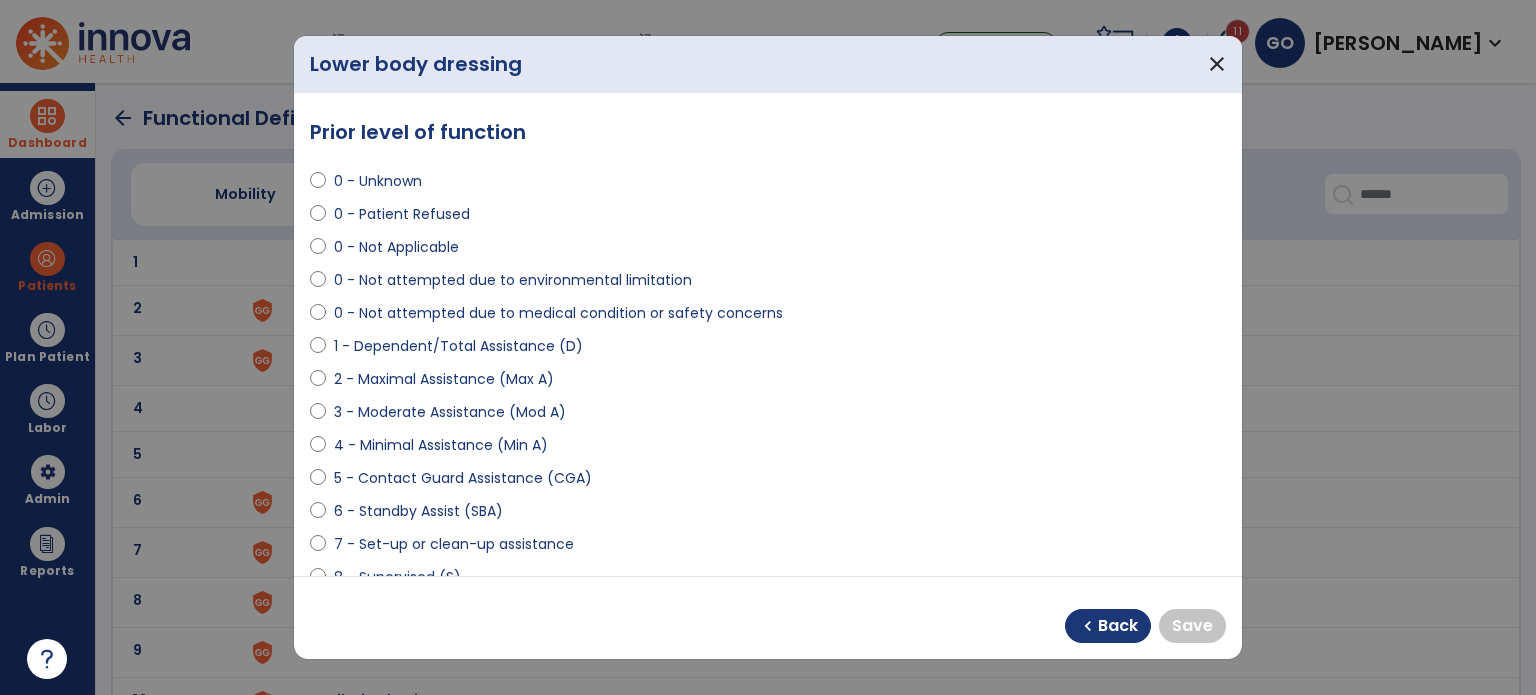 select on "**********" 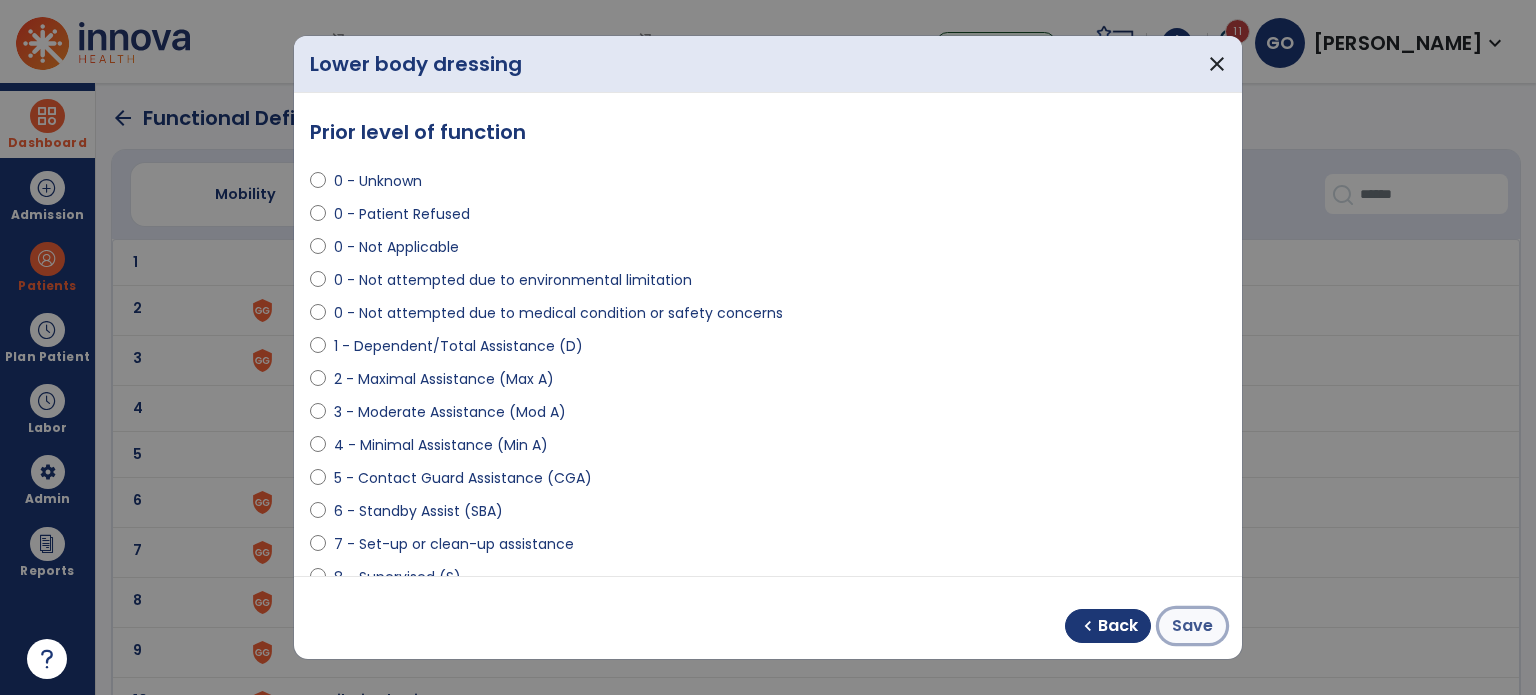 click on "Save" at bounding box center [1192, 626] 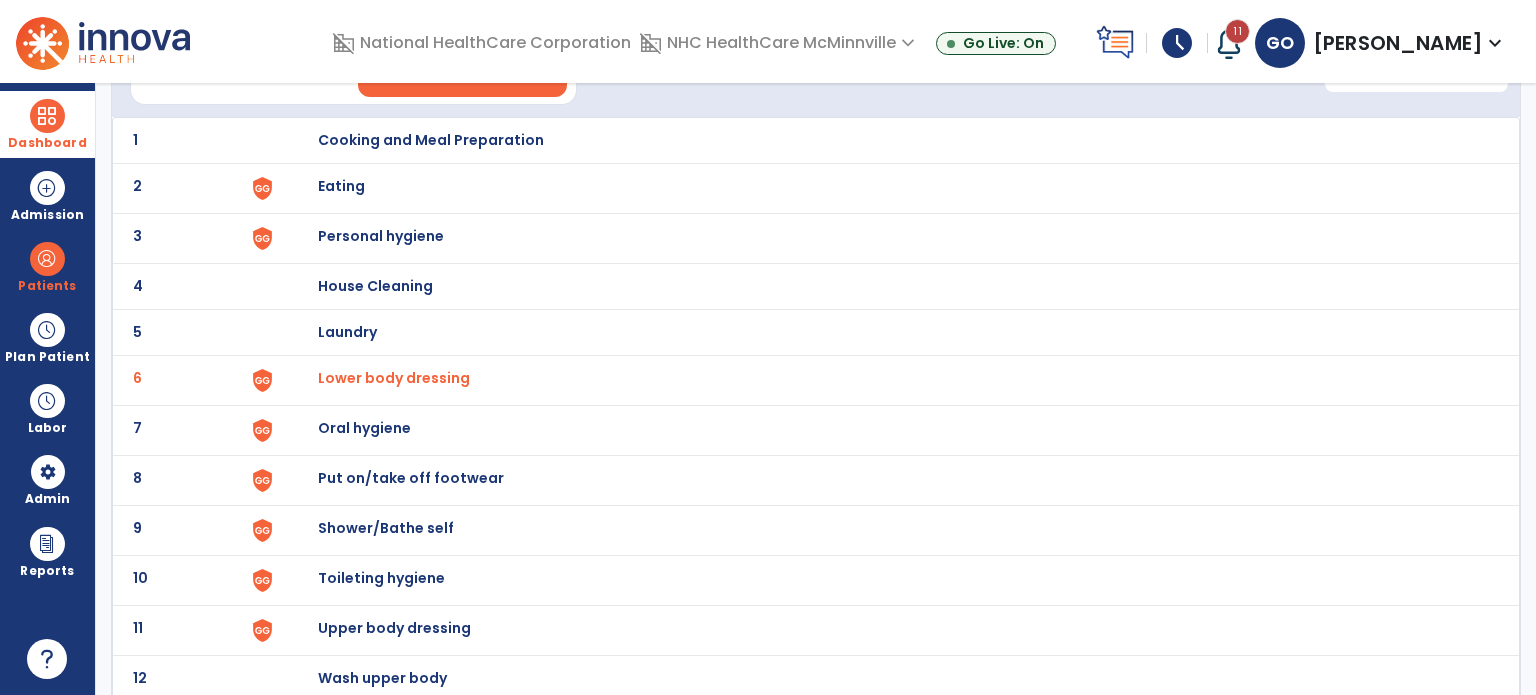 scroll, scrollTop: 172, scrollLeft: 0, axis: vertical 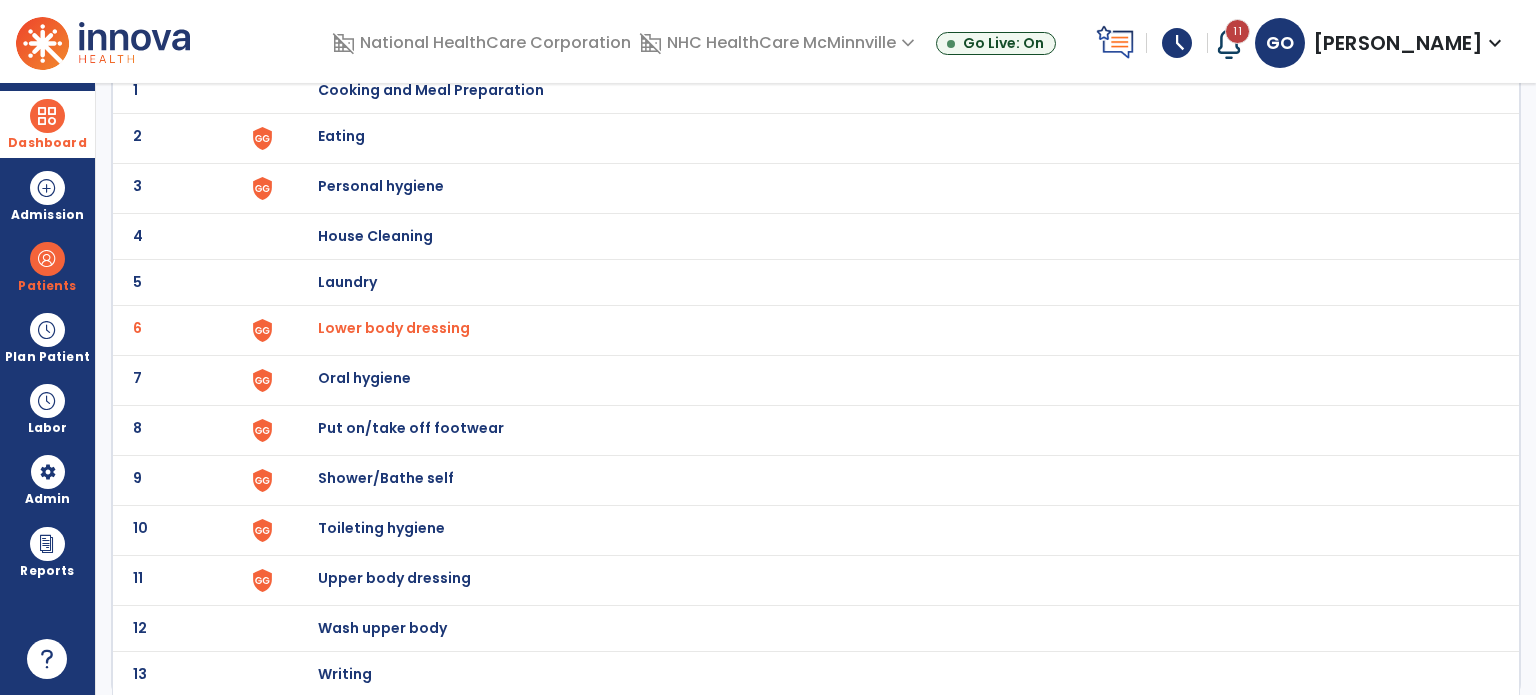 click on "Shower/Bathe self" at bounding box center [888, 90] 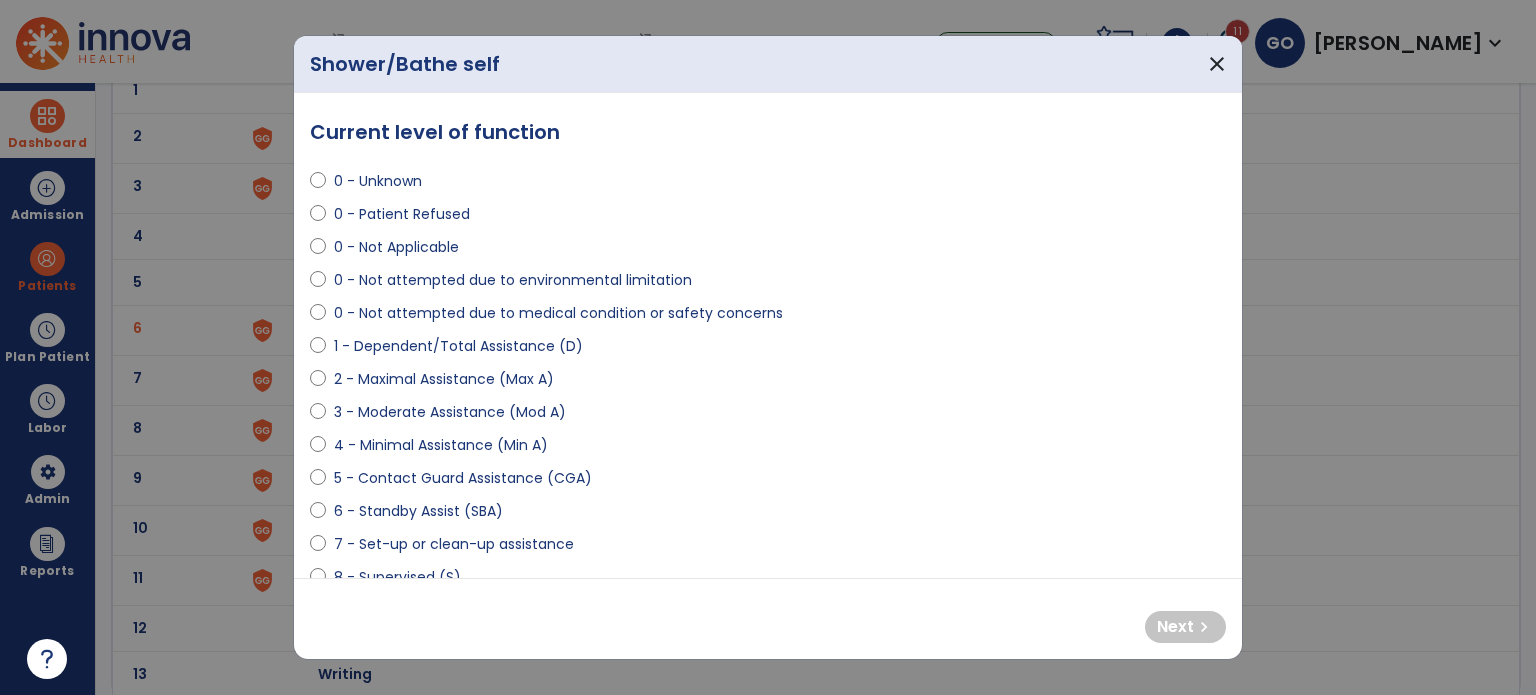 select on "**********" 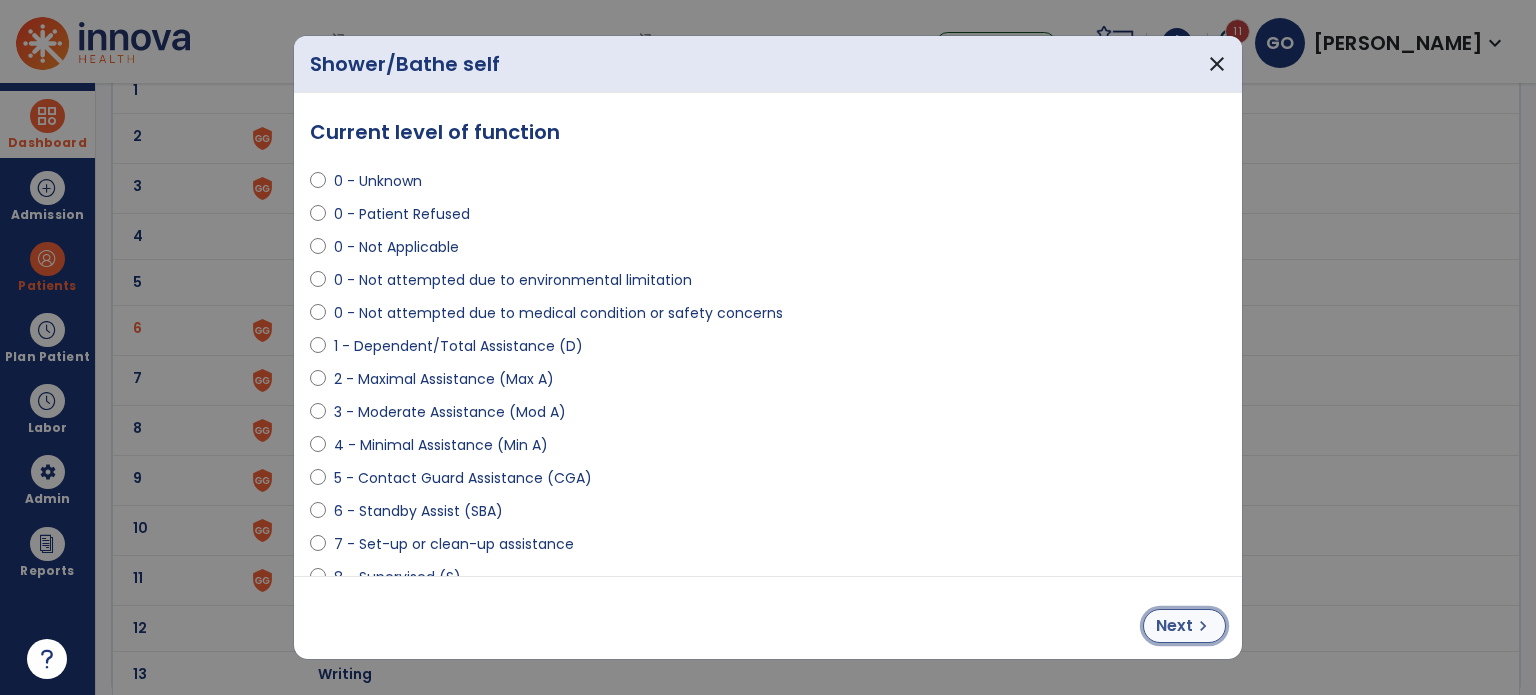 click on "Next" at bounding box center (1174, 626) 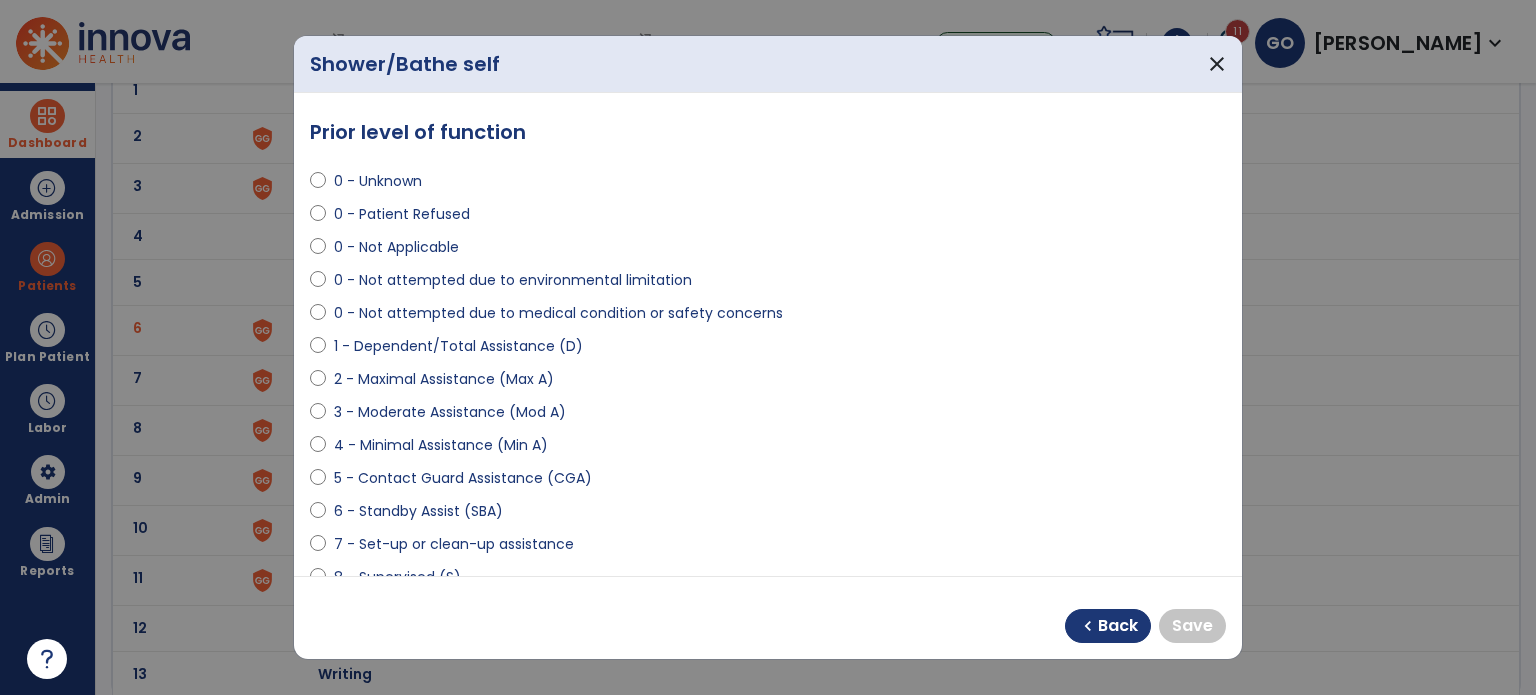 drag, startPoint x: 323, startPoint y: 387, endPoint x: 305, endPoint y: 427, distance: 43.863426 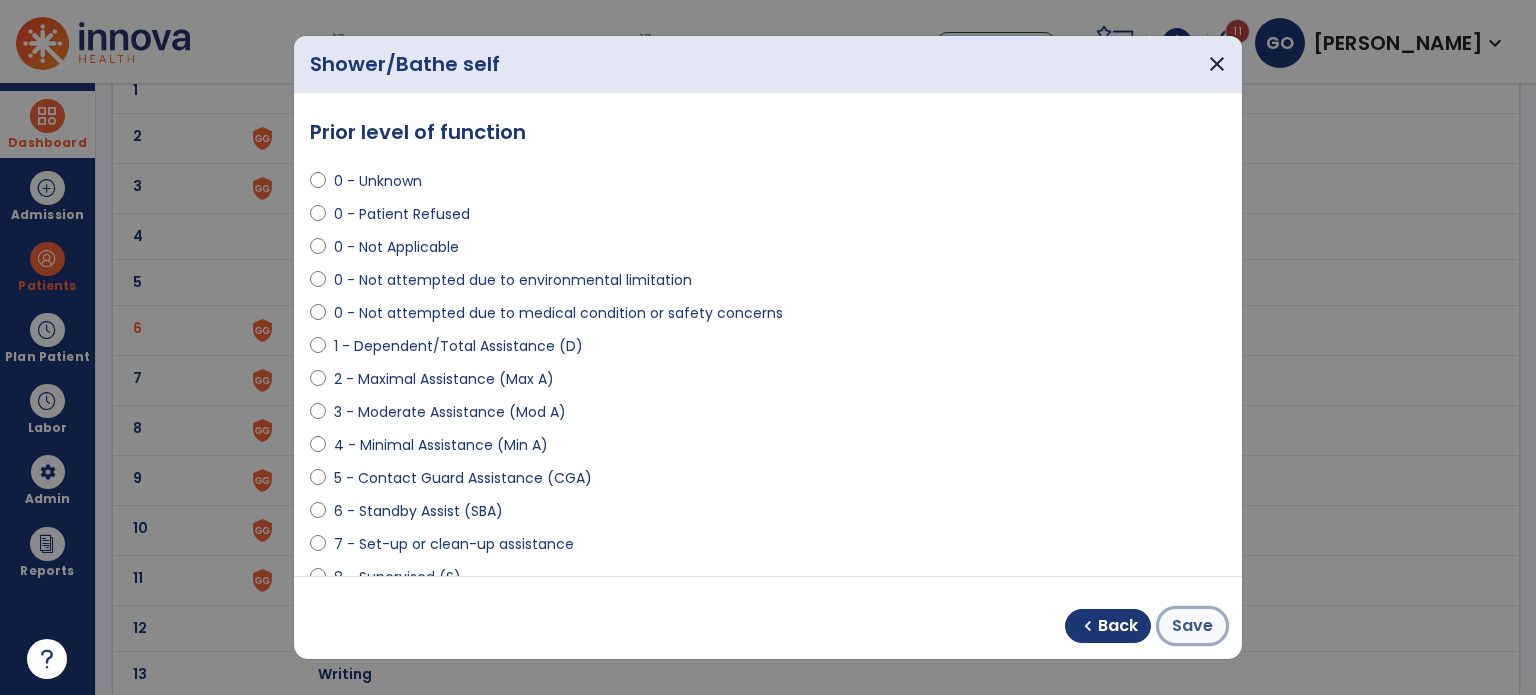 click on "Save" at bounding box center (1192, 626) 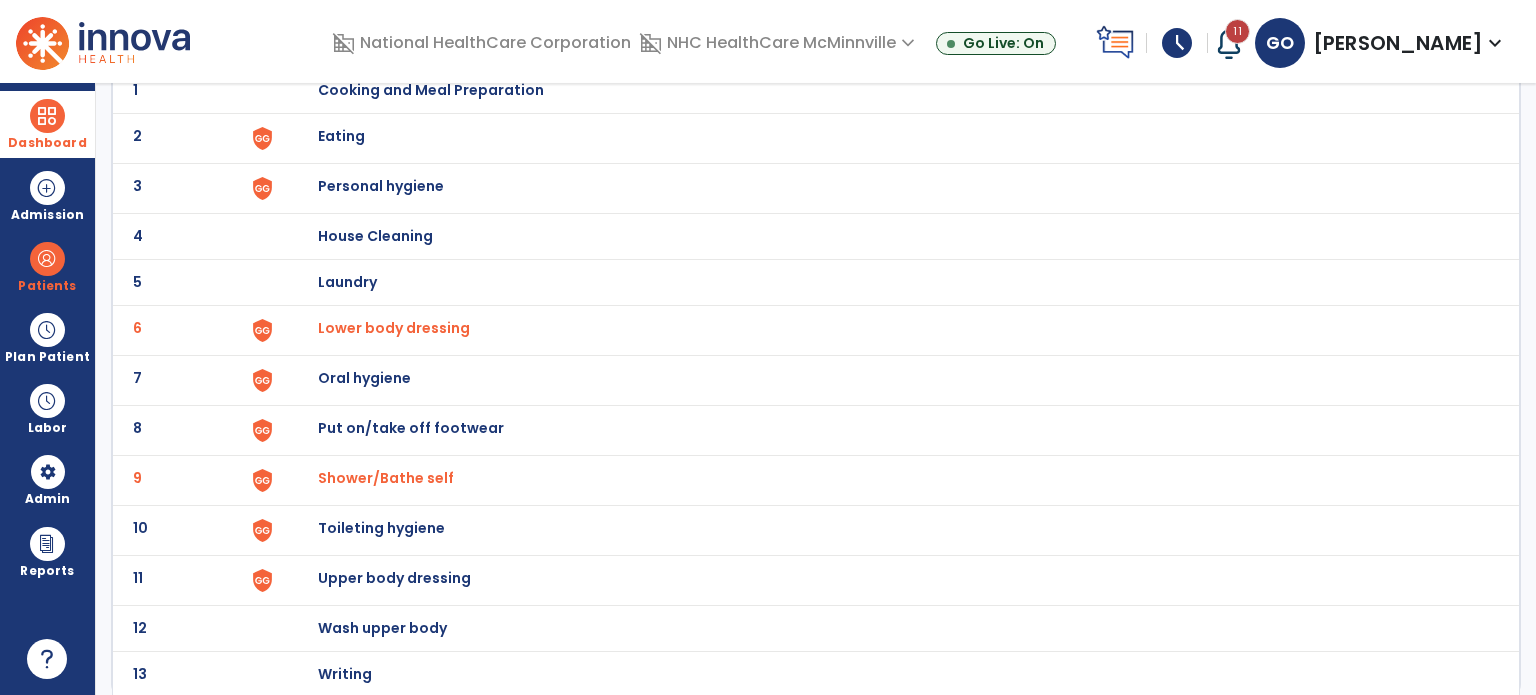 click on "11 Upper body dressing" 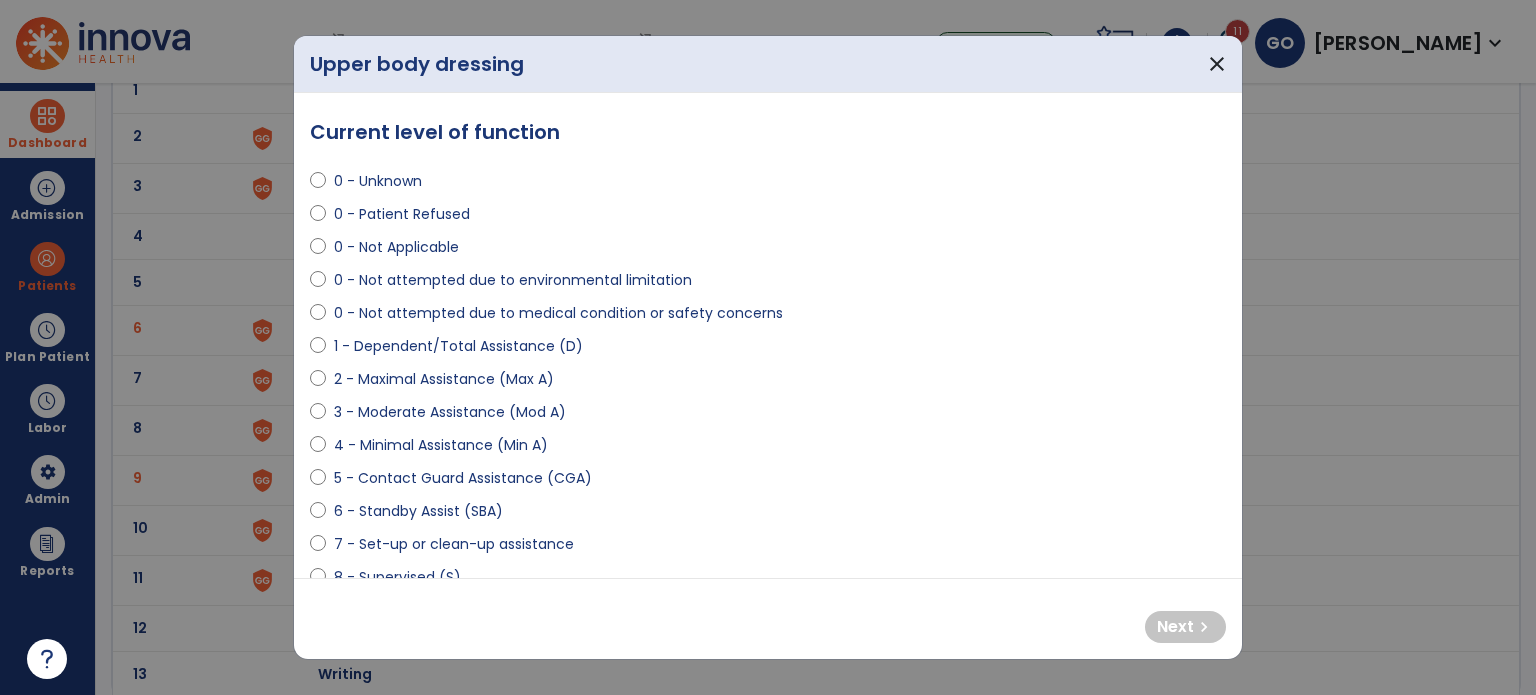 select on "**********" 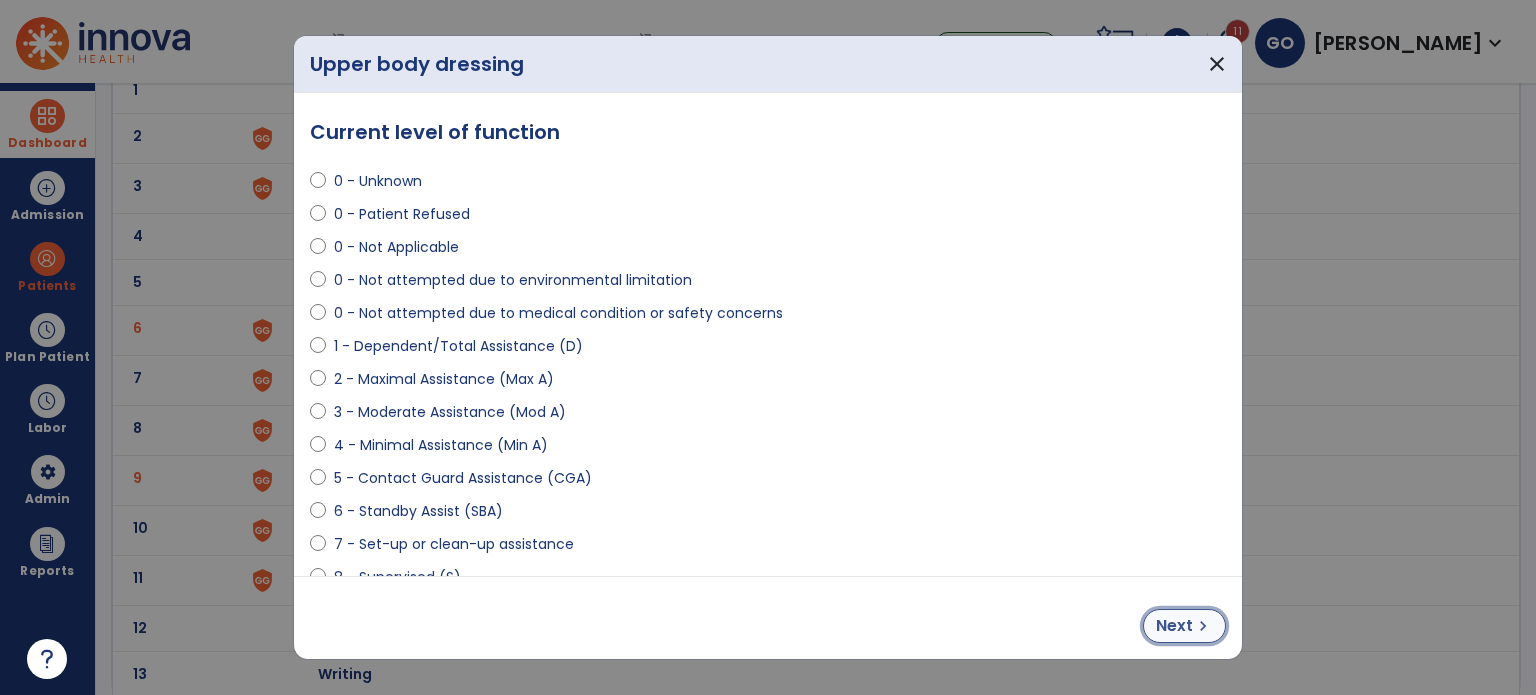 click on "Next" at bounding box center [1174, 626] 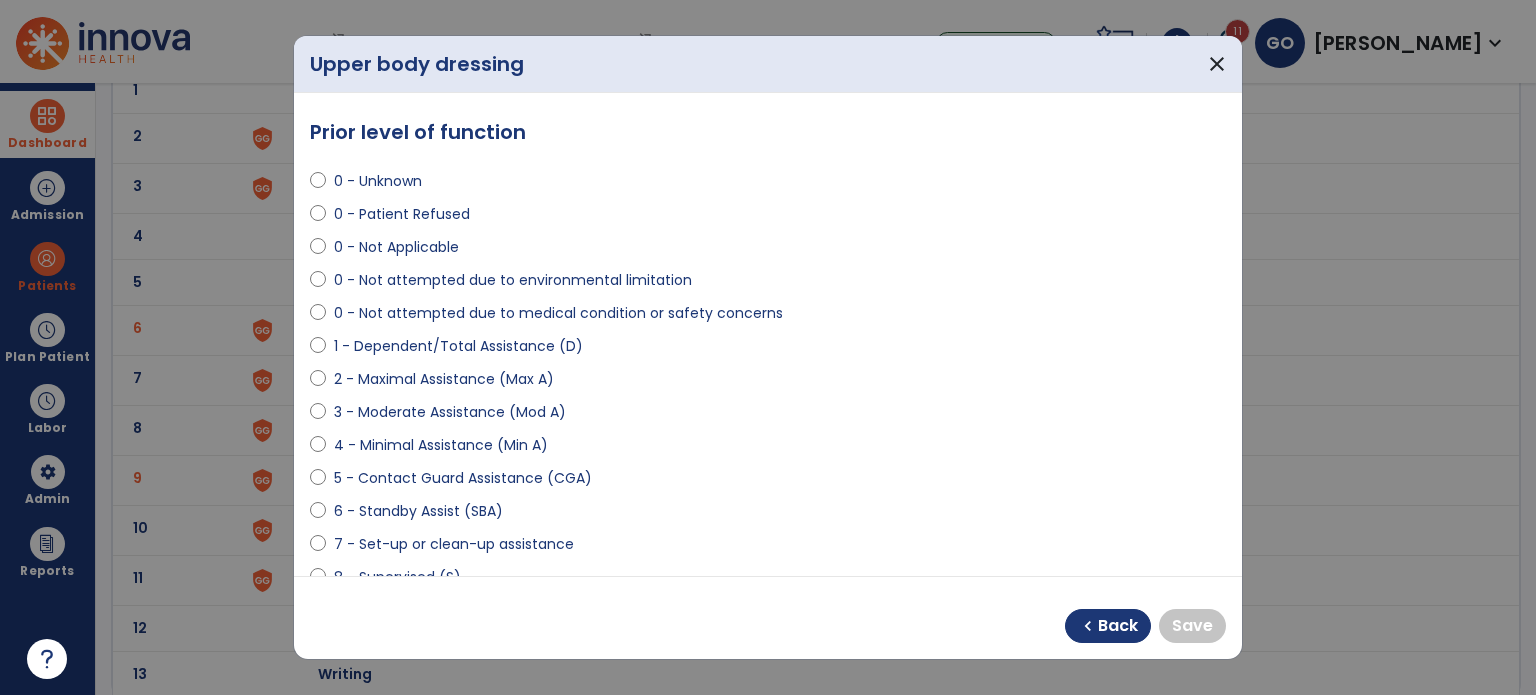 select on "**********" 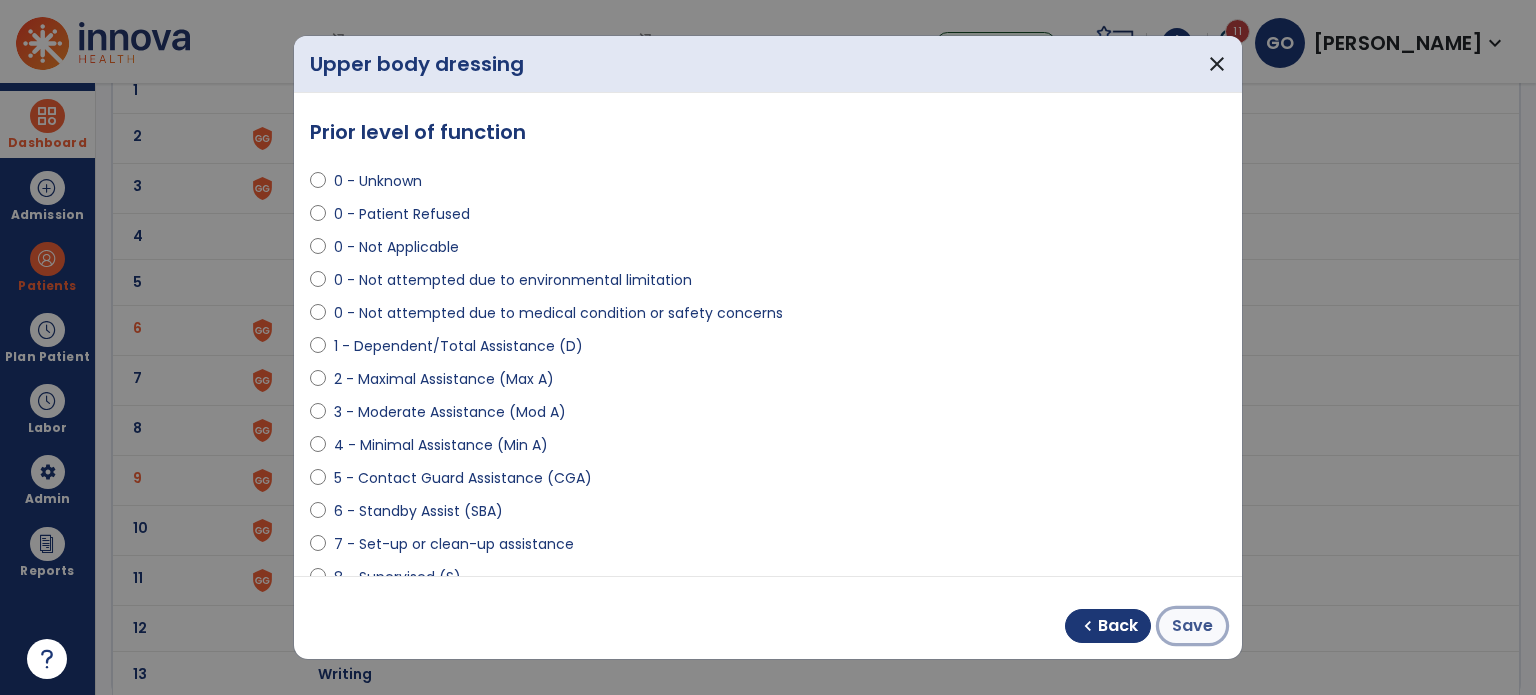 click on "Save" at bounding box center [1192, 626] 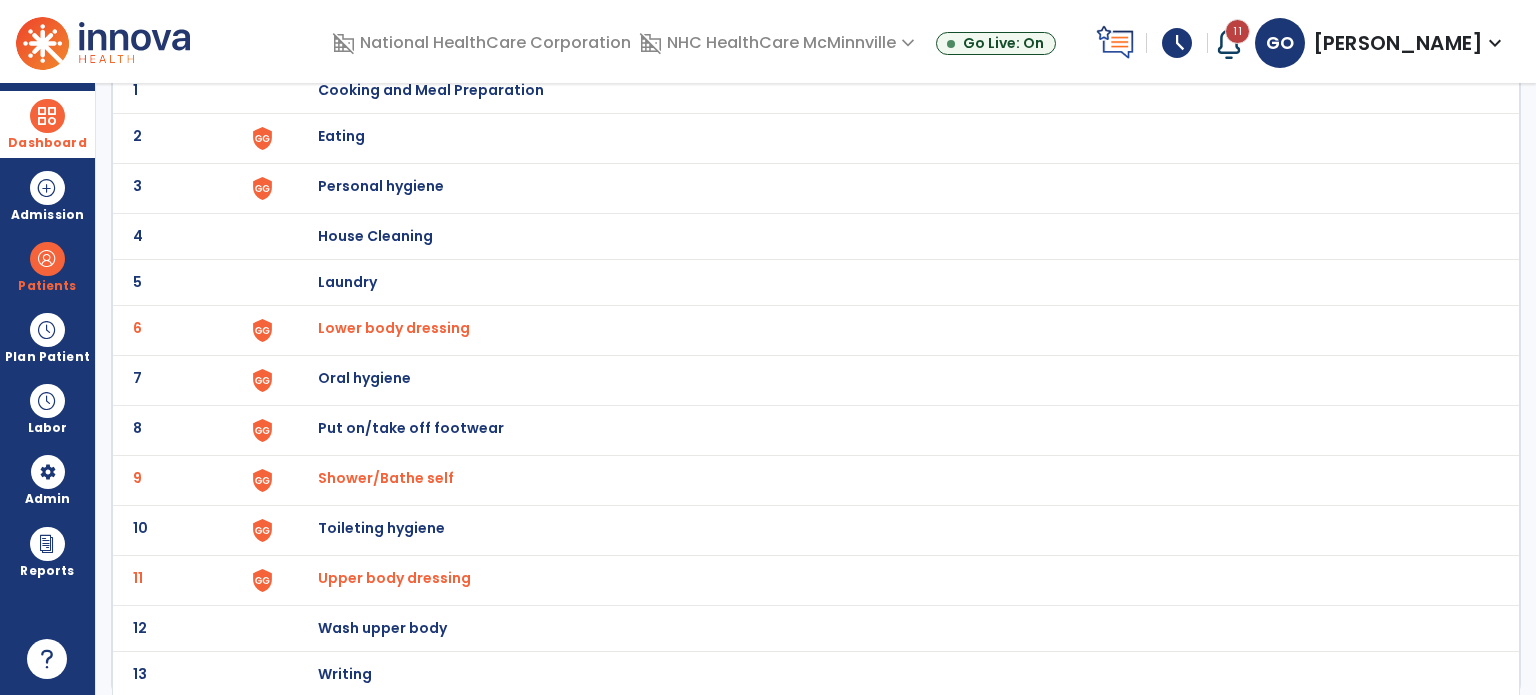 scroll, scrollTop: 0, scrollLeft: 0, axis: both 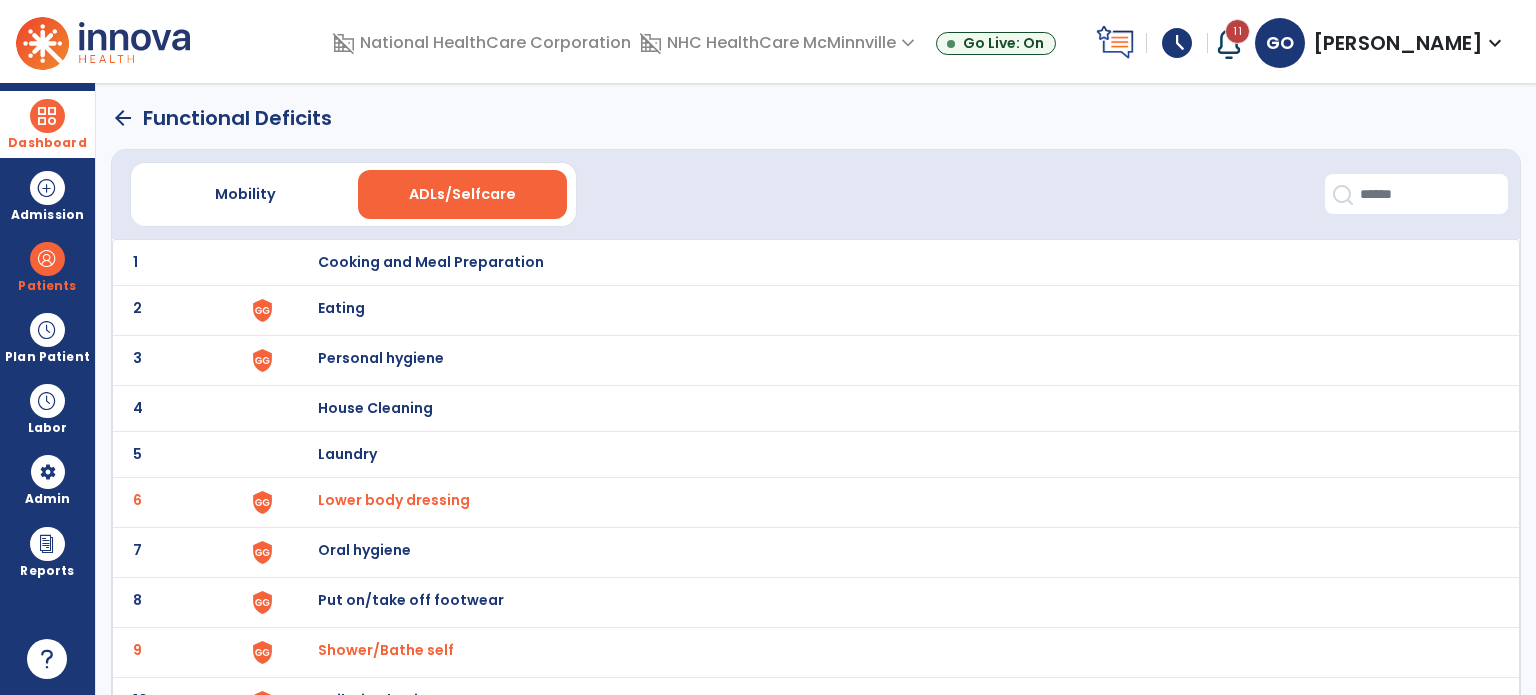 click on "Eating" at bounding box center (431, 262) 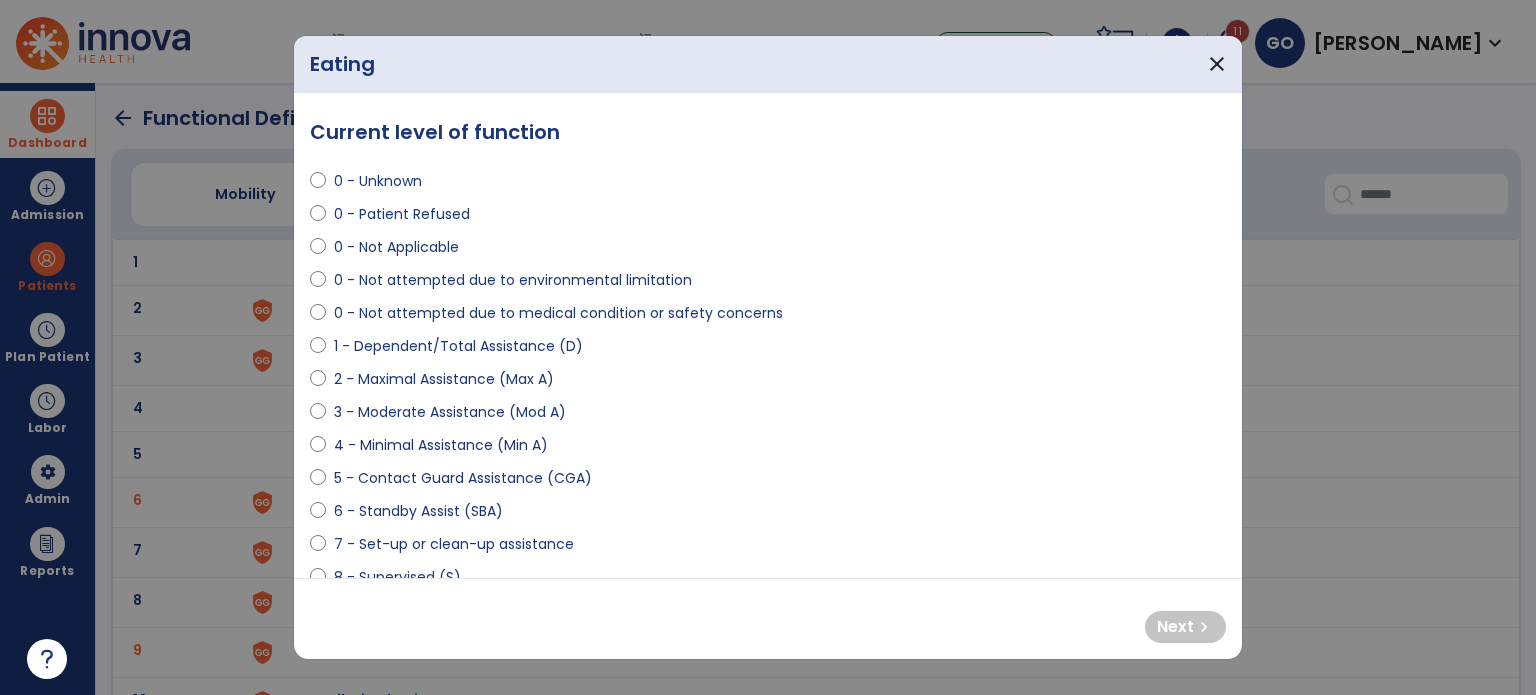 select on "**********" 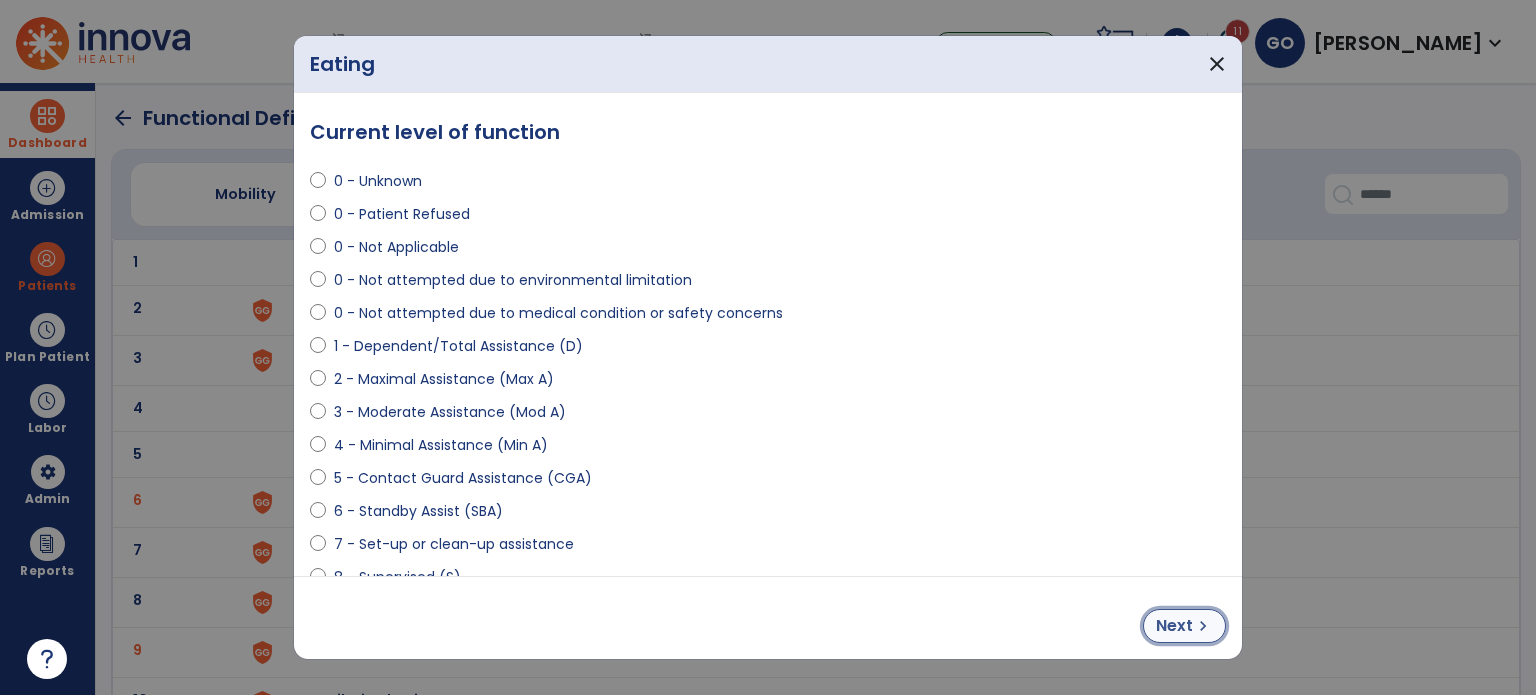 click on "chevron_right" at bounding box center (1203, 626) 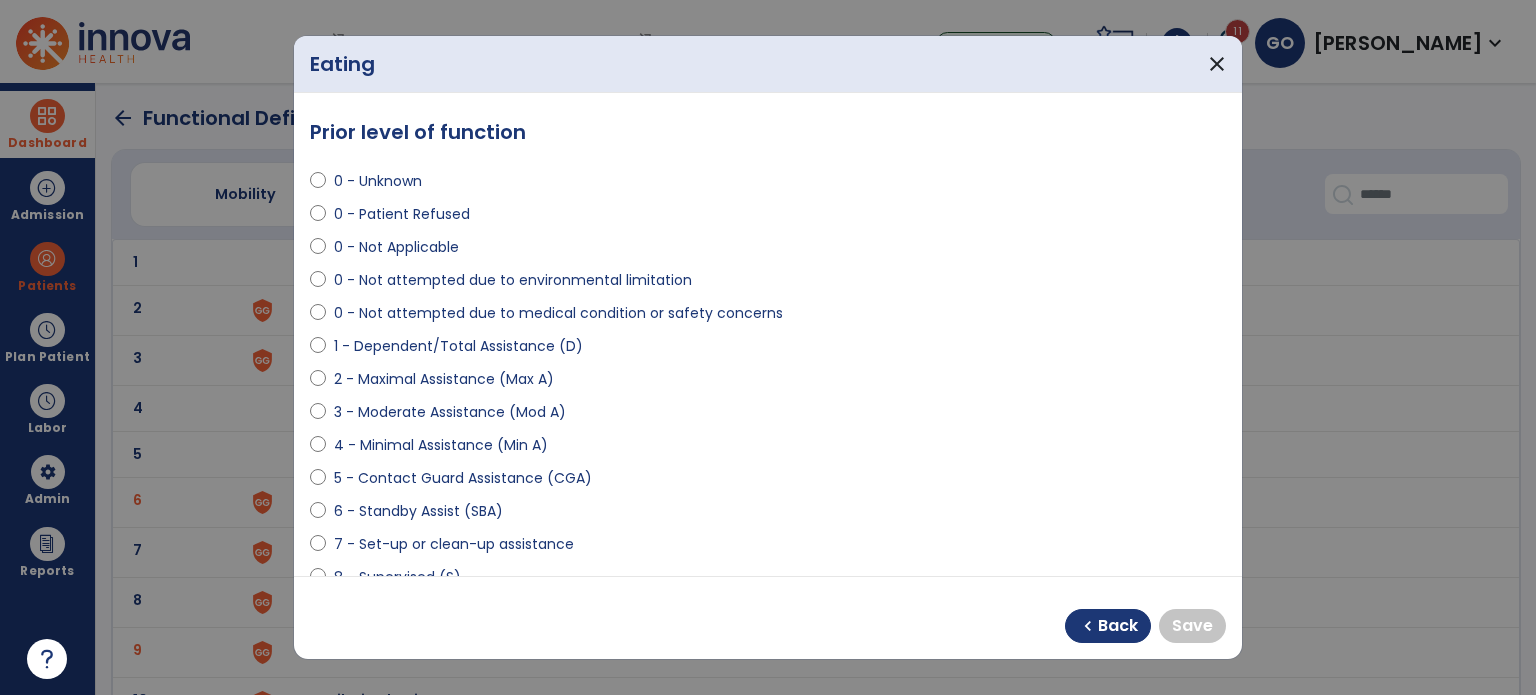 select on "**********" 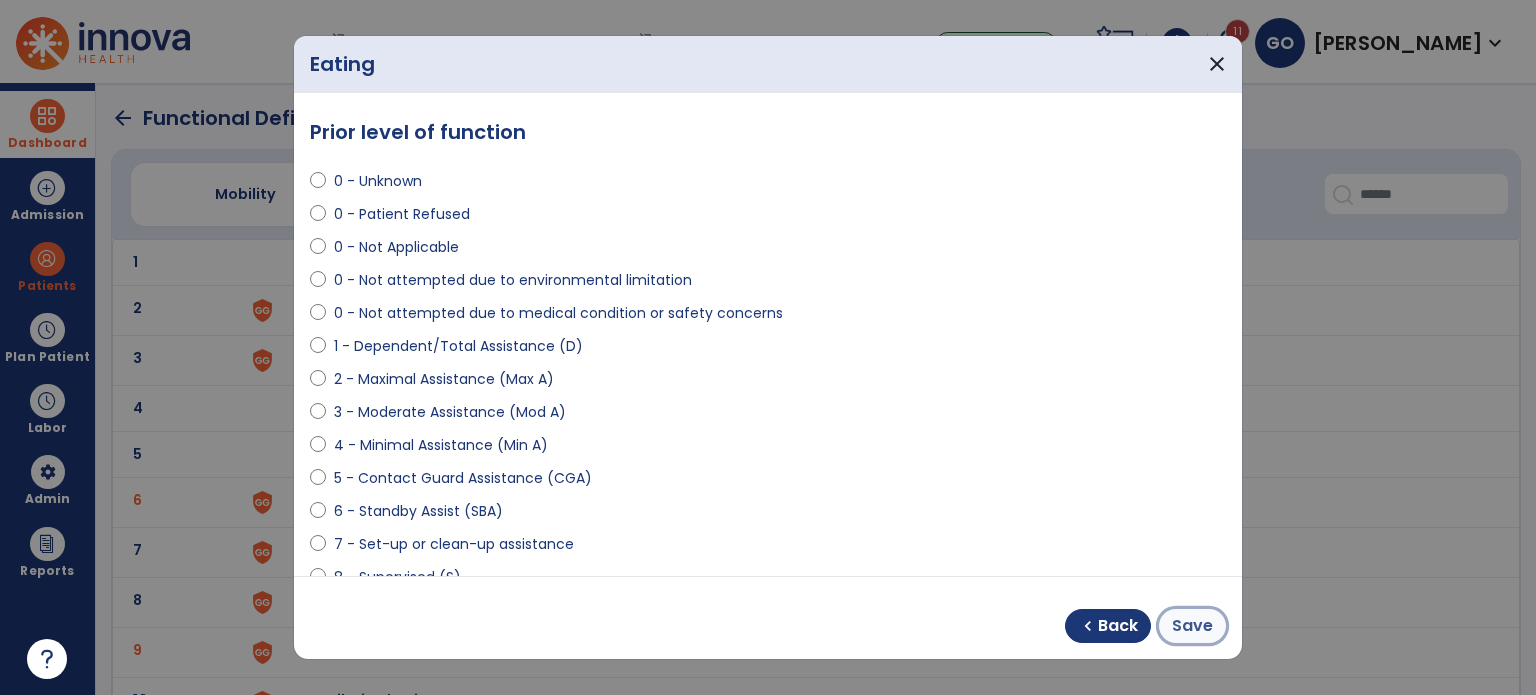 click on "Save" at bounding box center (1192, 626) 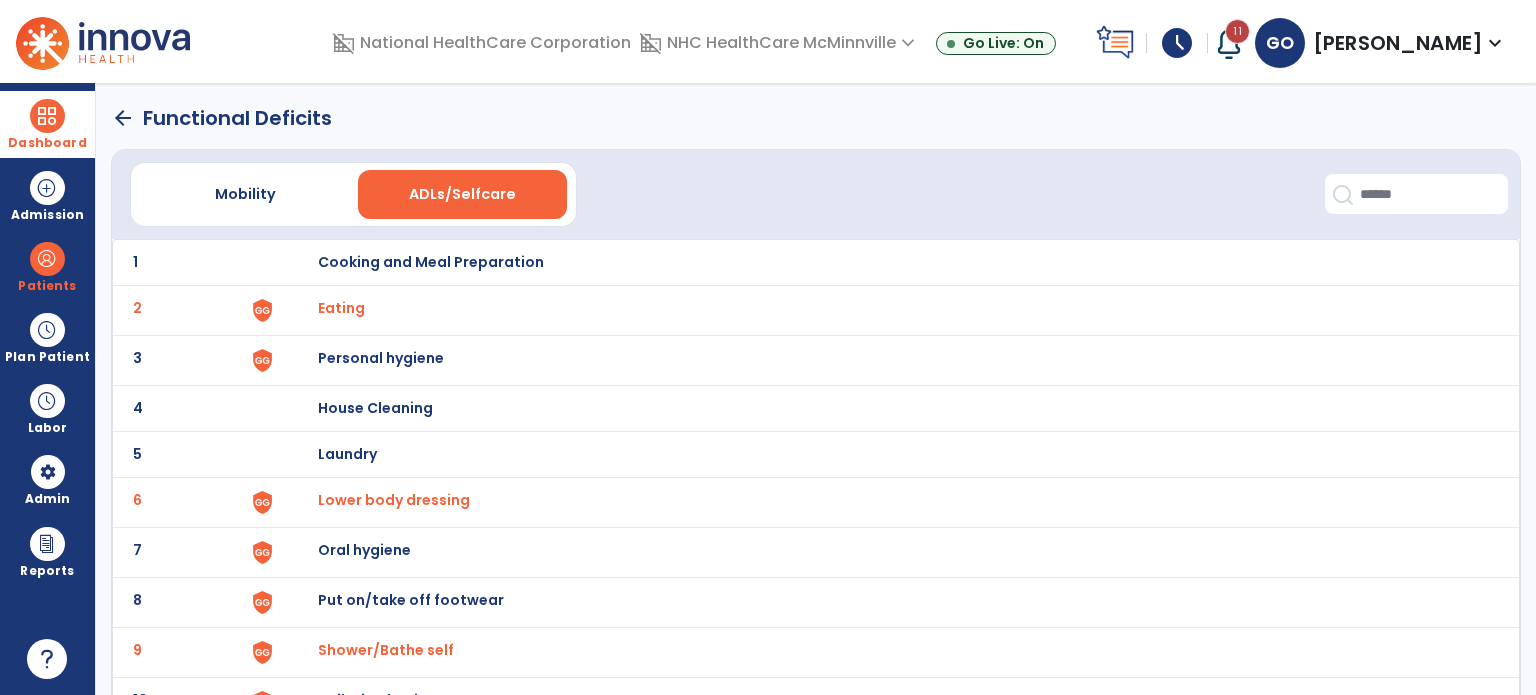 click on "arrow_back" 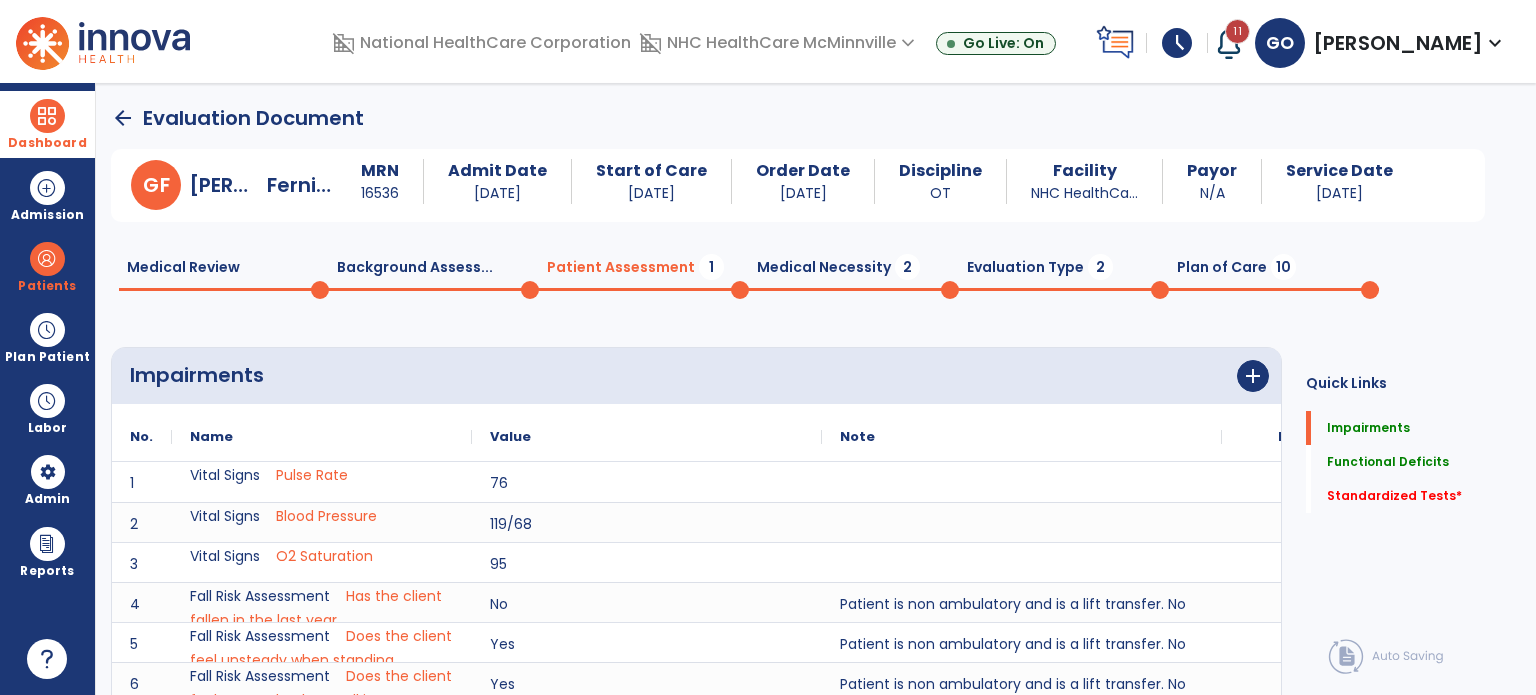 scroll, scrollTop: 20, scrollLeft: 0, axis: vertical 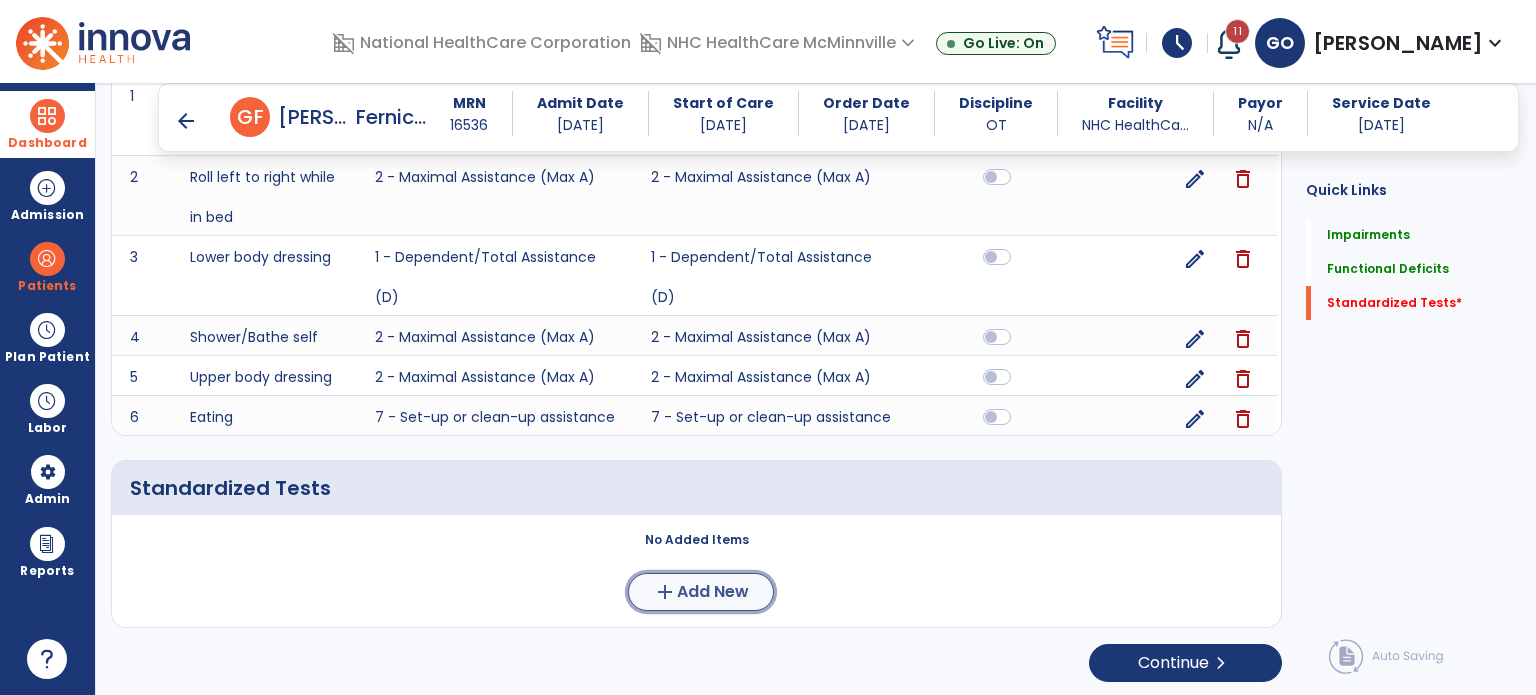 click on "Add New" 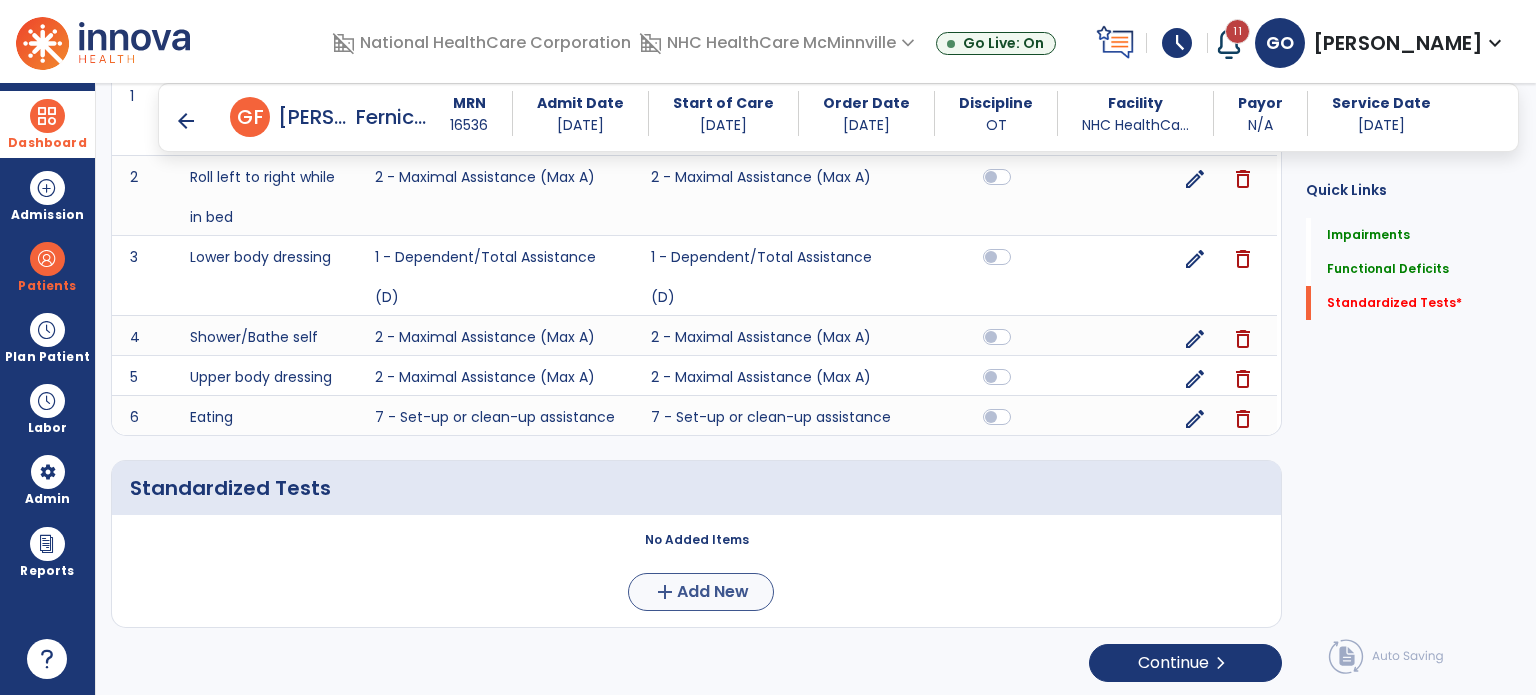 scroll, scrollTop: 0, scrollLeft: 0, axis: both 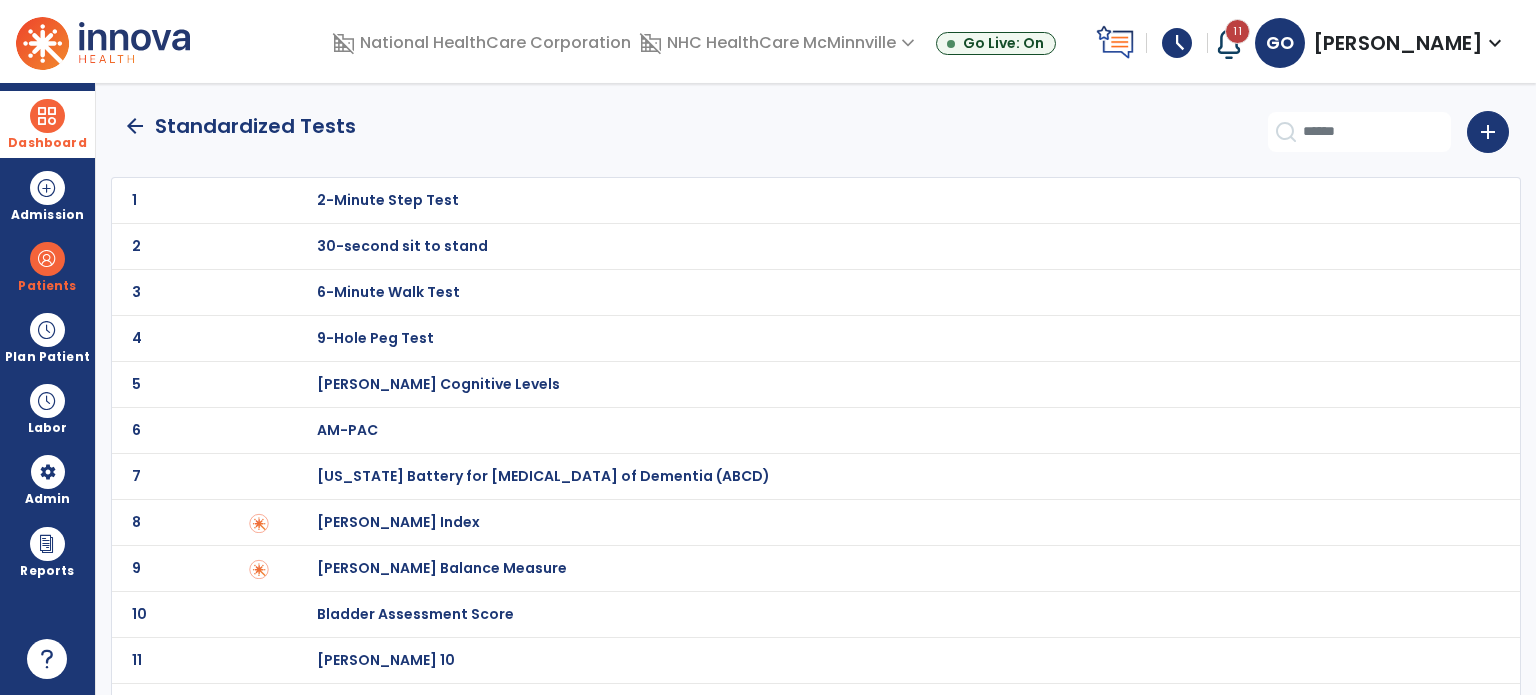 click on "[PERSON_NAME] Index" at bounding box center (388, 200) 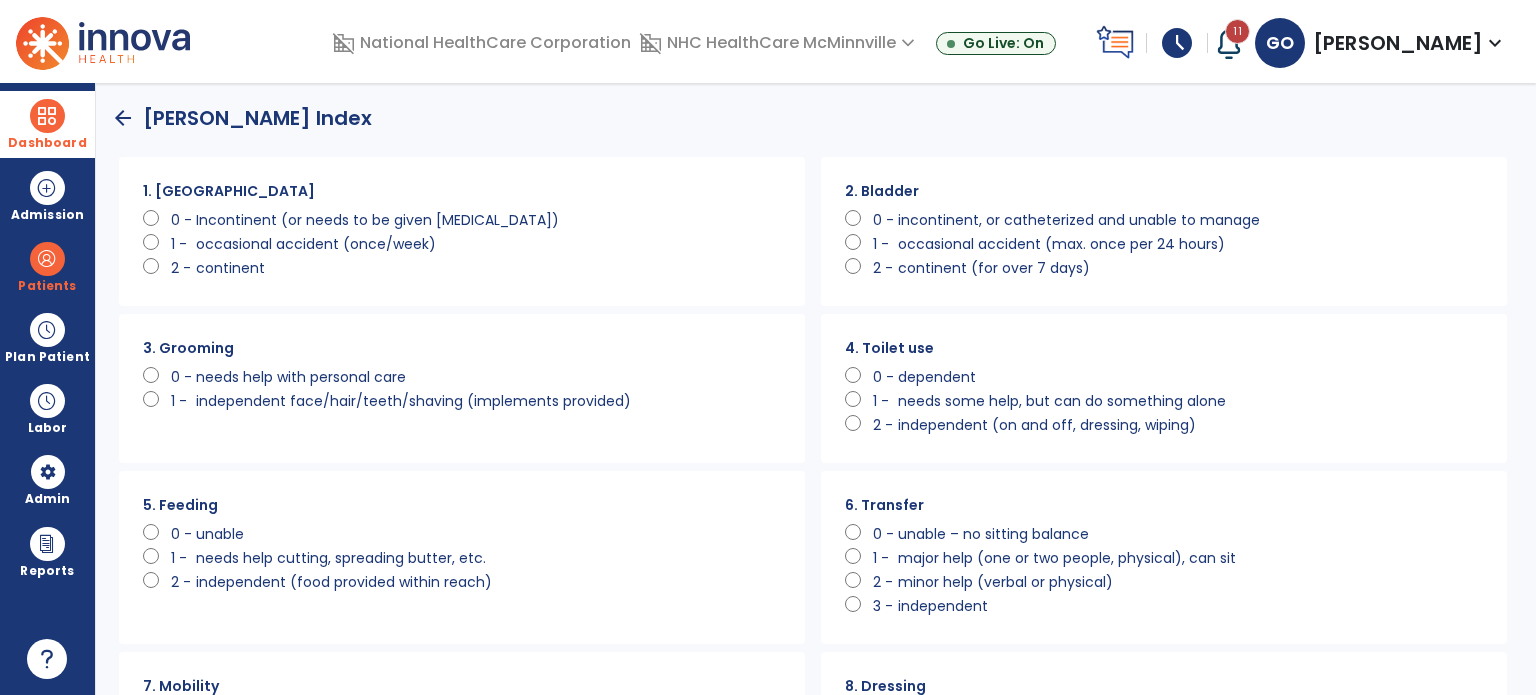scroll, scrollTop: 0, scrollLeft: 0, axis: both 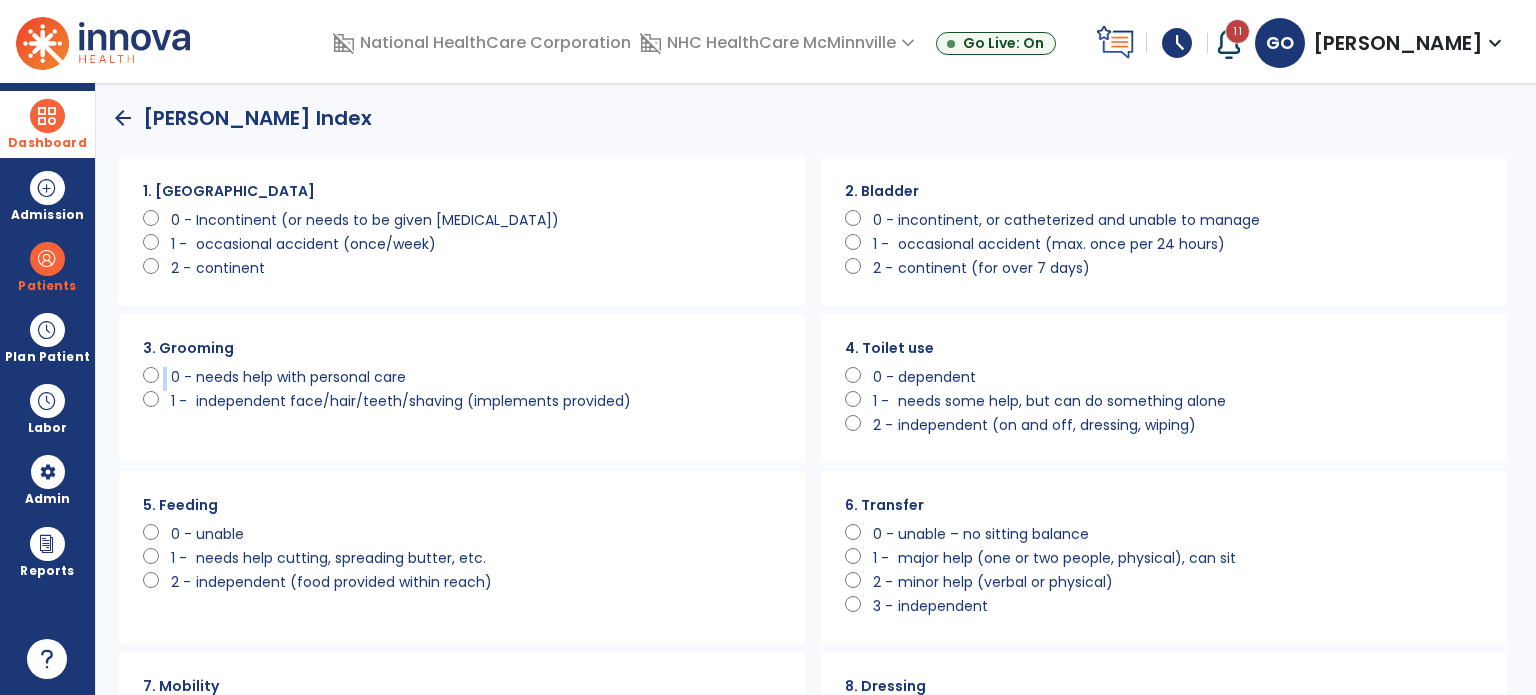 click on "3. Grooming      0 -   needs help with personal care      1 -   independent face/hair/teeth/shaving (implements provided)" 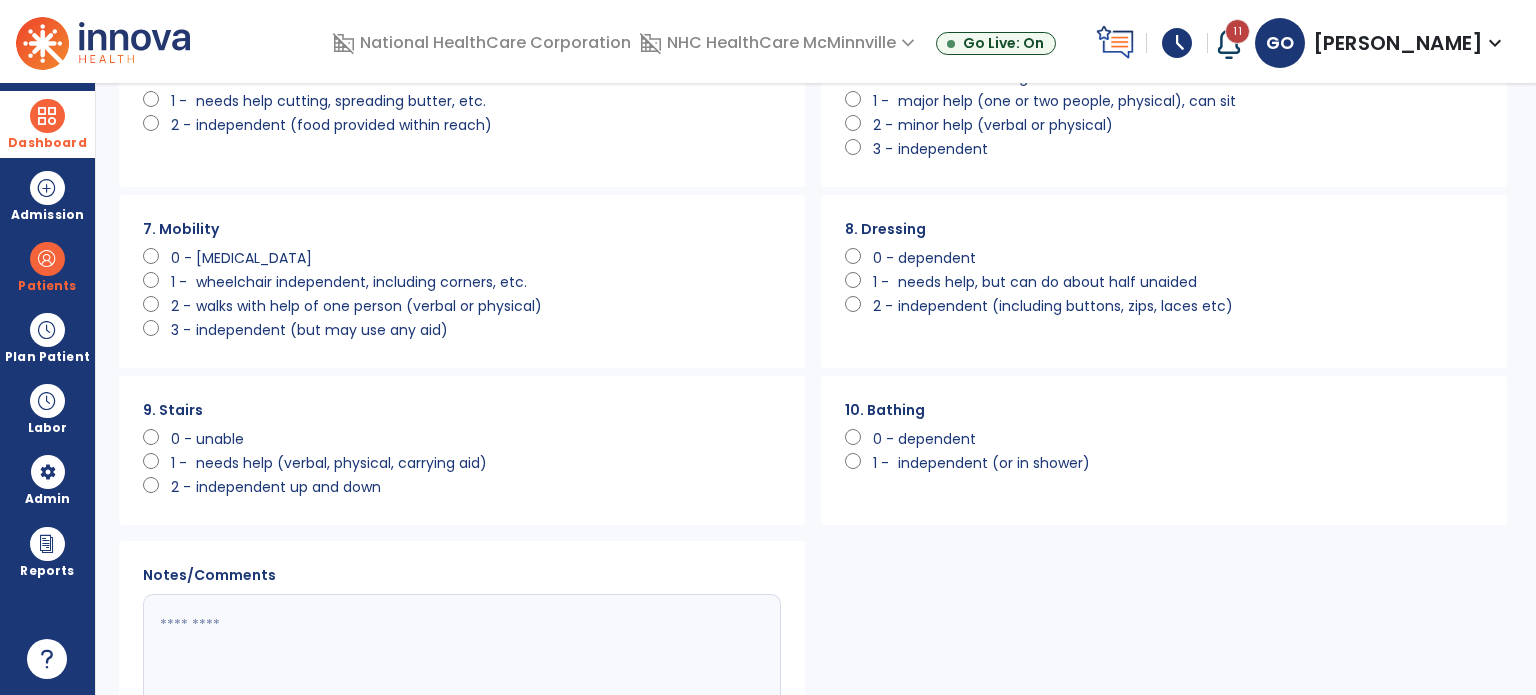 scroll, scrollTop: 509, scrollLeft: 0, axis: vertical 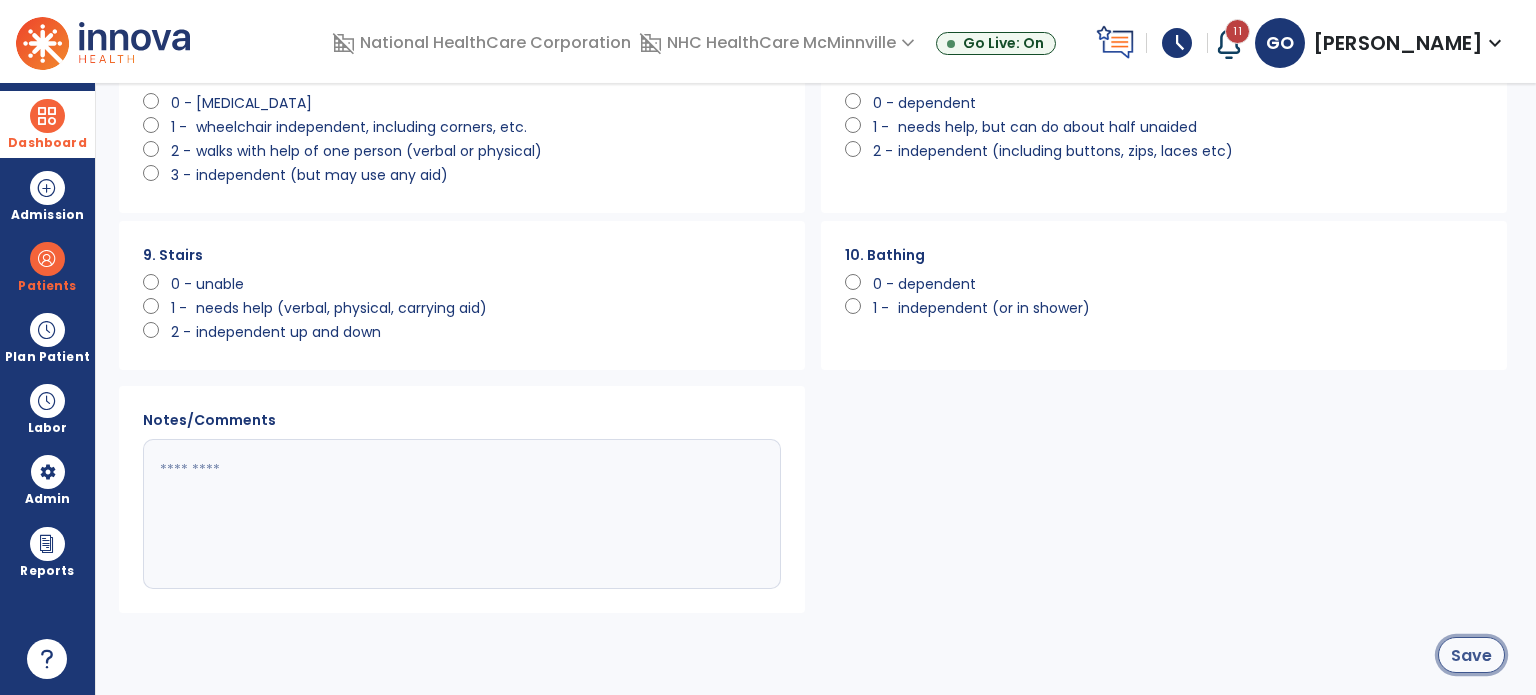 click on "Save" 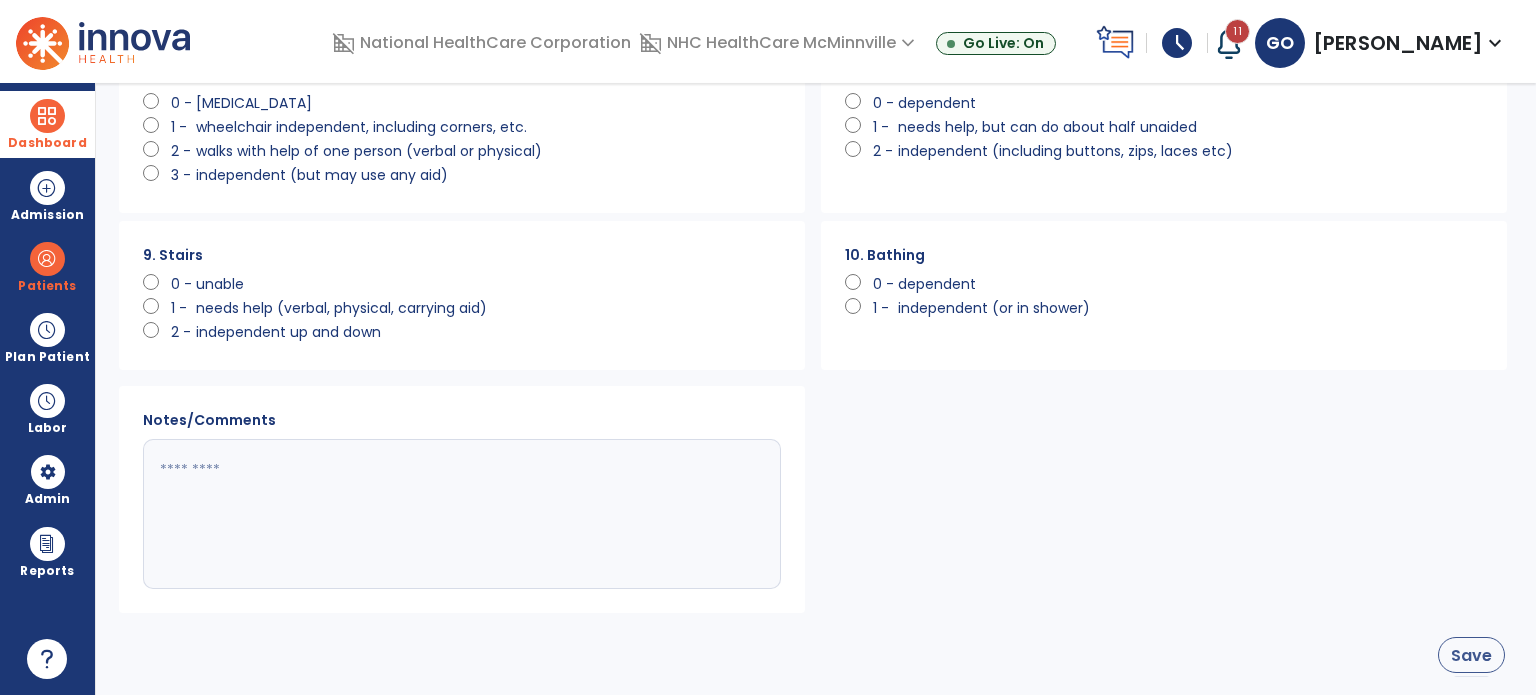 scroll, scrollTop: 1636, scrollLeft: 0, axis: vertical 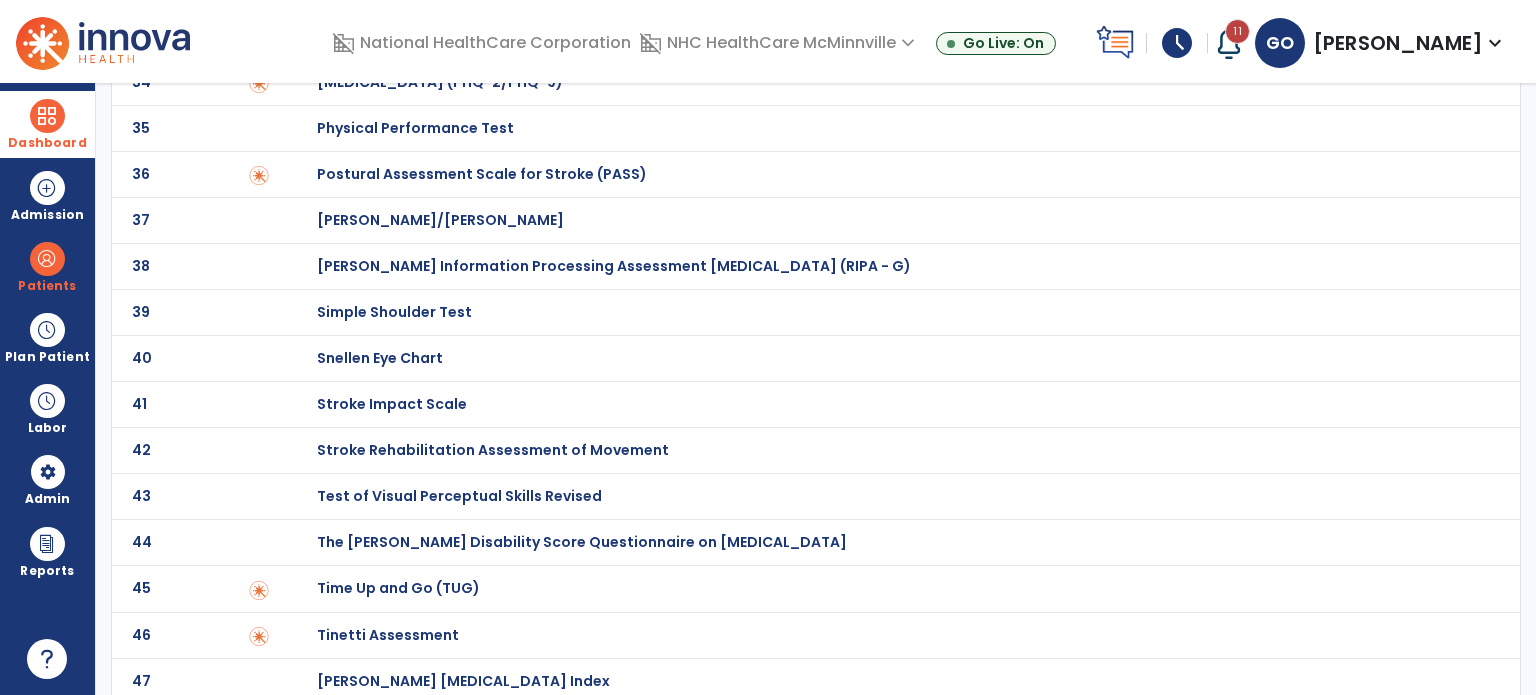 click on "46 Tinetti Assessment" 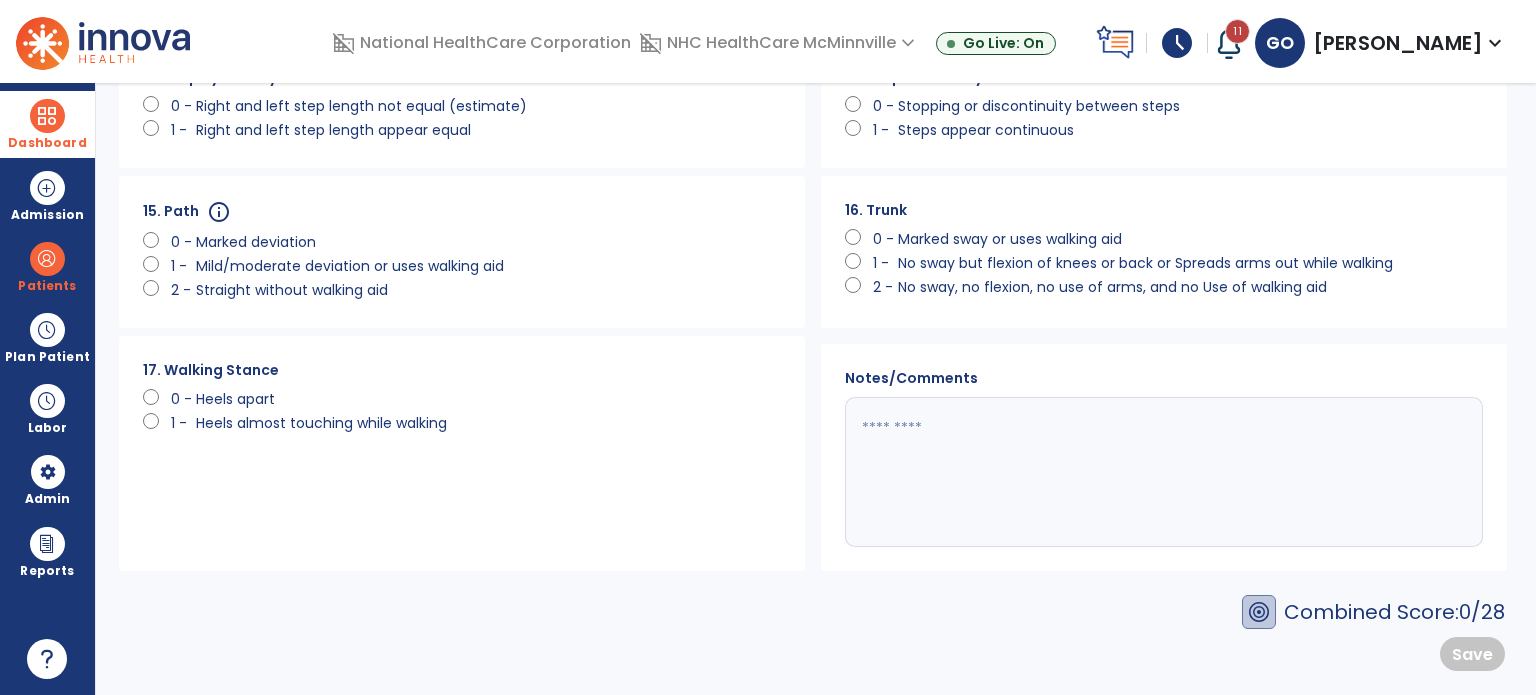 scroll, scrollTop: 0, scrollLeft: 0, axis: both 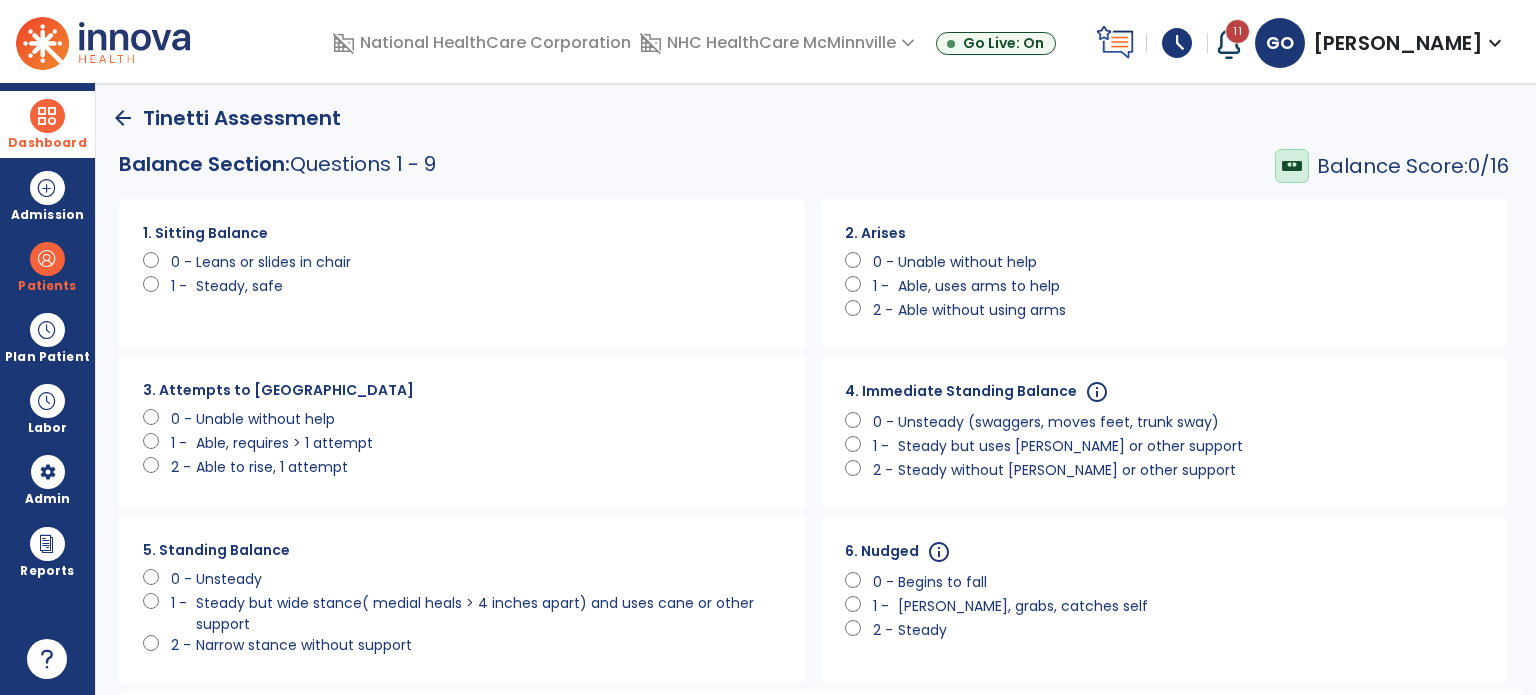 click on "arrow_back" 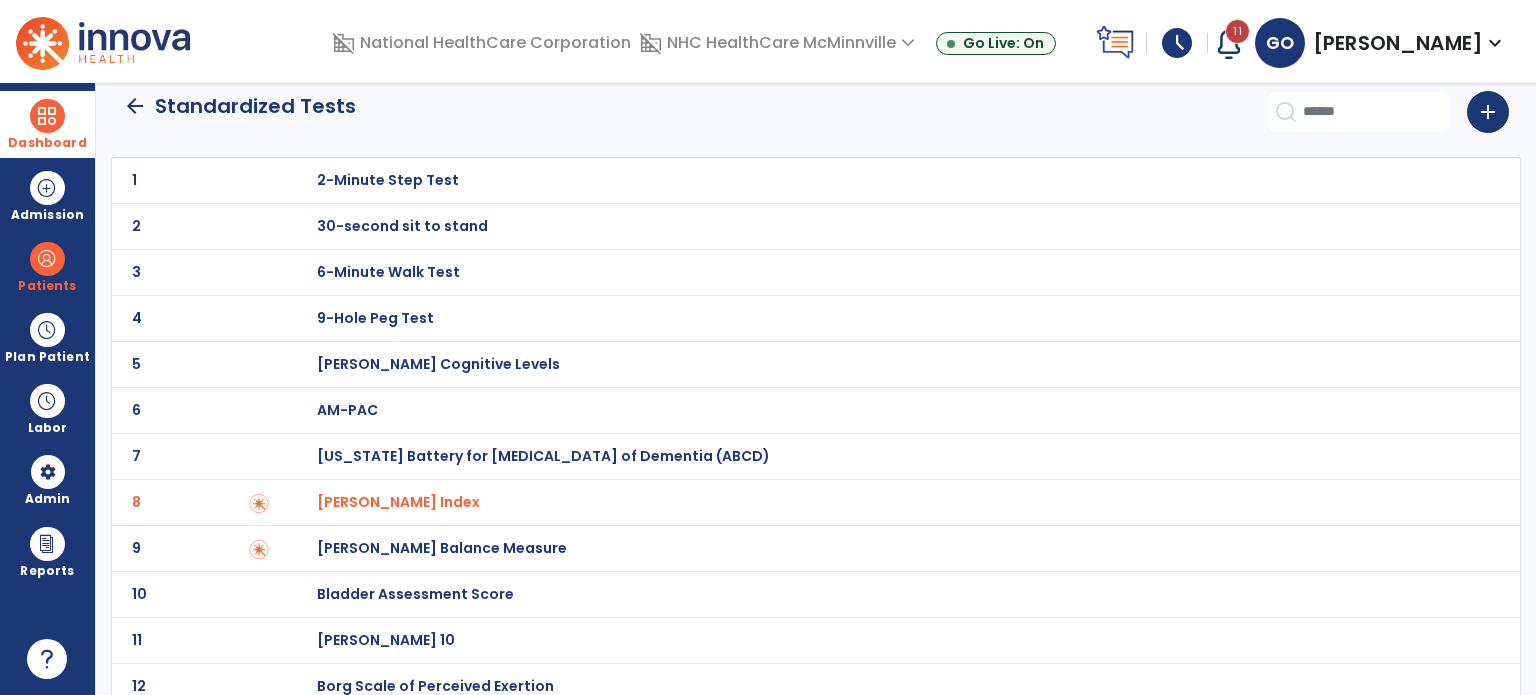 drag, startPoint x: 140, startPoint y: 106, endPoint x: 130, endPoint y: 104, distance: 10.198039 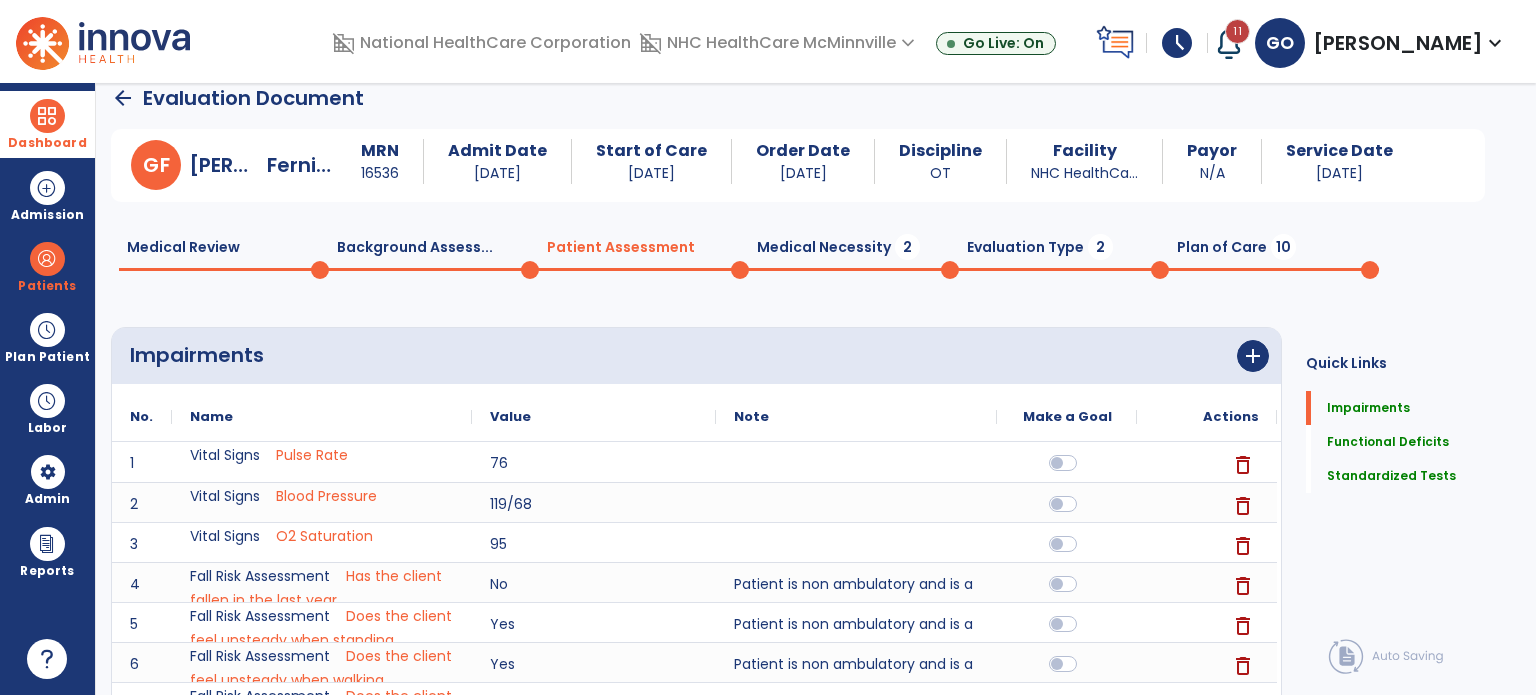 scroll, scrollTop: 20, scrollLeft: 0, axis: vertical 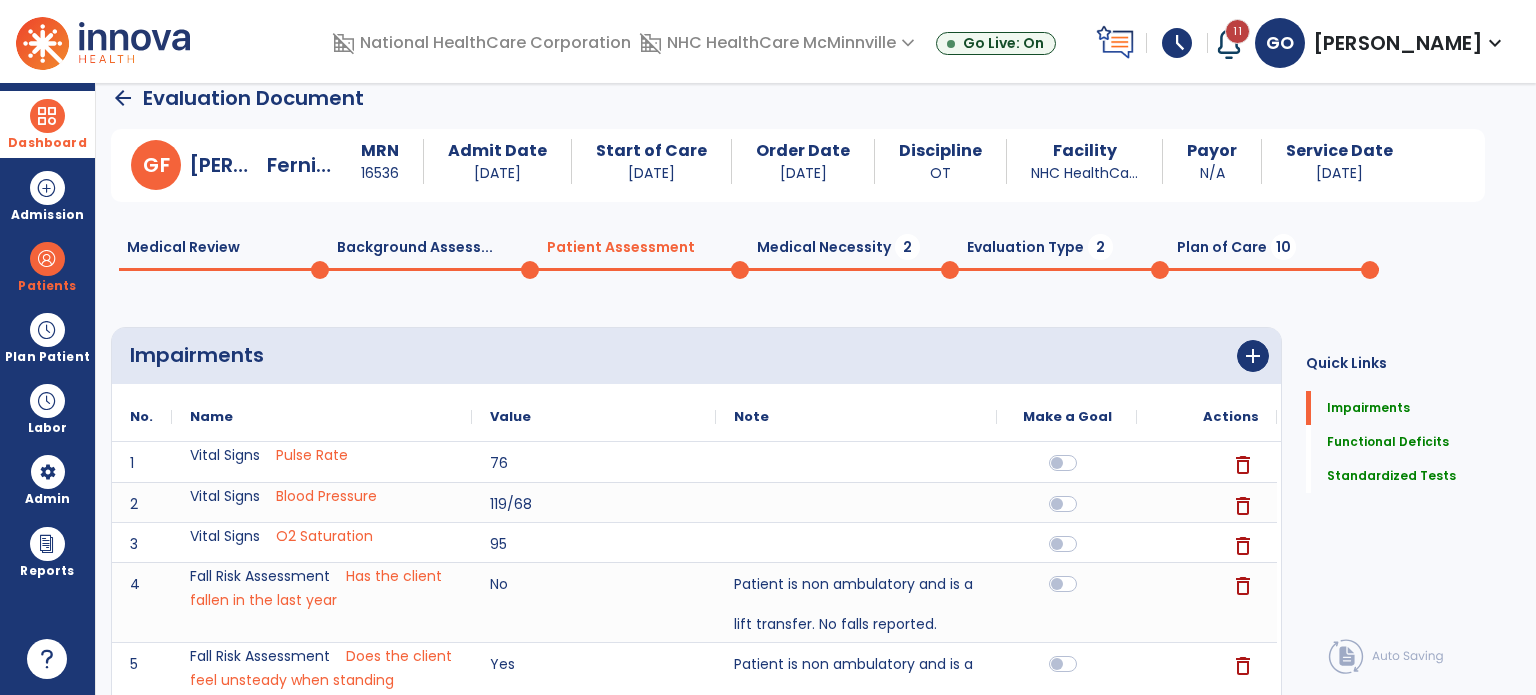 click on "Medical Necessity  2" 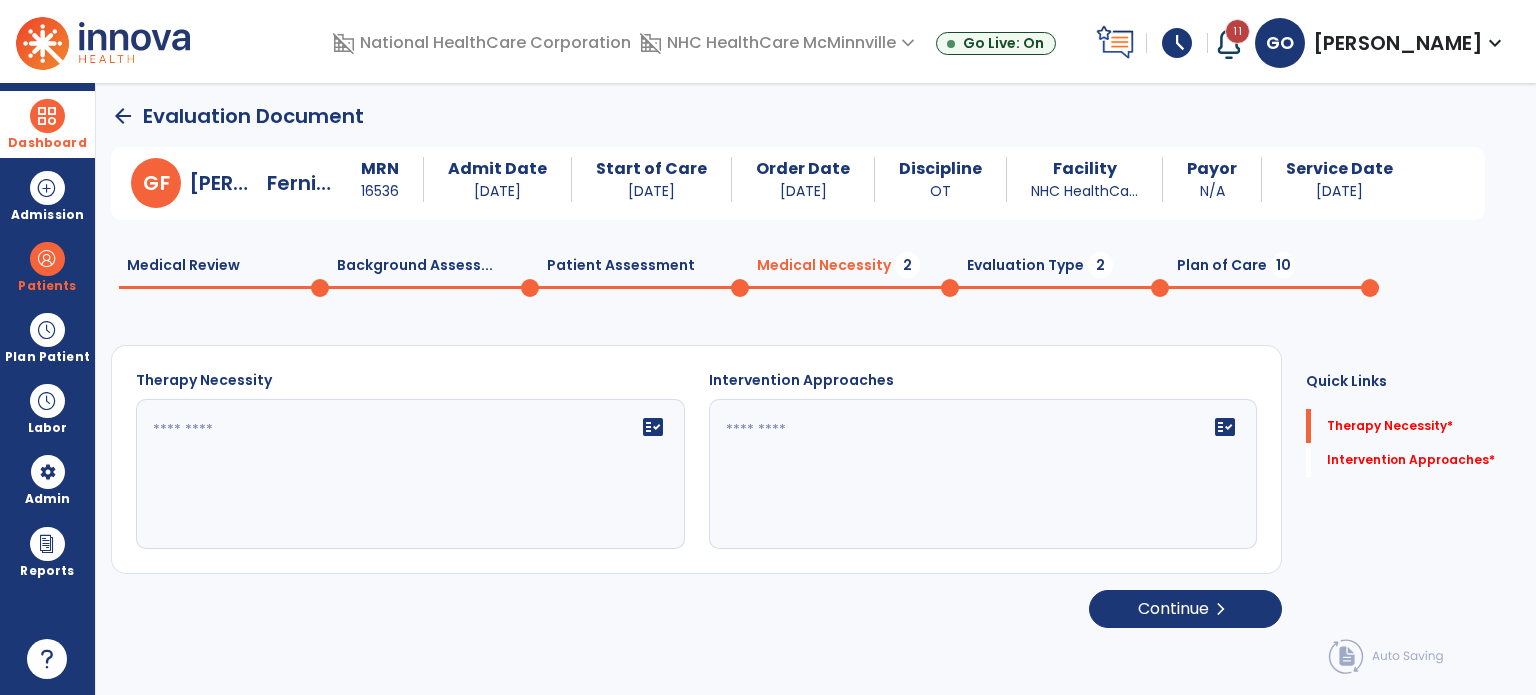 click on "fact_check" 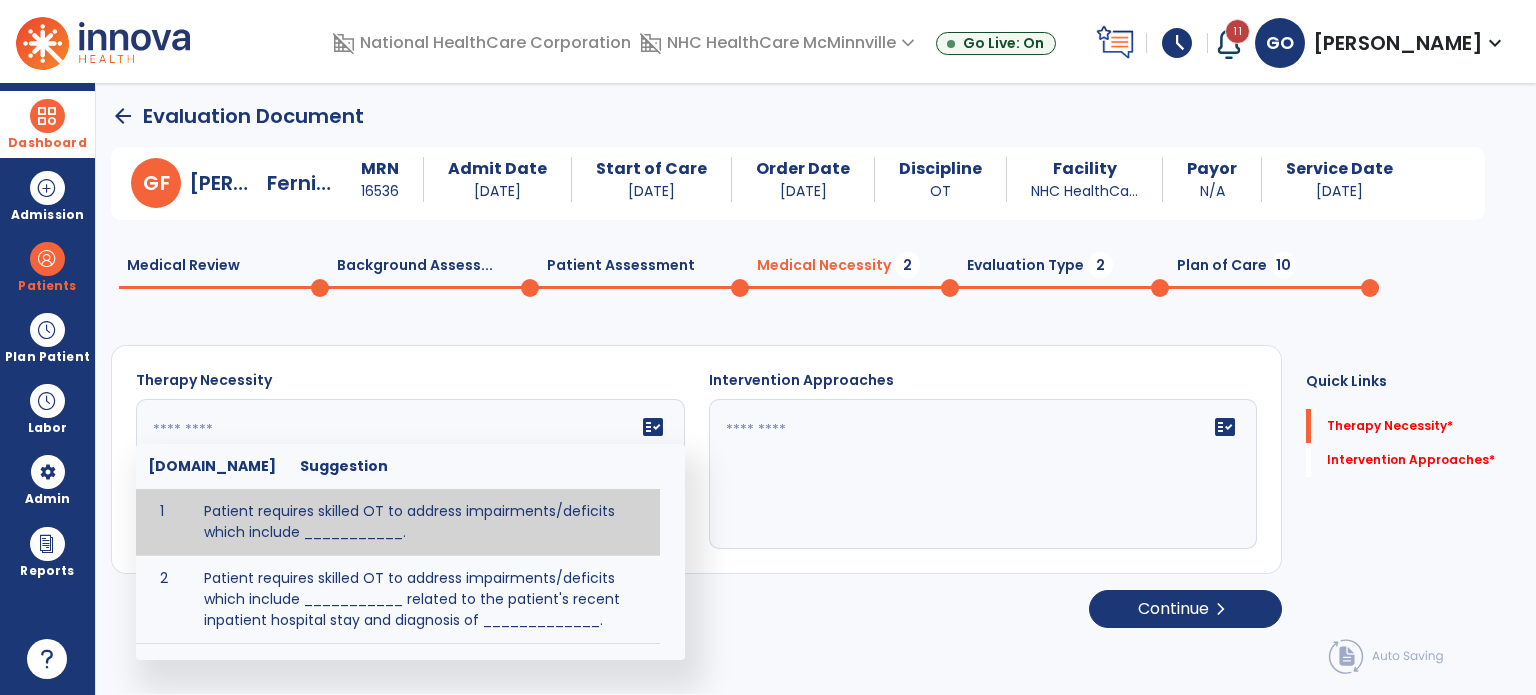 scroll, scrollTop: 0, scrollLeft: 0, axis: both 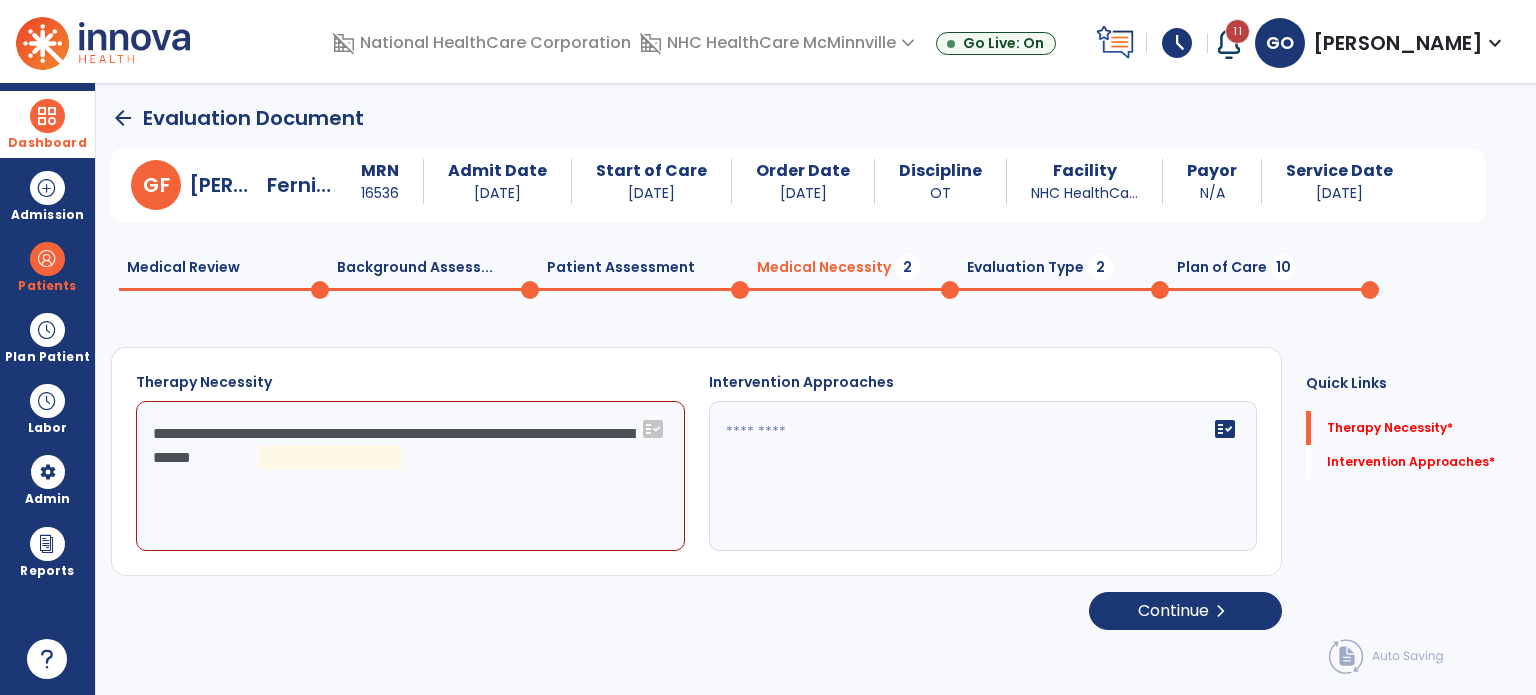 click on "**********" 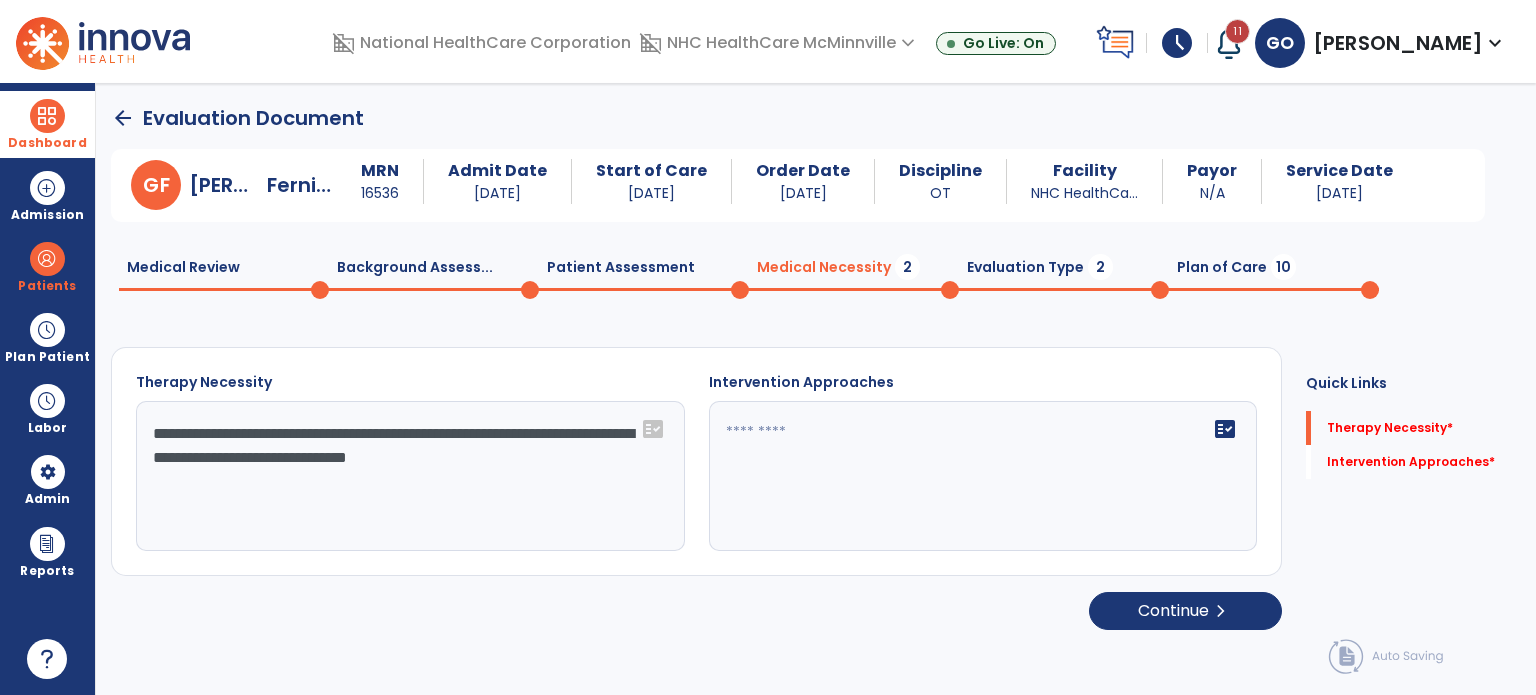 type on "**********" 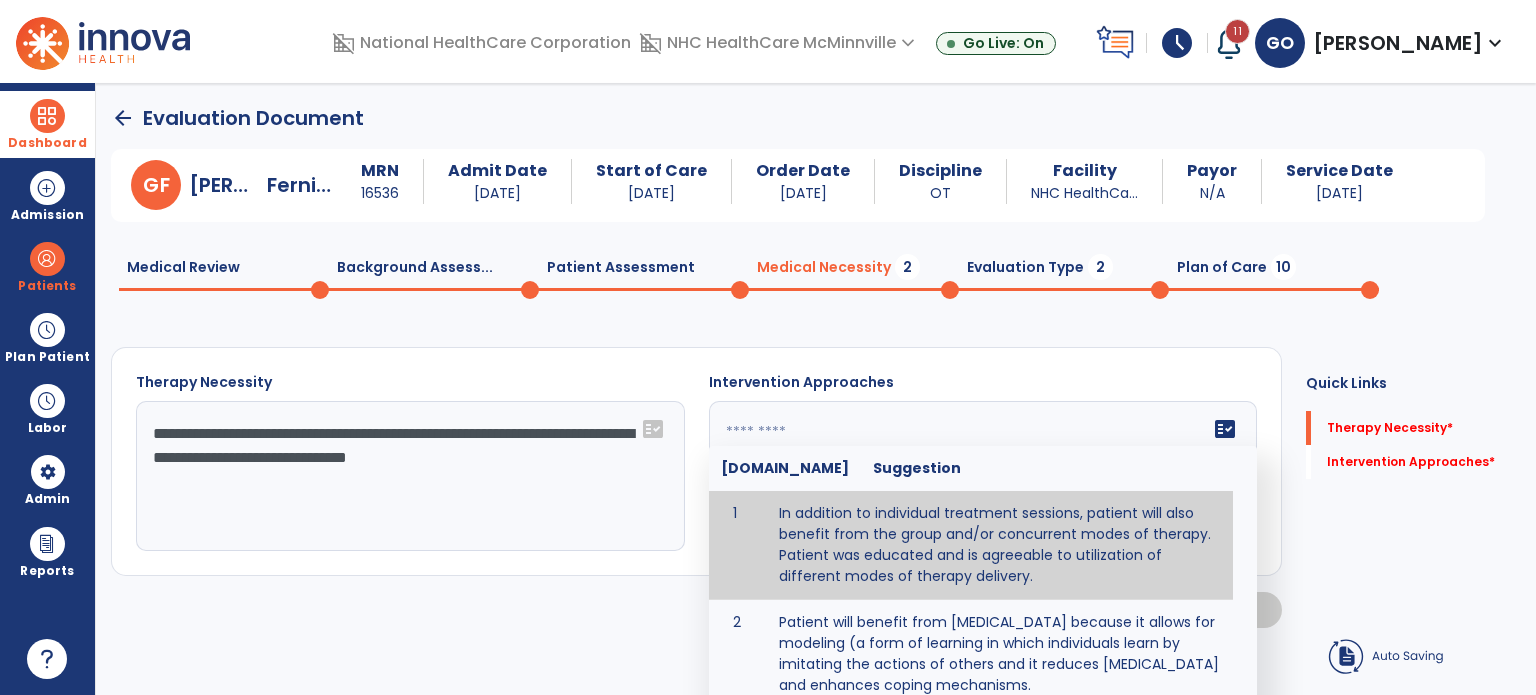 type on "**********" 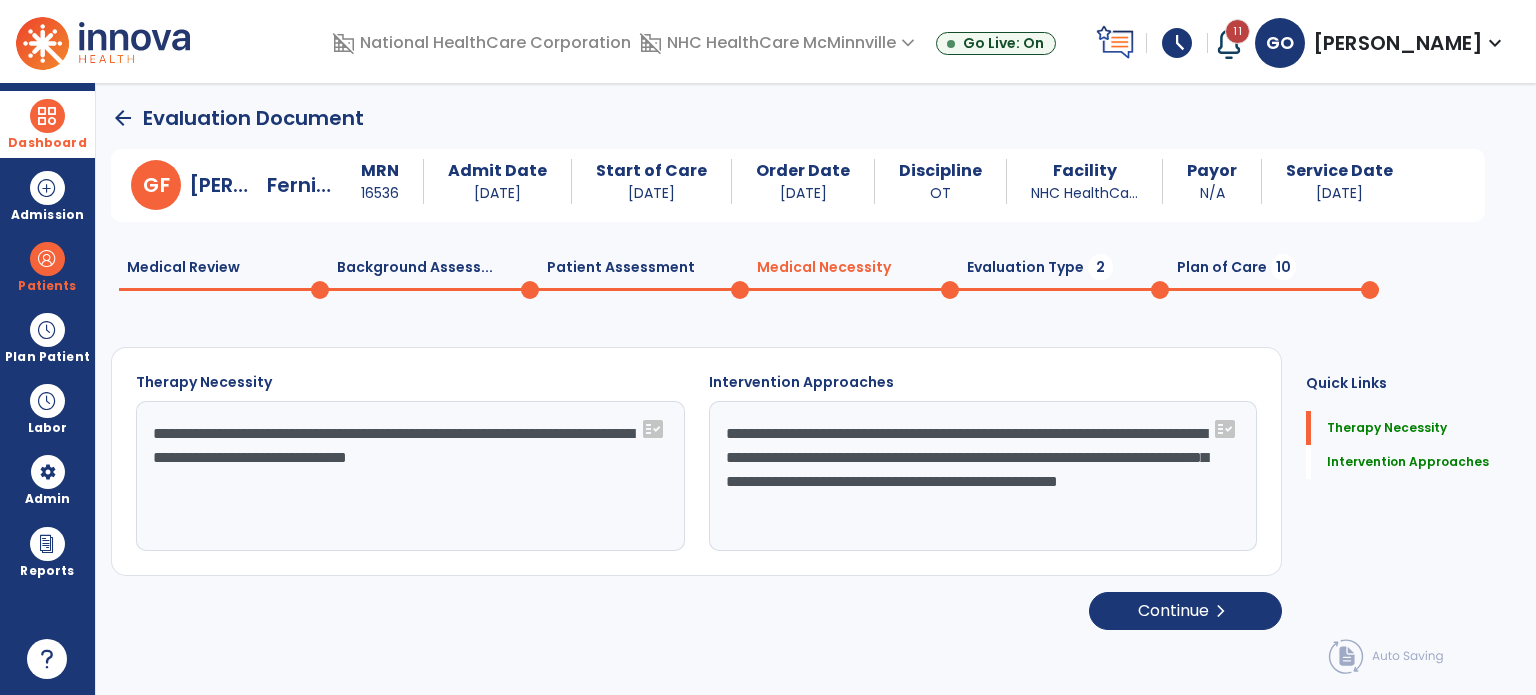 click on "Evaluation Type  2" 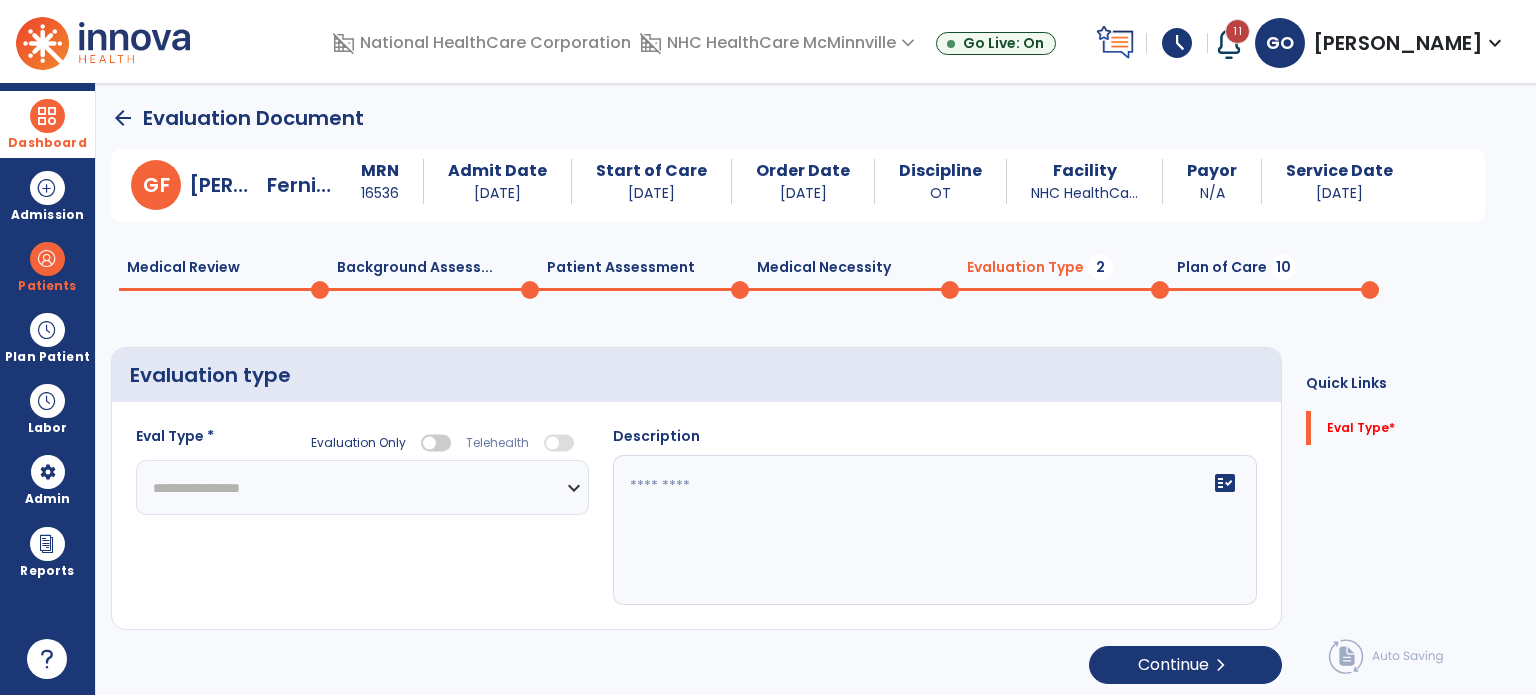 click on "**********" 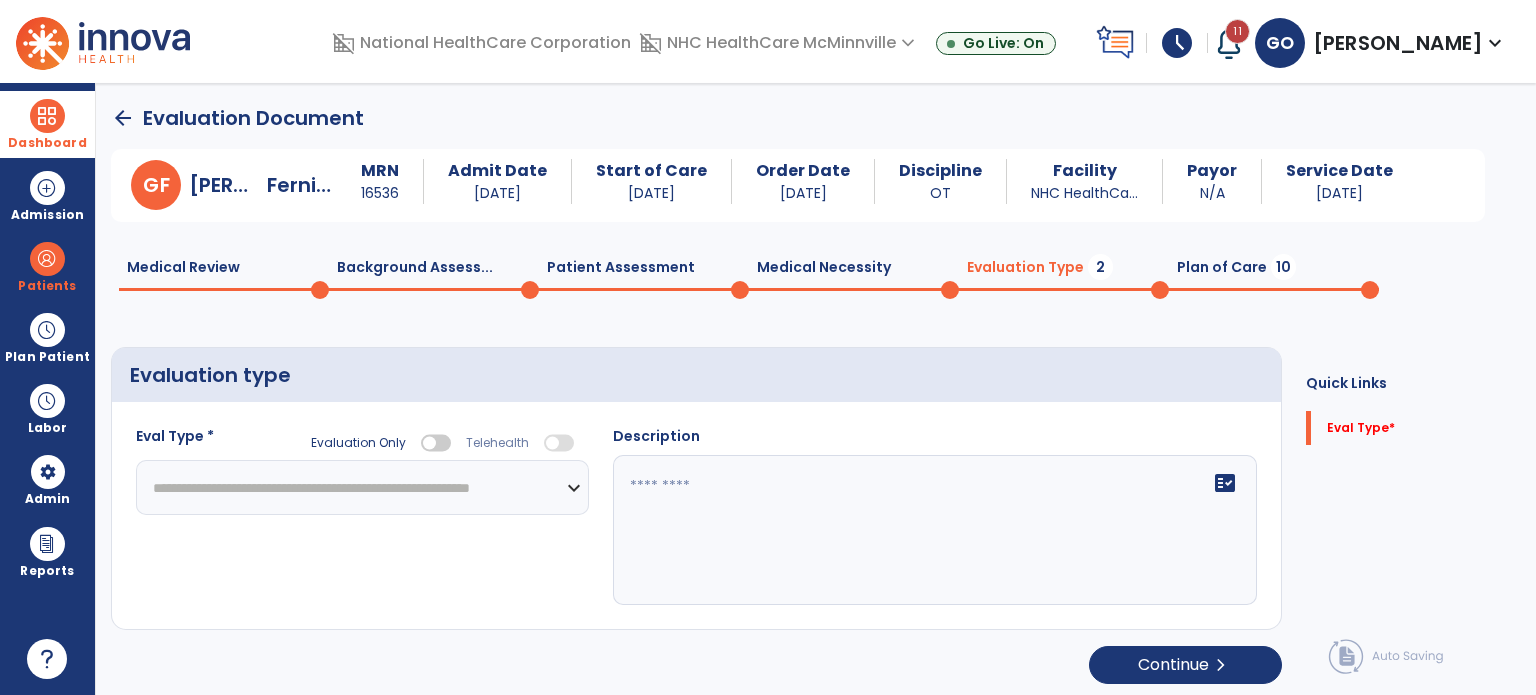click on "**********" 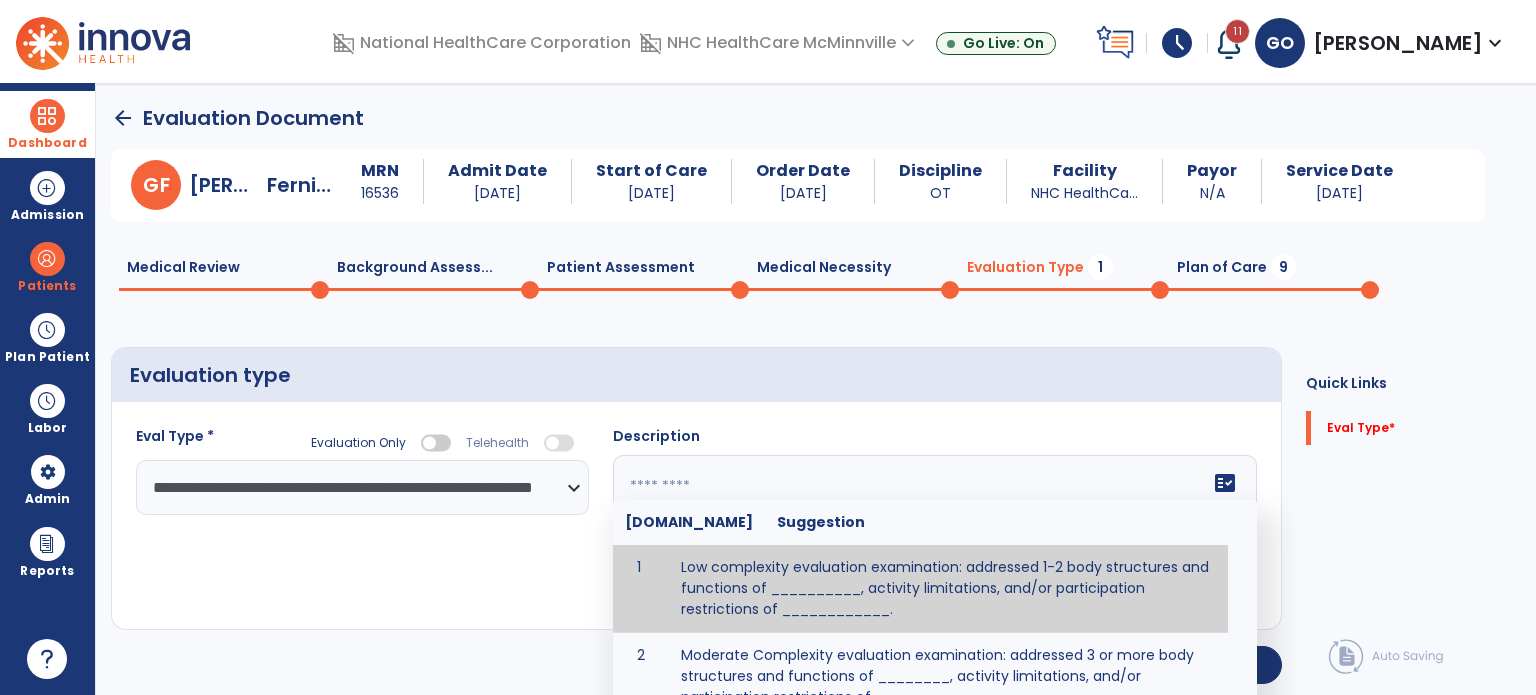 click 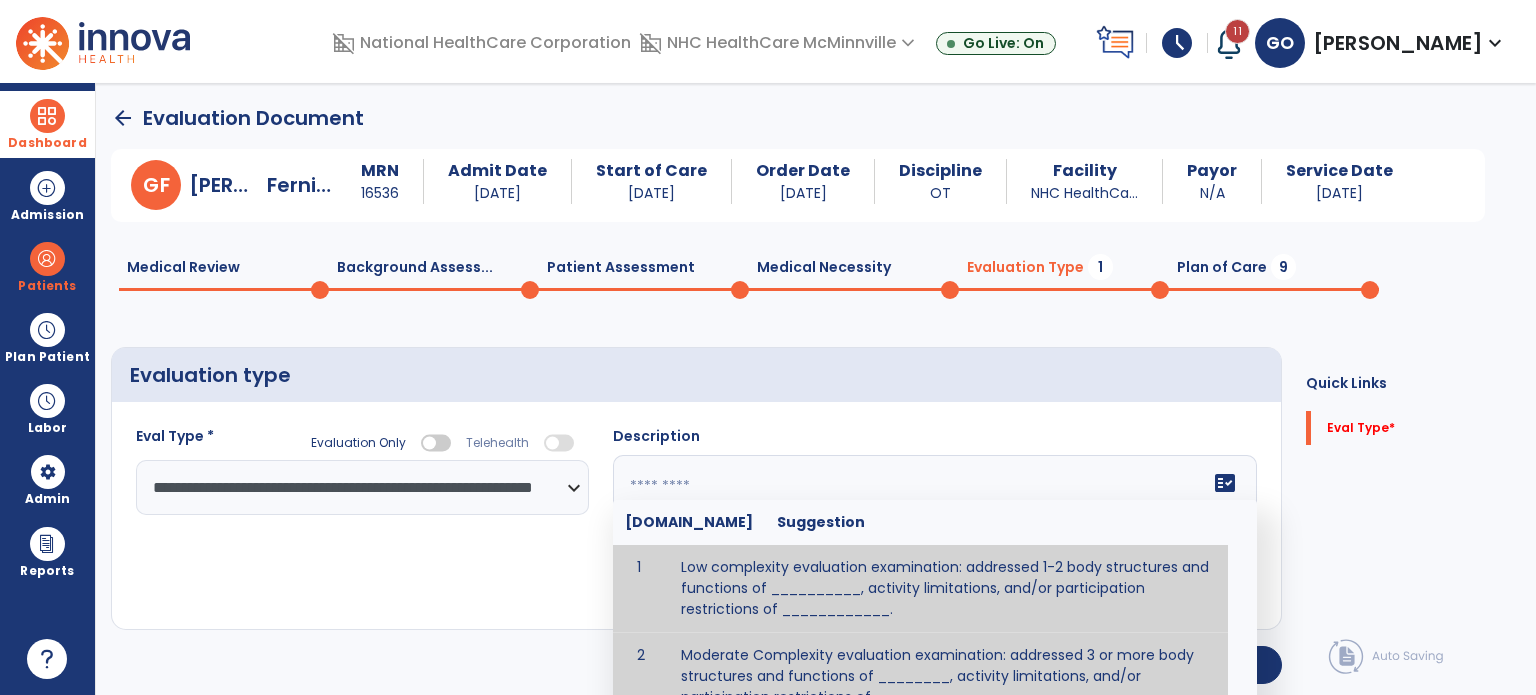 scroll, scrollTop: 64, scrollLeft: 0, axis: vertical 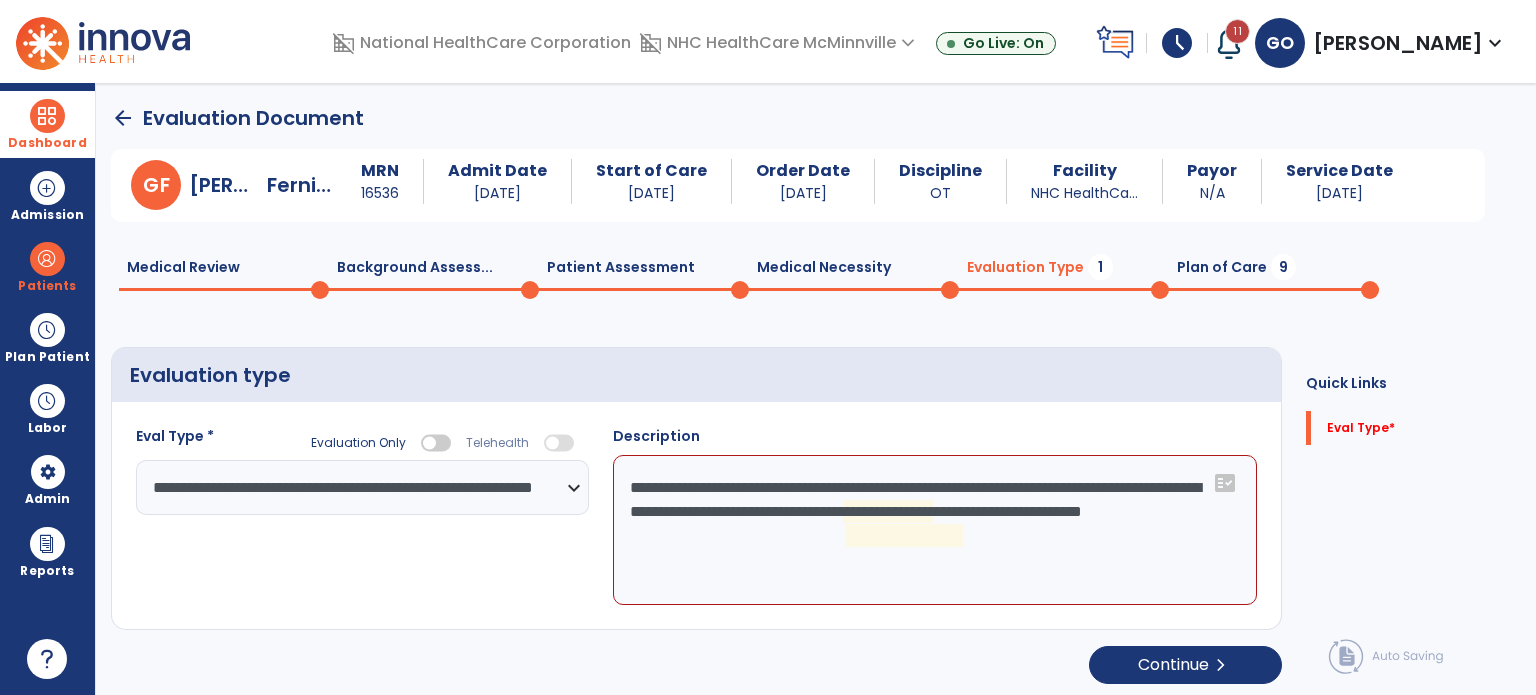 click on "**********" 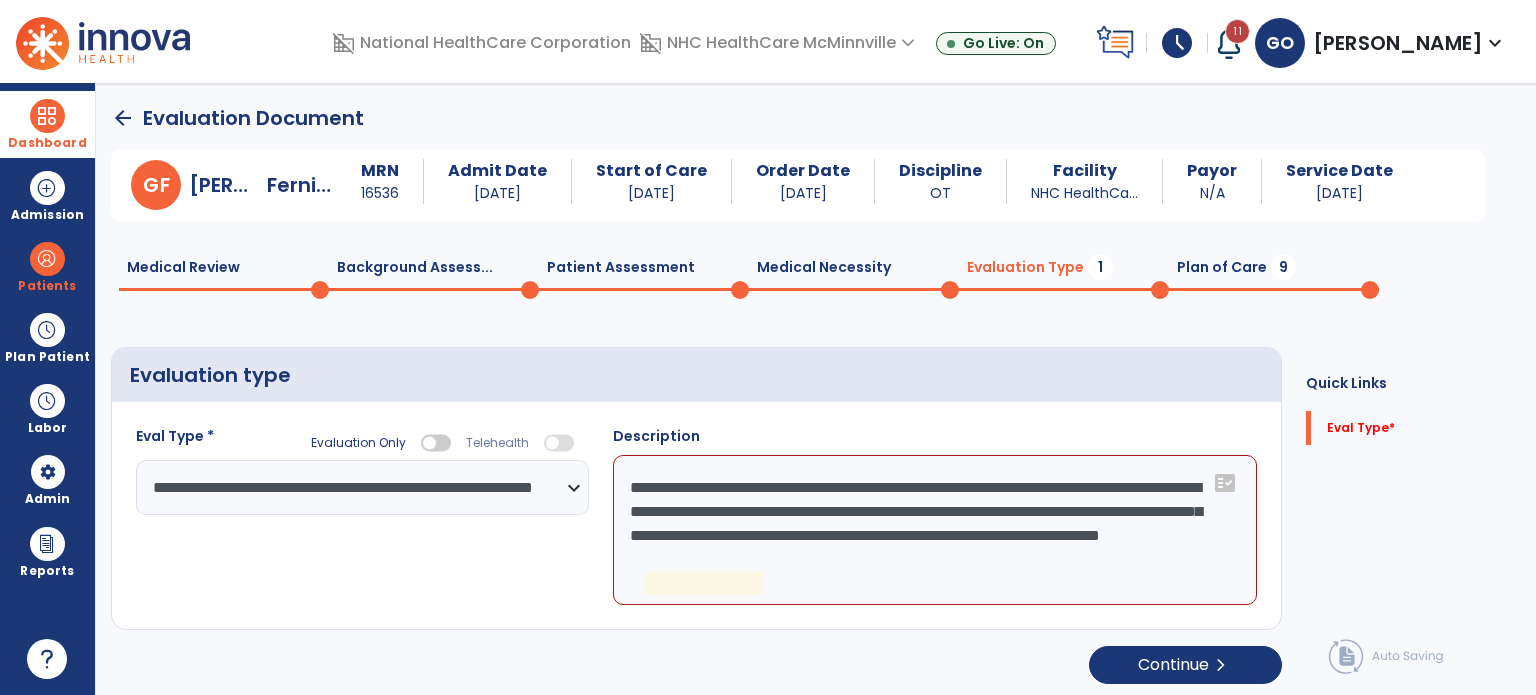 click on "**********" 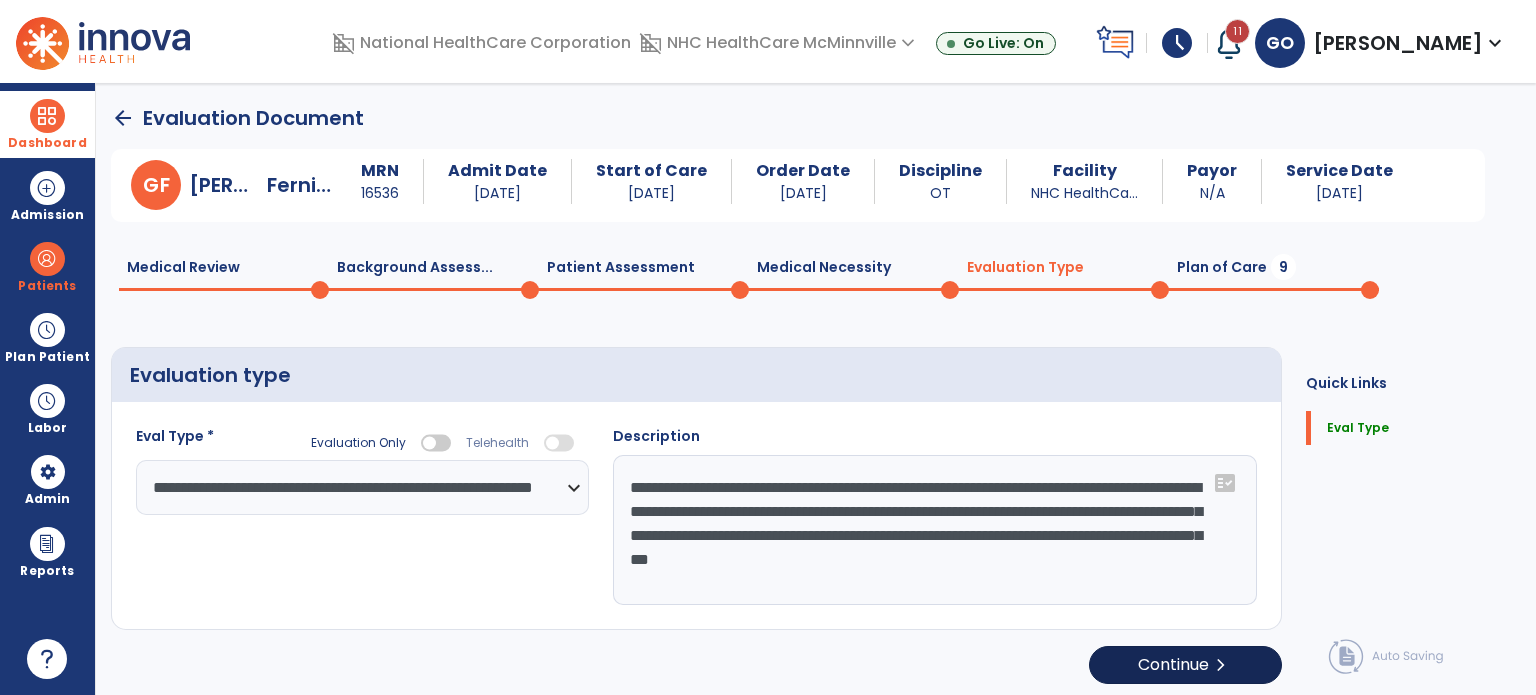 type on "**********" 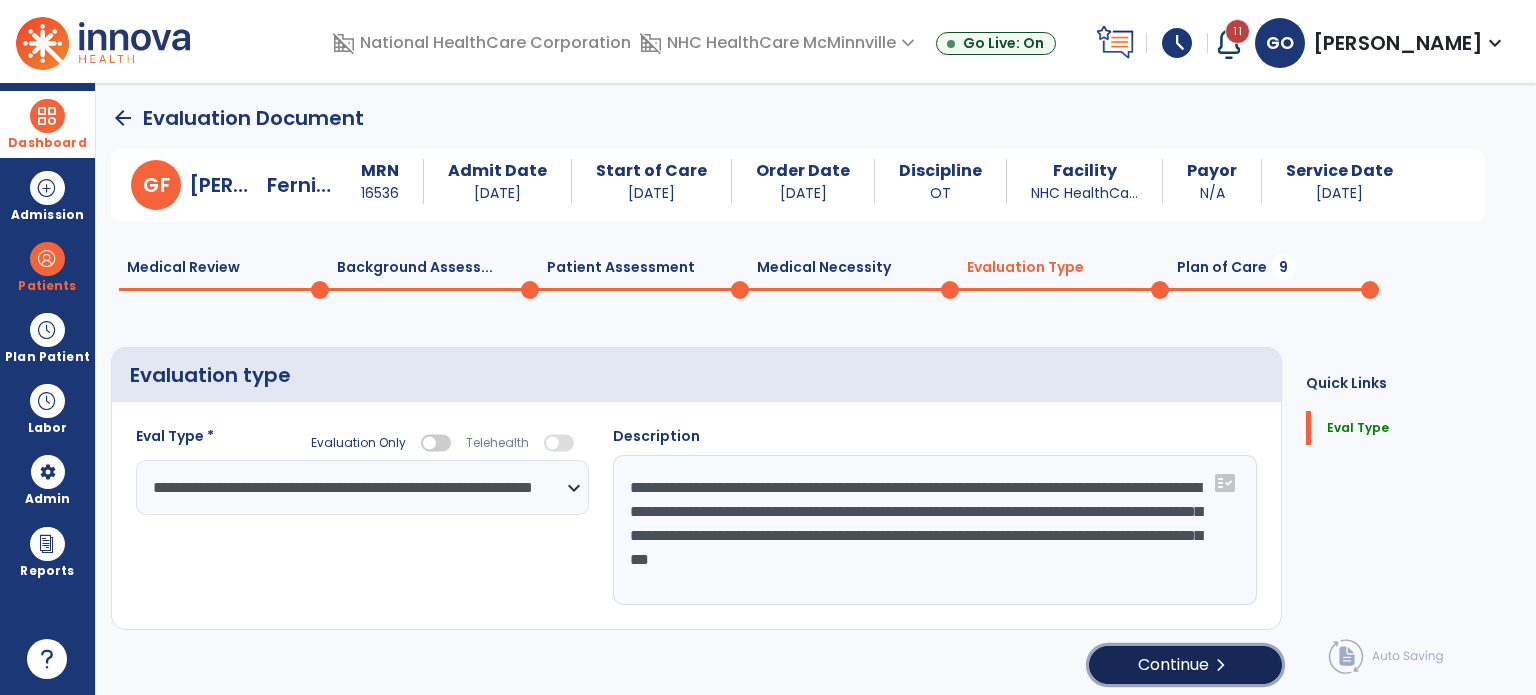 click on "Continue  chevron_right" 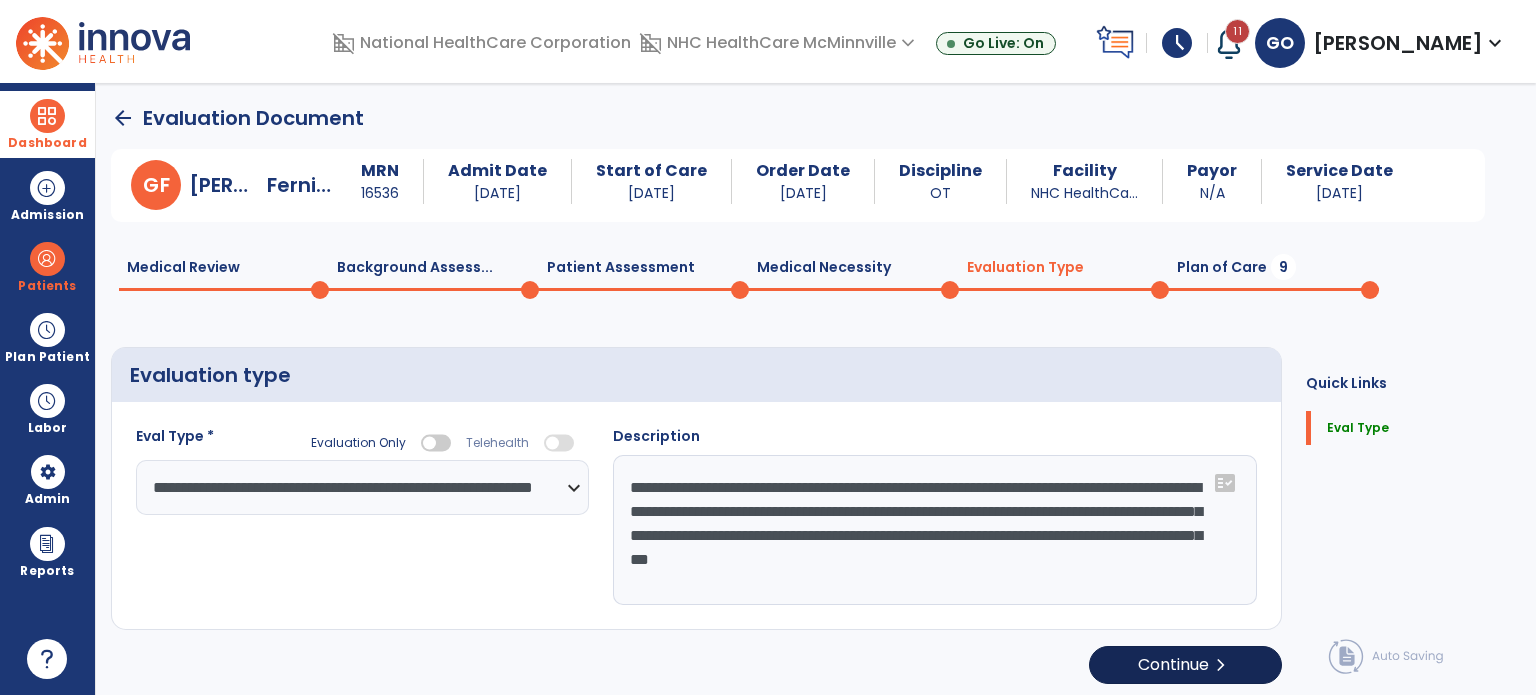 select on "*****" 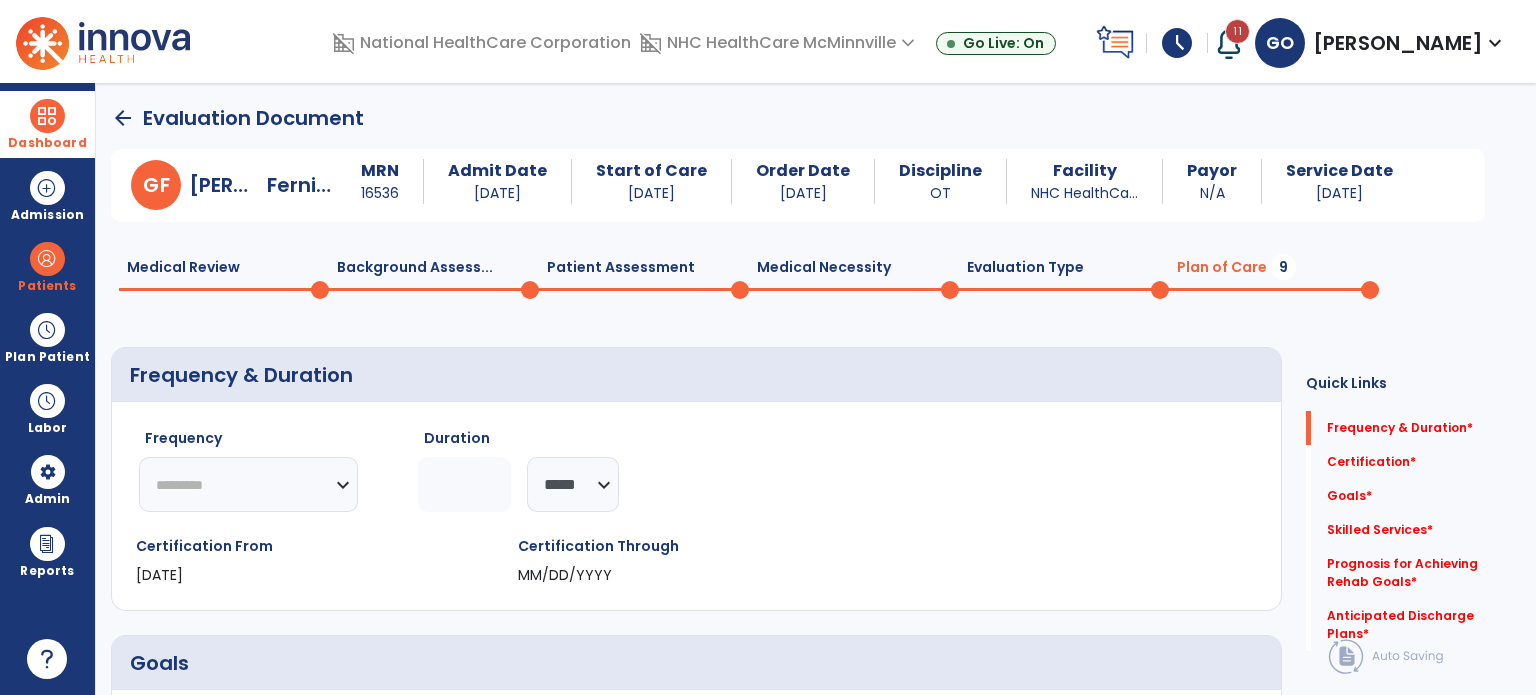 click on "********* ** ** ** ** ** ** **" 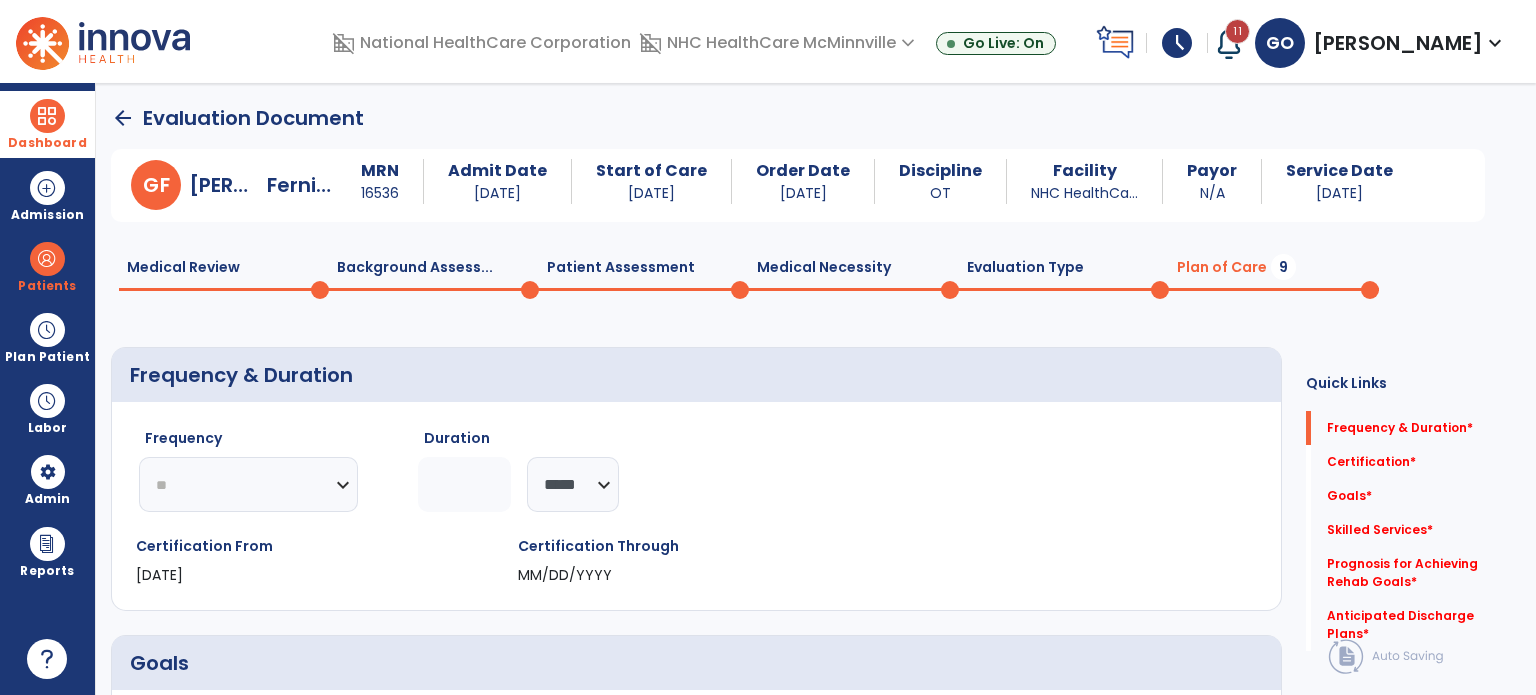 click on "********* ** ** ** ** ** ** **" 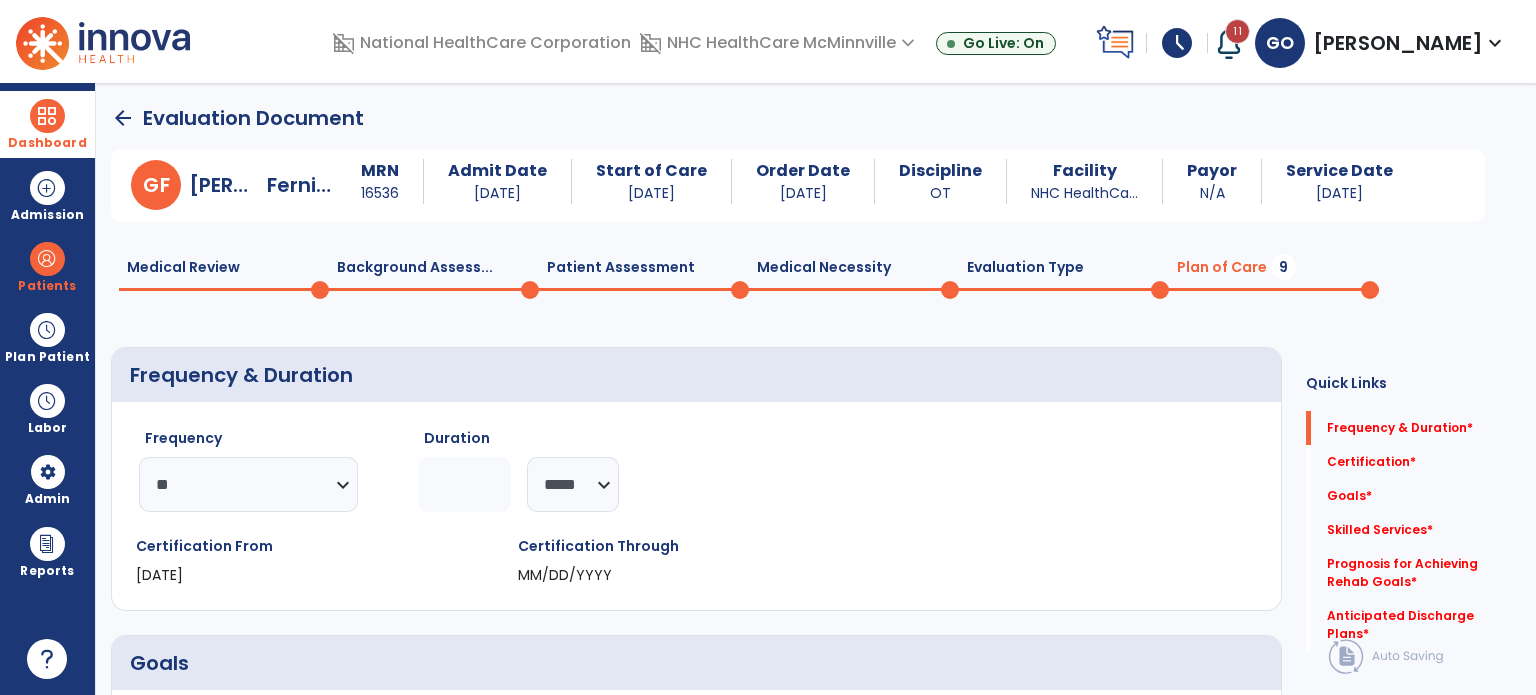 click 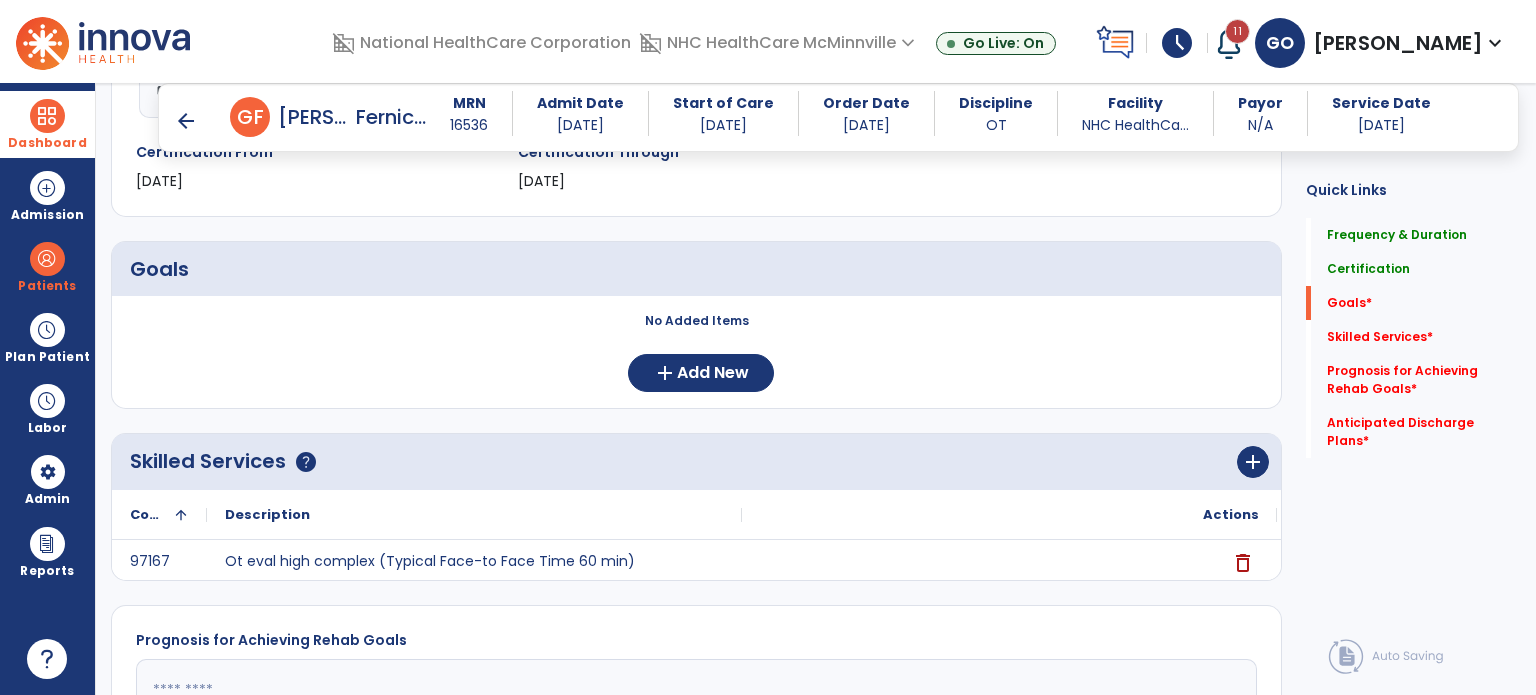 scroll, scrollTop: 376, scrollLeft: 0, axis: vertical 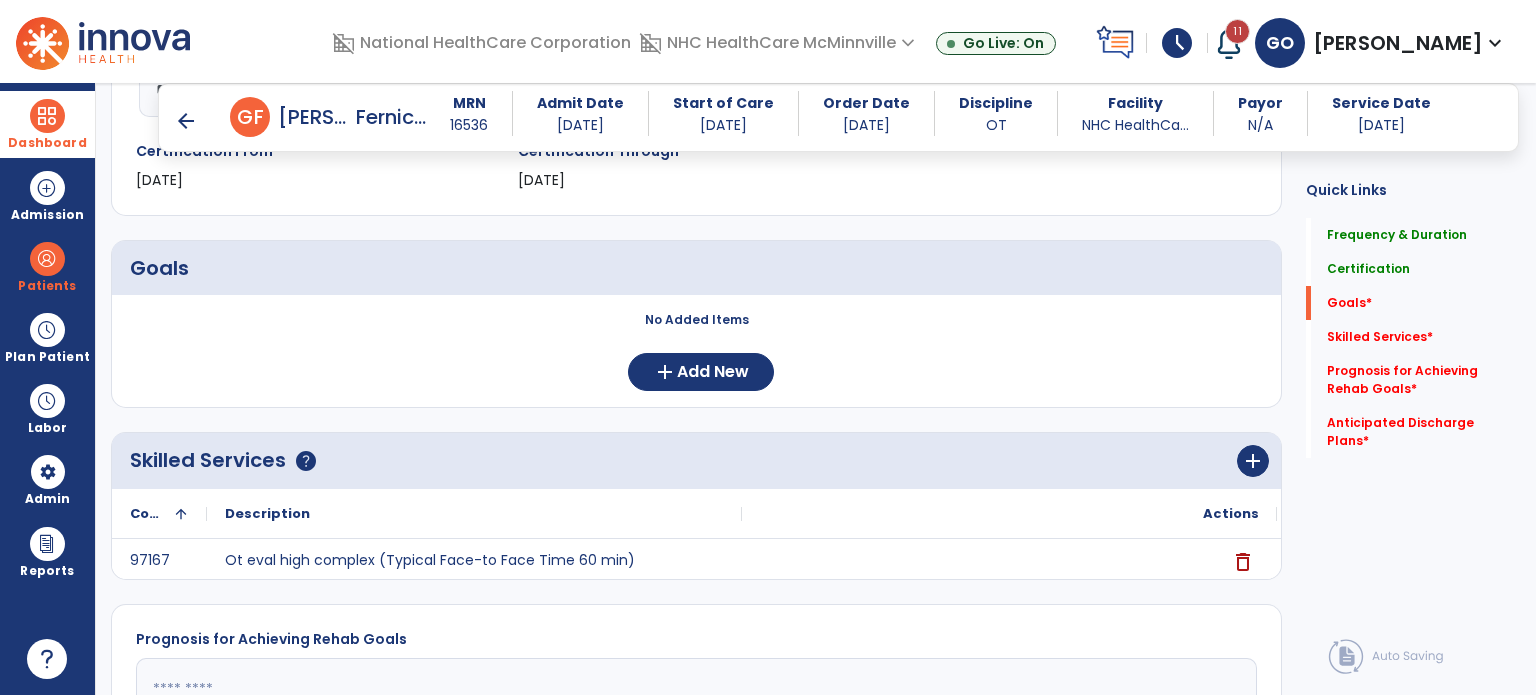 type on "**" 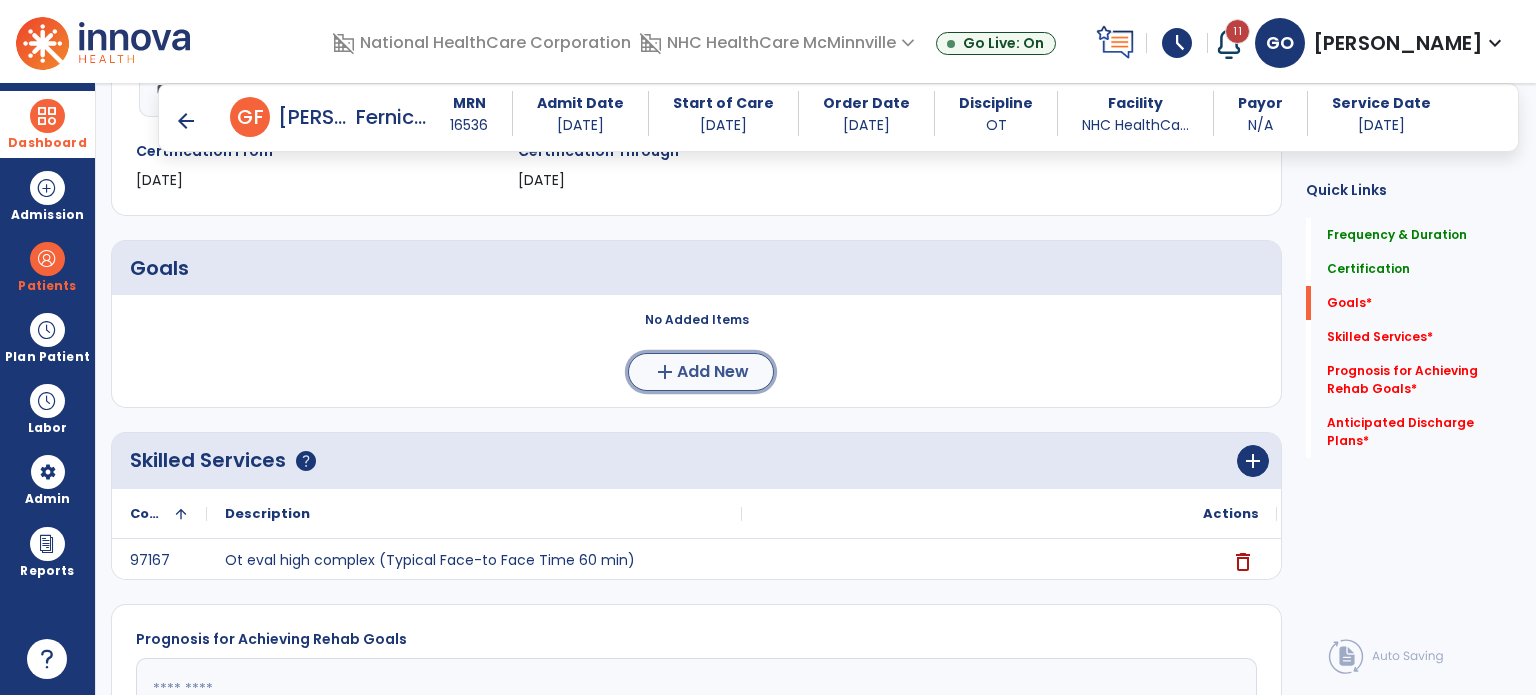 click on "Add New" at bounding box center (713, 372) 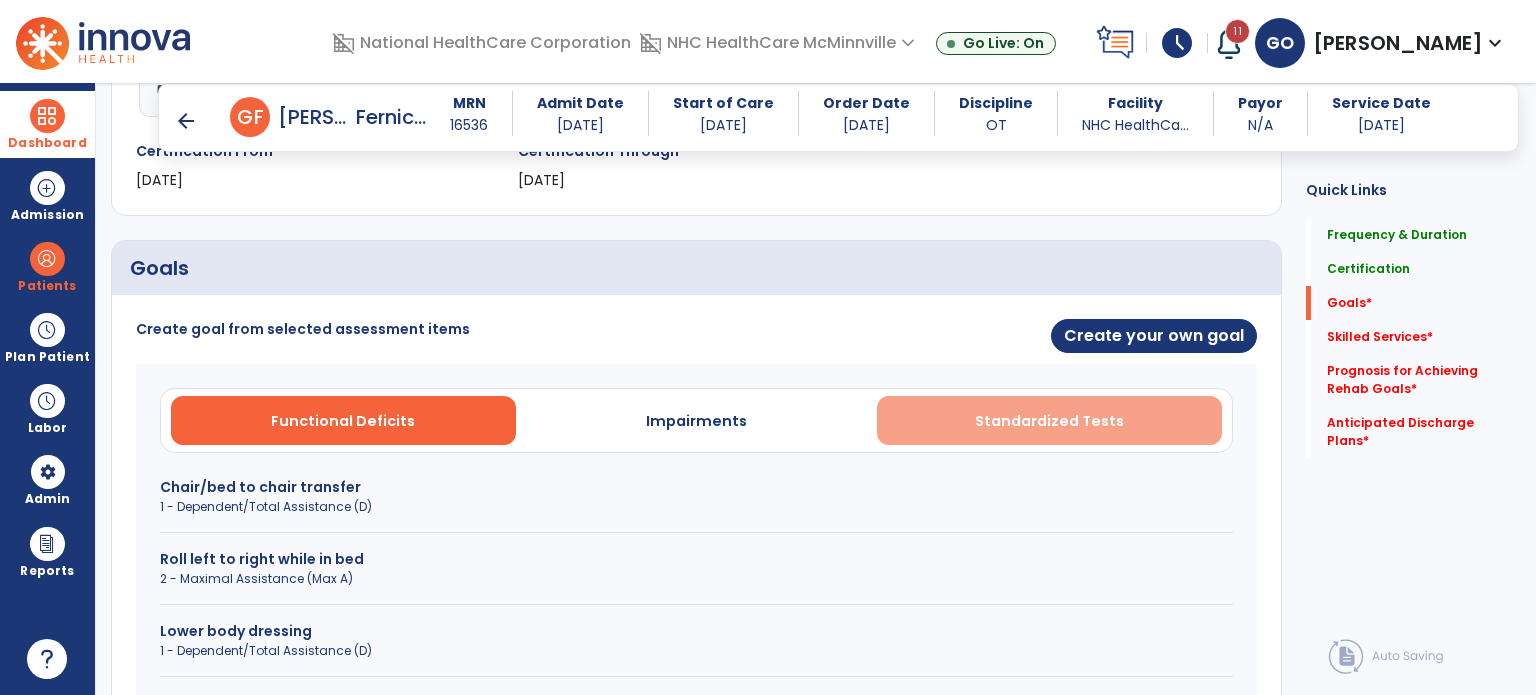 click on "Standardized Tests" at bounding box center [1049, 421] 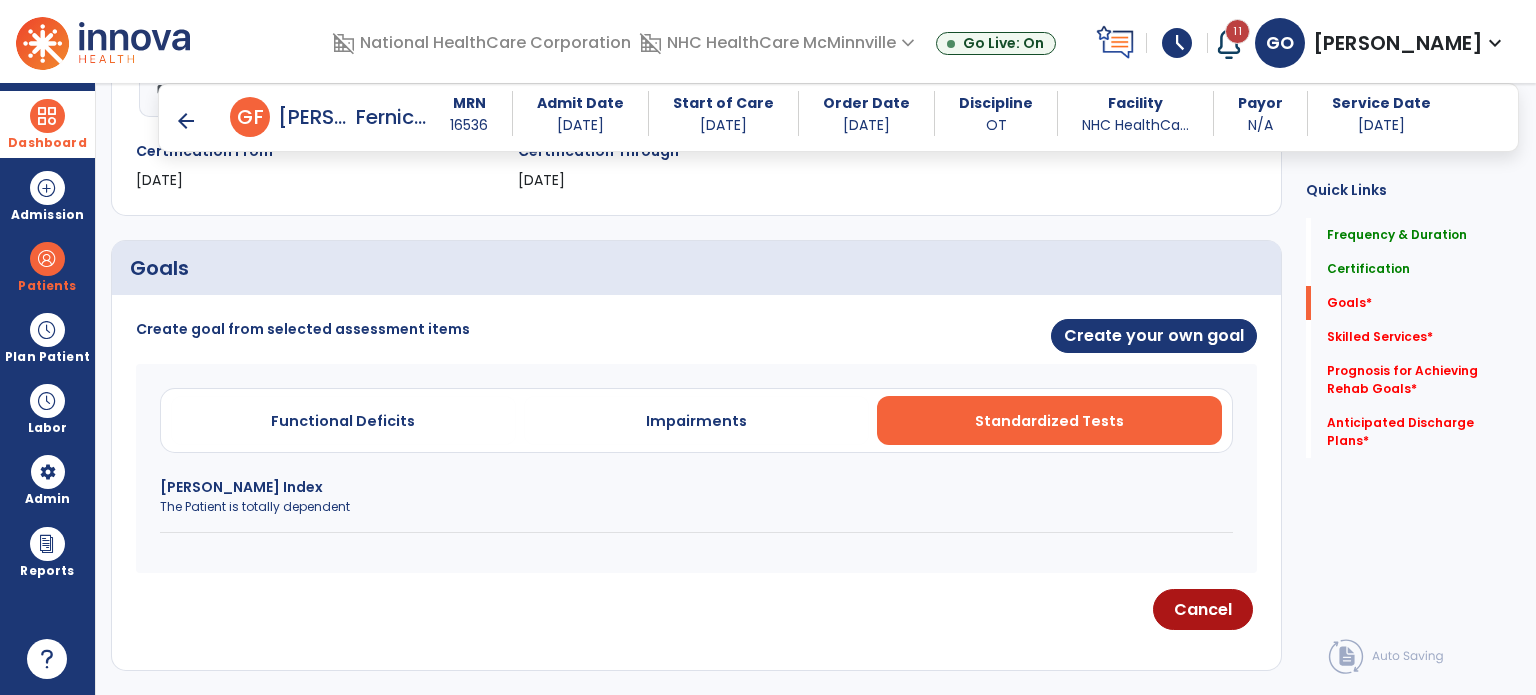click on "The Patient is totally dependent" at bounding box center [696, 507] 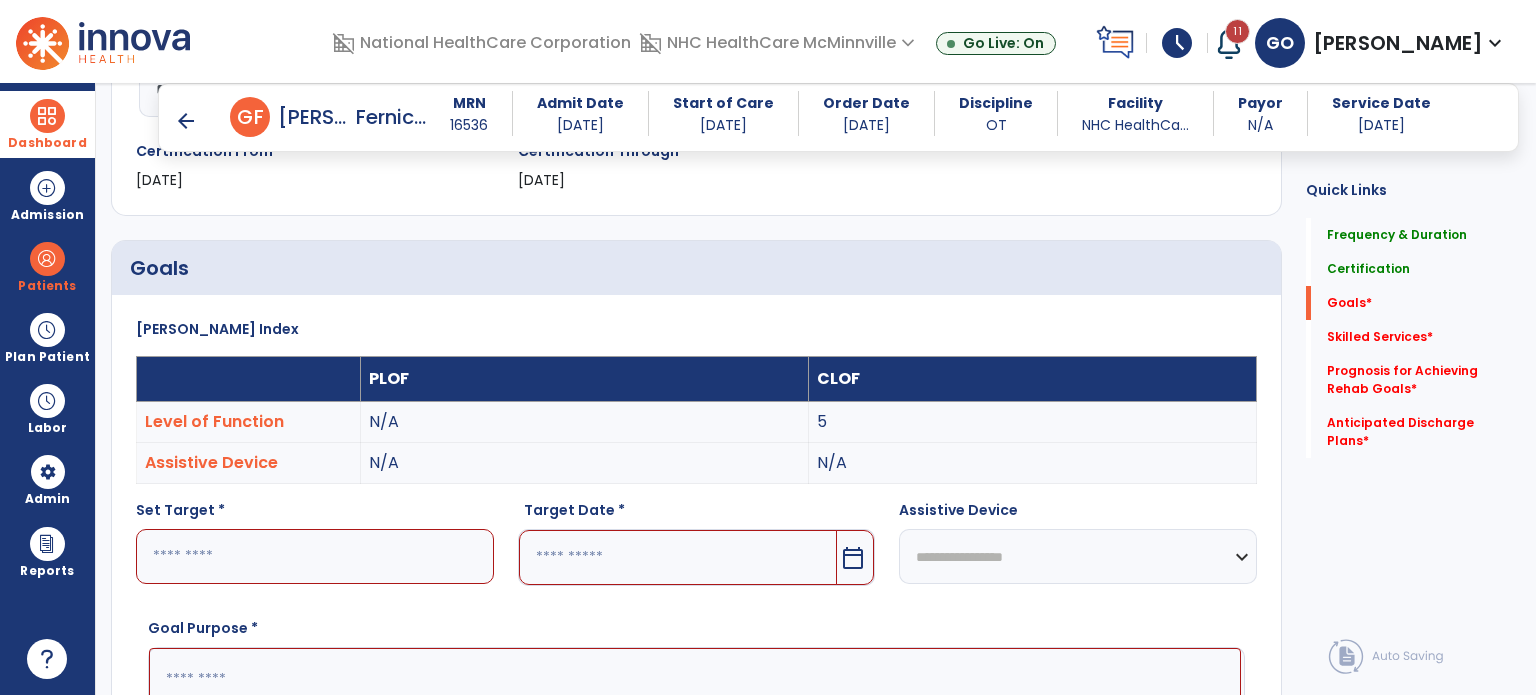 click on "Set Target *" at bounding box center [315, 514] 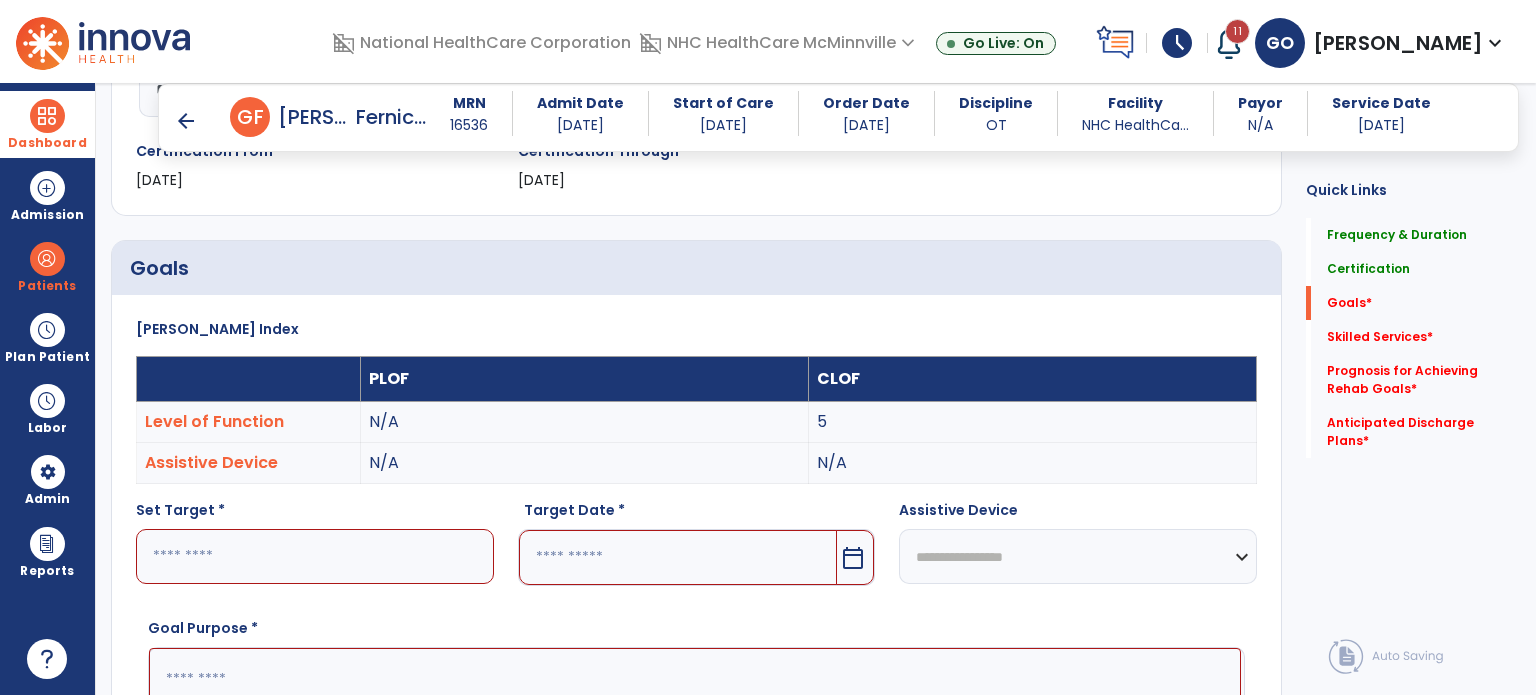 click at bounding box center (315, 556) 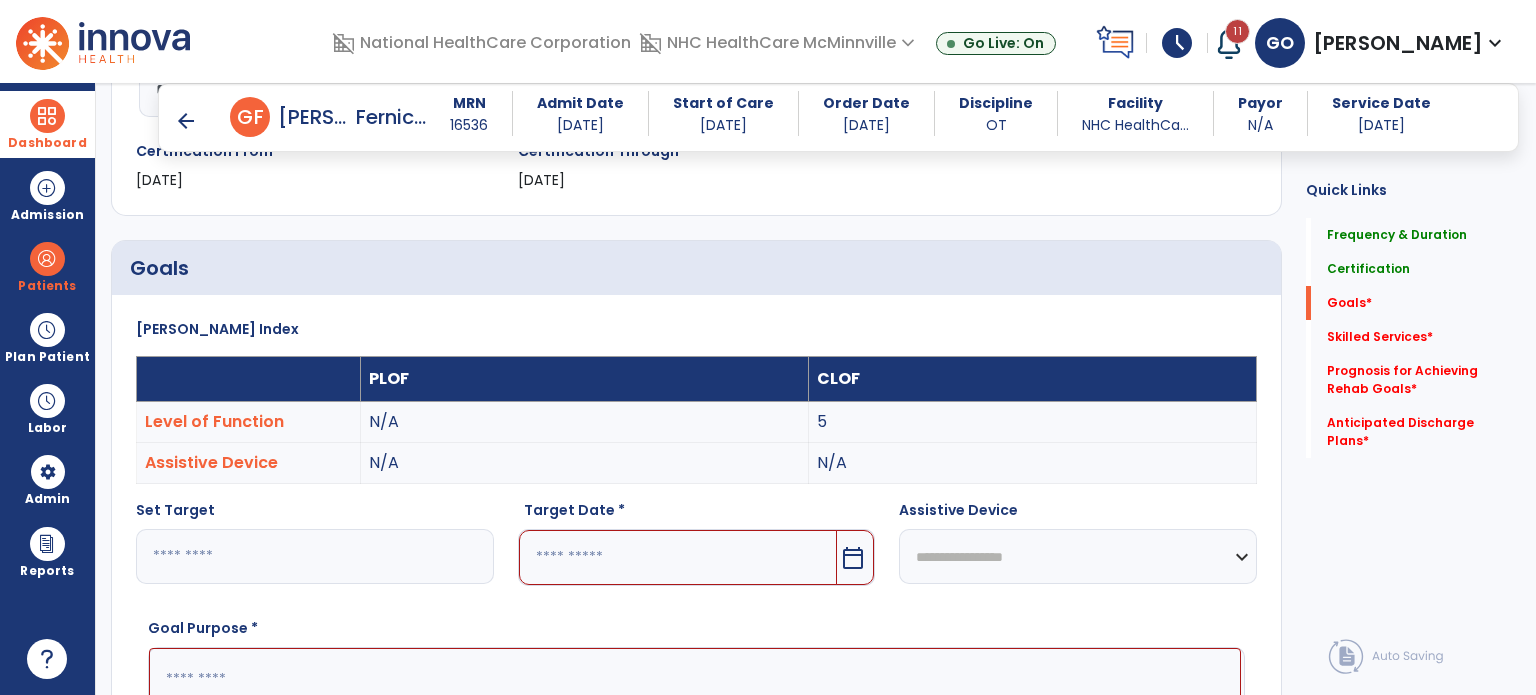type on "**" 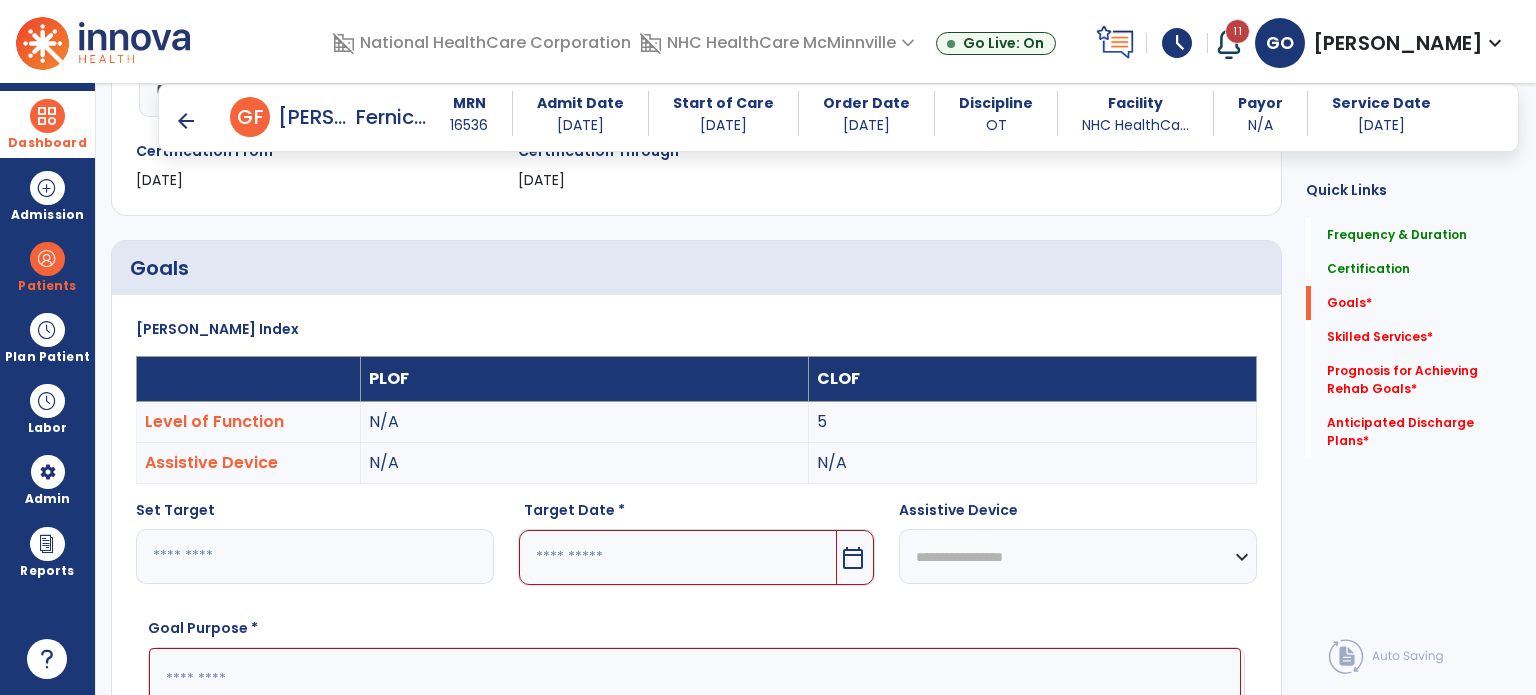 click at bounding box center (678, 557) 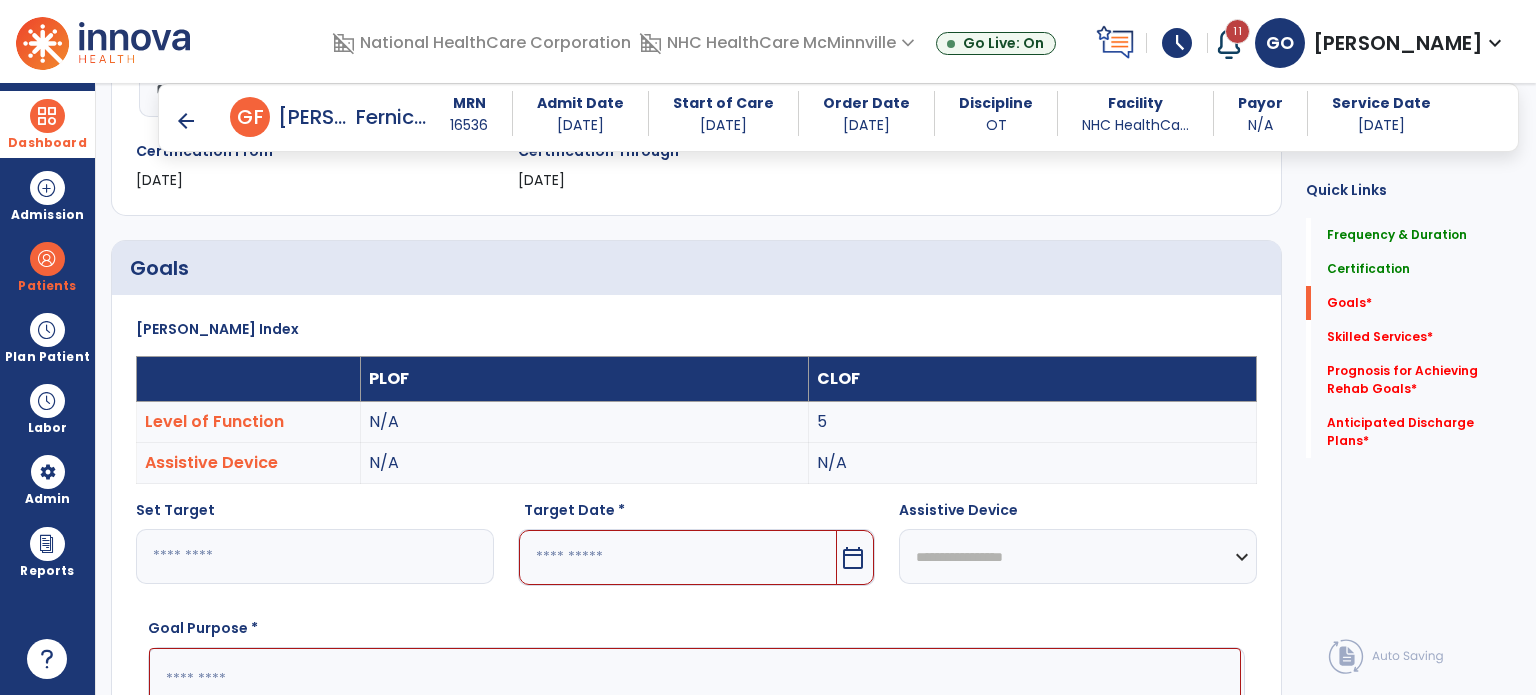scroll, scrollTop: 711, scrollLeft: 0, axis: vertical 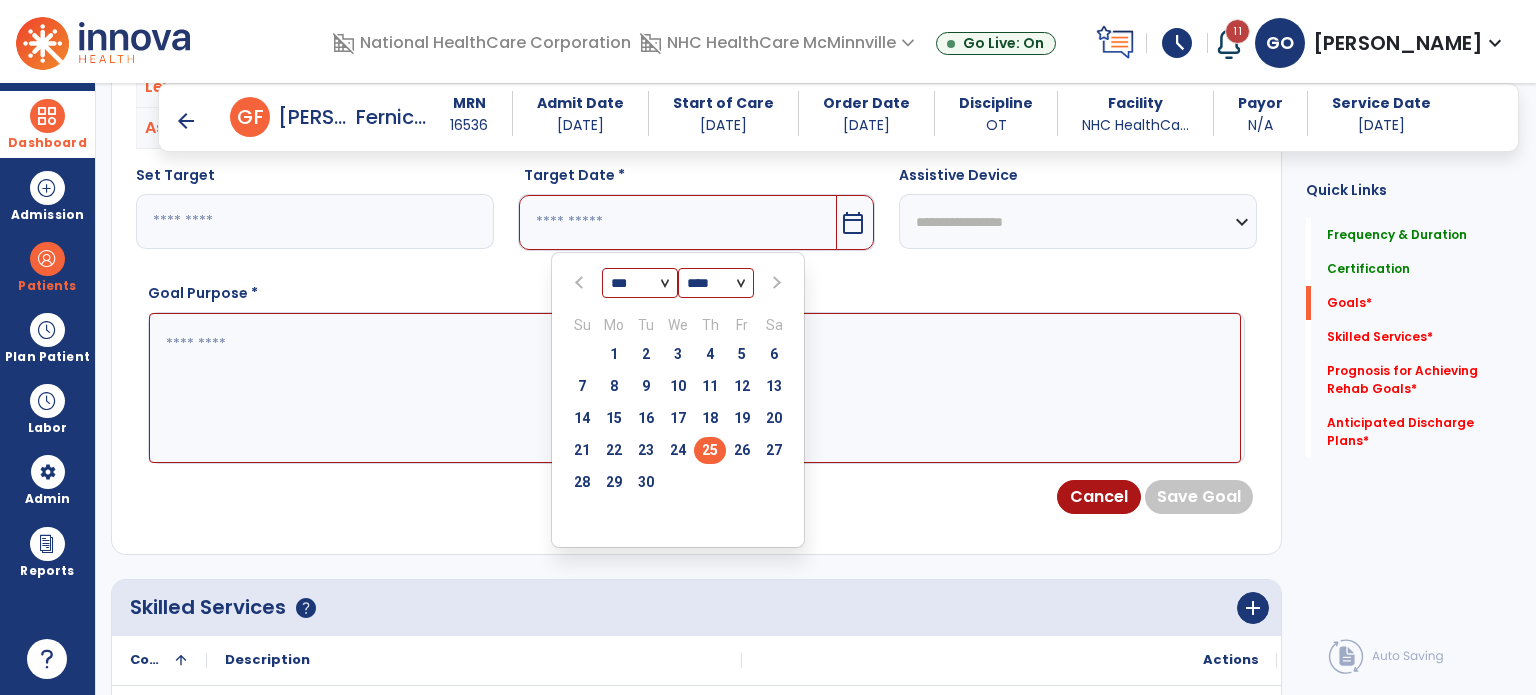 select on "**" 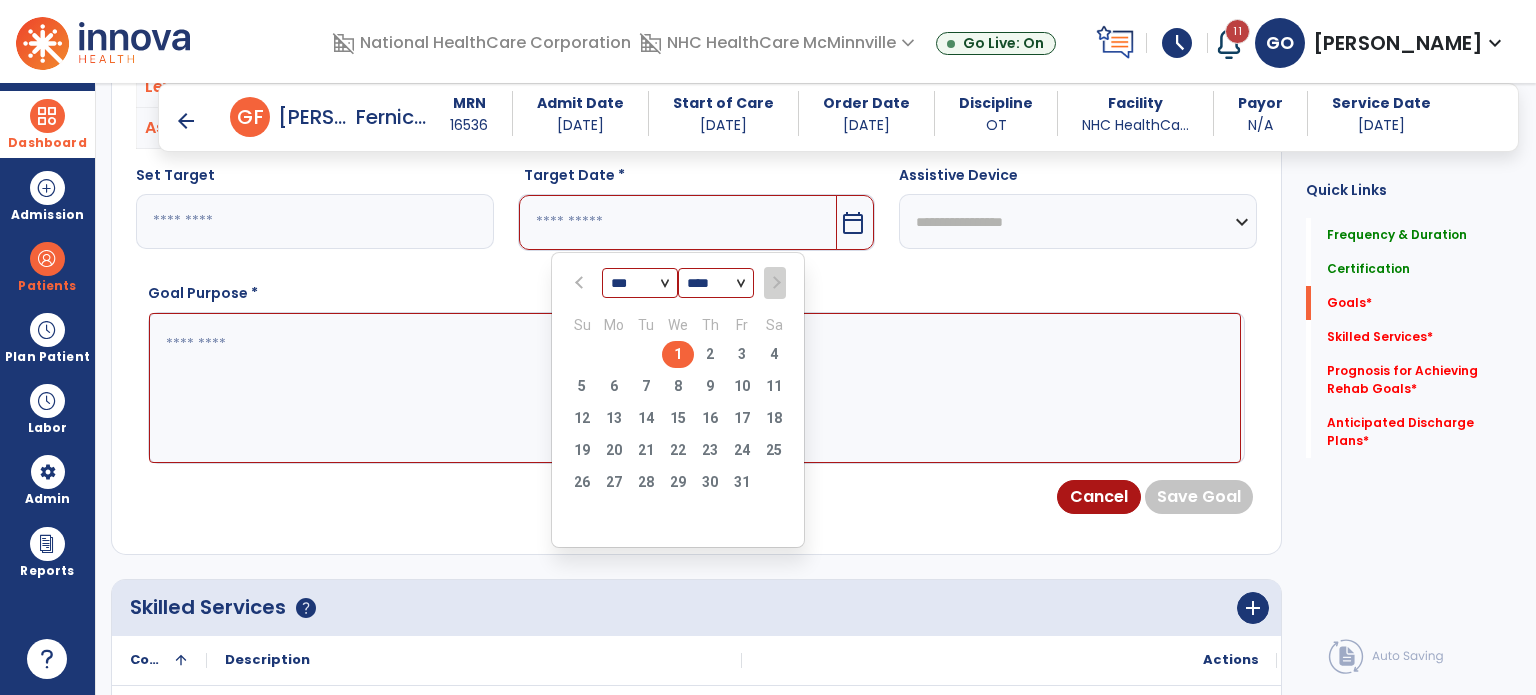 type on "*********" 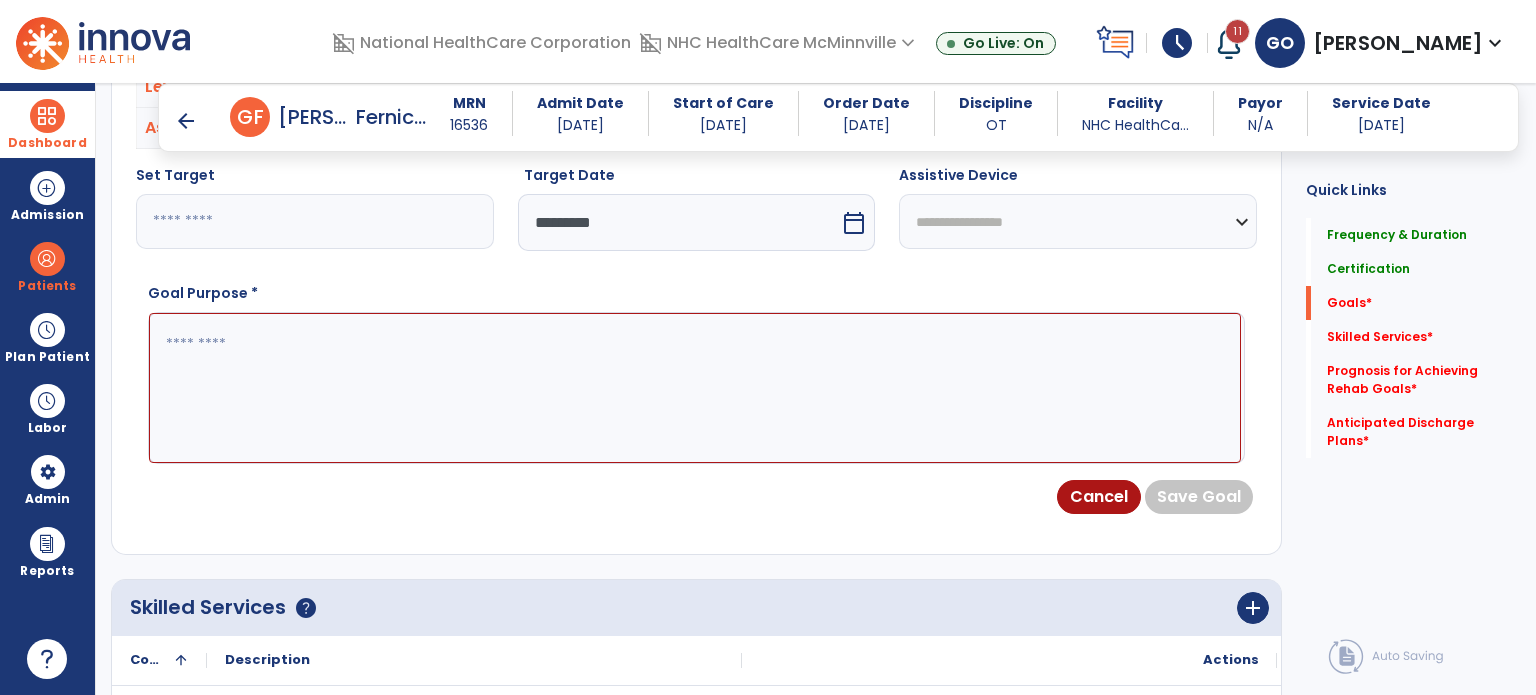 click at bounding box center (695, 388) 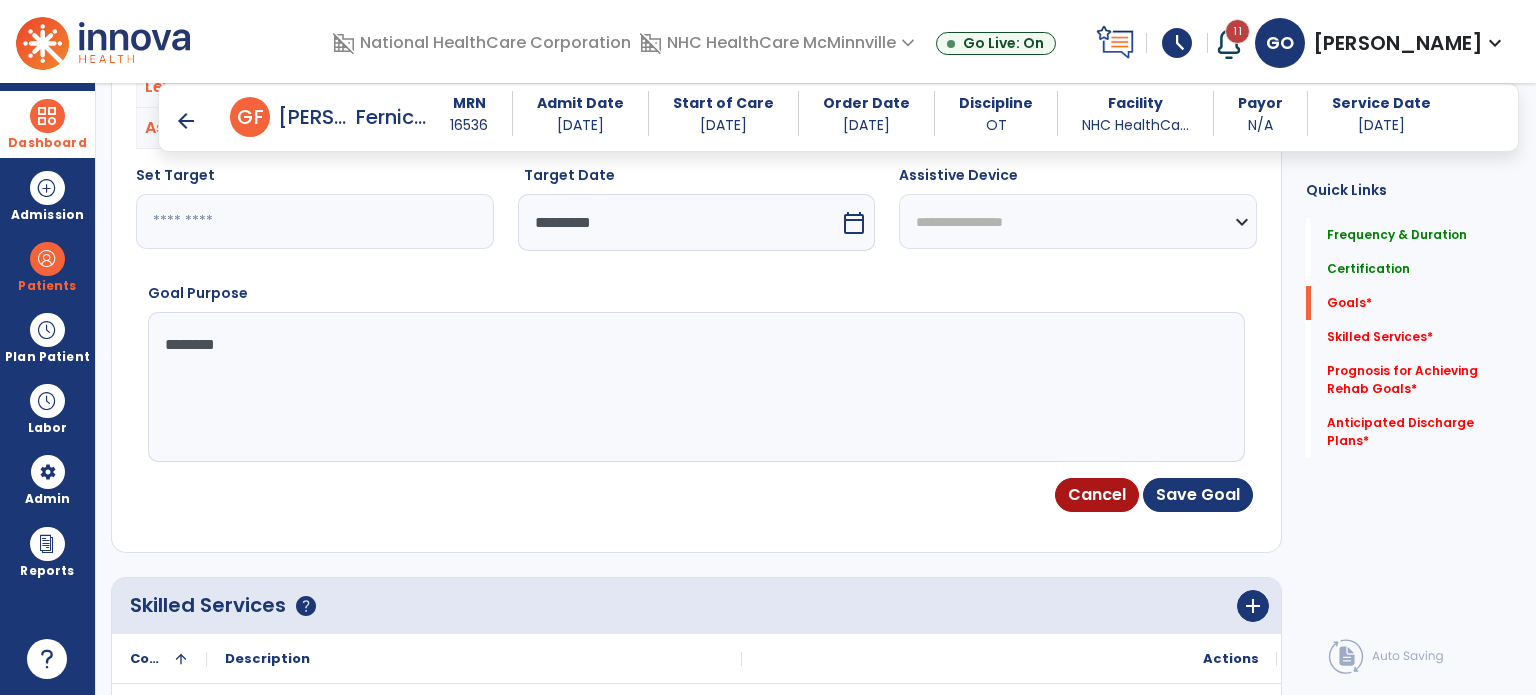type on "*******" 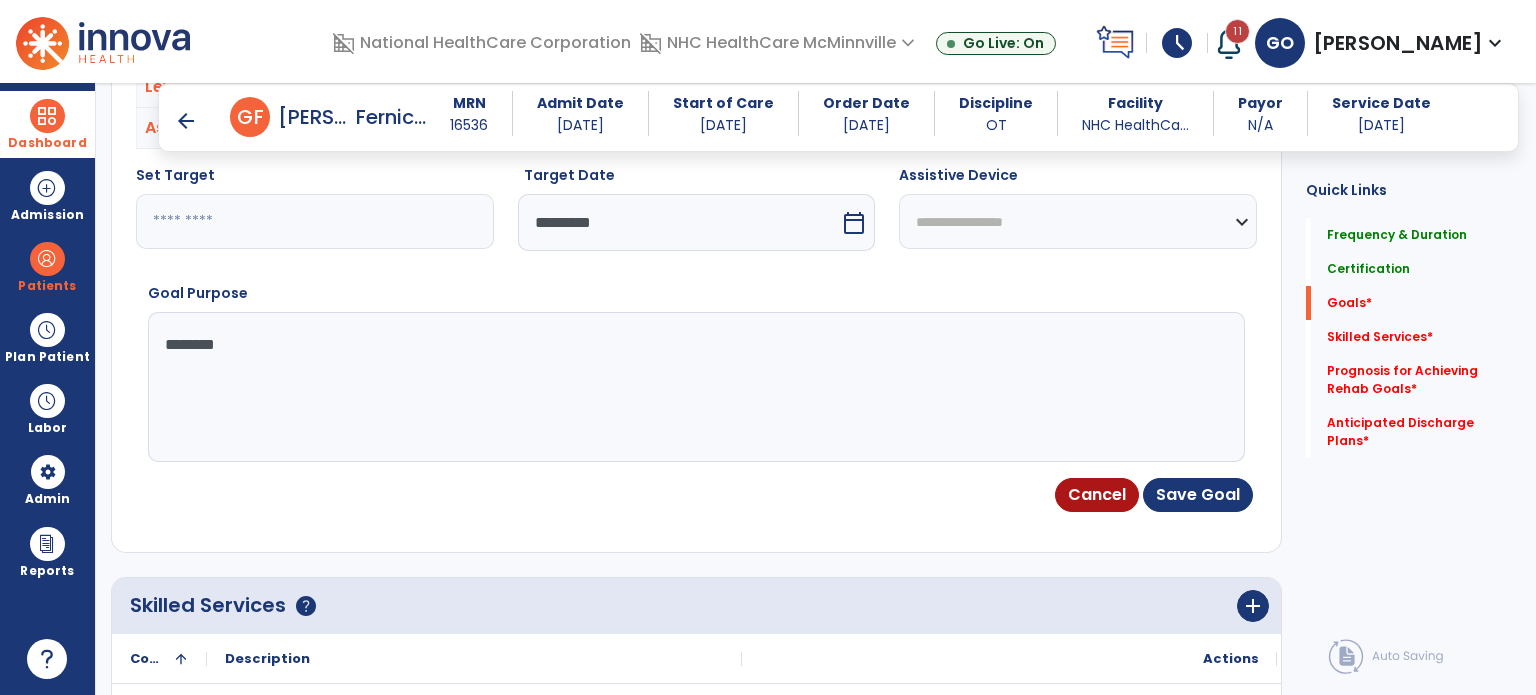 click on "*********" at bounding box center (679, 222) 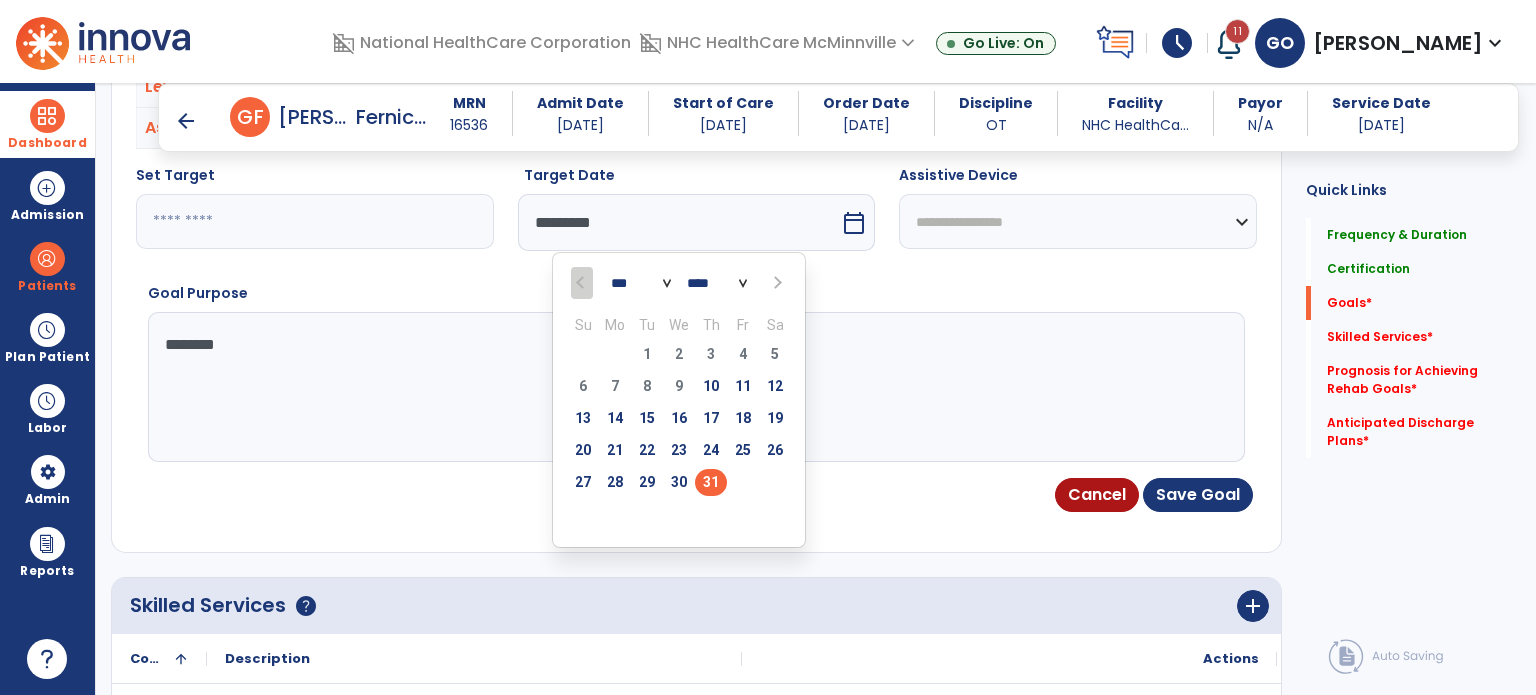 select on "*" 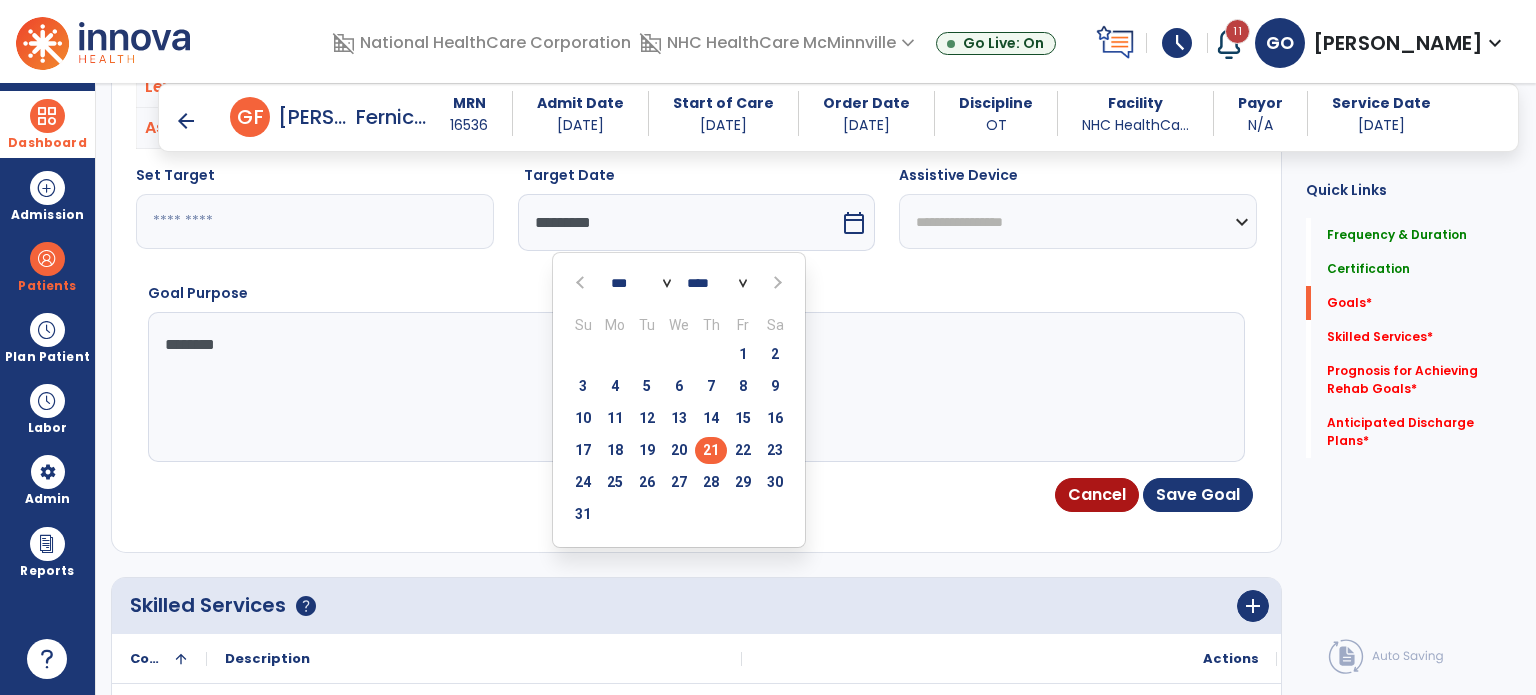 type on "*********" 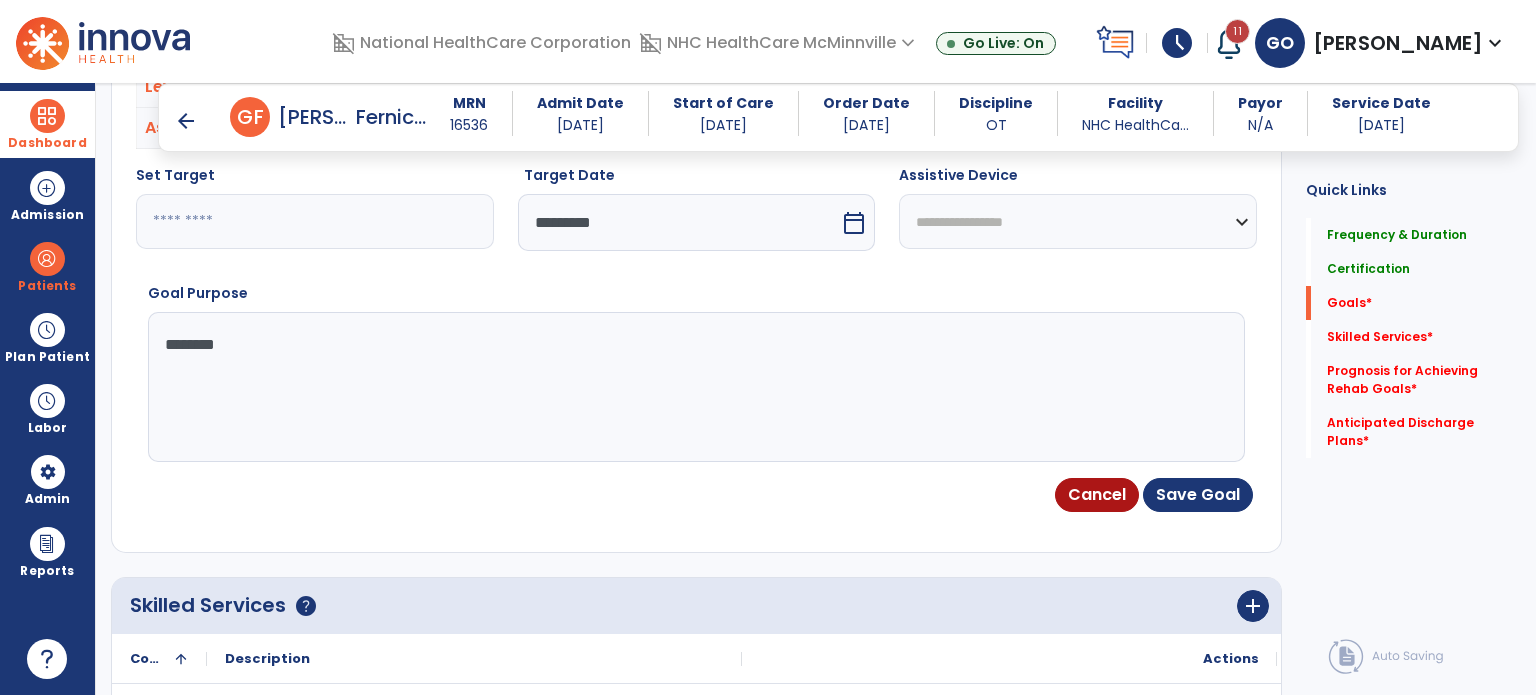 click on "*******" at bounding box center [695, 387] 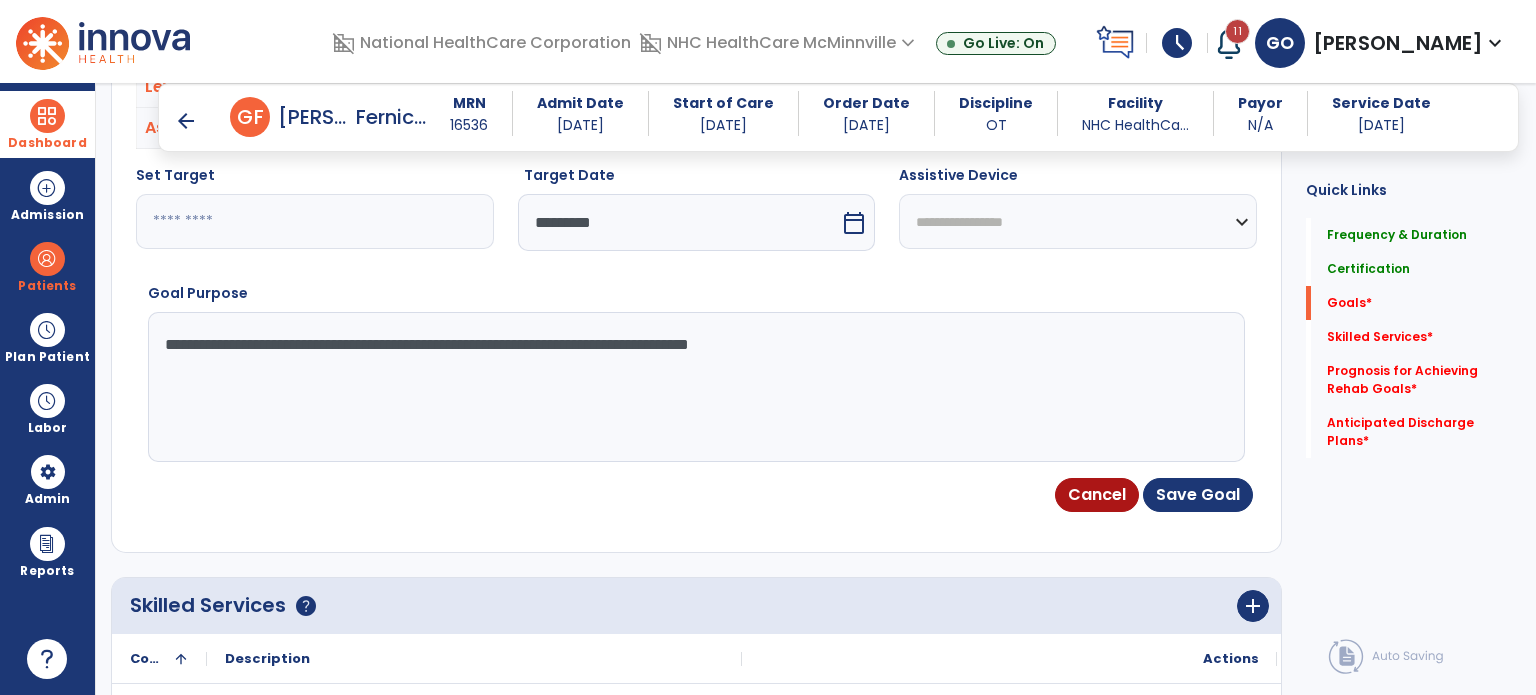 type on "**********" 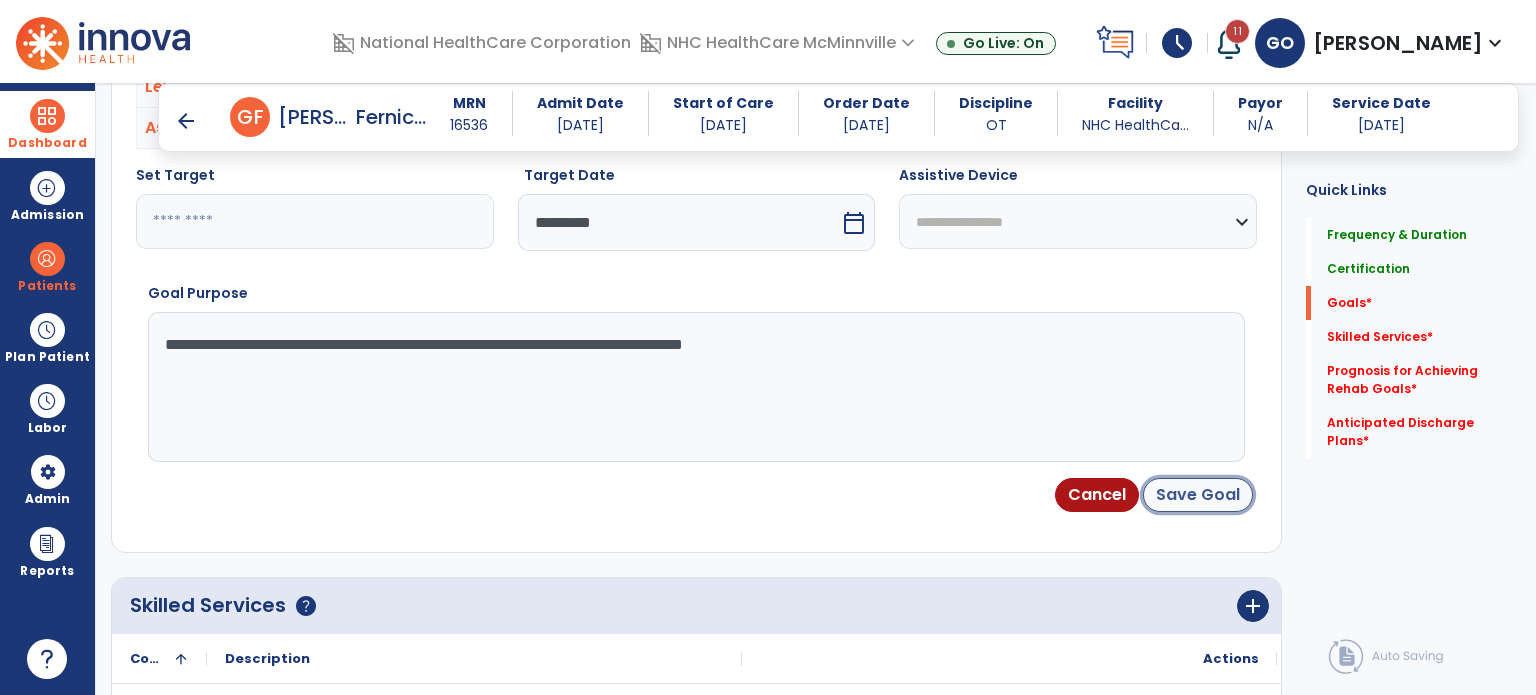 click on "Save Goal" at bounding box center [1198, 495] 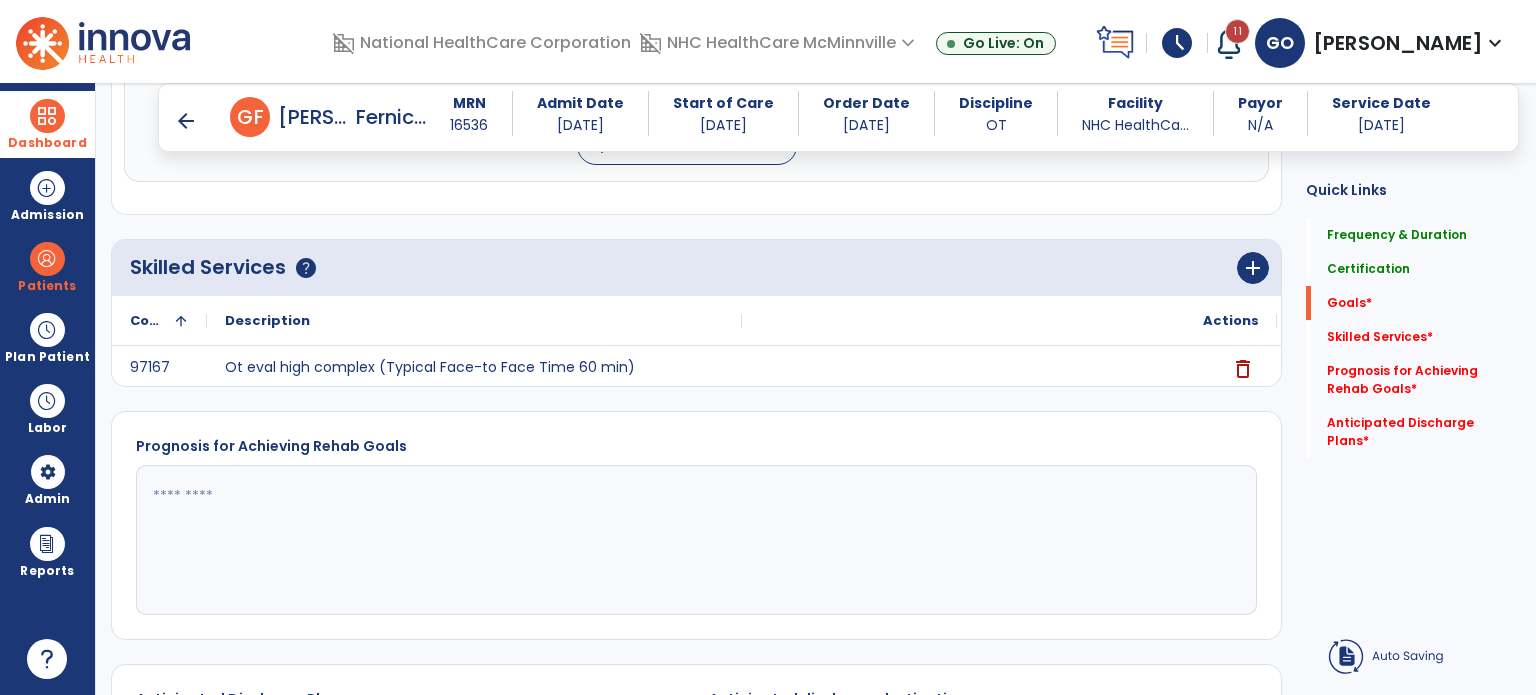scroll, scrollTop: 123, scrollLeft: 0, axis: vertical 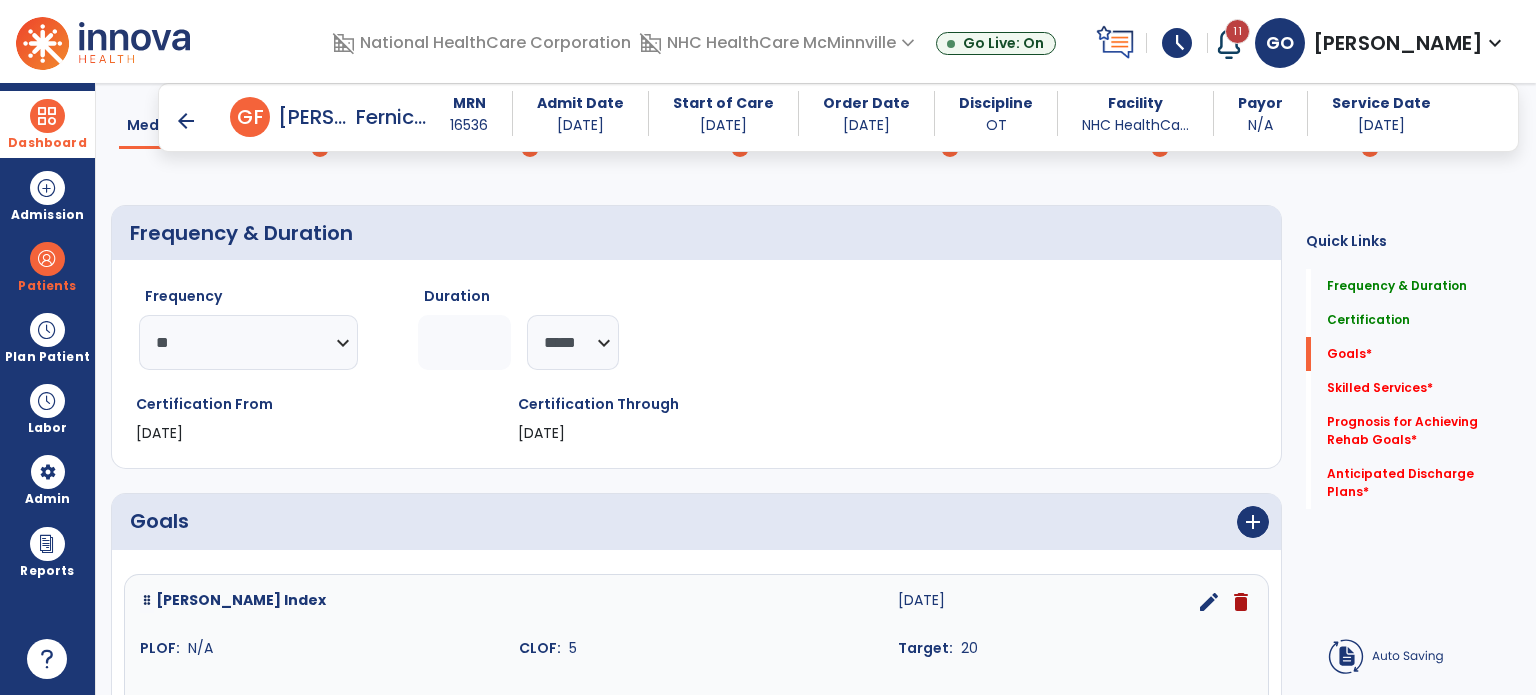 click on "Frequency & Duration  Frequency  ********* ** ** ** ** ** ** **  Duration  ** ******** ***** Certification From [DATE] Certification Through [DATE] Goals      add  [PERSON_NAME] Index  [DATE]  edit delete PLOF:    N/A CLOF:    5 Target:    20 add  Add Short Term Goal  Skilled Services      help   add
Code
1
Description
Actions" 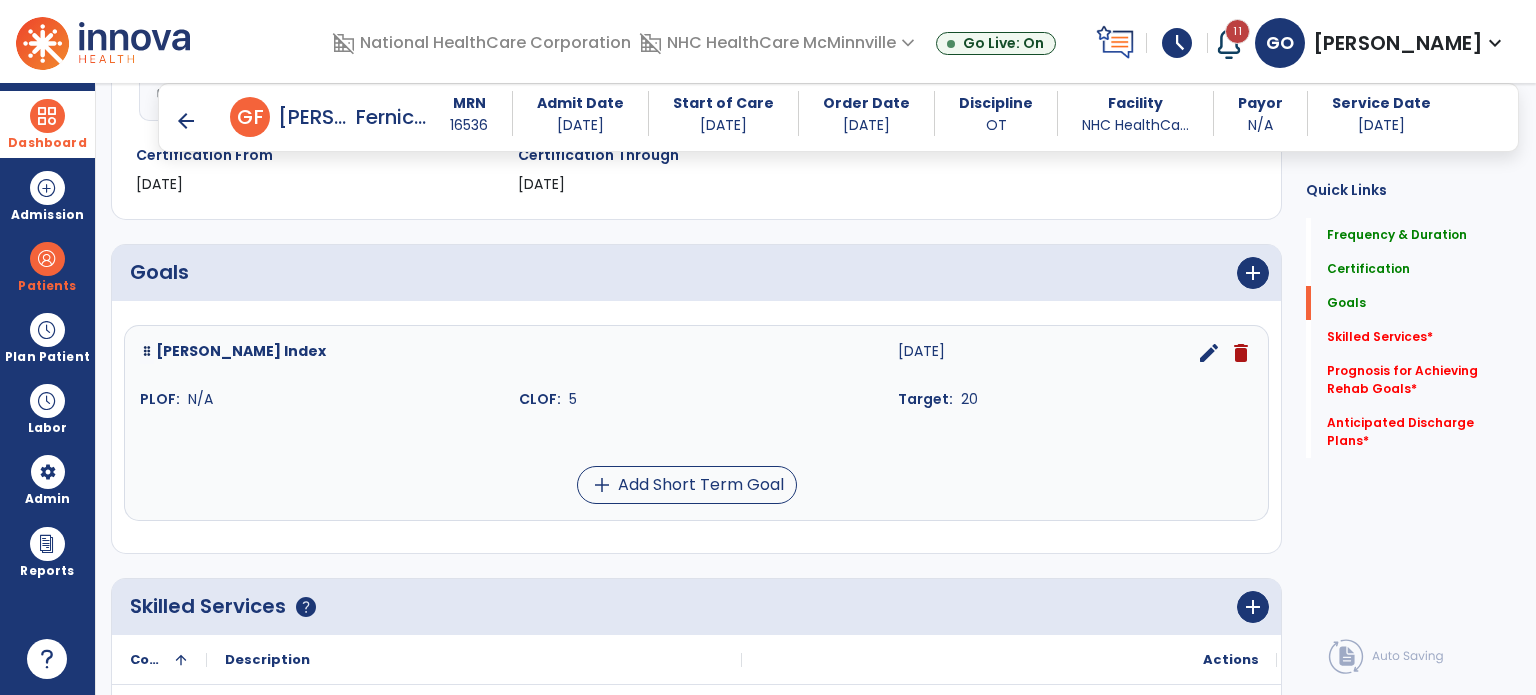 scroll, scrollTop: 424, scrollLeft: 0, axis: vertical 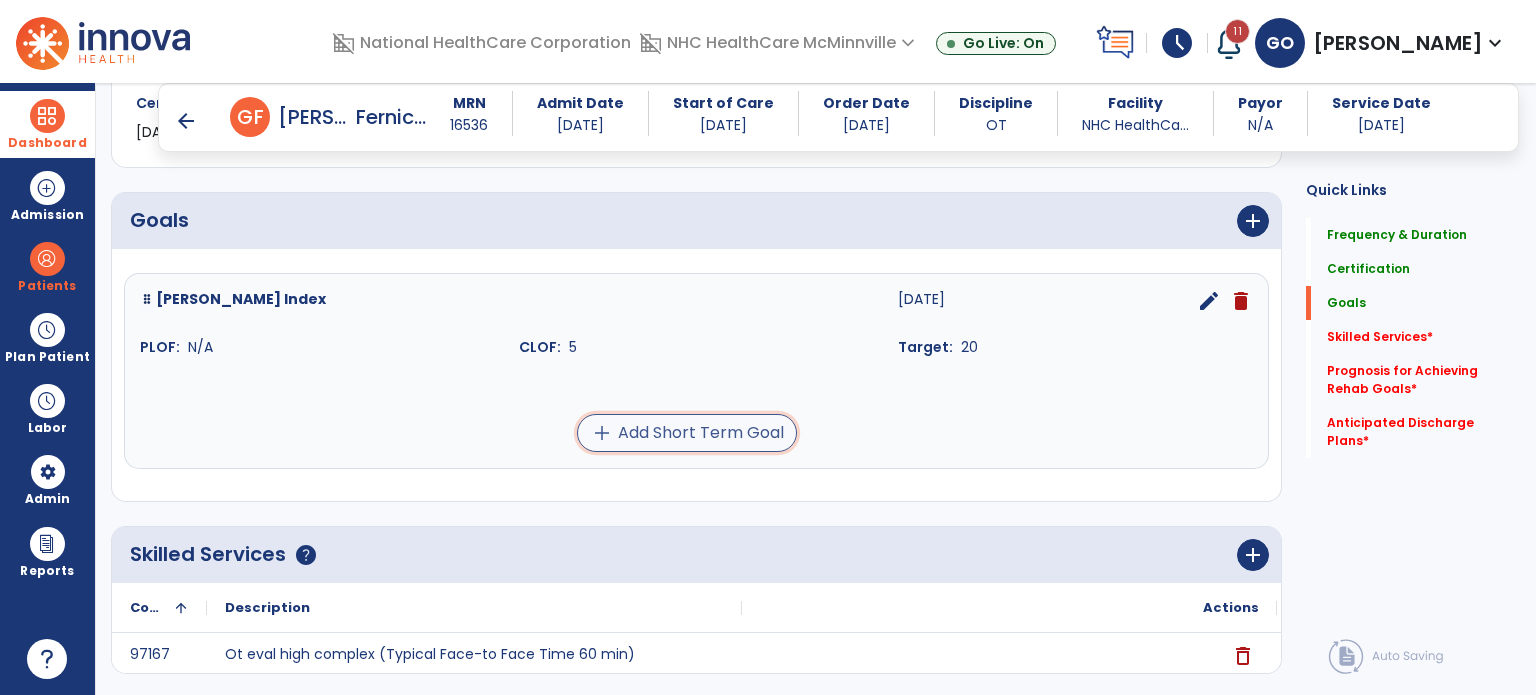 click on "add  Add Short Term Goal" at bounding box center [687, 433] 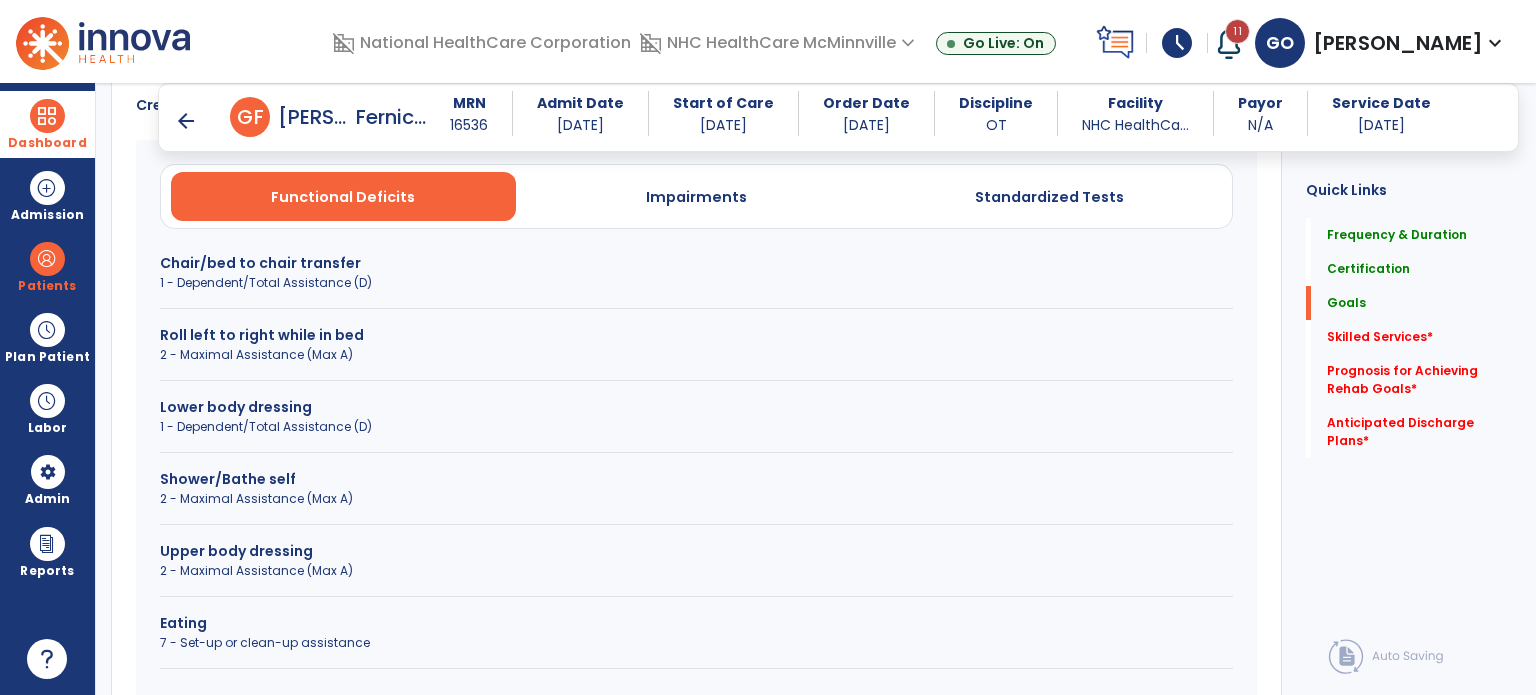 scroll, scrollTop: 628, scrollLeft: 0, axis: vertical 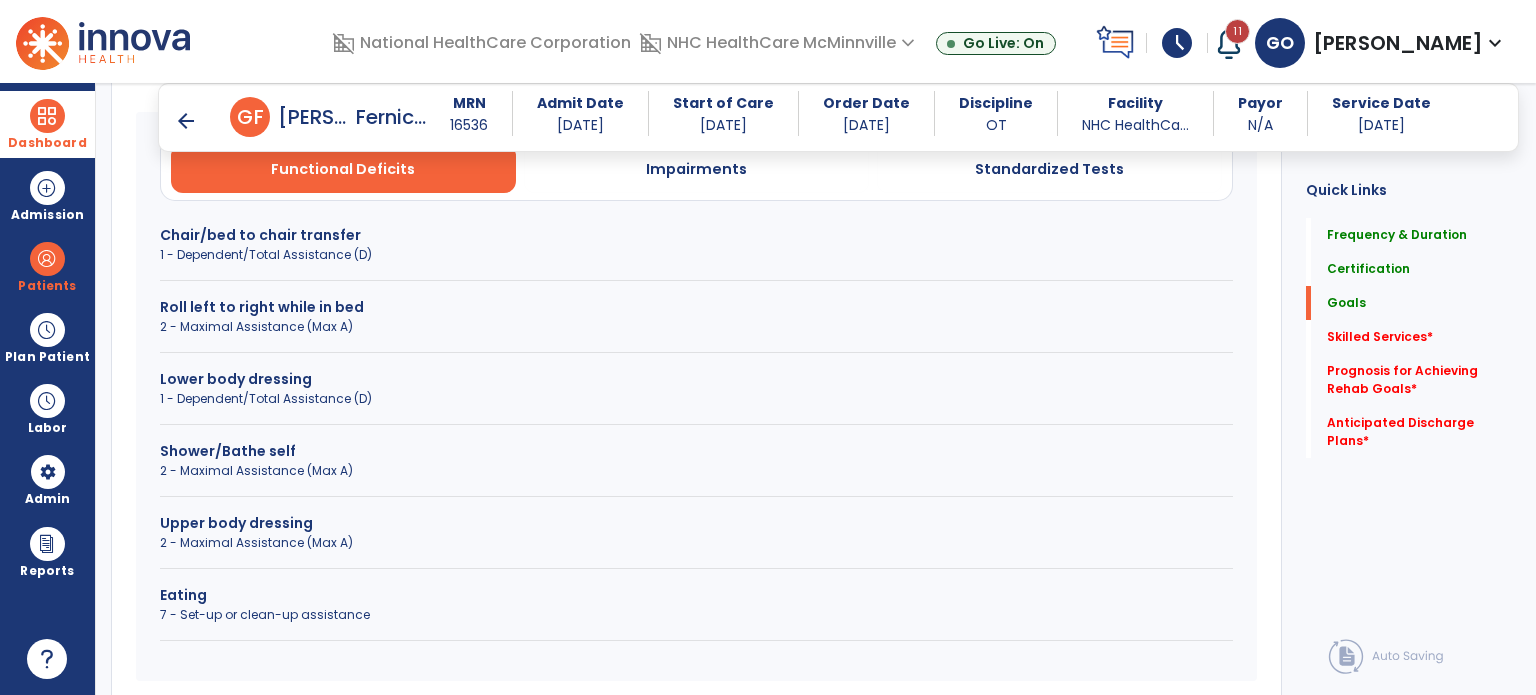 click on "Chair/bed to chair transfer" at bounding box center [696, 235] 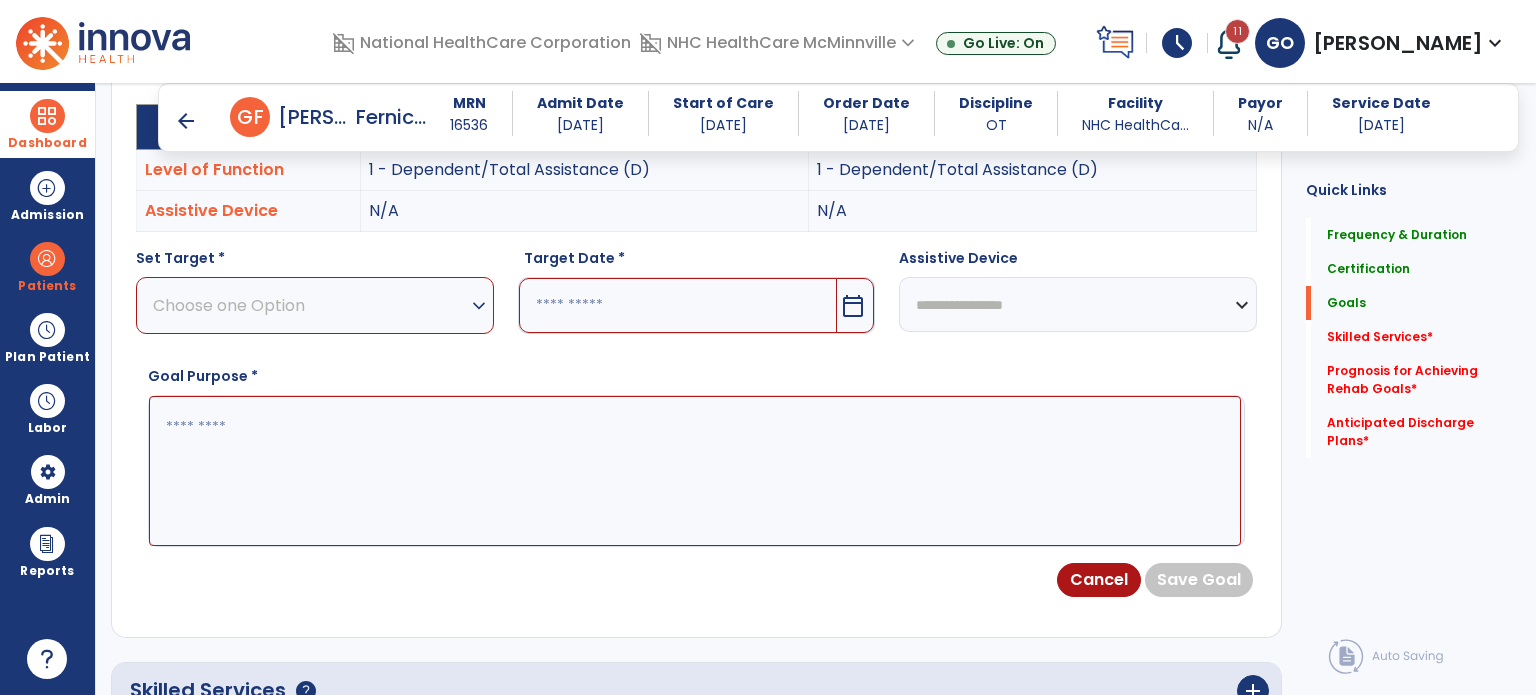 click on "Choose one Option" at bounding box center (310, 305) 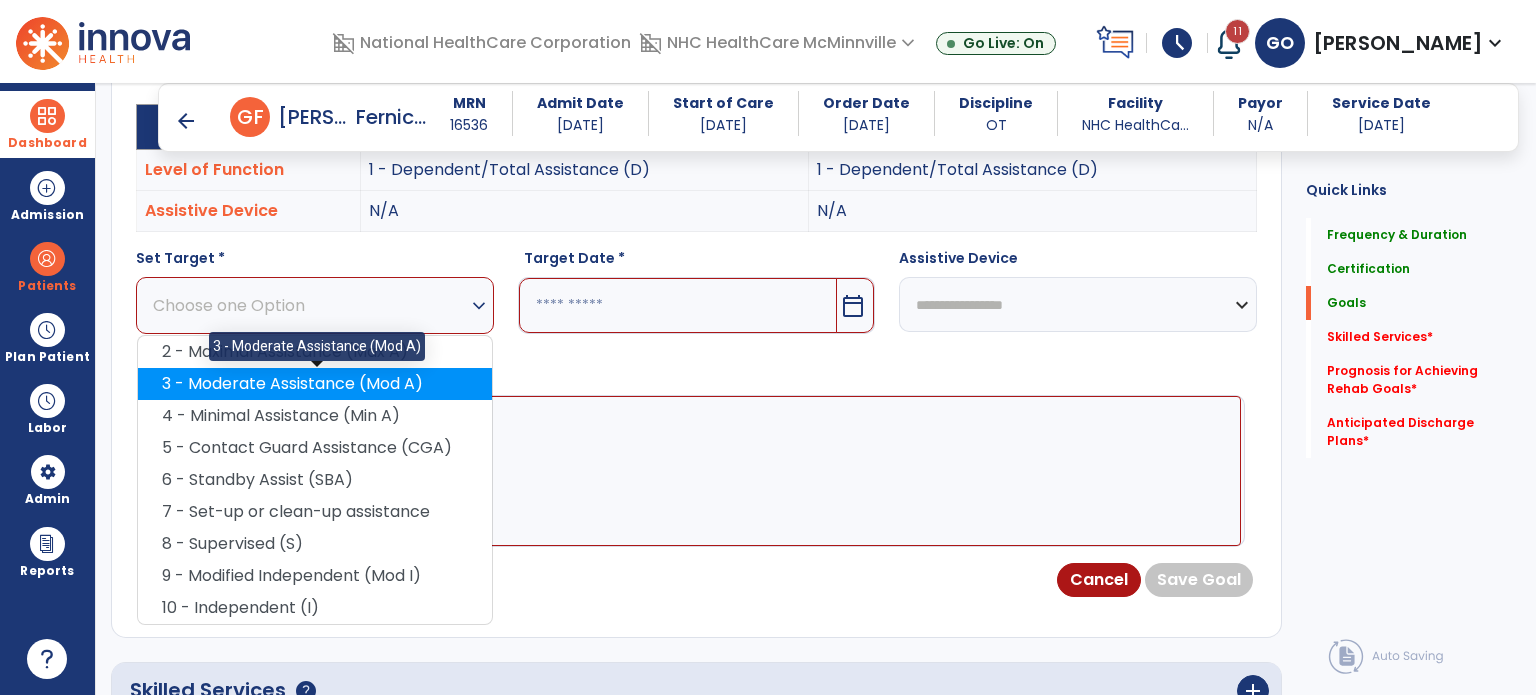 click on "3 - Moderate Assistance (Mod A)" at bounding box center [315, 384] 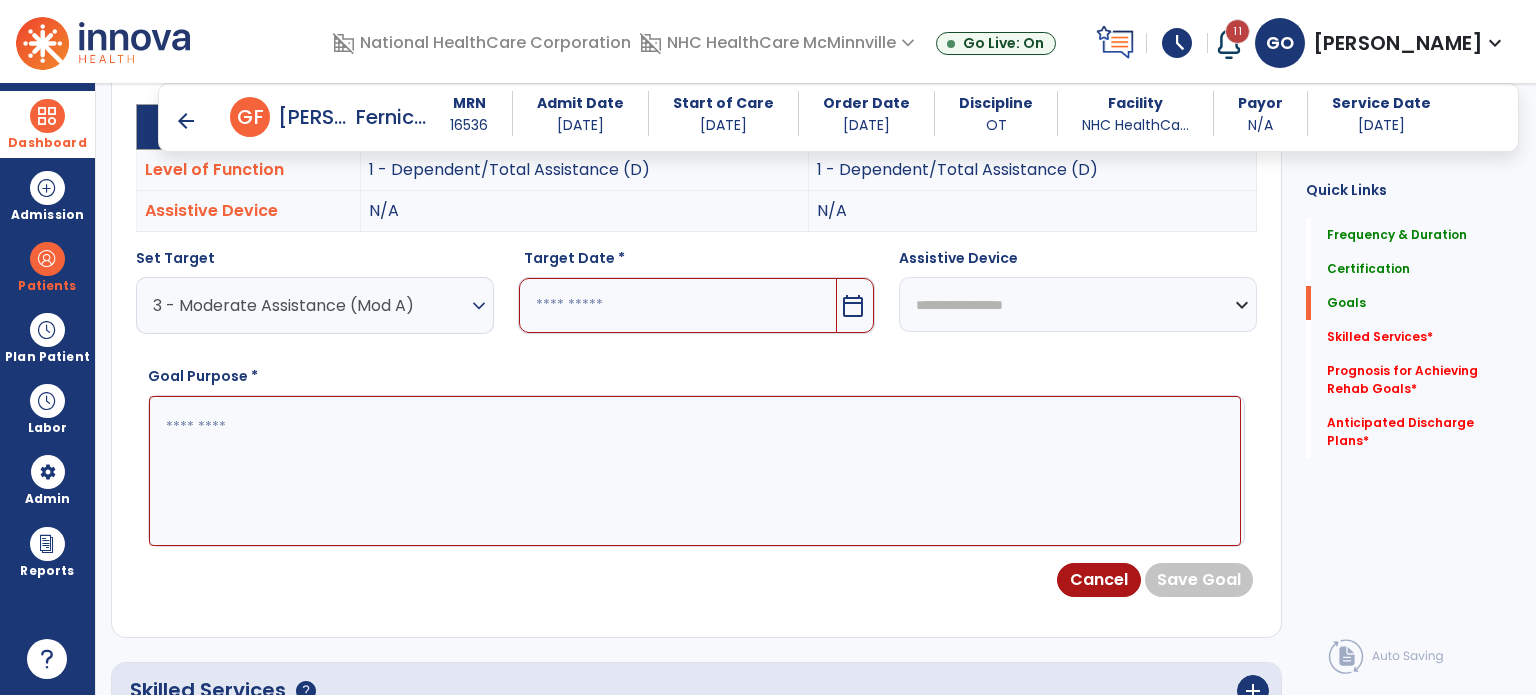 click on "3 - Moderate Assistance (Mod A)" at bounding box center [310, 305] 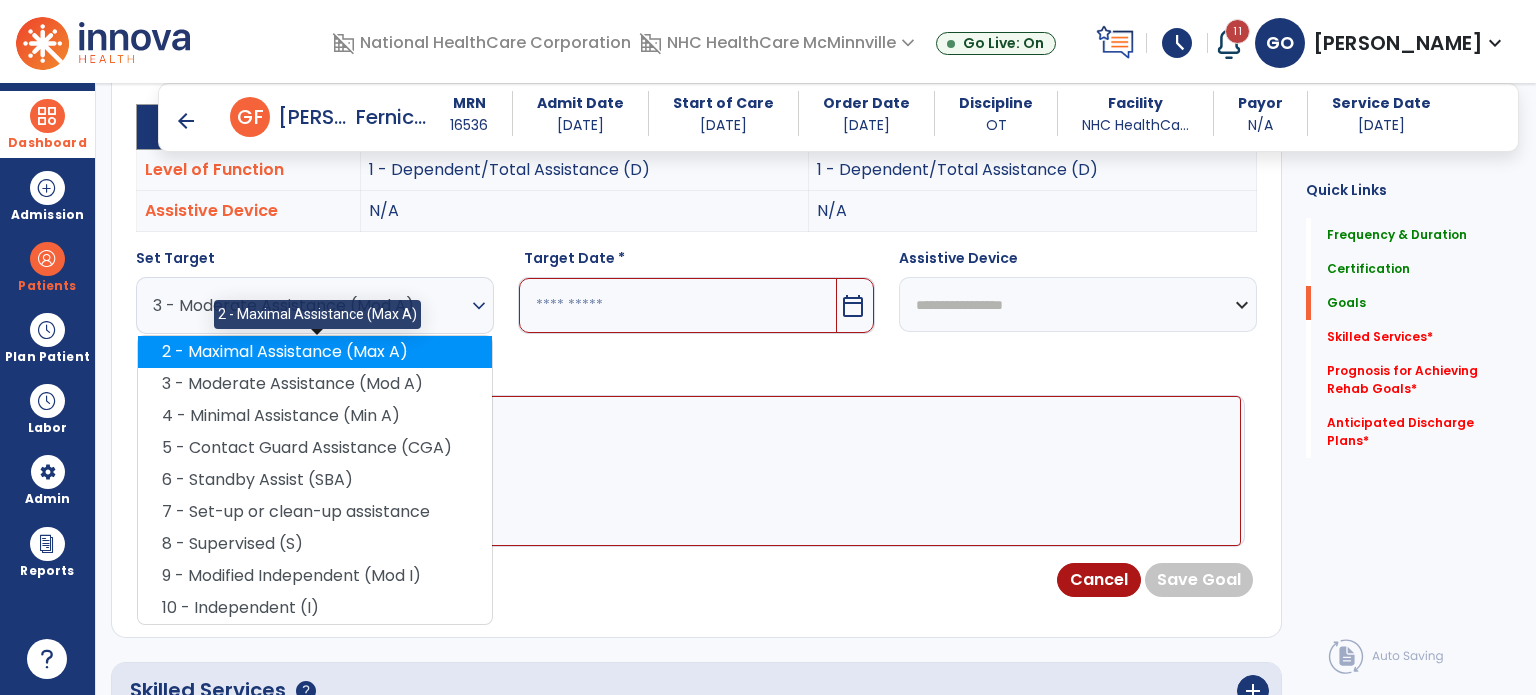 click on "2 - Maximal Assistance (Max A)" at bounding box center [315, 352] 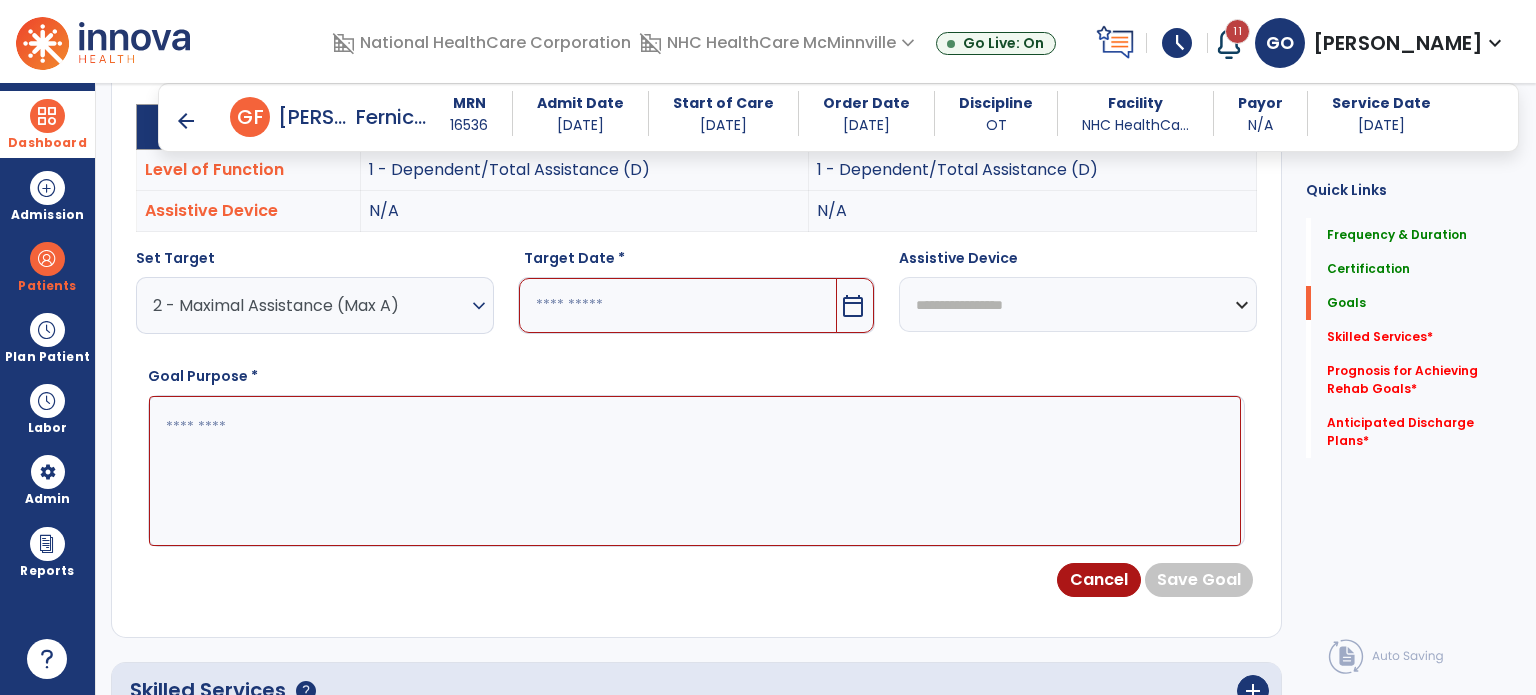 click at bounding box center (678, 305) 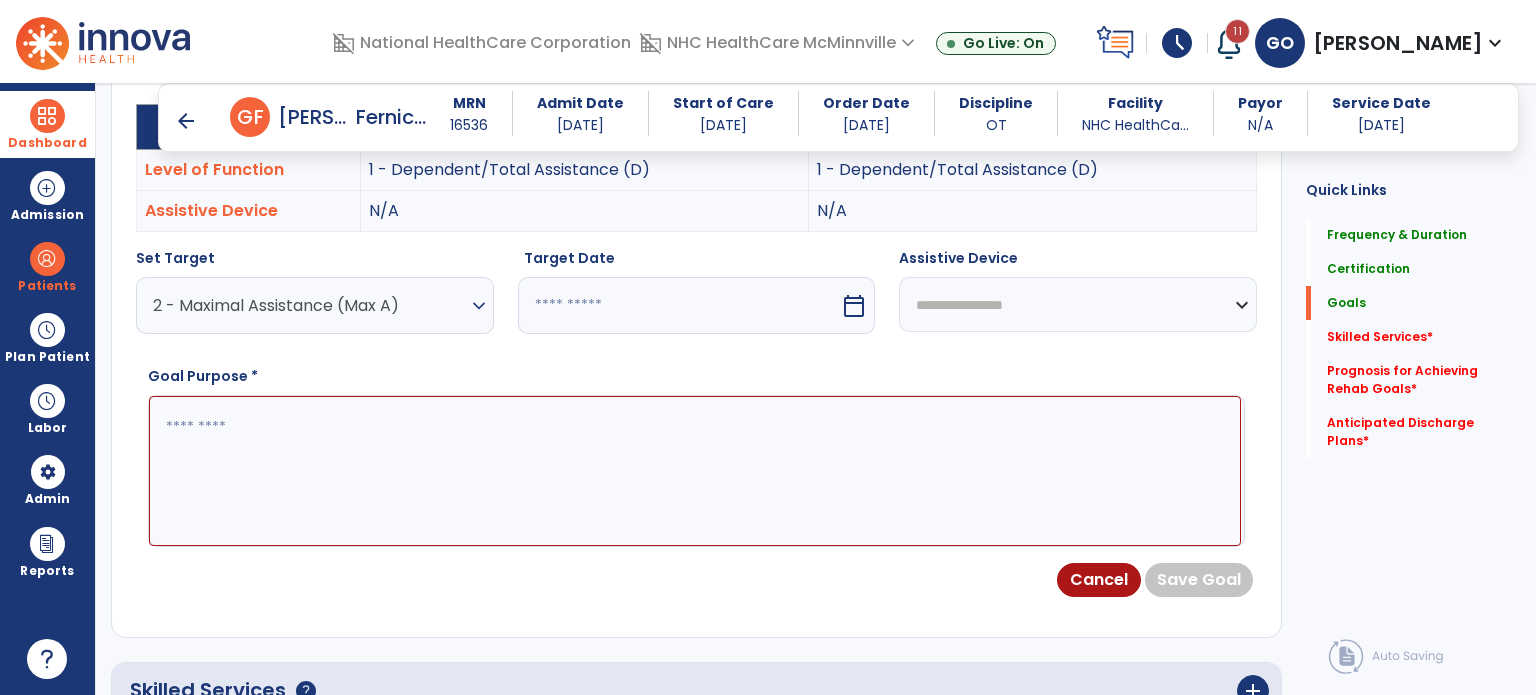 type on "*********" 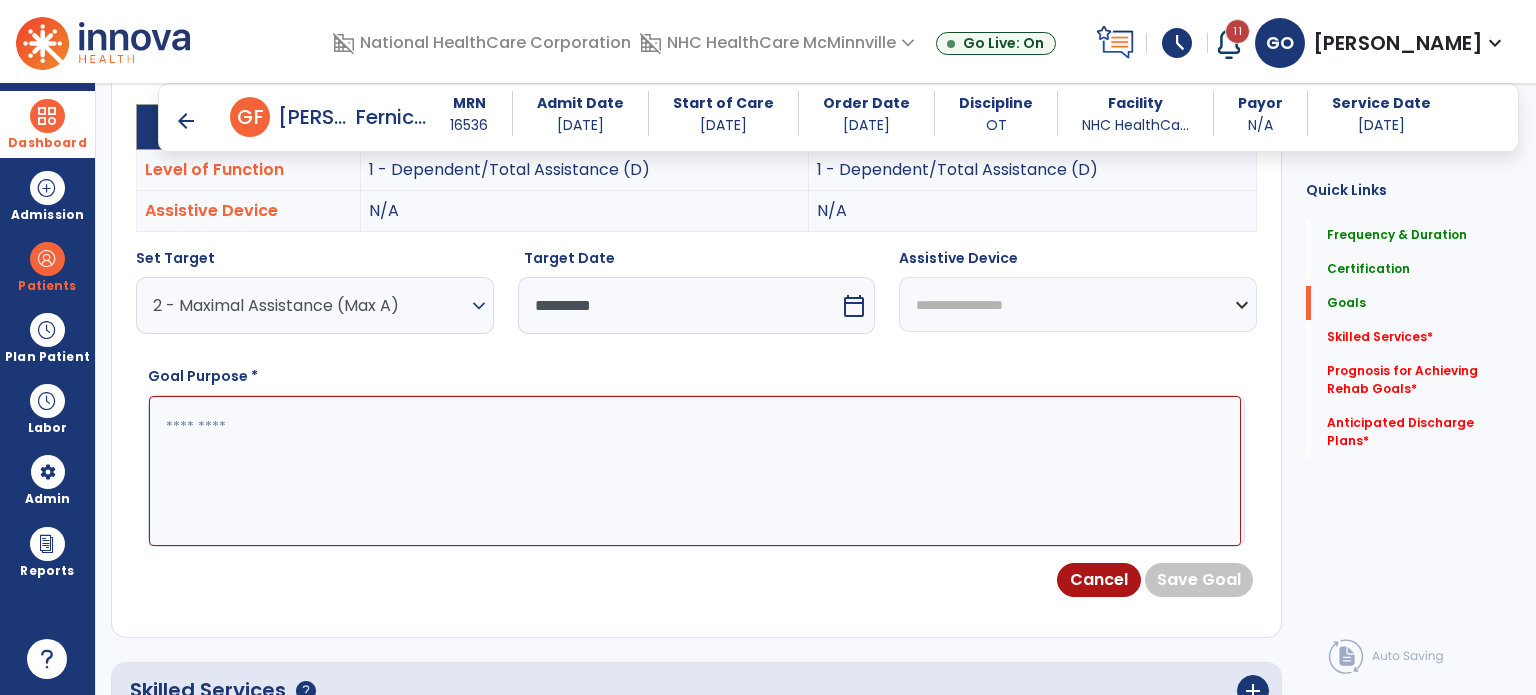 click at bounding box center [695, 471] 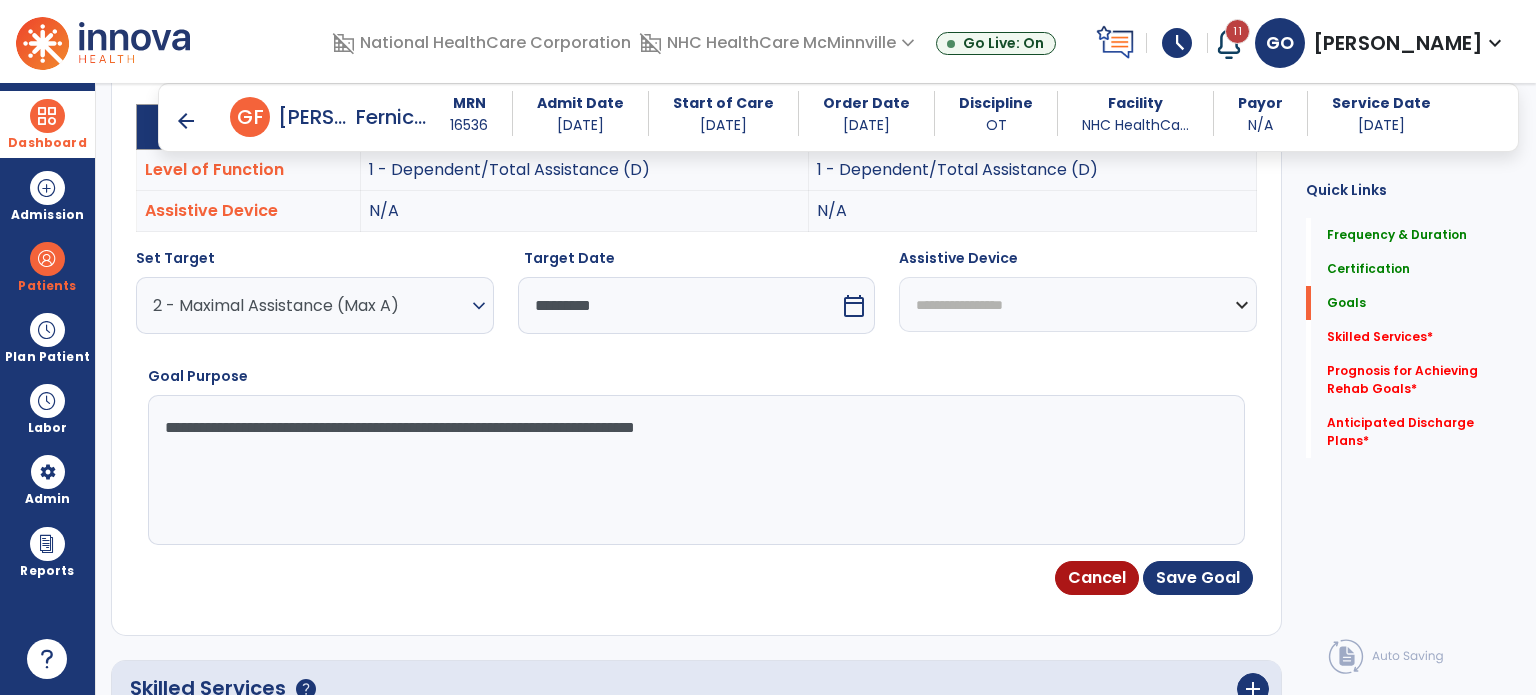 click on "**********" at bounding box center (695, 470) 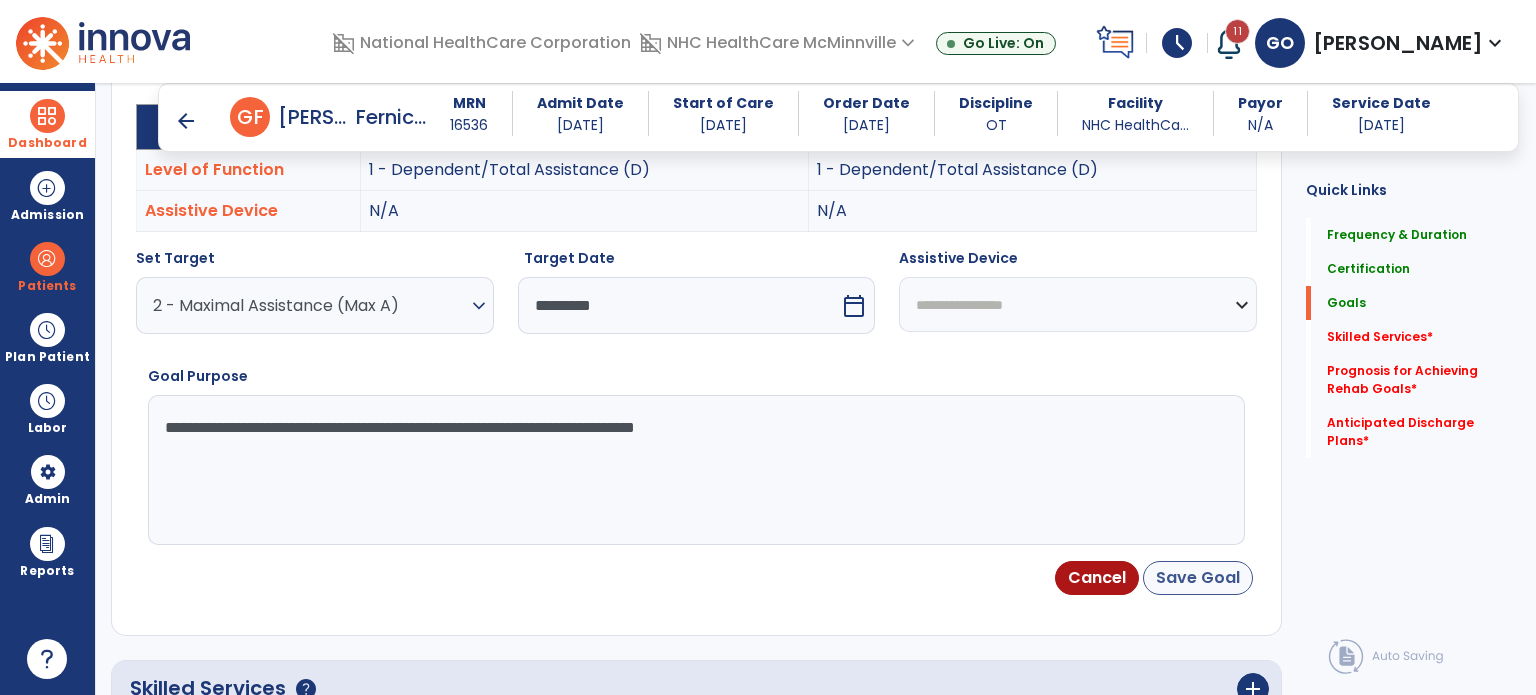 type on "**********" 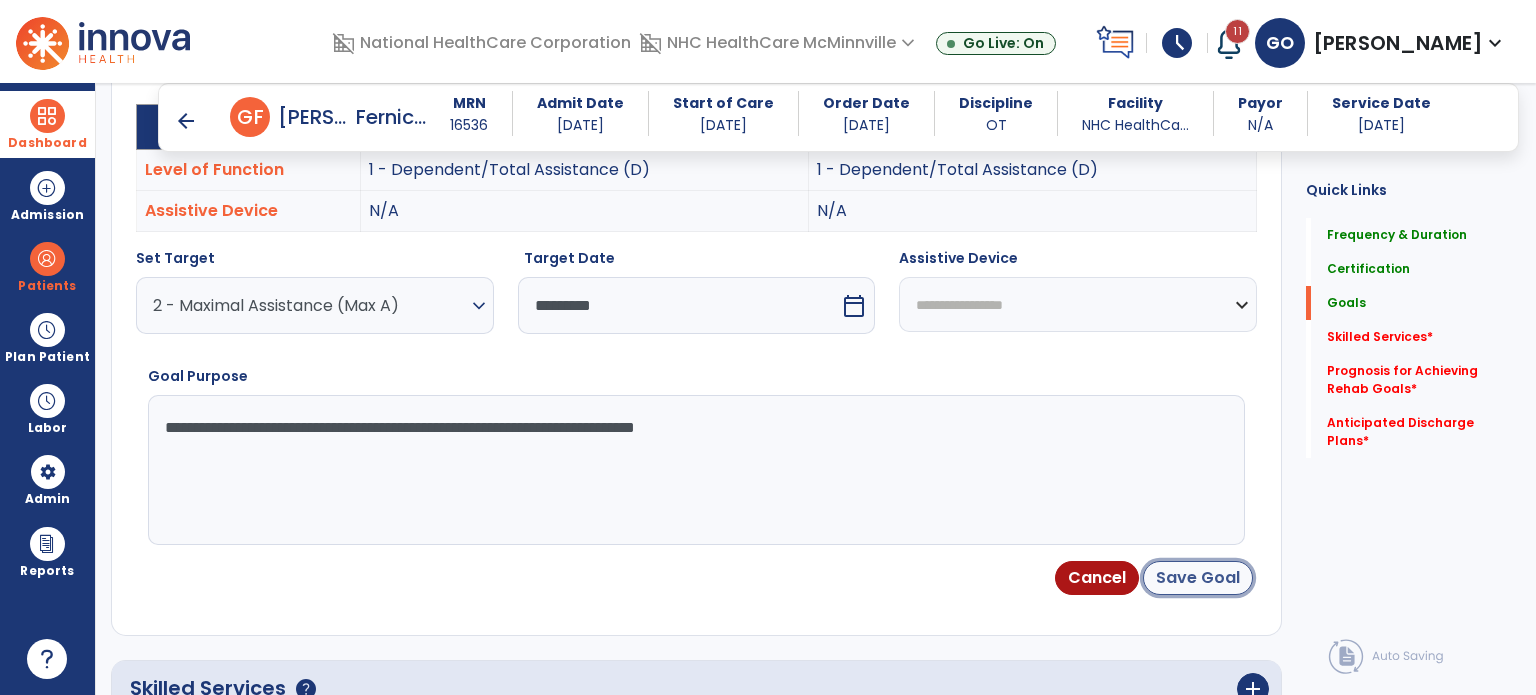 click on "Save Goal" at bounding box center (1198, 578) 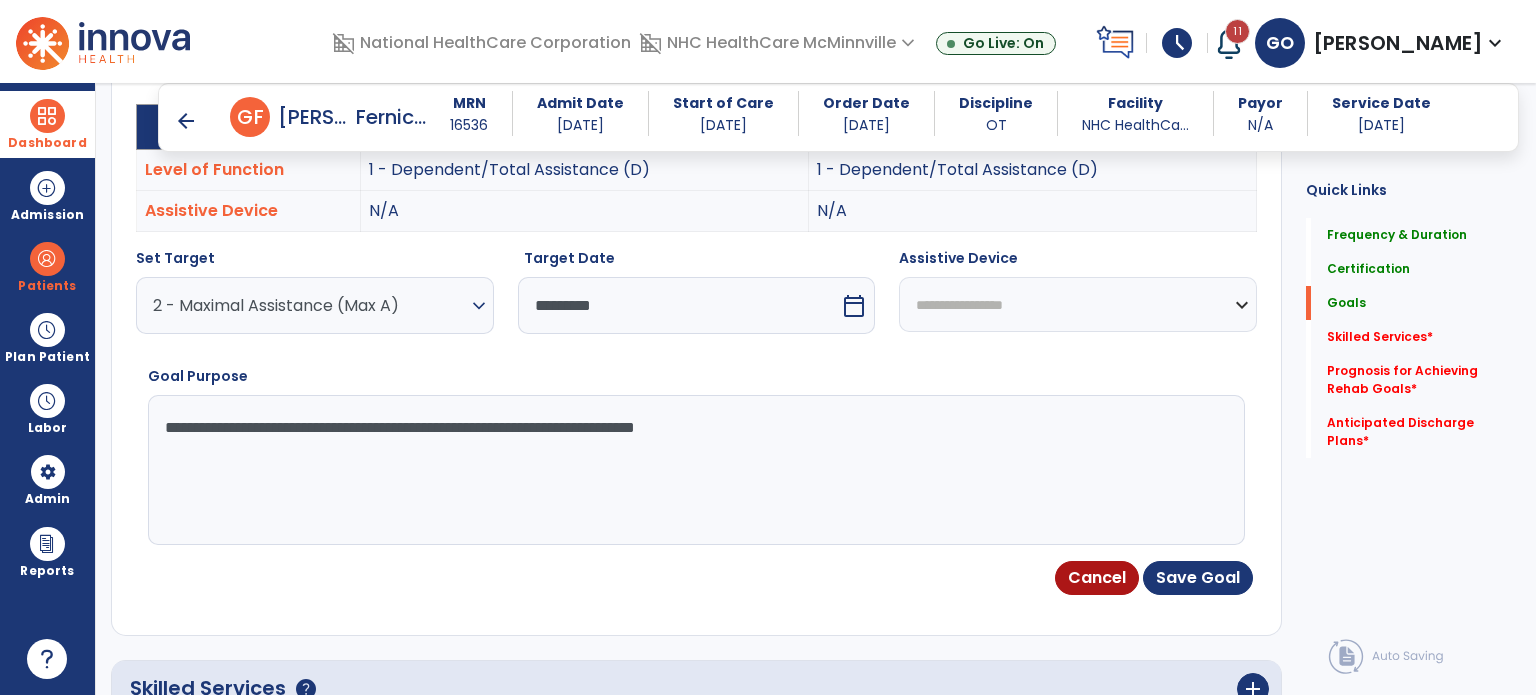 click on "**********" 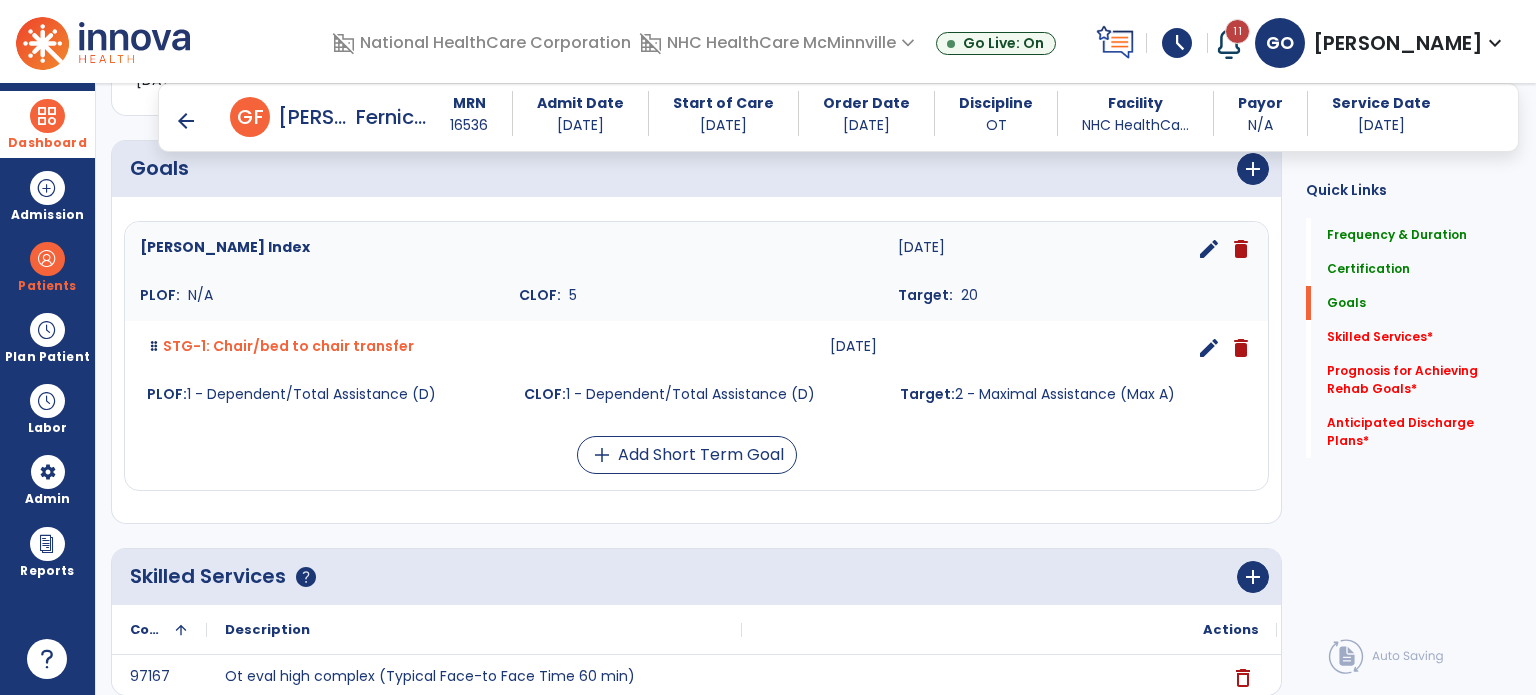 scroll, scrollTop: 496, scrollLeft: 0, axis: vertical 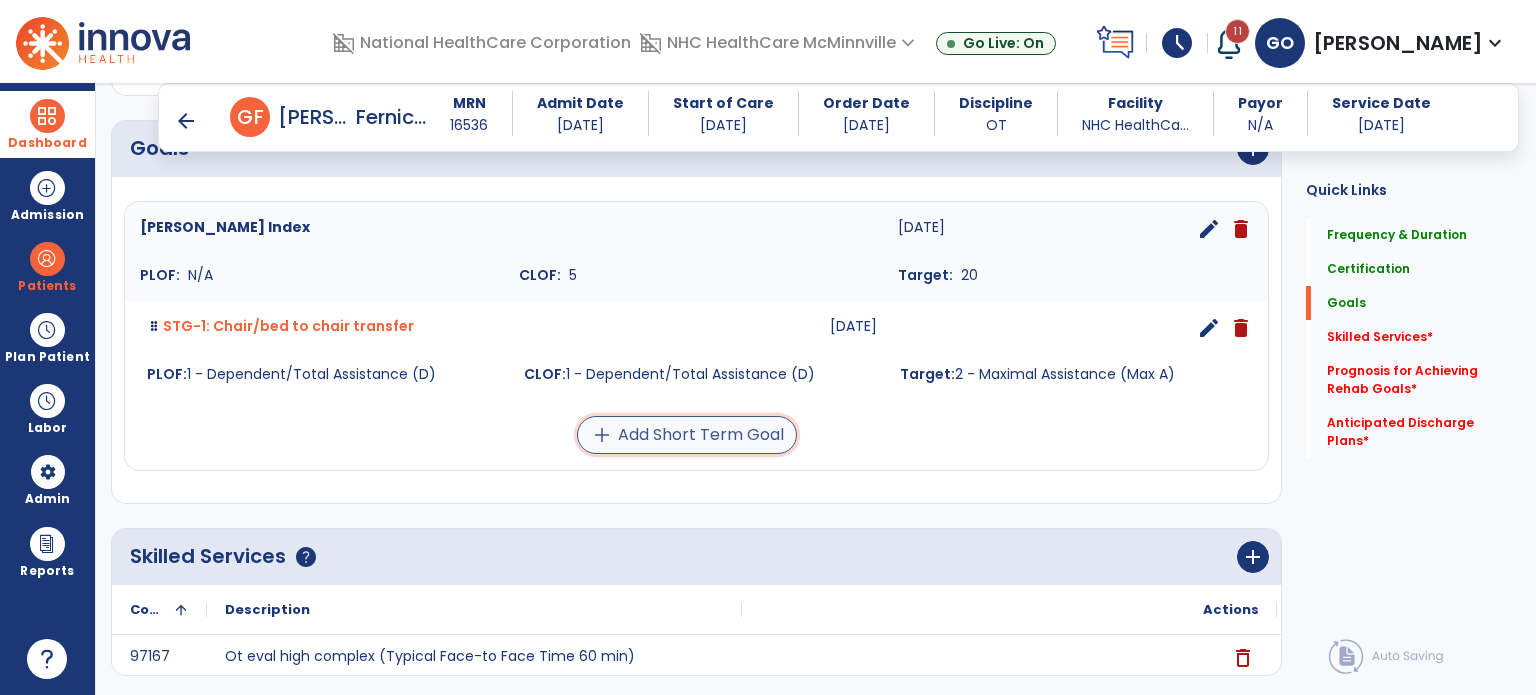 click on "add  Add Short Term Goal" at bounding box center [687, 435] 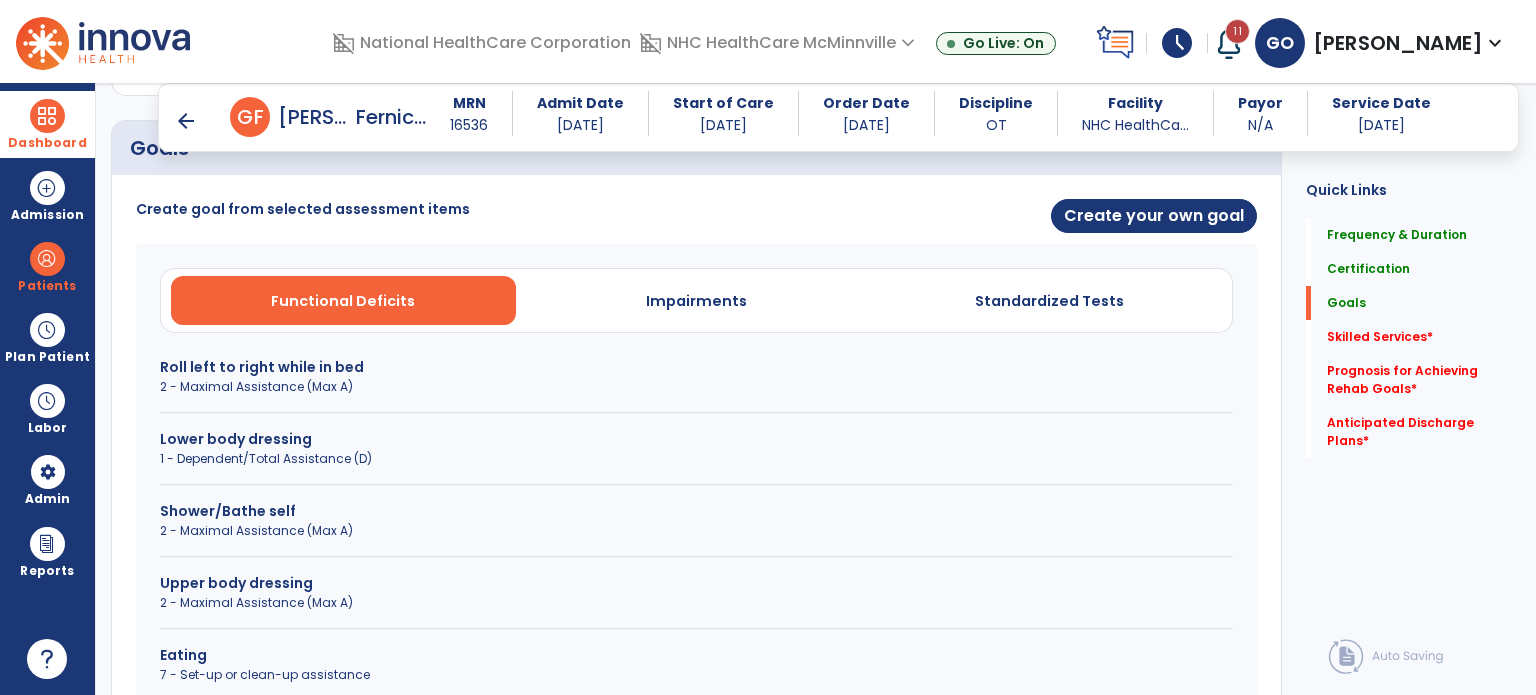 click on "Upper body dressing" at bounding box center (696, 583) 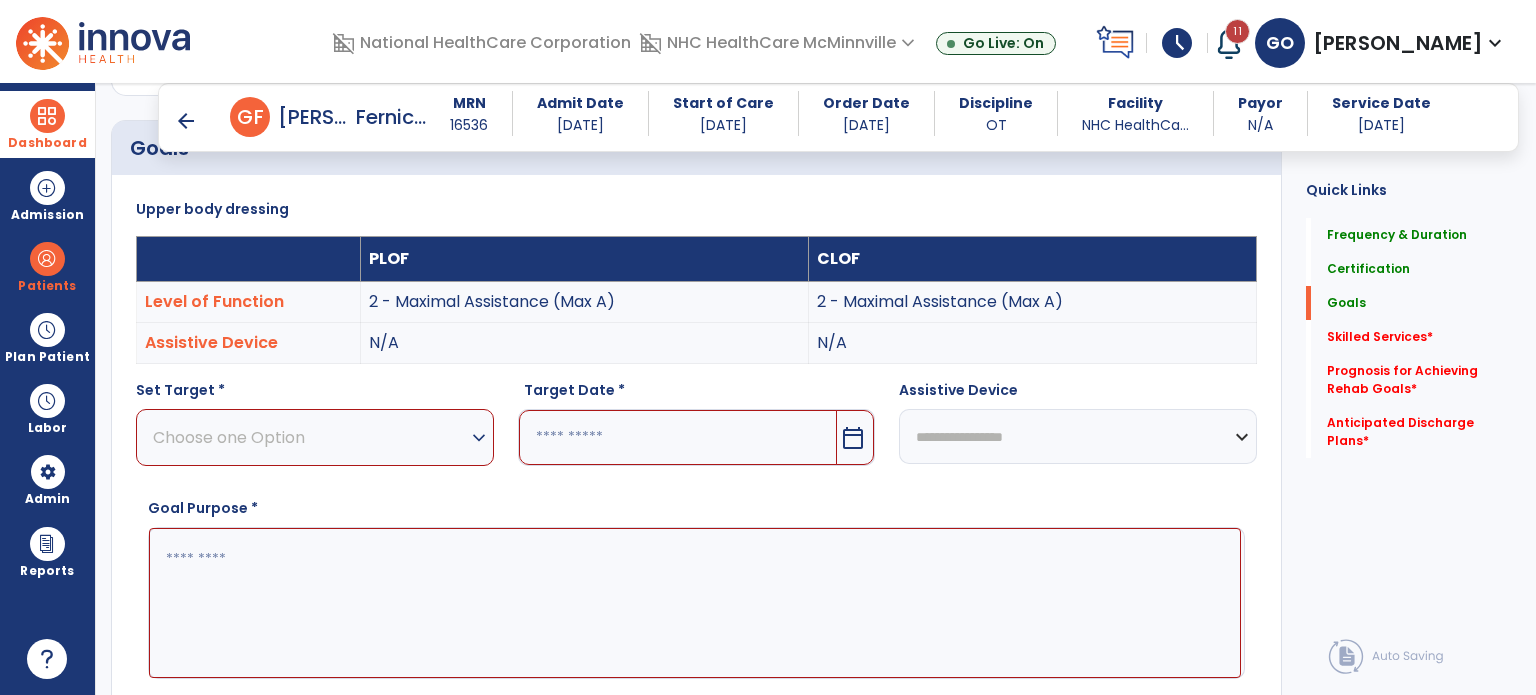 click on "Choose one Option" at bounding box center (310, 437) 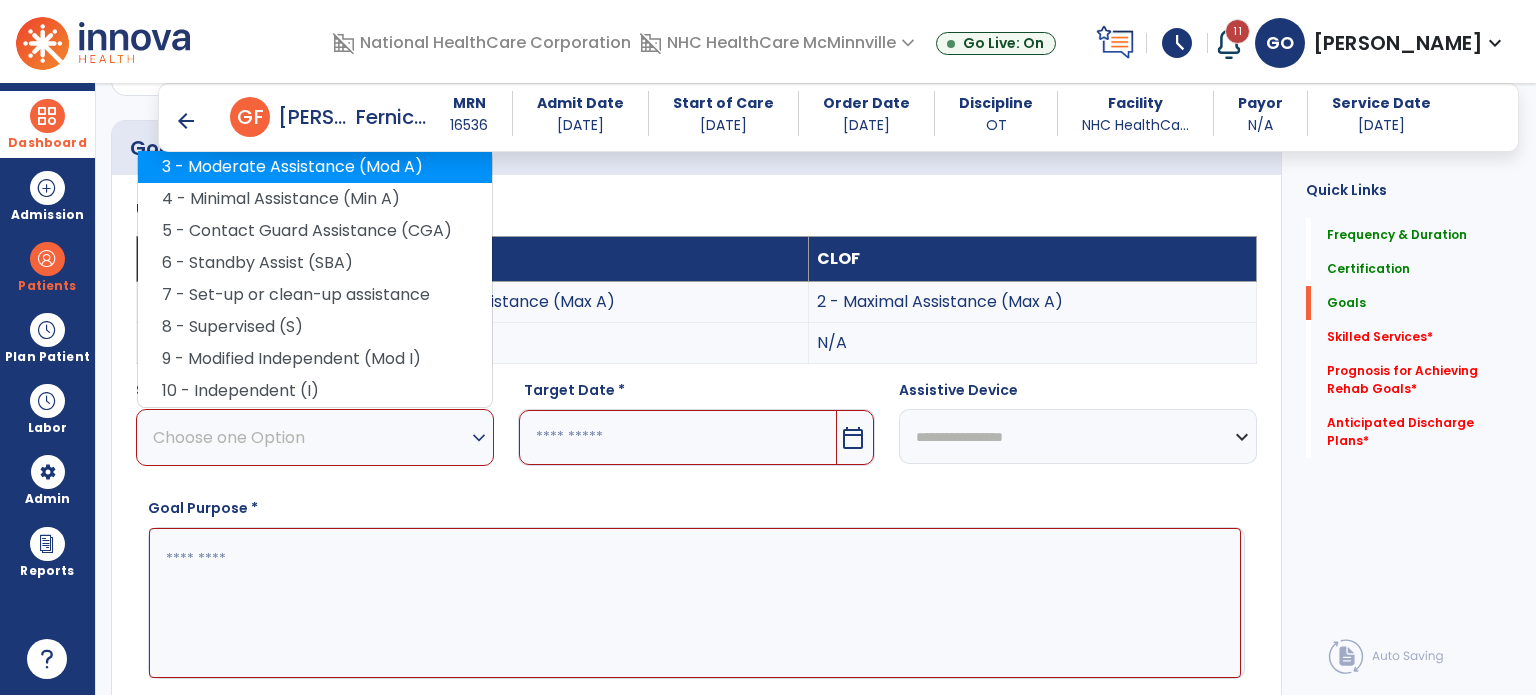 click on "3 - Moderate Assistance (Mod A)" at bounding box center (315, 167) 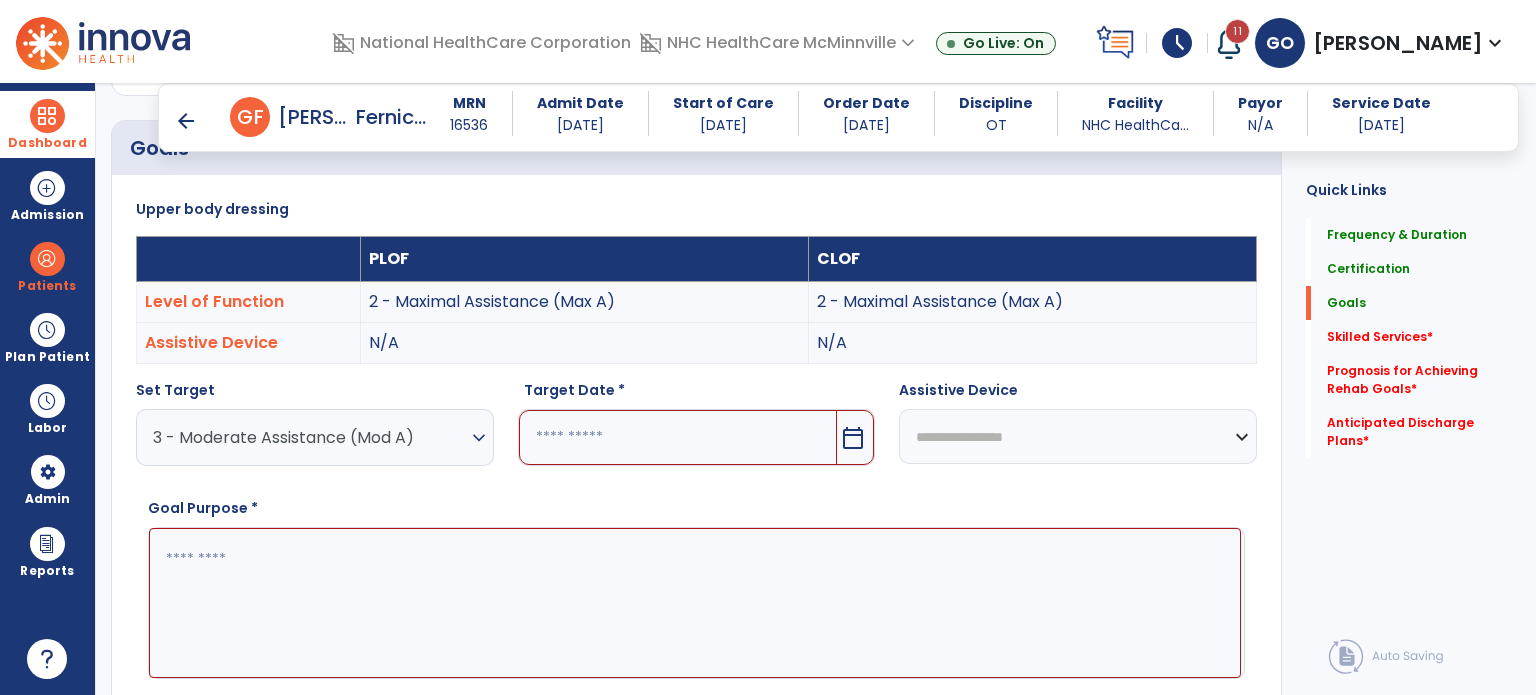 click on "Target Date *" at bounding box center [697, 394] 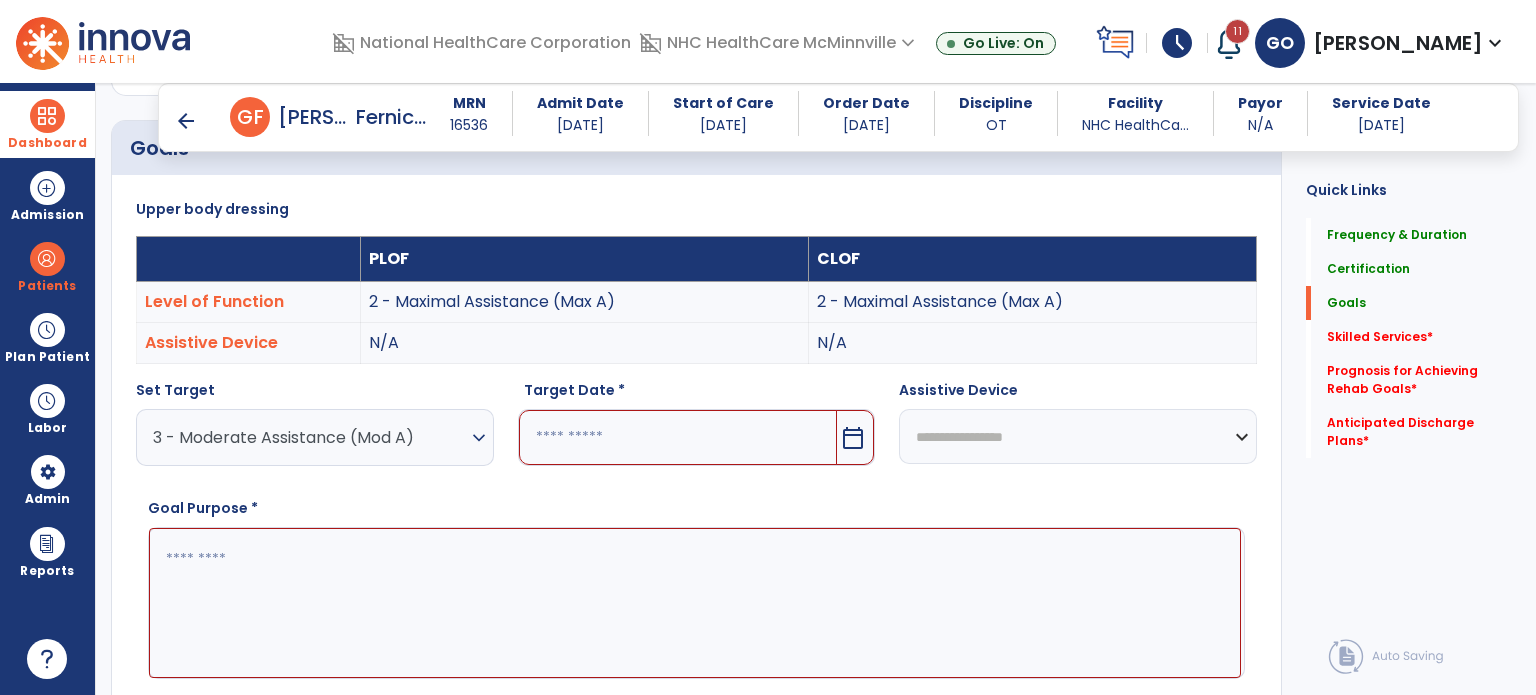 click at bounding box center (678, 437) 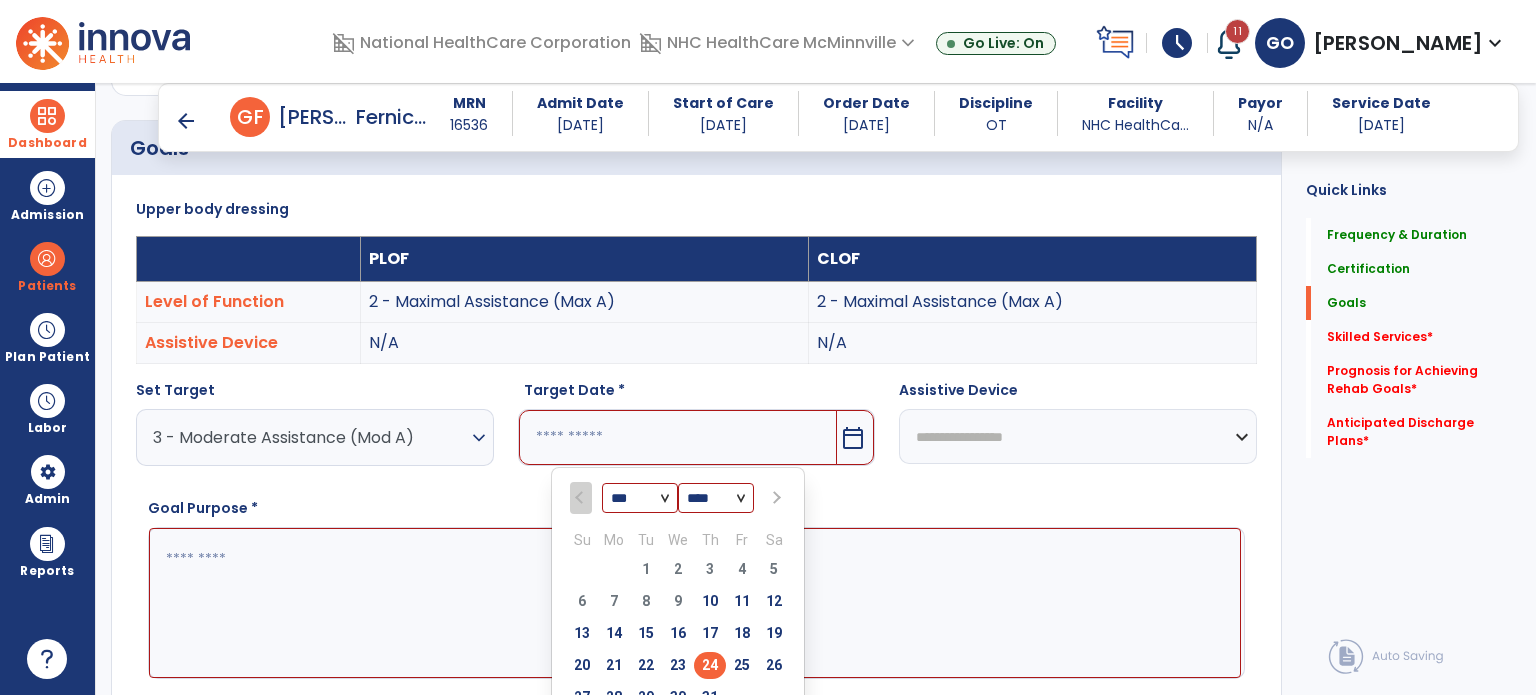 scroll, scrollTop: 516, scrollLeft: 0, axis: vertical 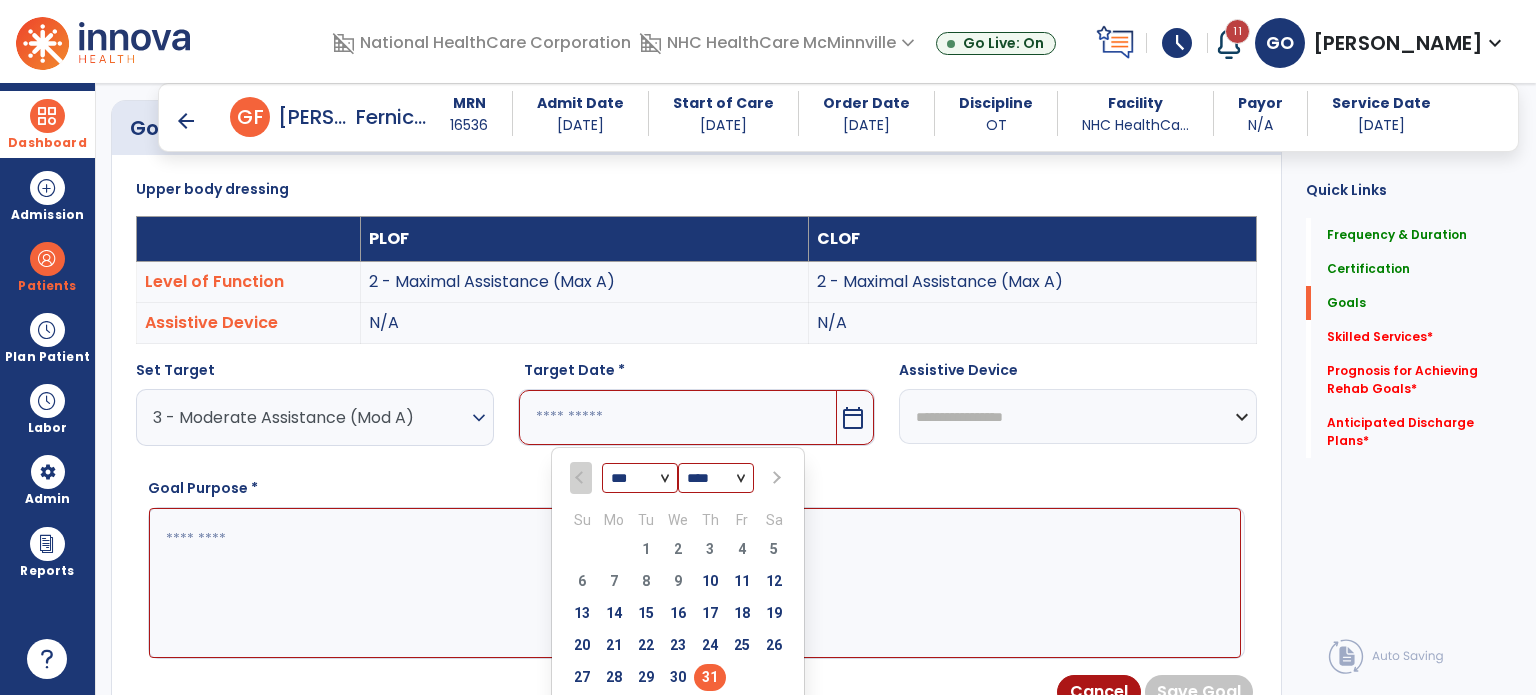type on "*********" 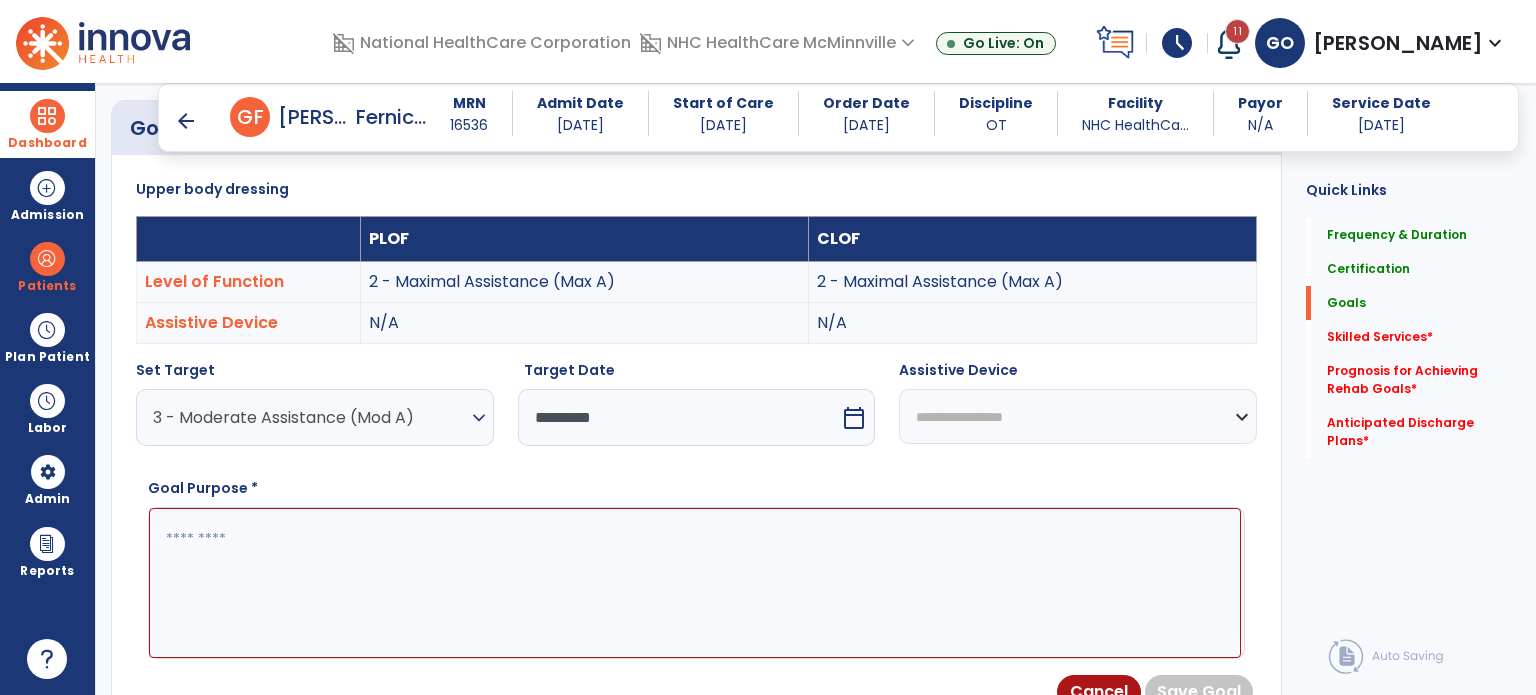 click at bounding box center (695, 583) 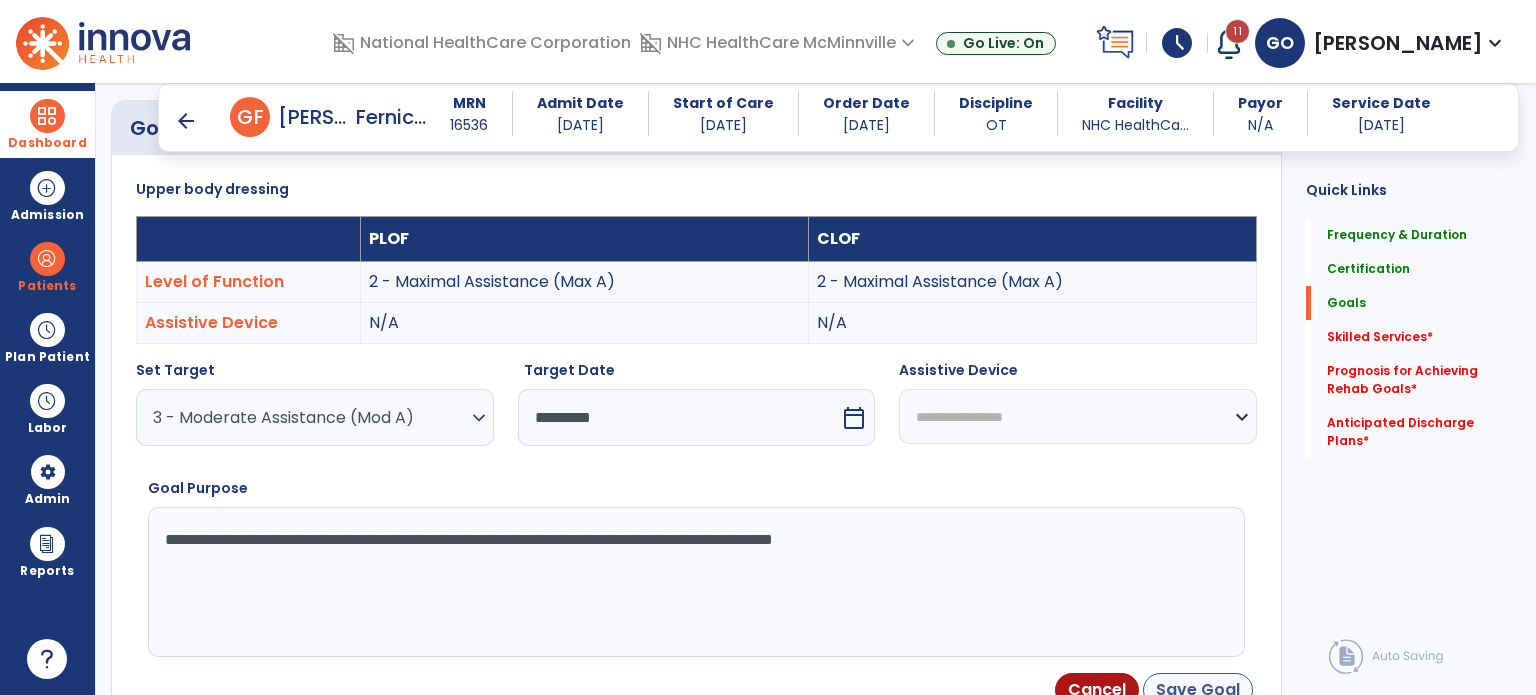 type on "**********" 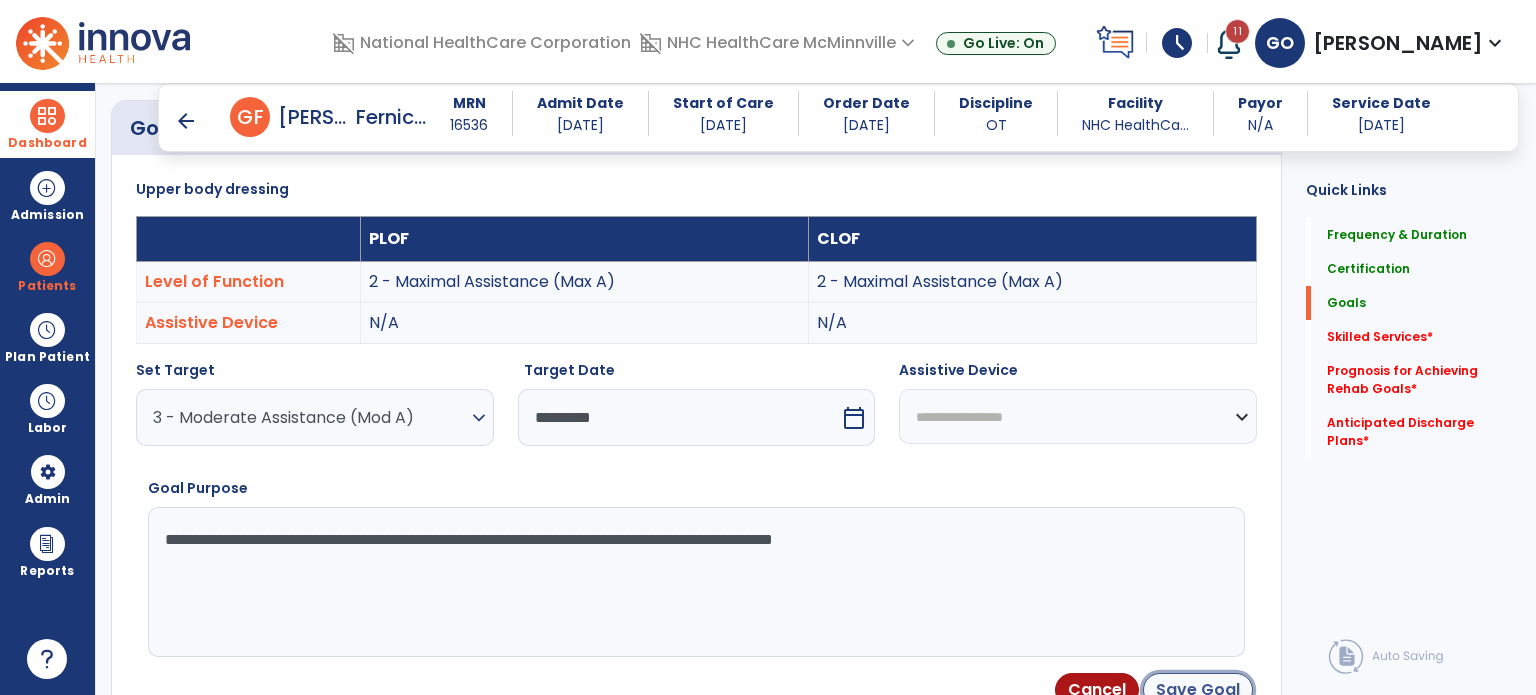 click on "Save Goal" at bounding box center (1198, 690) 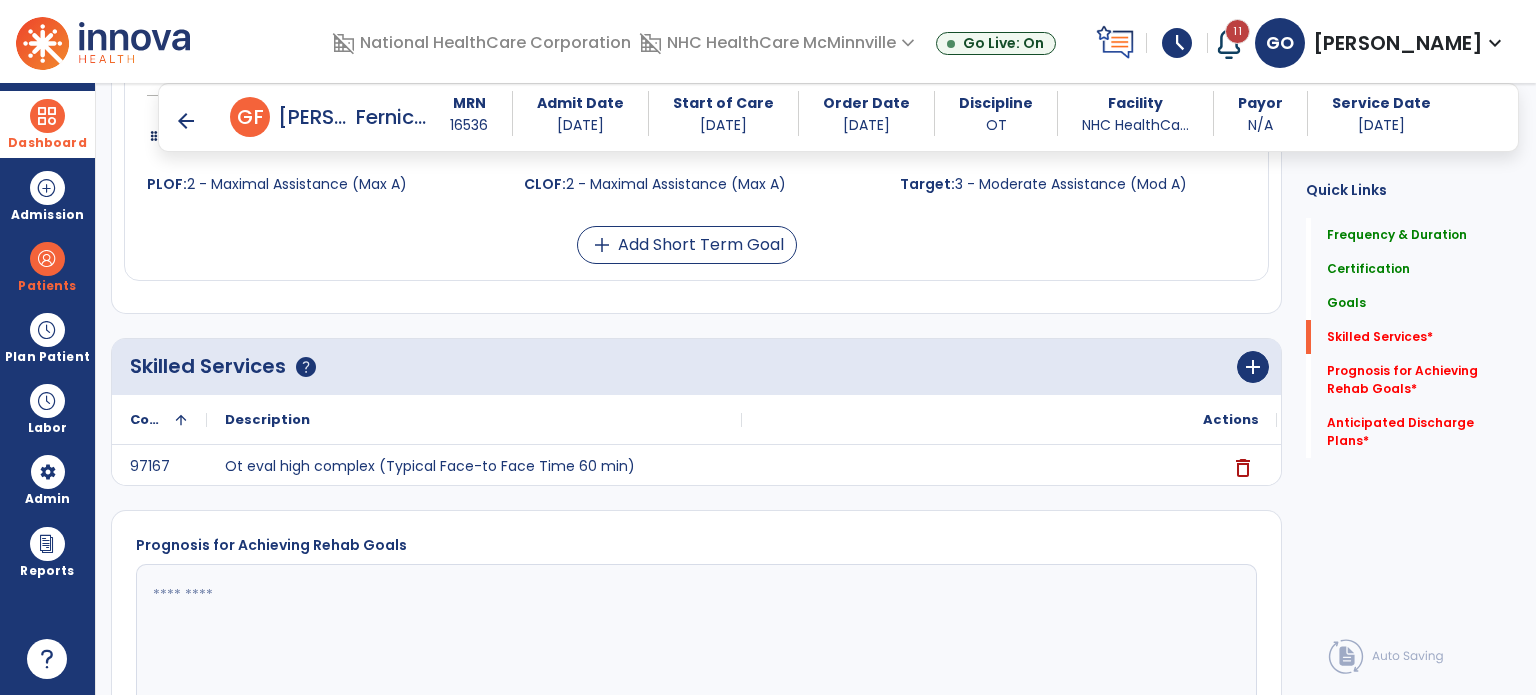 scroll, scrollTop: 872, scrollLeft: 0, axis: vertical 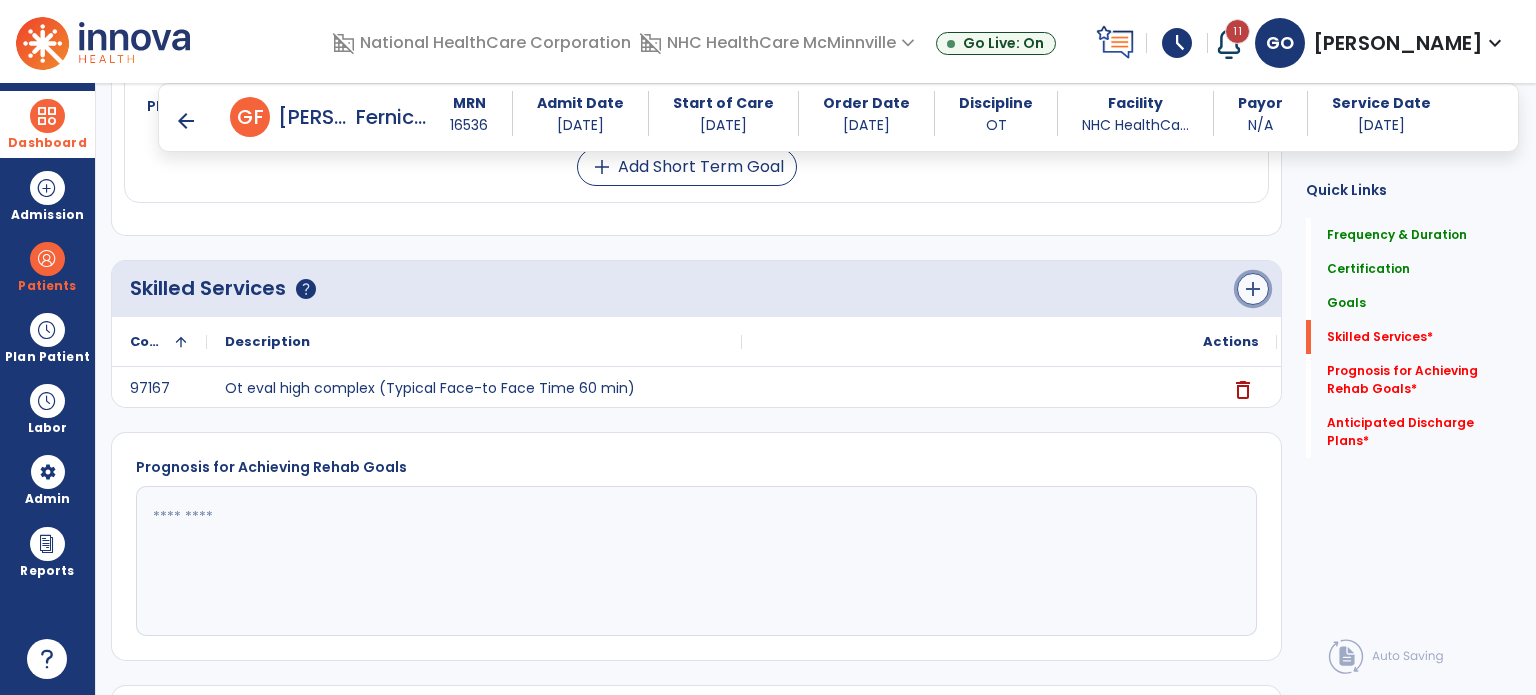 click on "add" 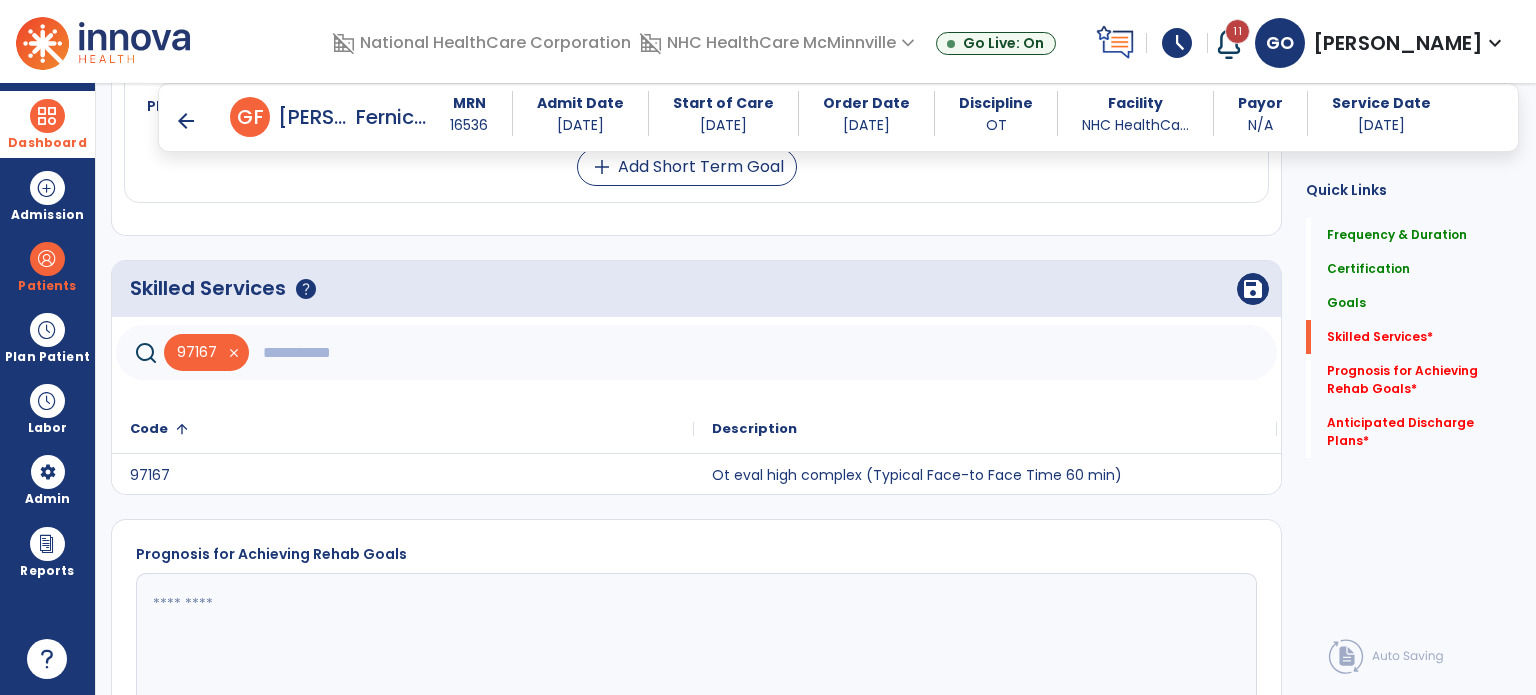 click 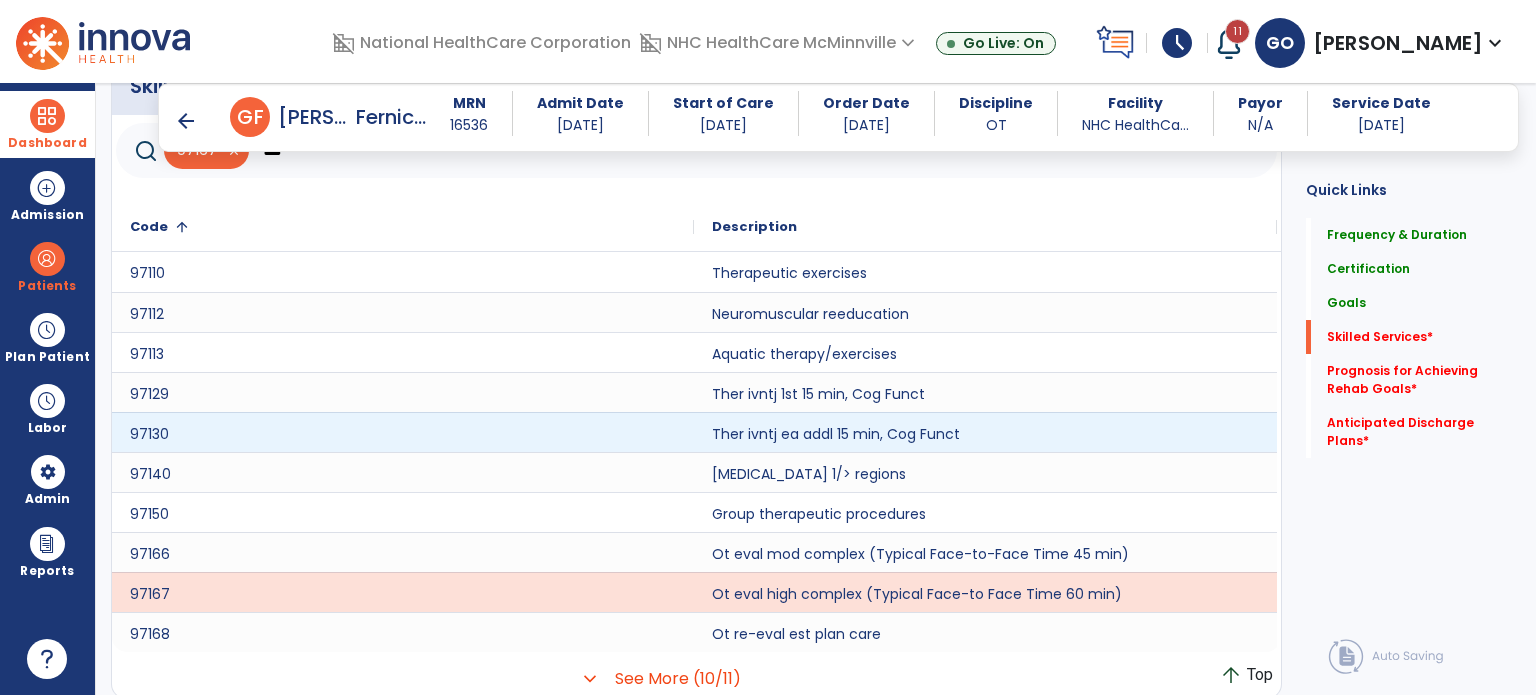 scroll, scrollTop: 1076, scrollLeft: 0, axis: vertical 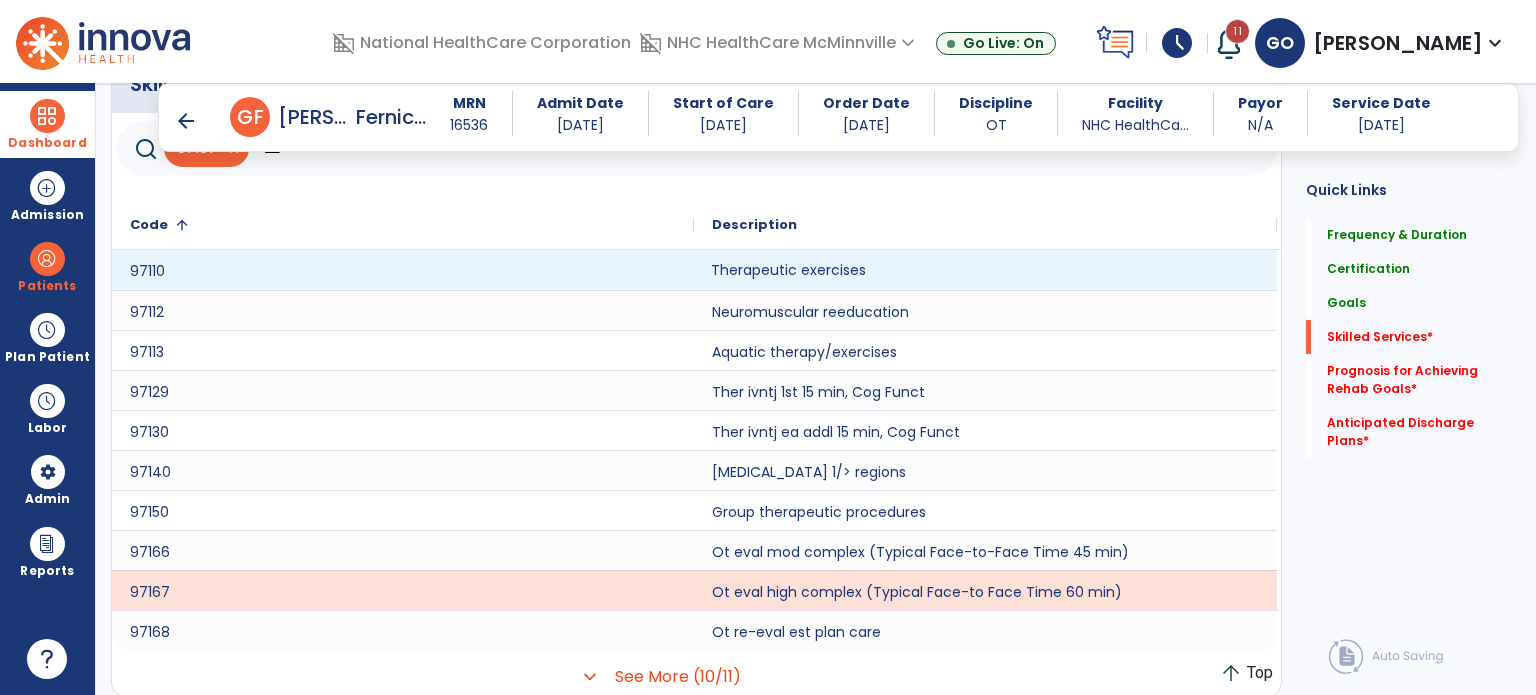click on "Therapeutic exercises" 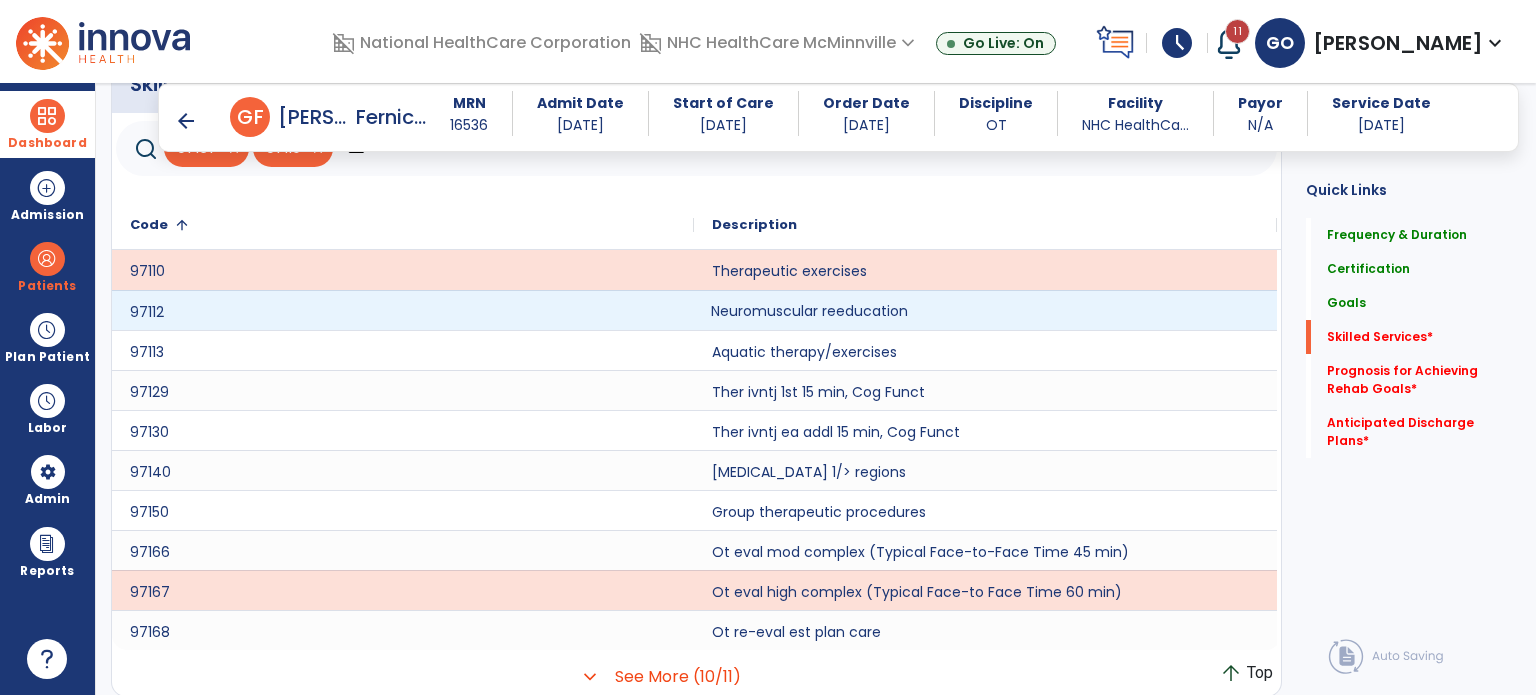click on "Neuromuscular reeducation" 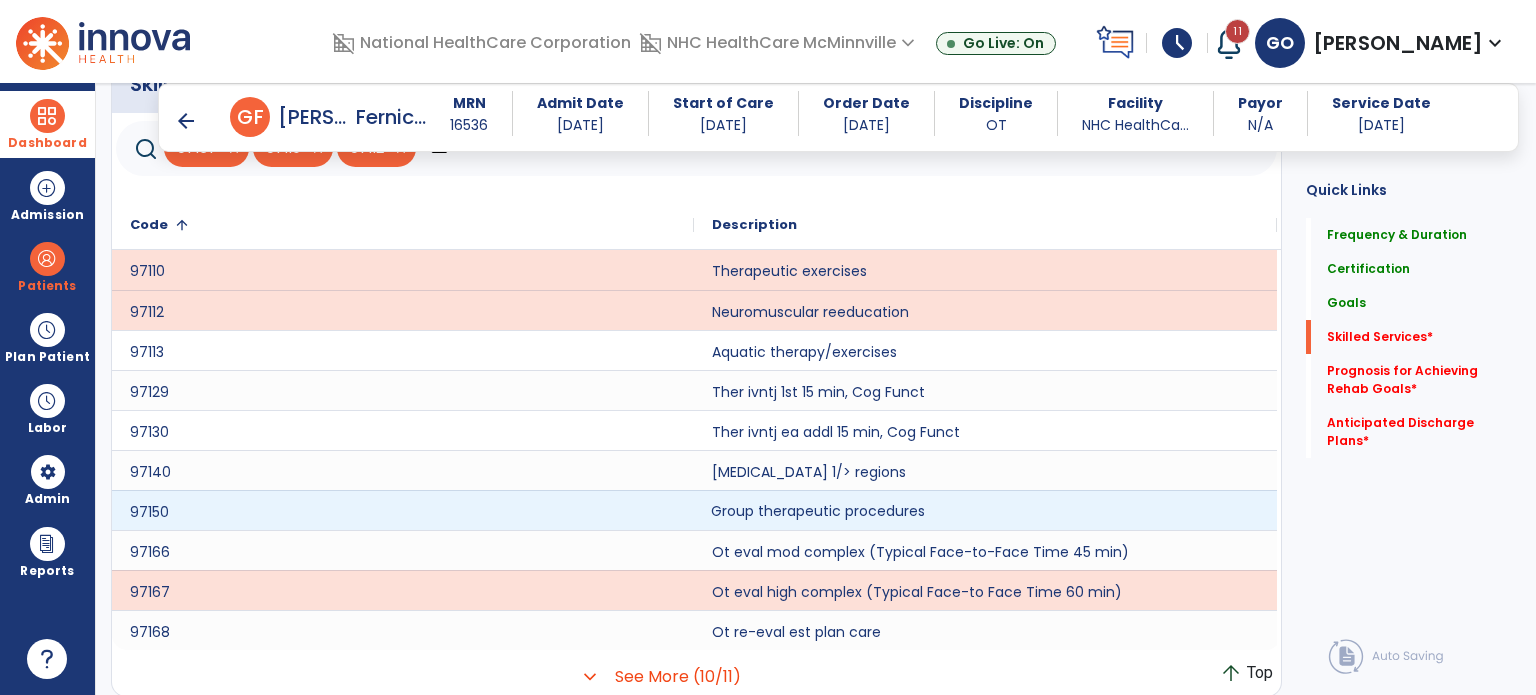click on "Group therapeutic procedures" 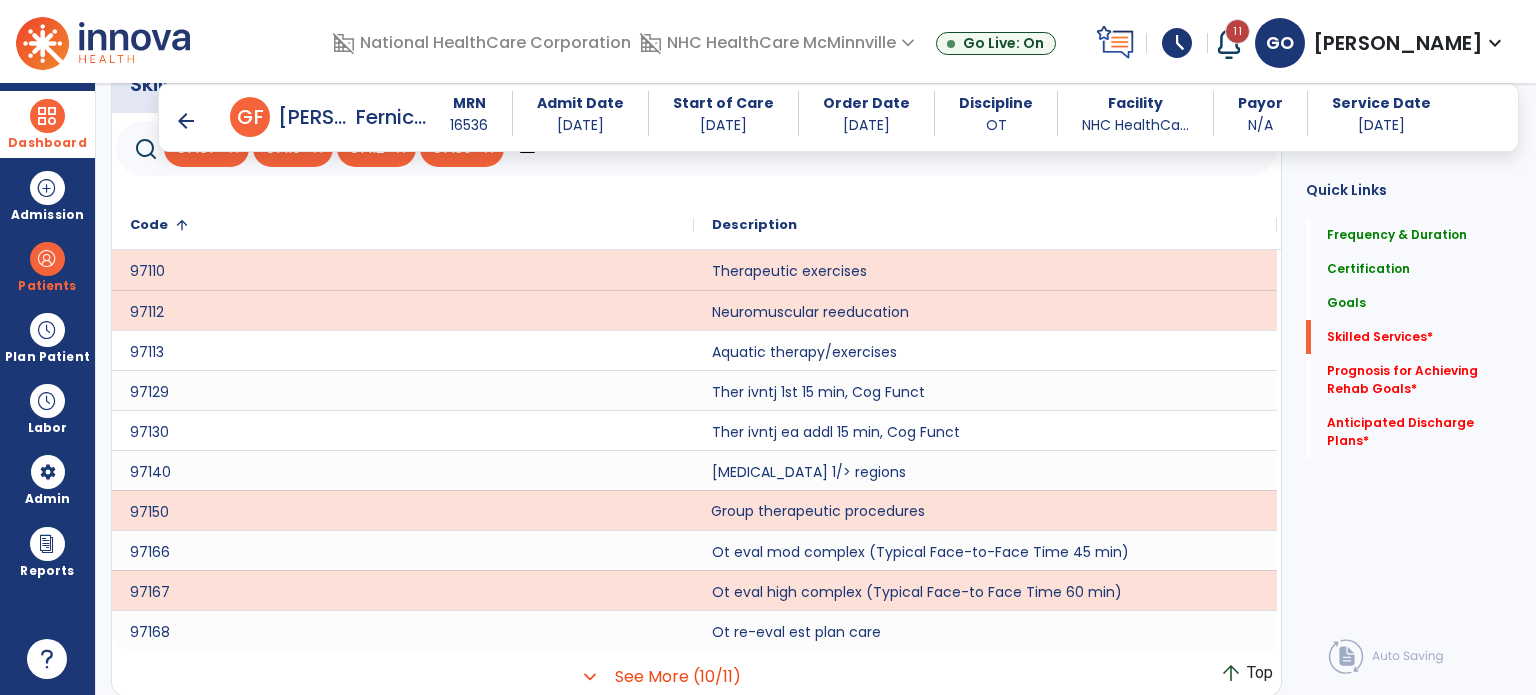 scroll, scrollTop: 1024, scrollLeft: 0, axis: vertical 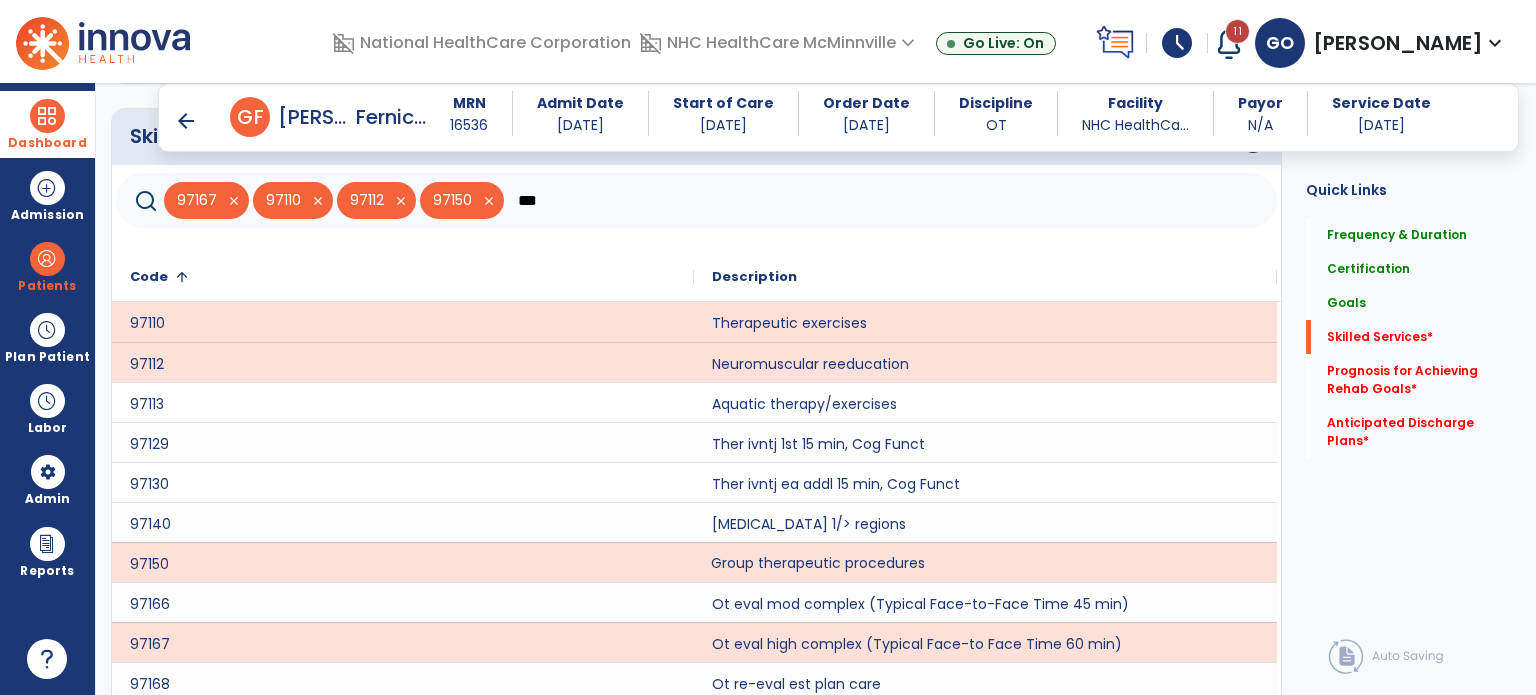 click on "***" 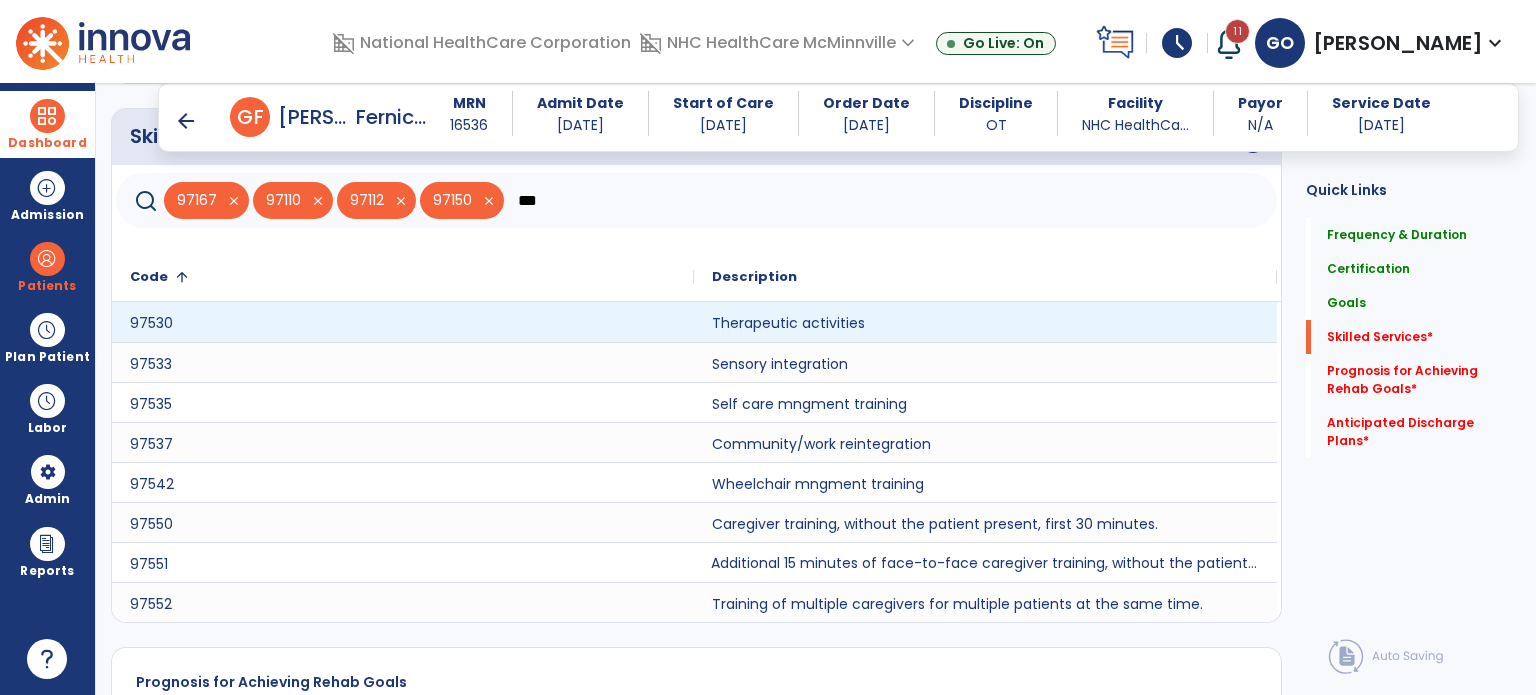 type on "***" 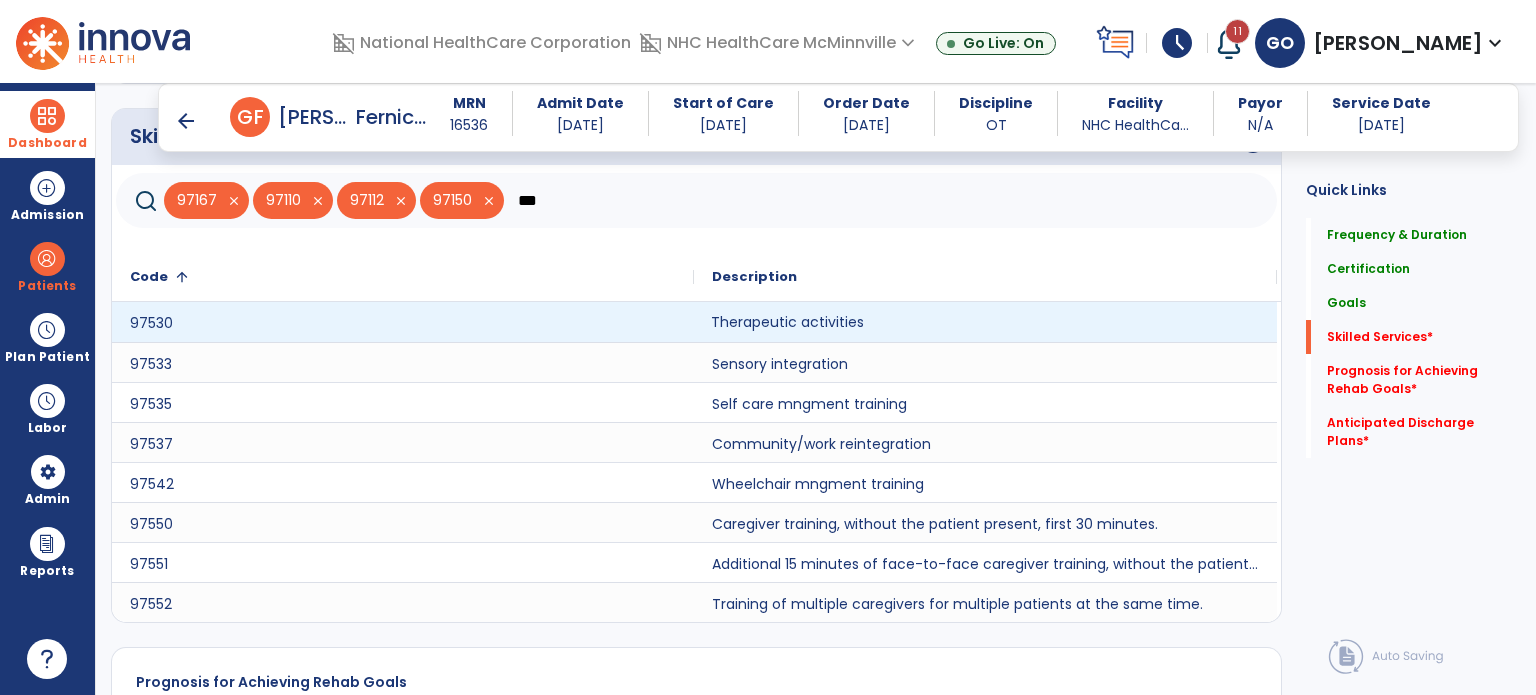 click on "Therapeutic activities" 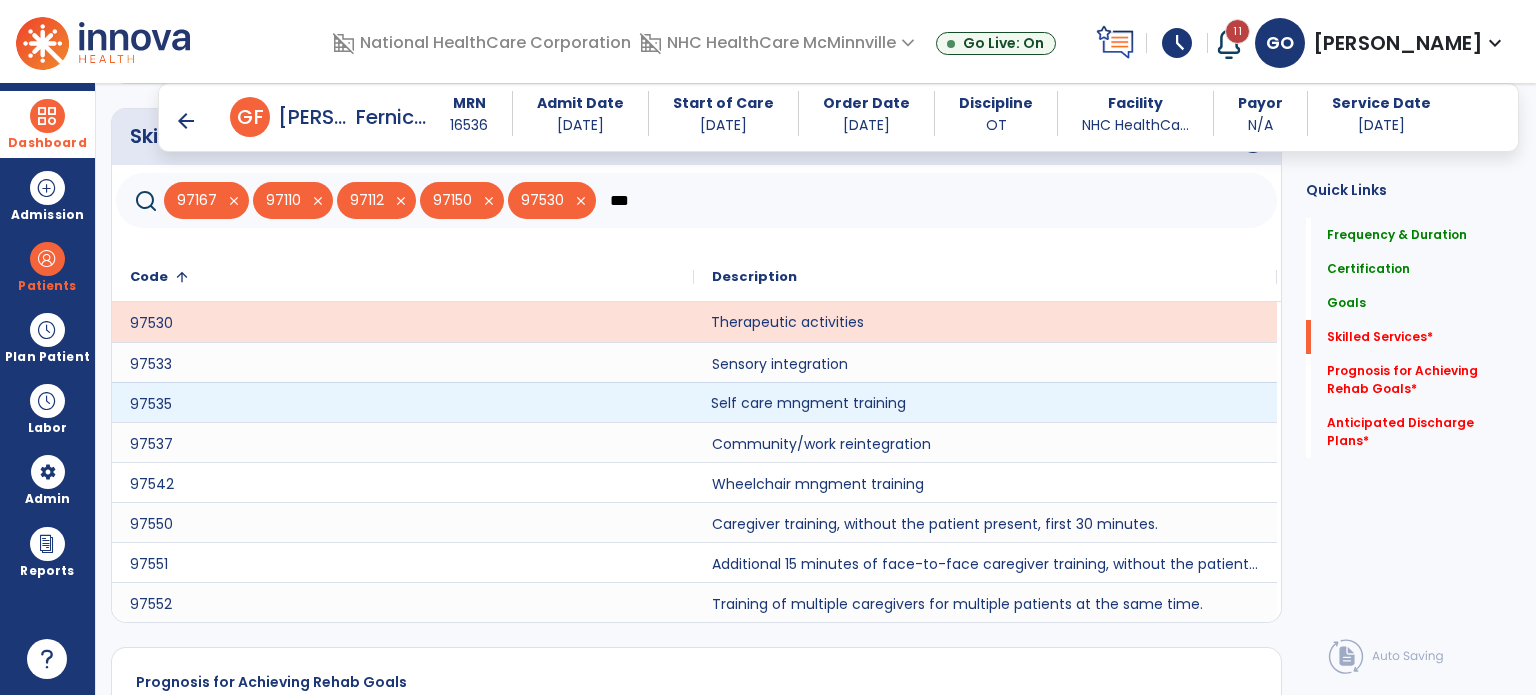 click on "Self care mngment training" 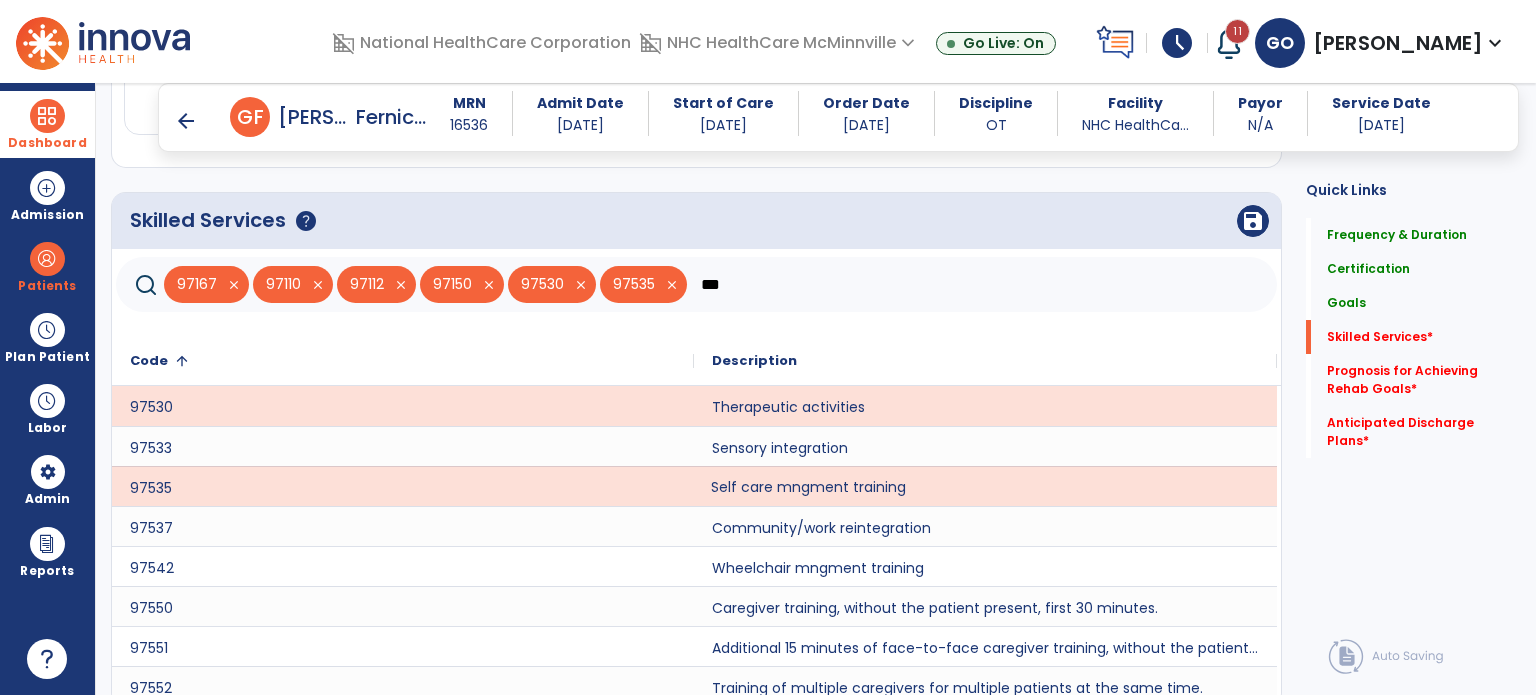 scroll, scrollTop: 809, scrollLeft: 0, axis: vertical 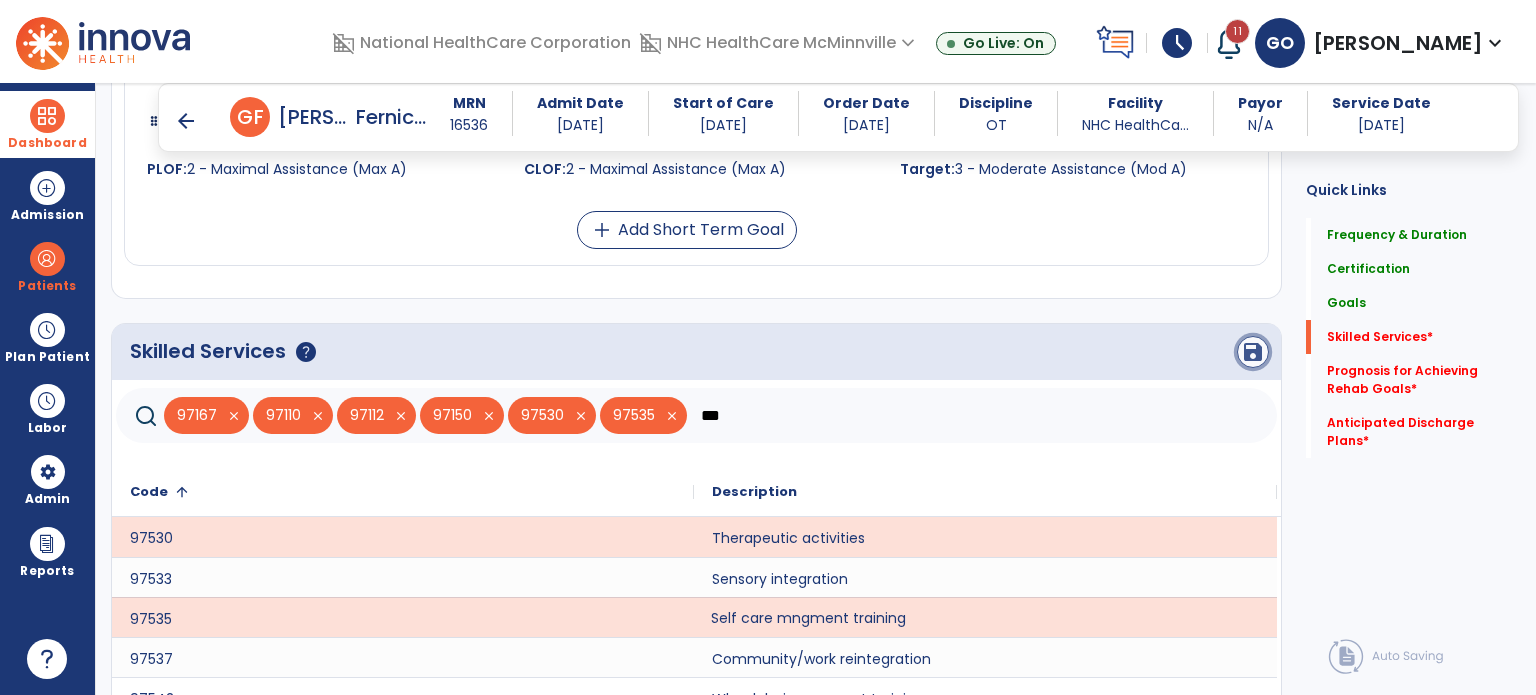 click on "save" 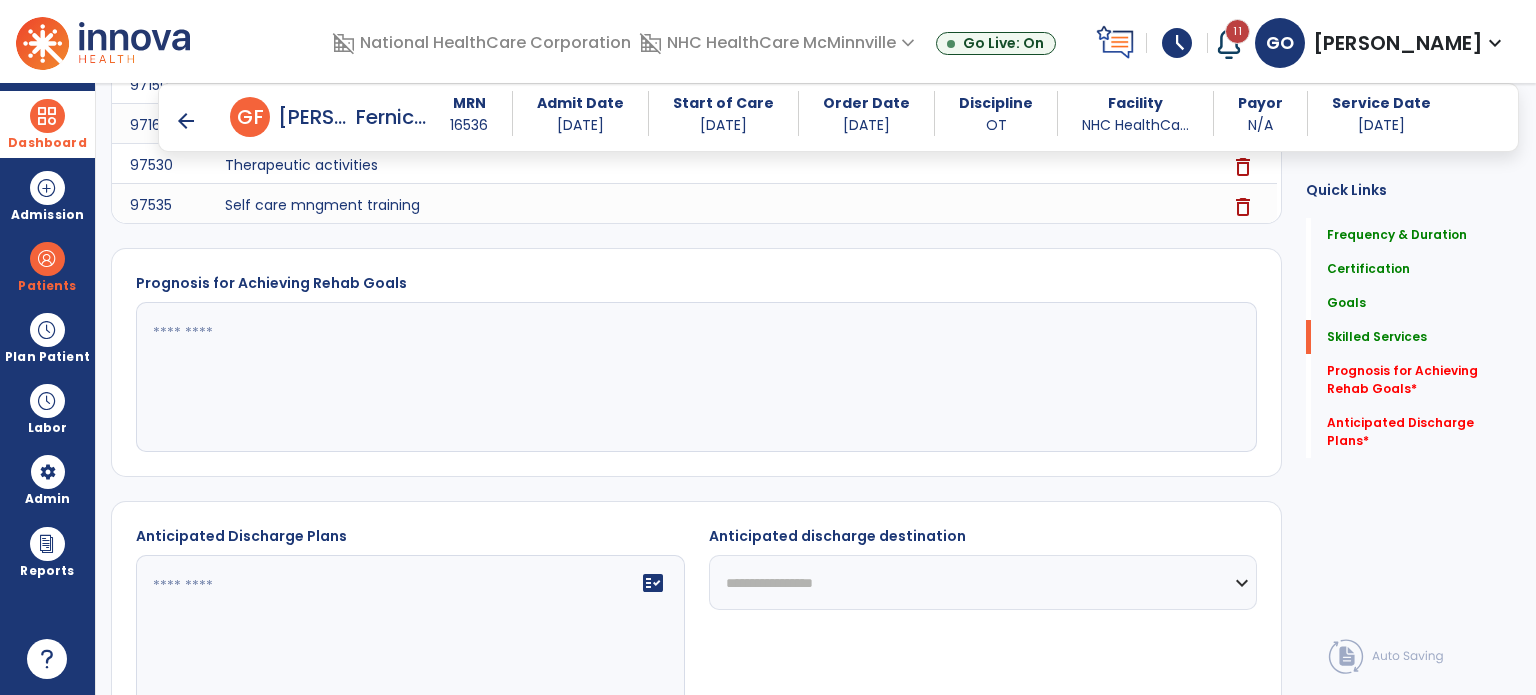 scroll, scrollTop: 1266, scrollLeft: 0, axis: vertical 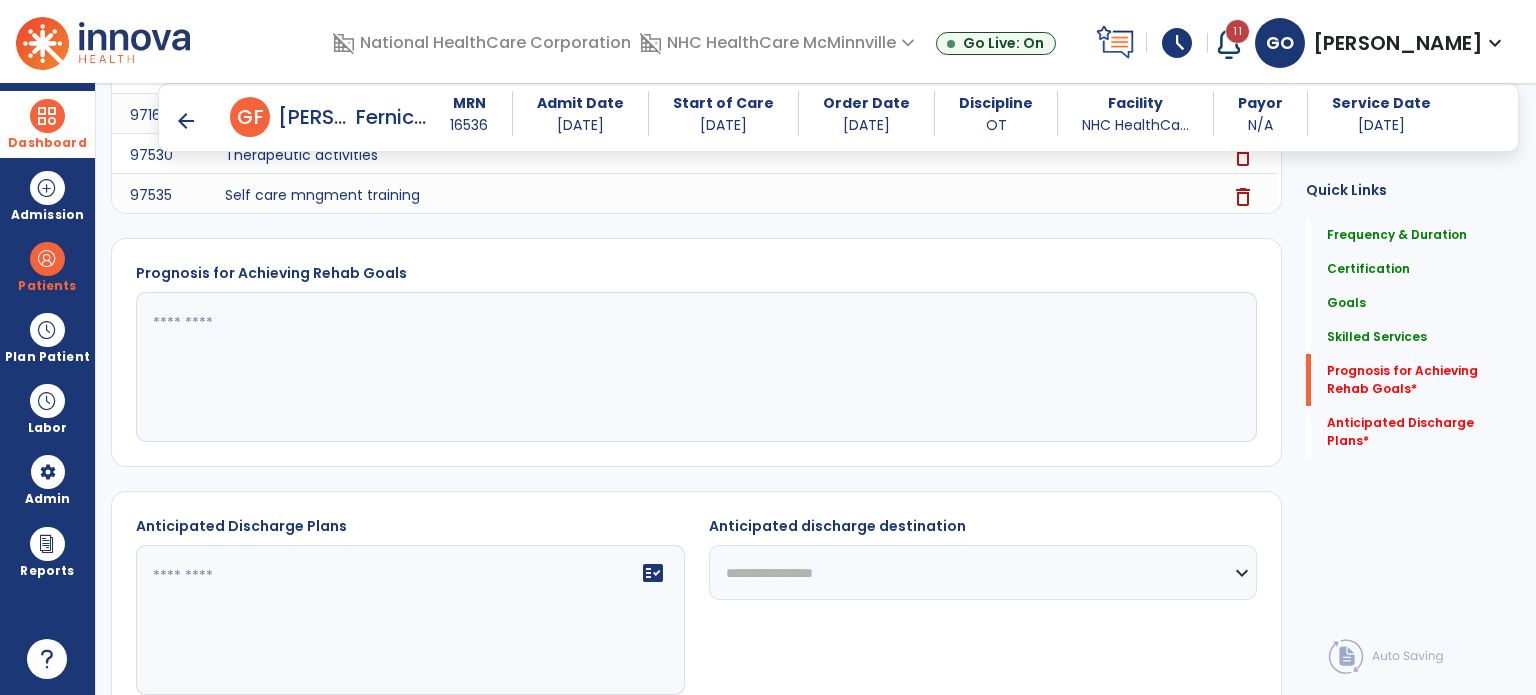 paste on "**********" 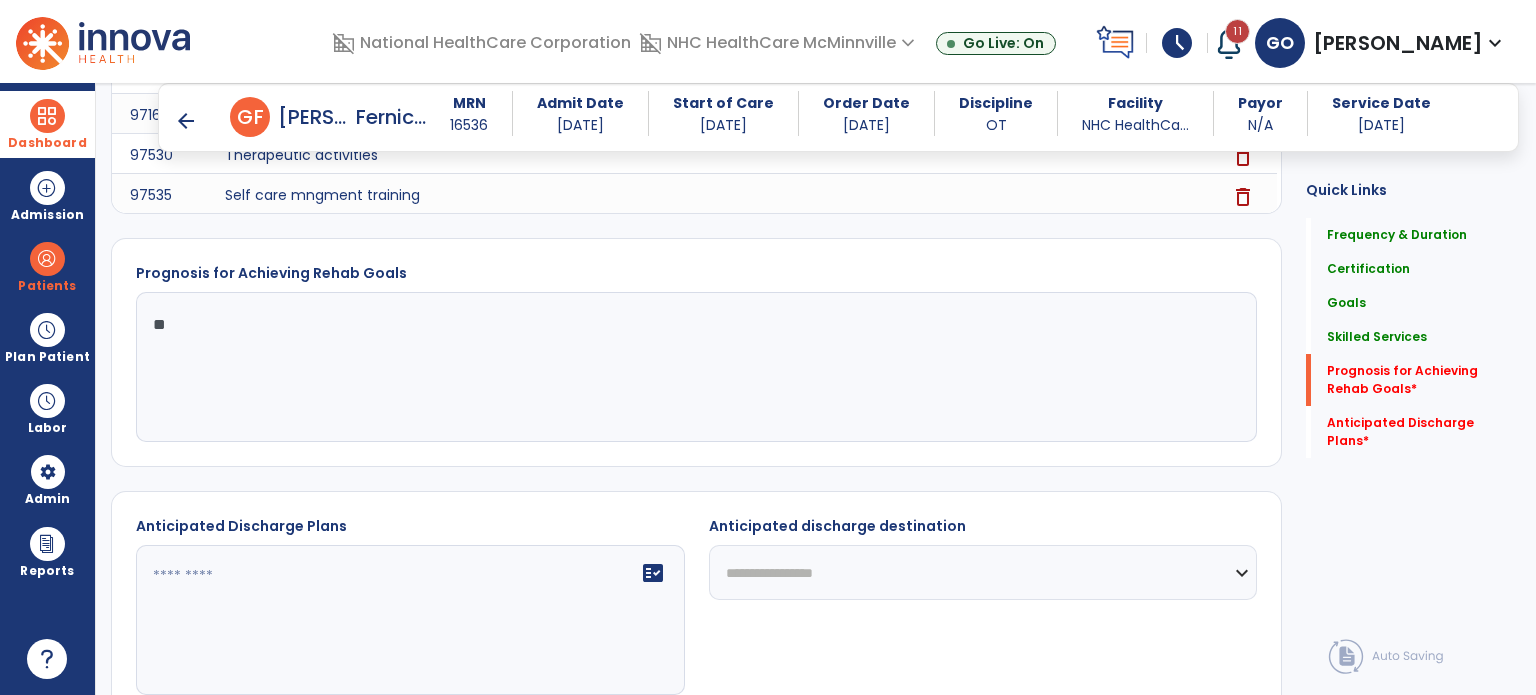 type on "*" 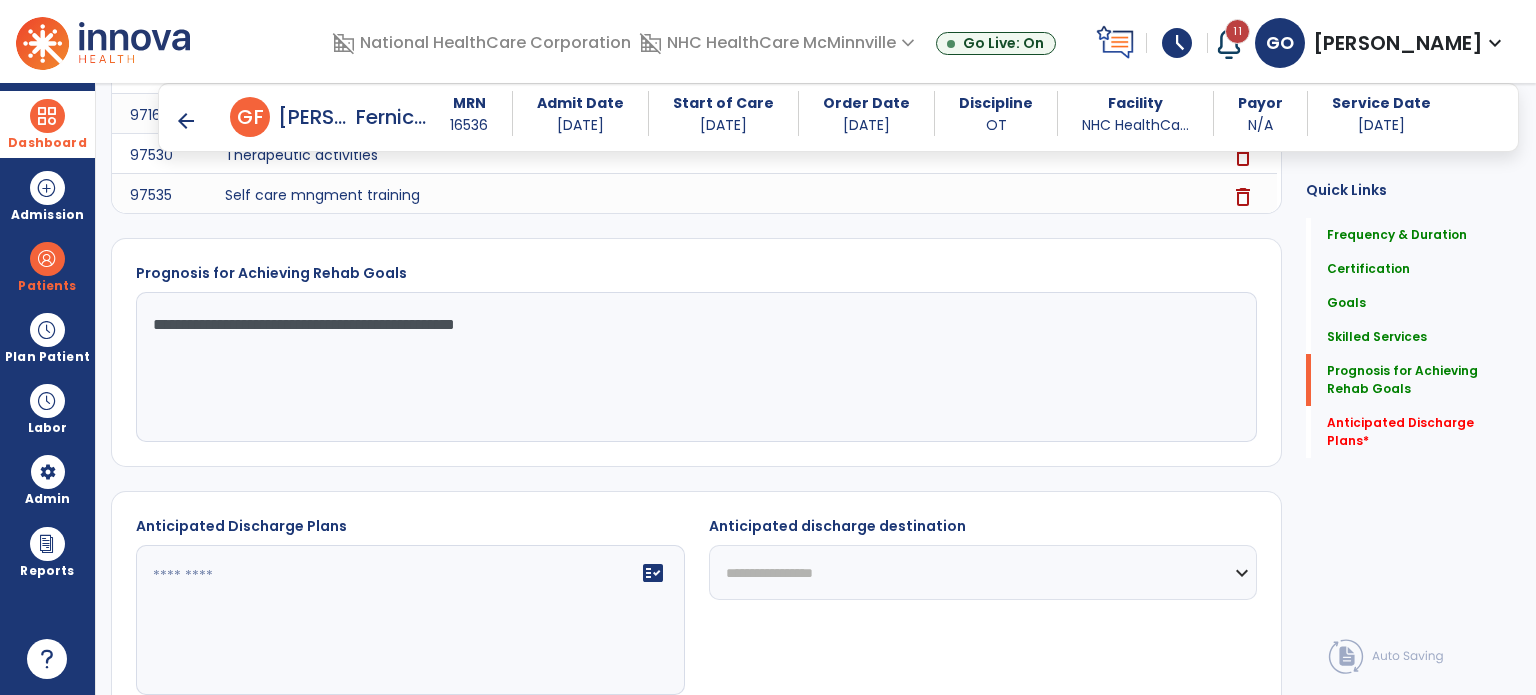 type on "**********" 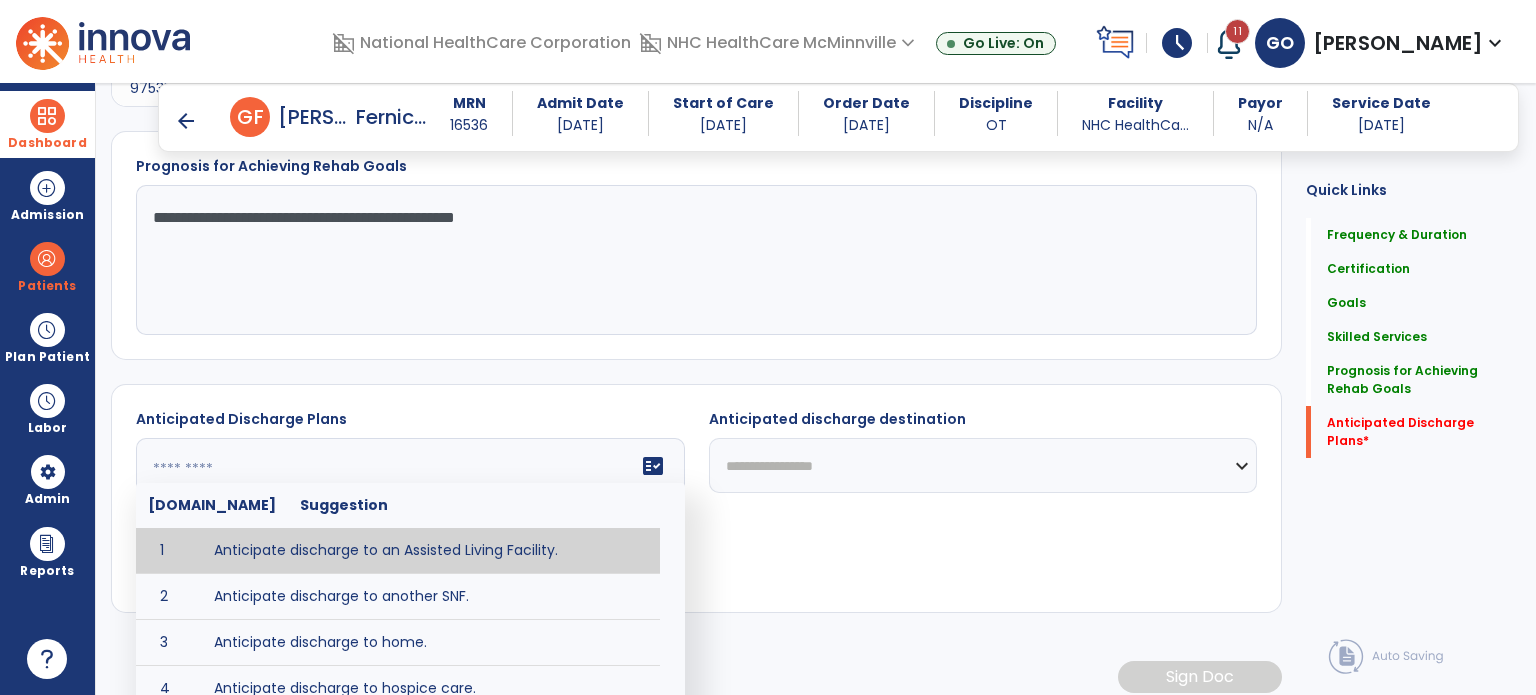 scroll, scrollTop: 1387, scrollLeft: 0, axis: vertical 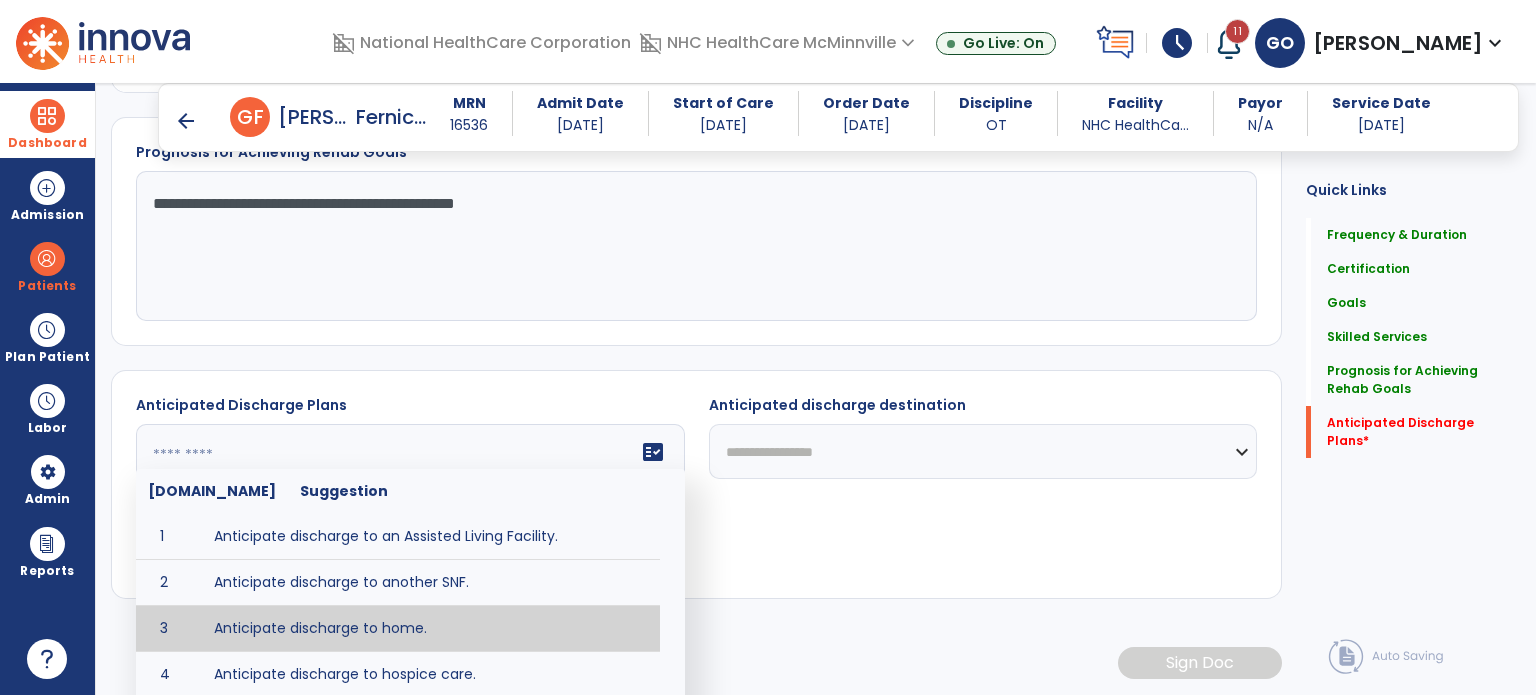 type on "**********" 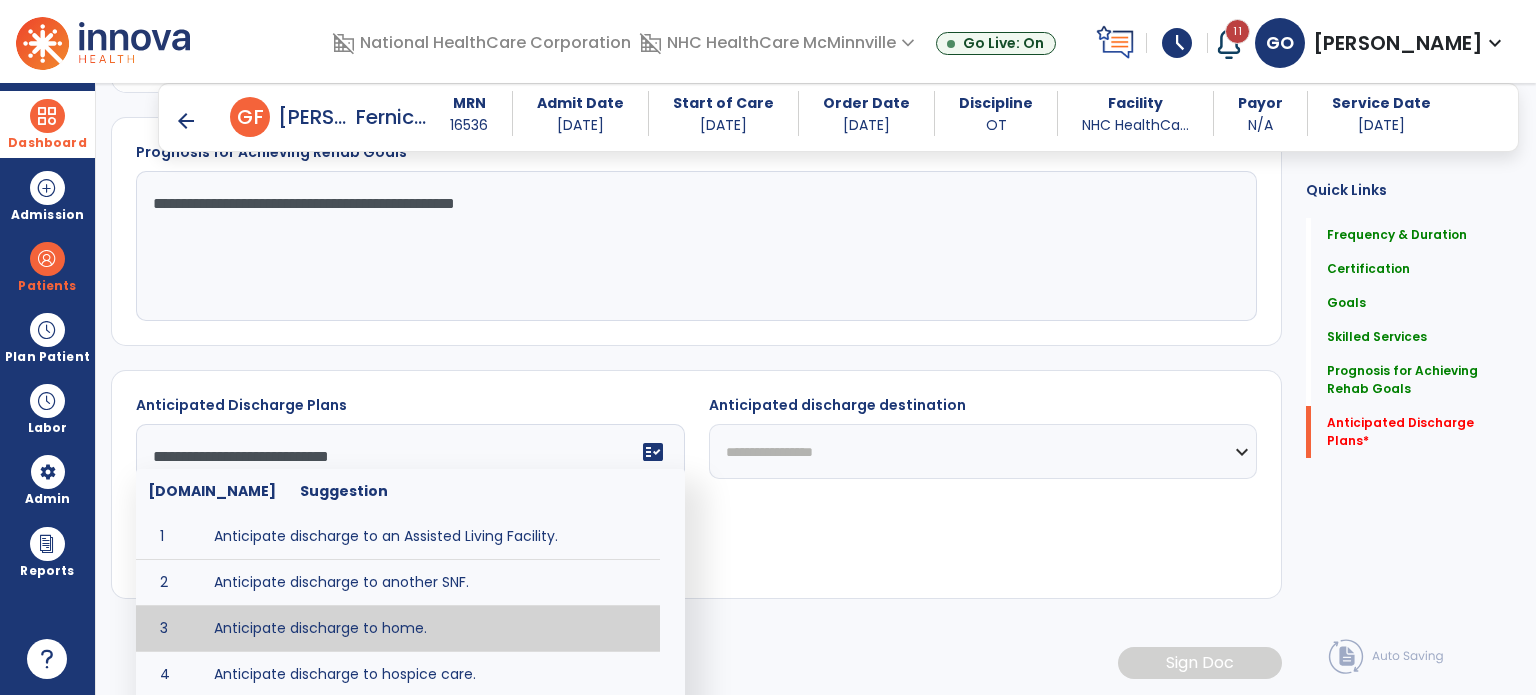scroll, scrollTop: 1384, scrollLeft: 0, axis: vertical 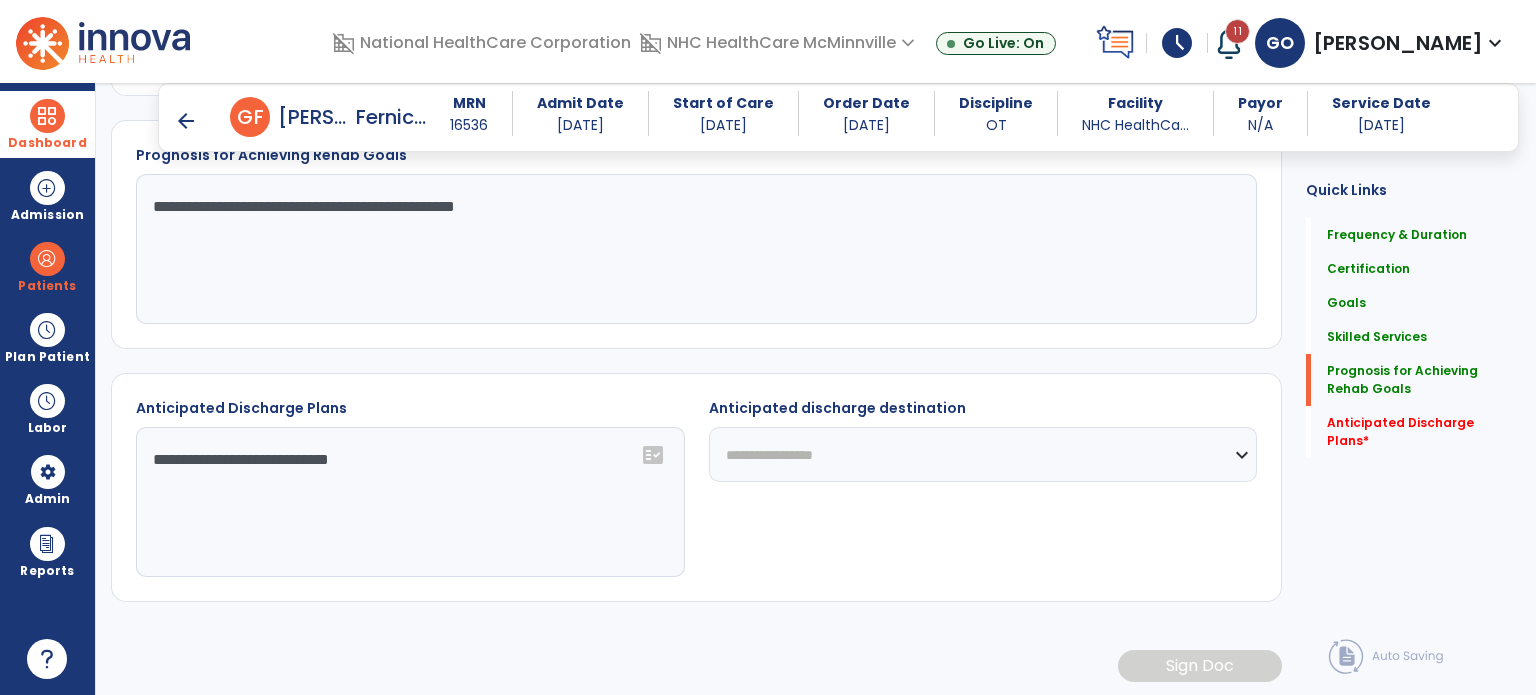 click on "**********" 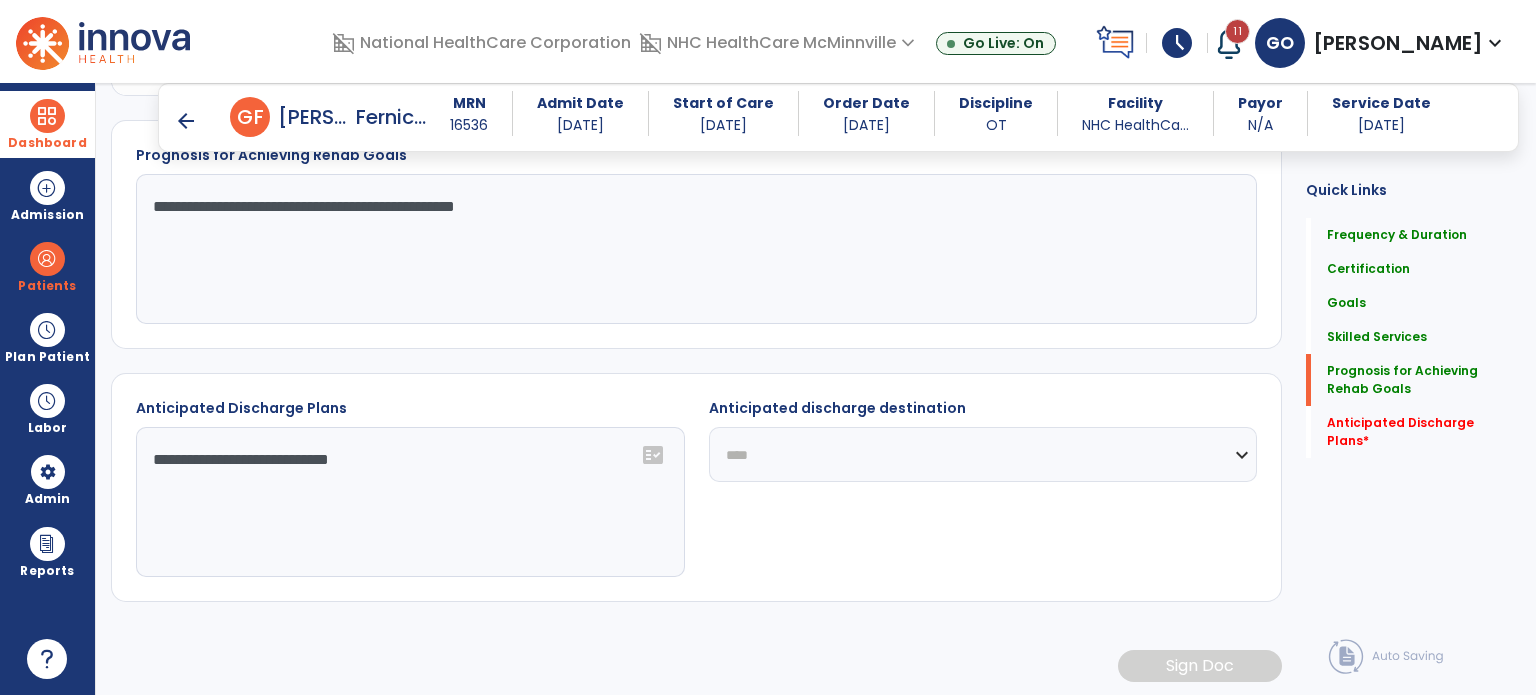 click on "**********" 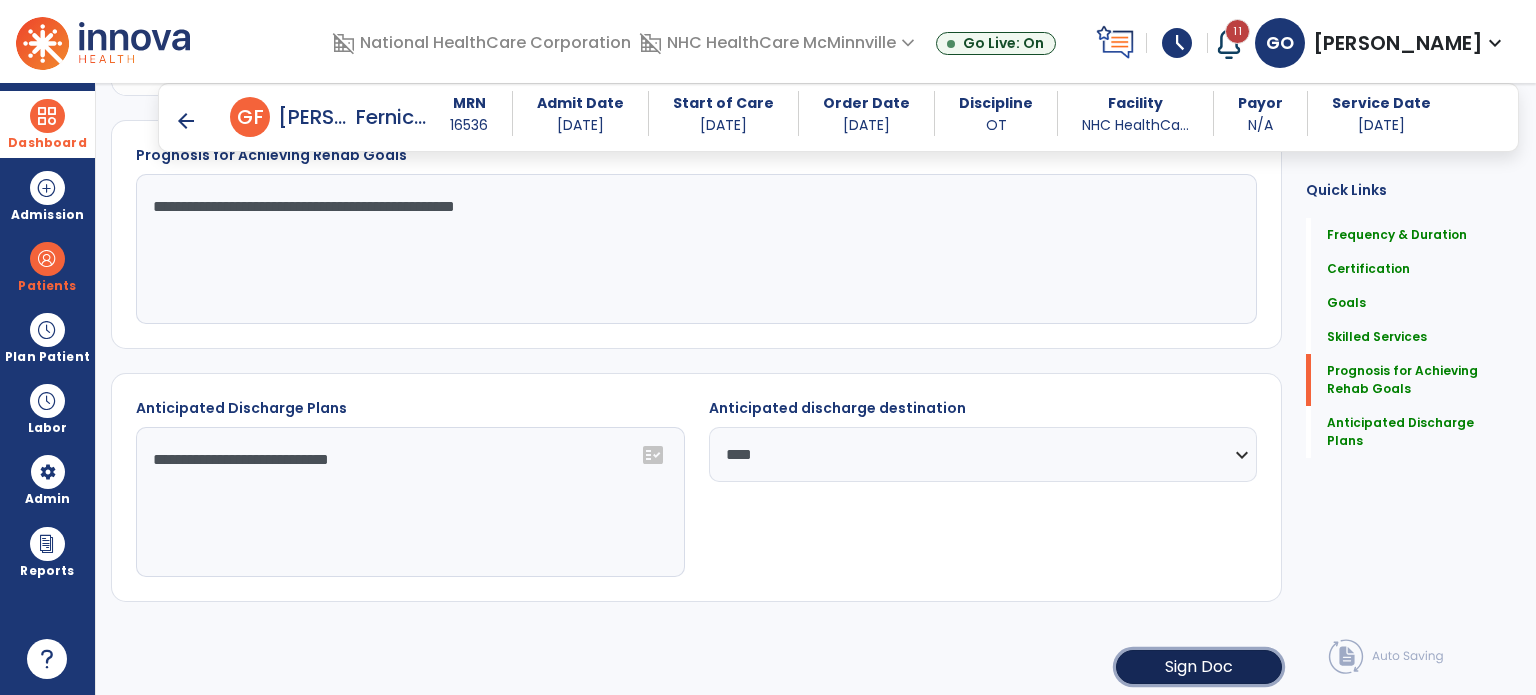 click on "Sign Doc" 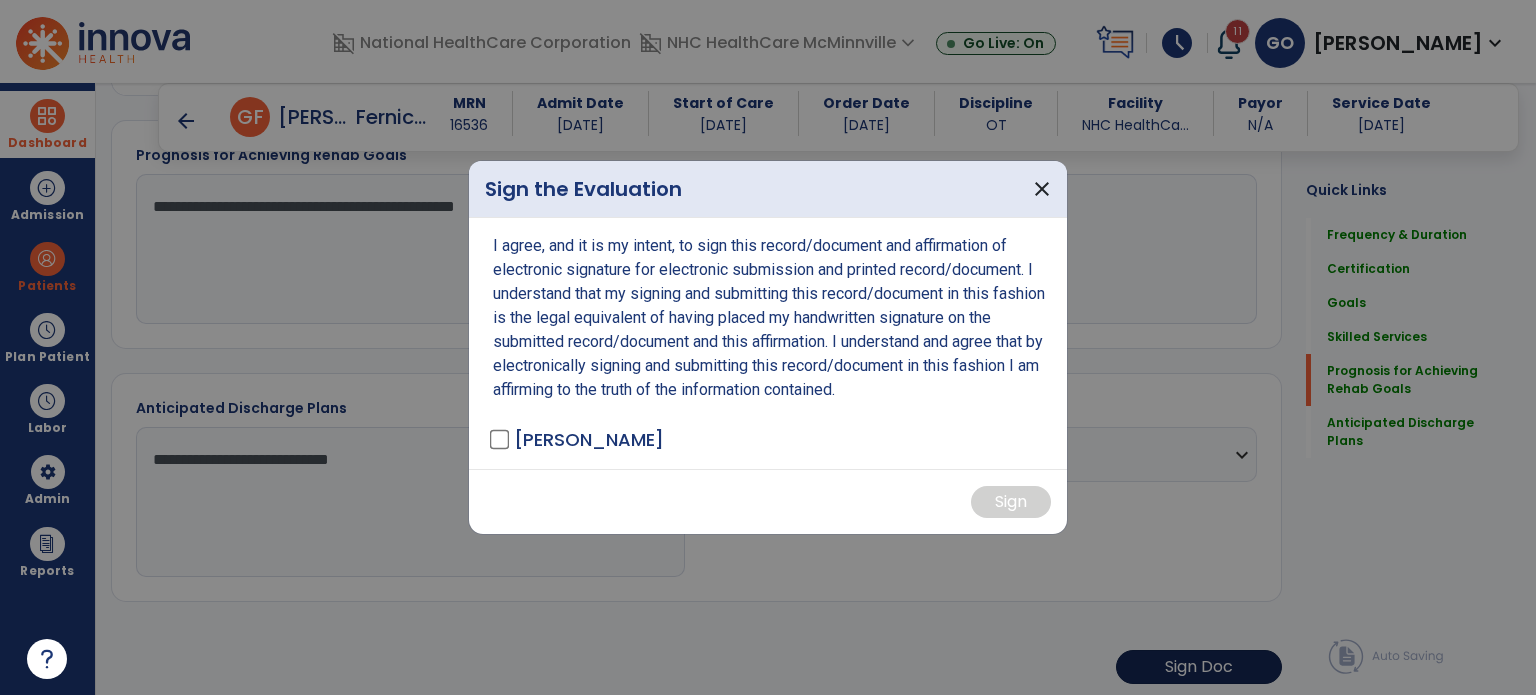click at bounding box center (768, 347) 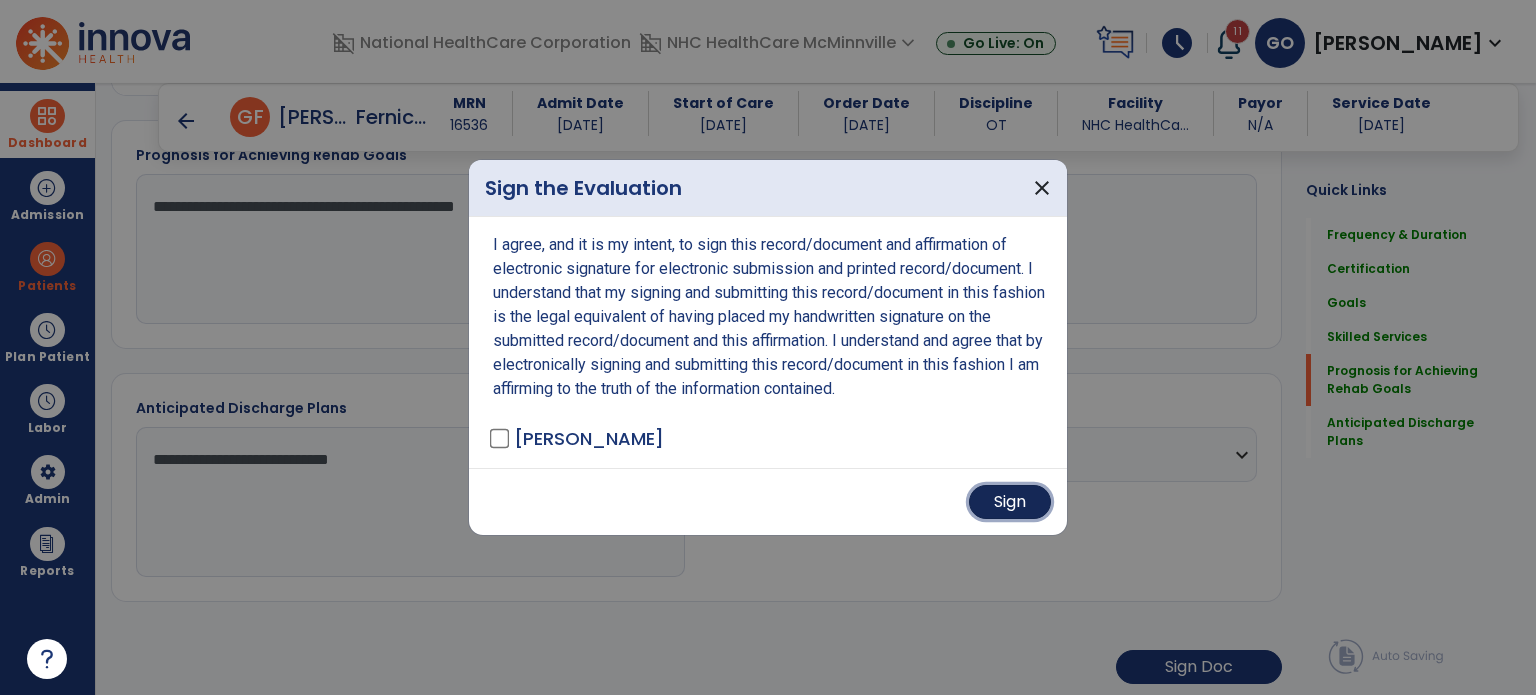 click on "Sign" at bounding box center (1010, 502) 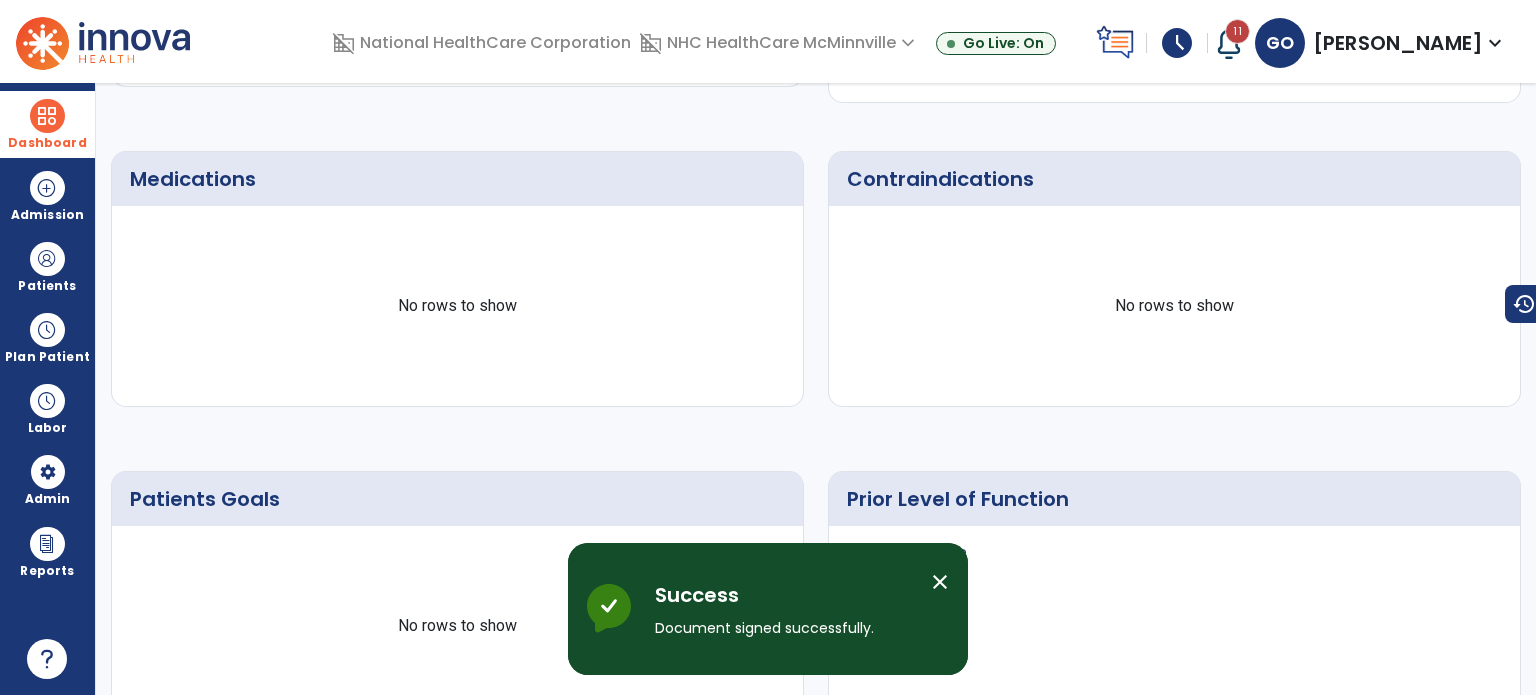 scroll, scrollTop: 0, scrollLeft: 0, axis: both 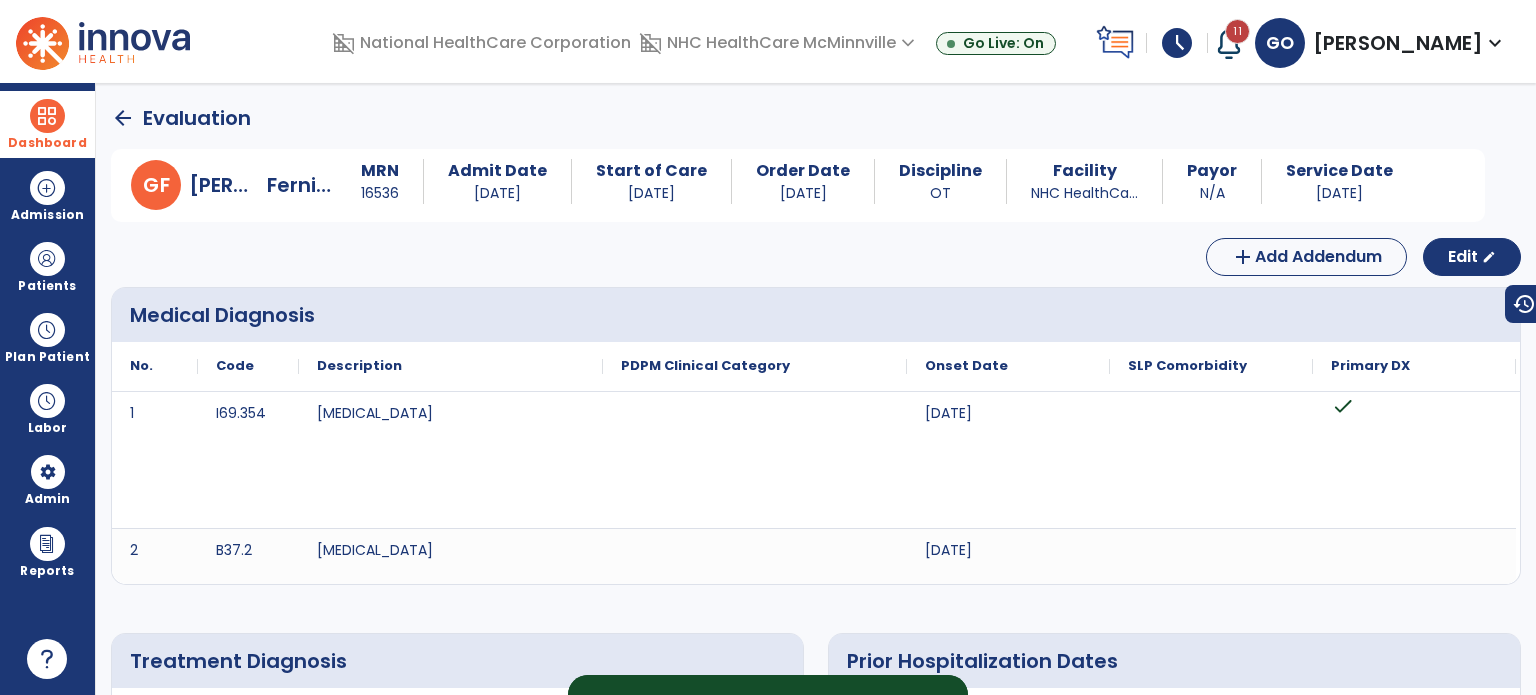 click on "arrow_back" 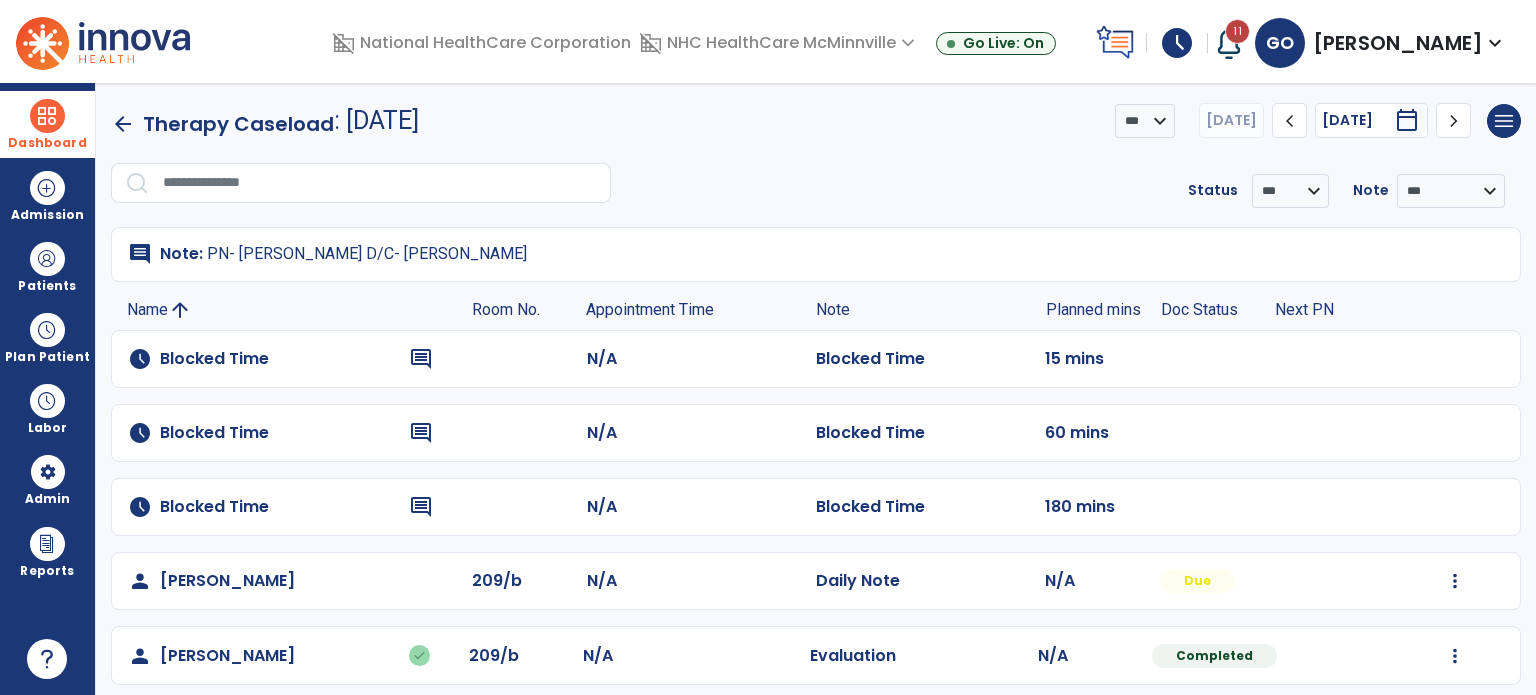 click on "Dashboard  dashboard  Therapist Dashboard  view_quilt  Operations Dashboard" at bounding box center (47, 124) 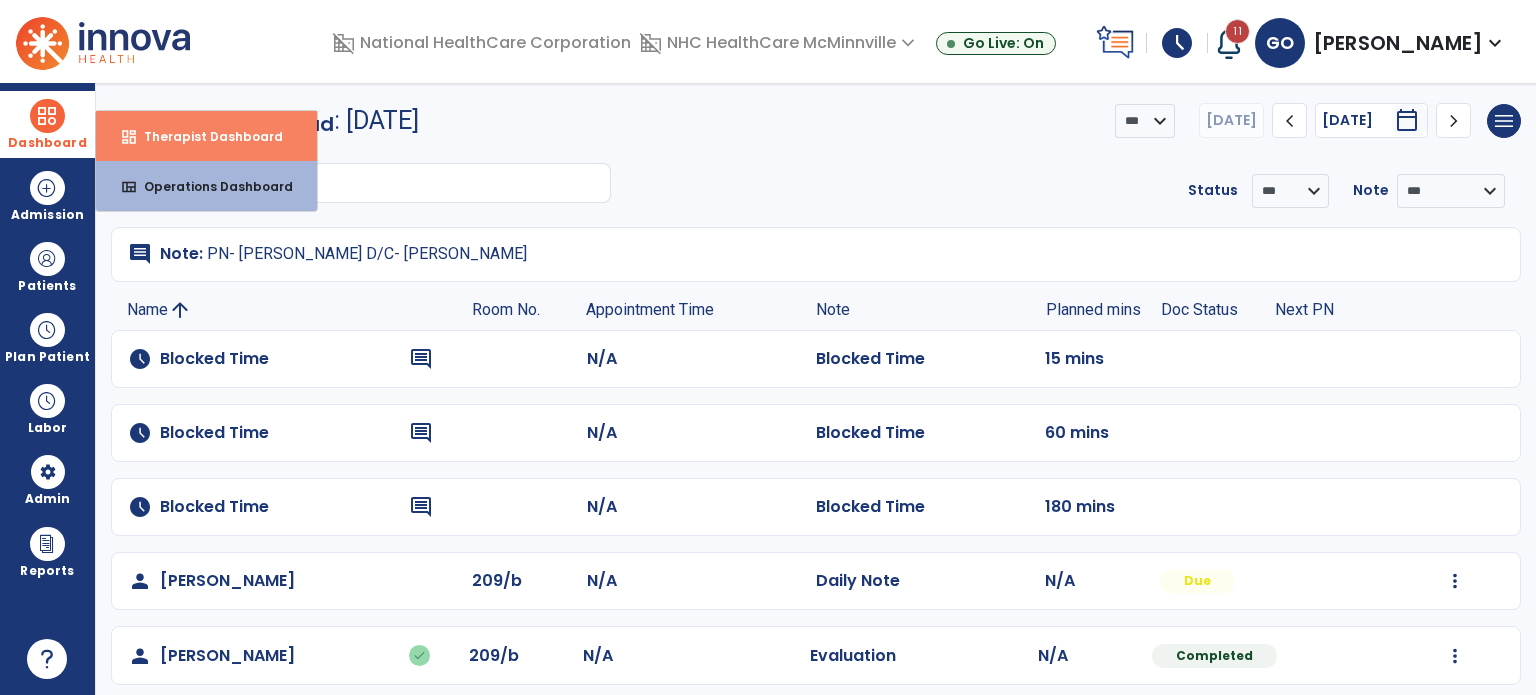 click on "dashboard  Therapist Dashboard" at bounding box center [206, 136] 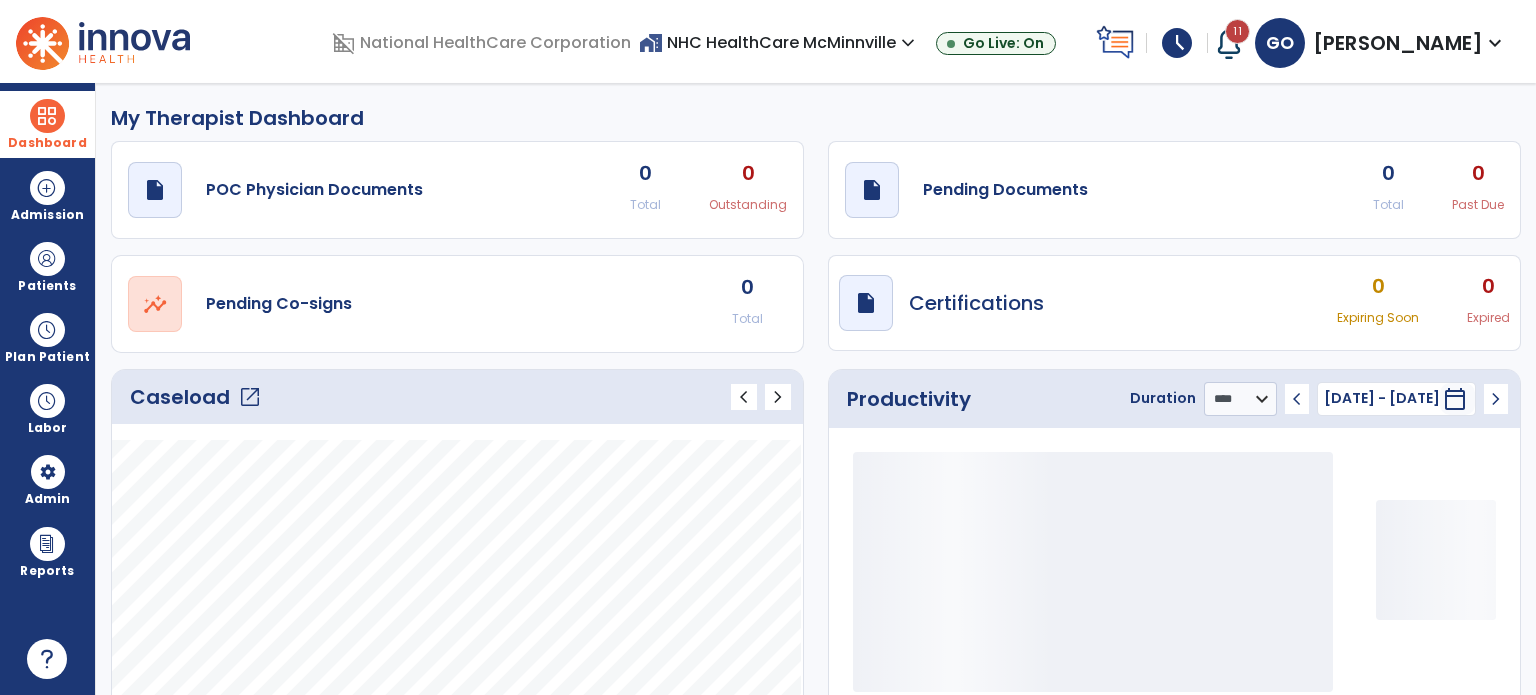 scroll, scrollTop: 112, scrollLeft: 0, axis: vertical 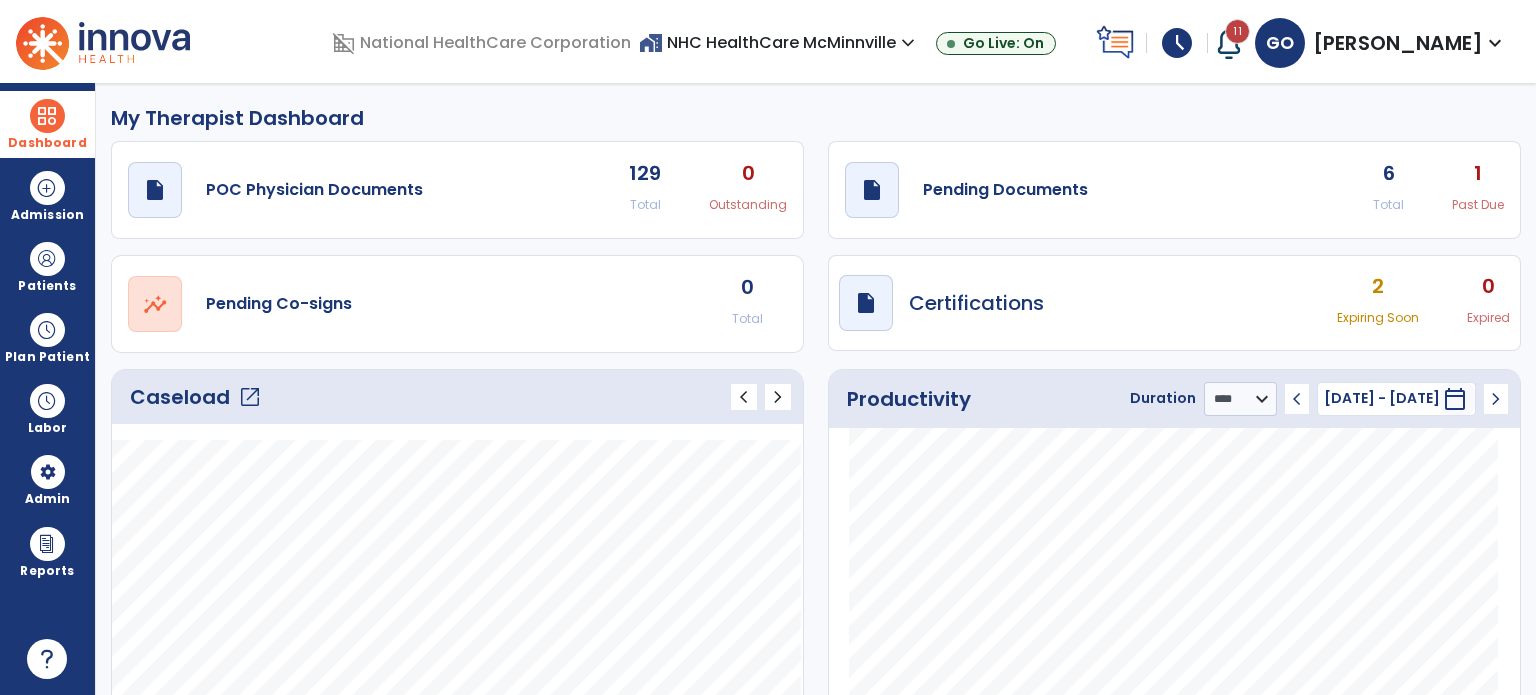 click on "draft   open_in_new  Pending Documents 6 Total 1 Past Due" 